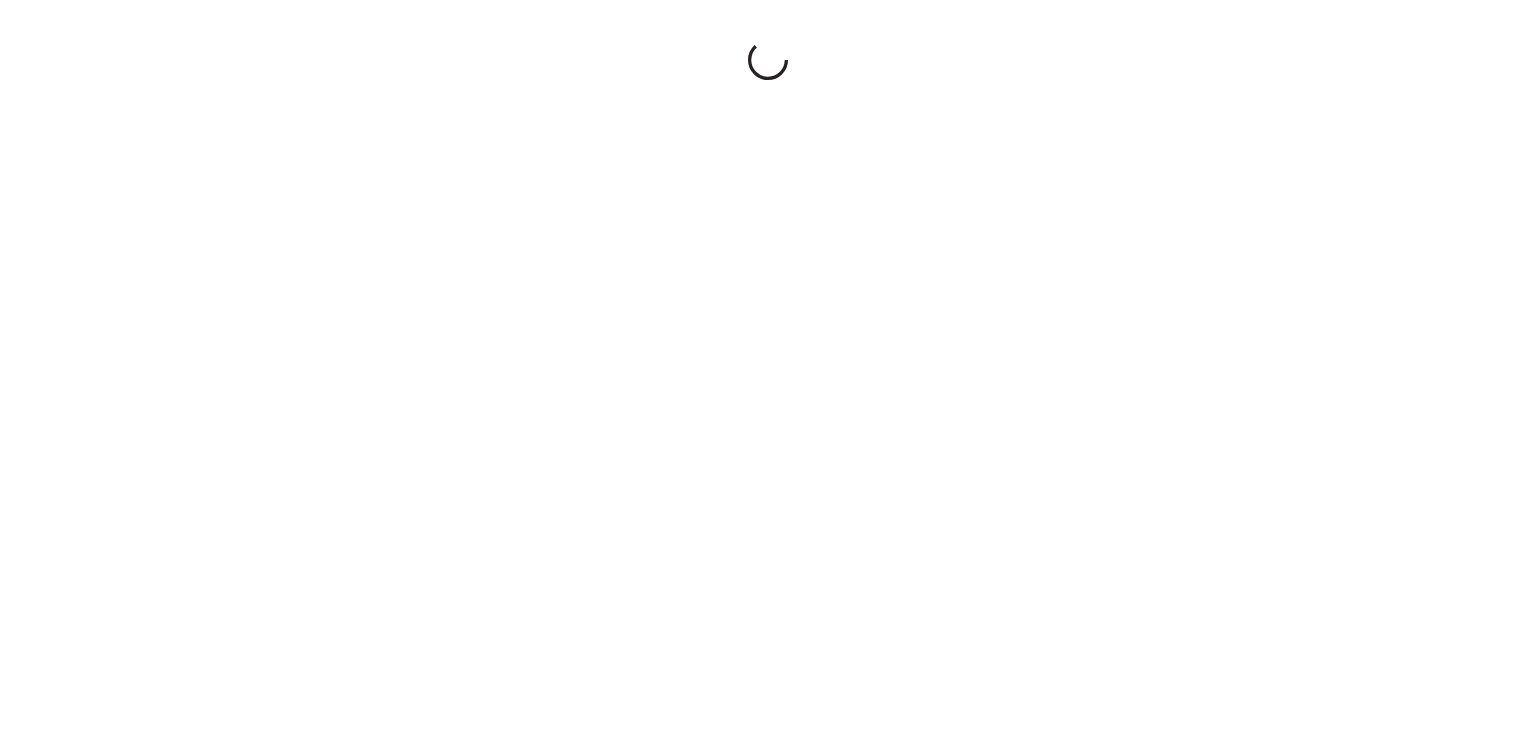 scroll, scrollTop: 0, scrollLeft: 0, axis: both 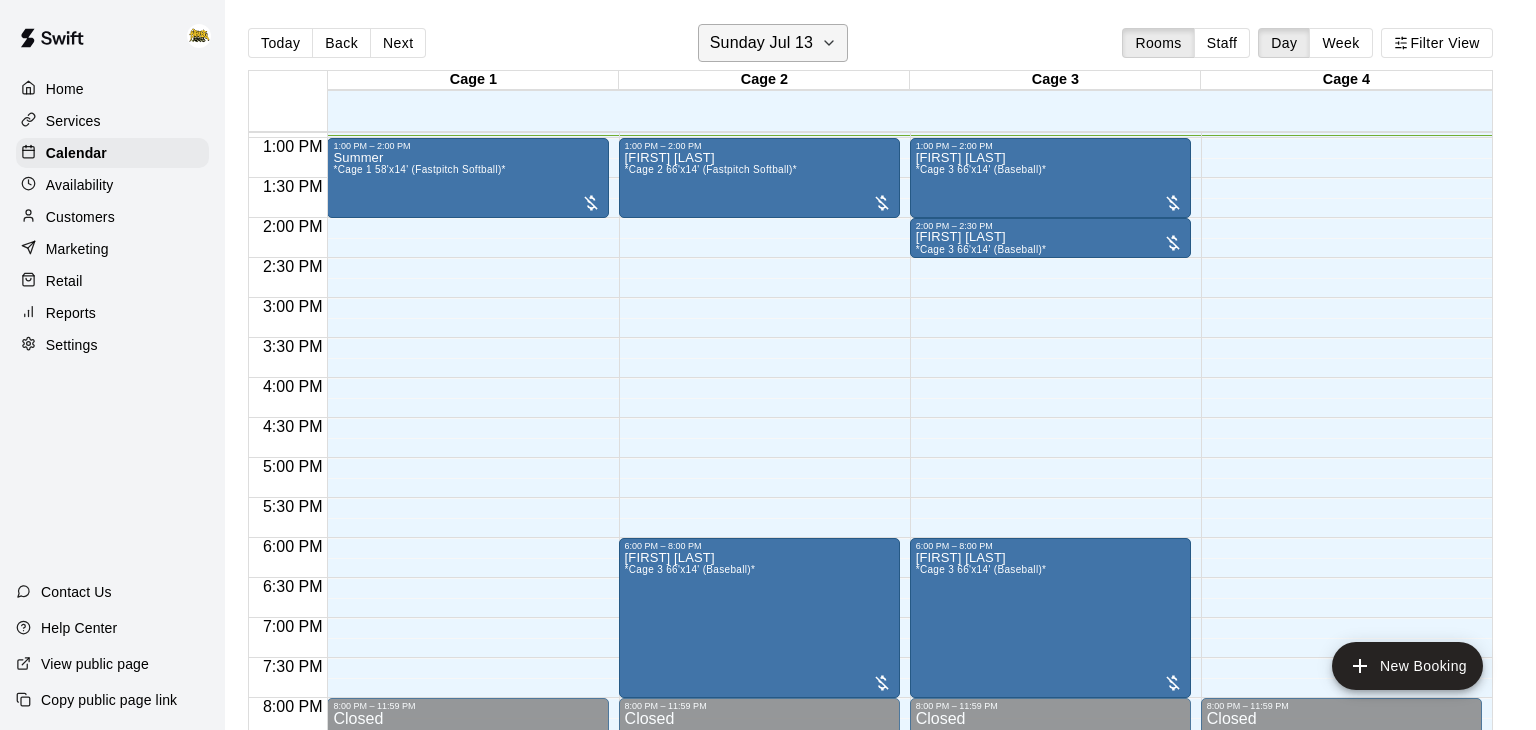 click on "Sunday Jul 13" at bounding box center [761, 43] 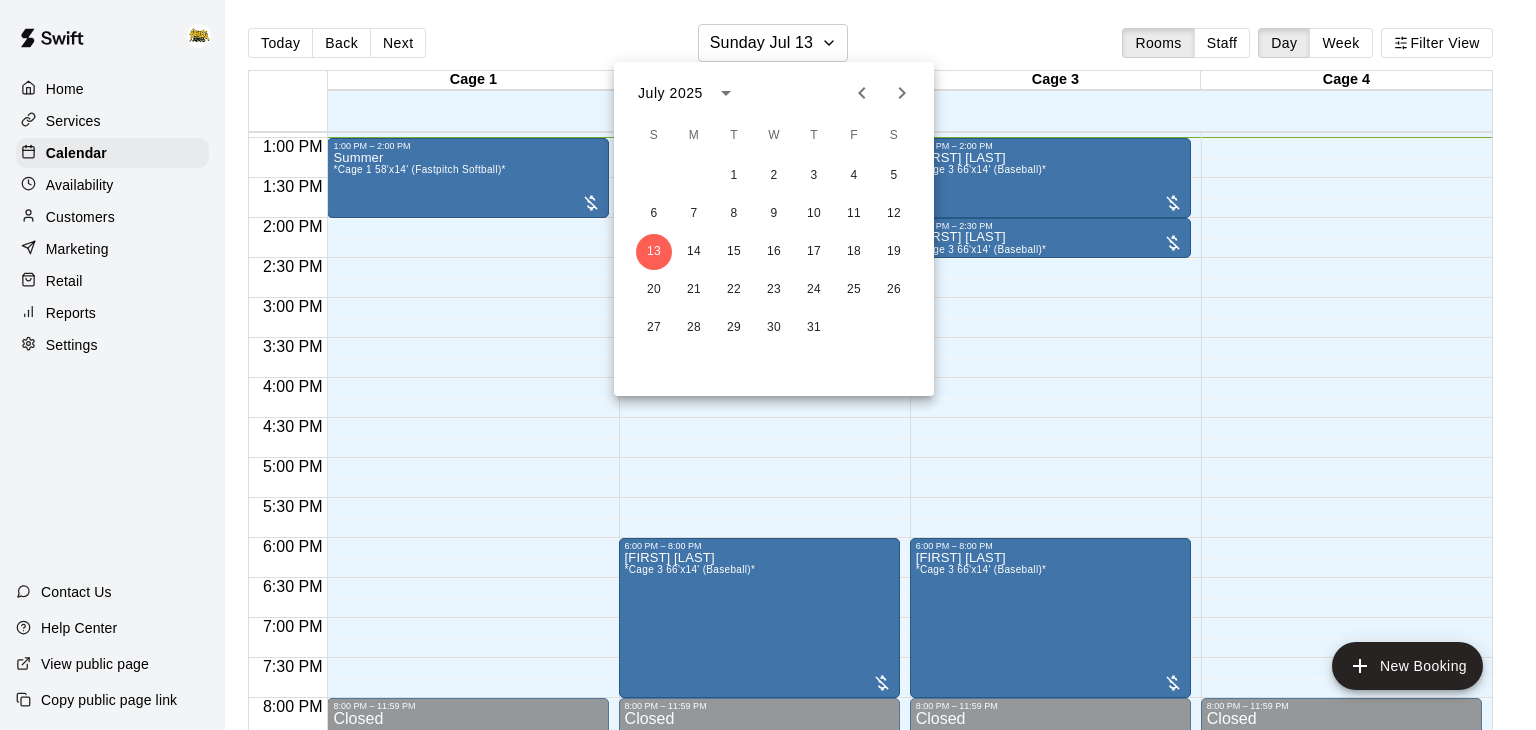 click at bounding box center [768, 365] 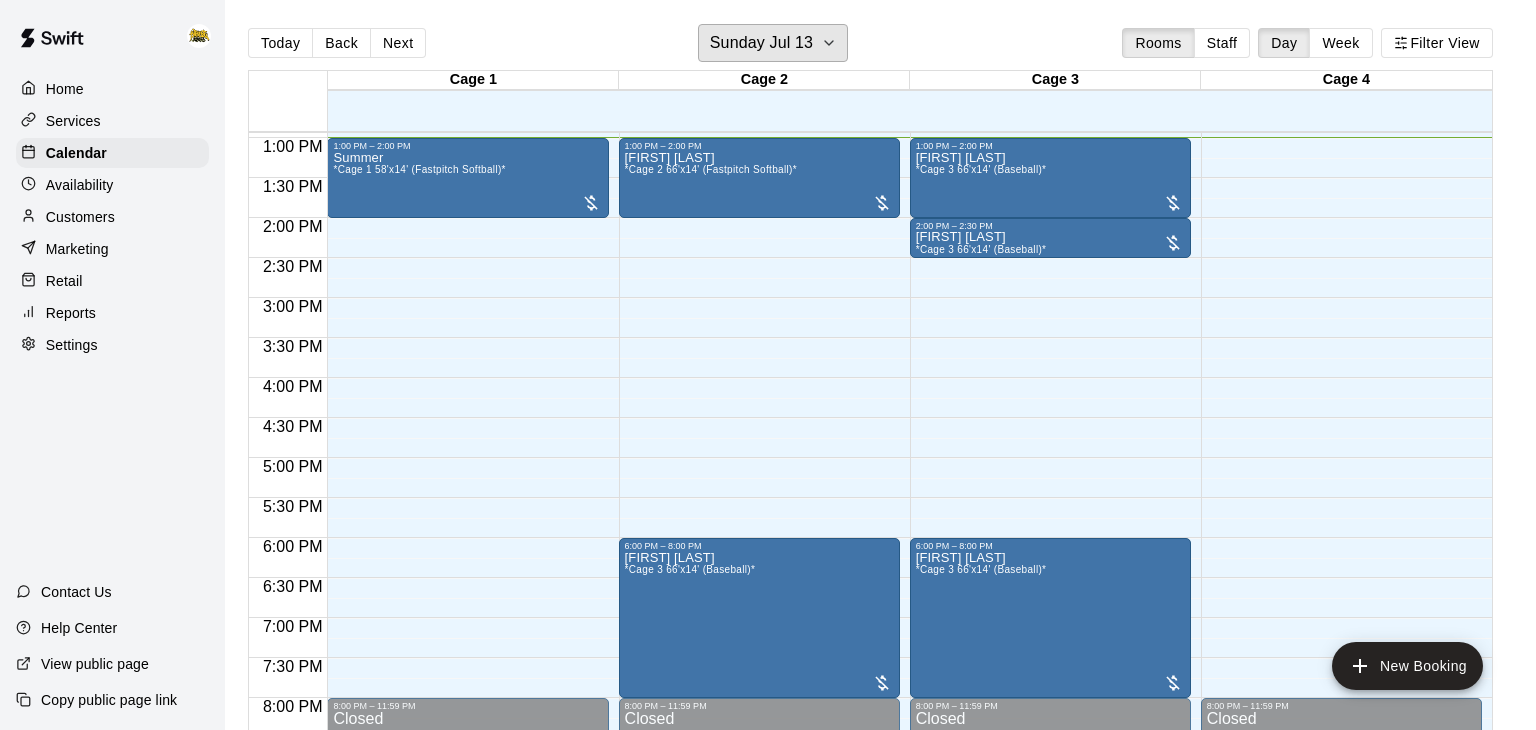 click on "Sunday Jul 13" at bounding box center (761, 43) 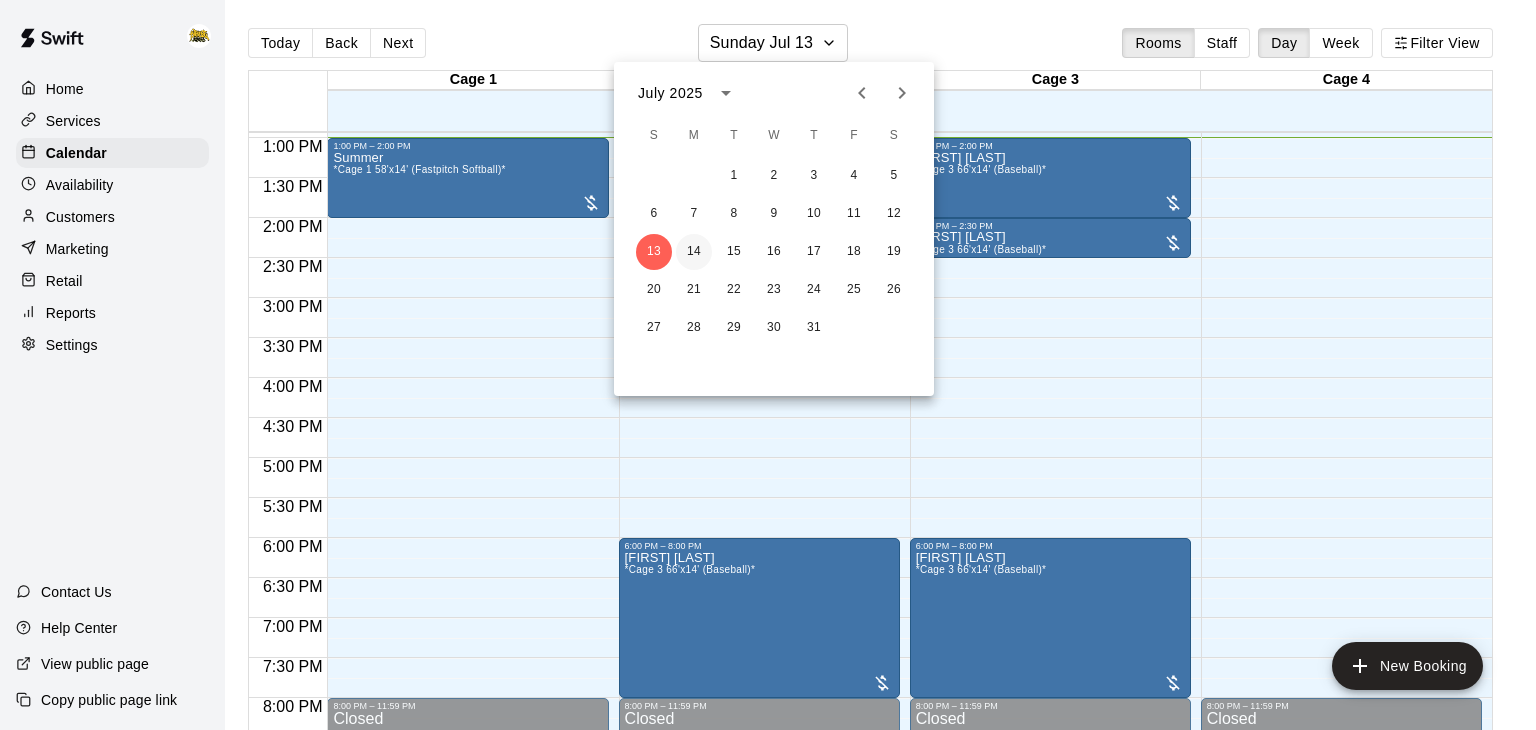 click on "14" at bounding box center (694, 252) 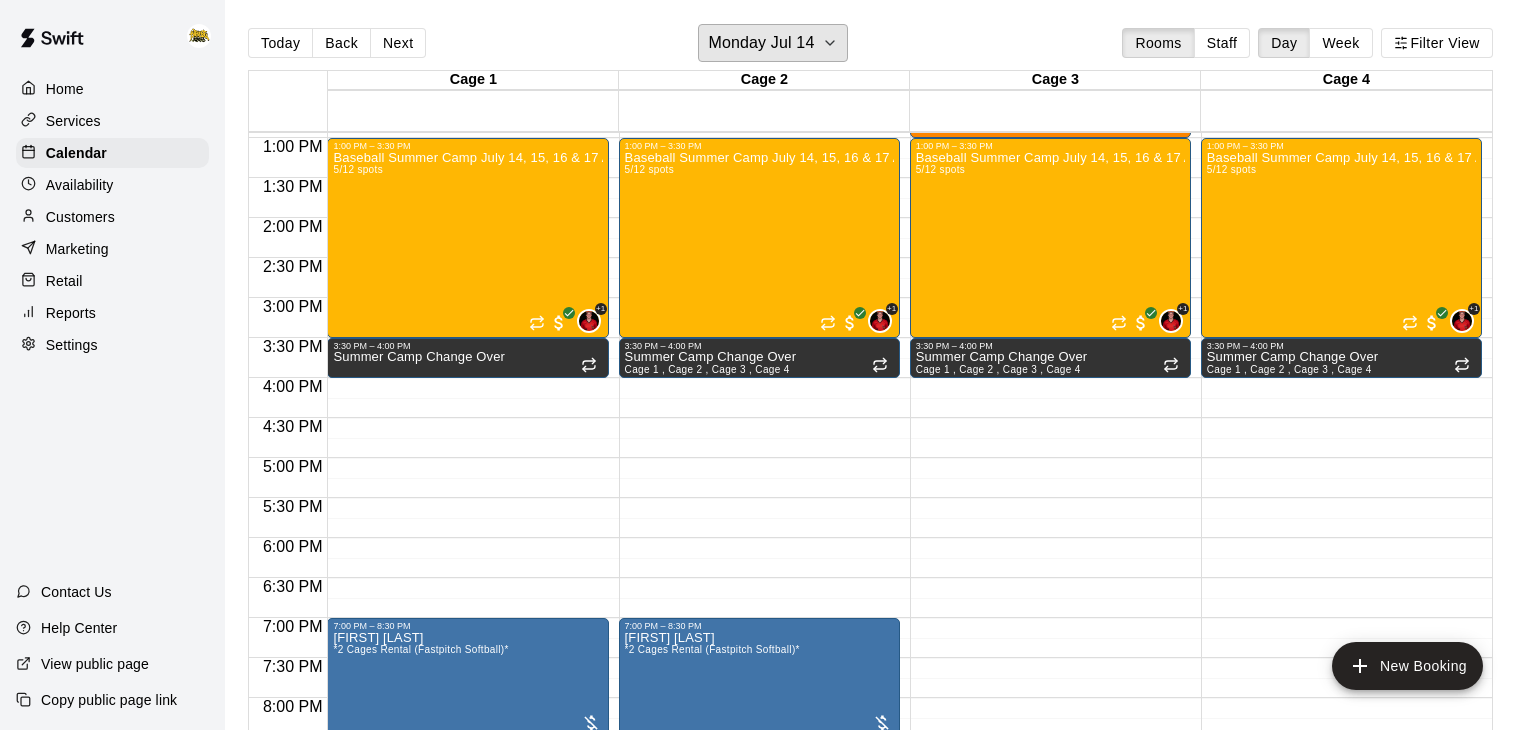 scroll, scrollTop: 968, scrollLeft: 0, axis: vertical 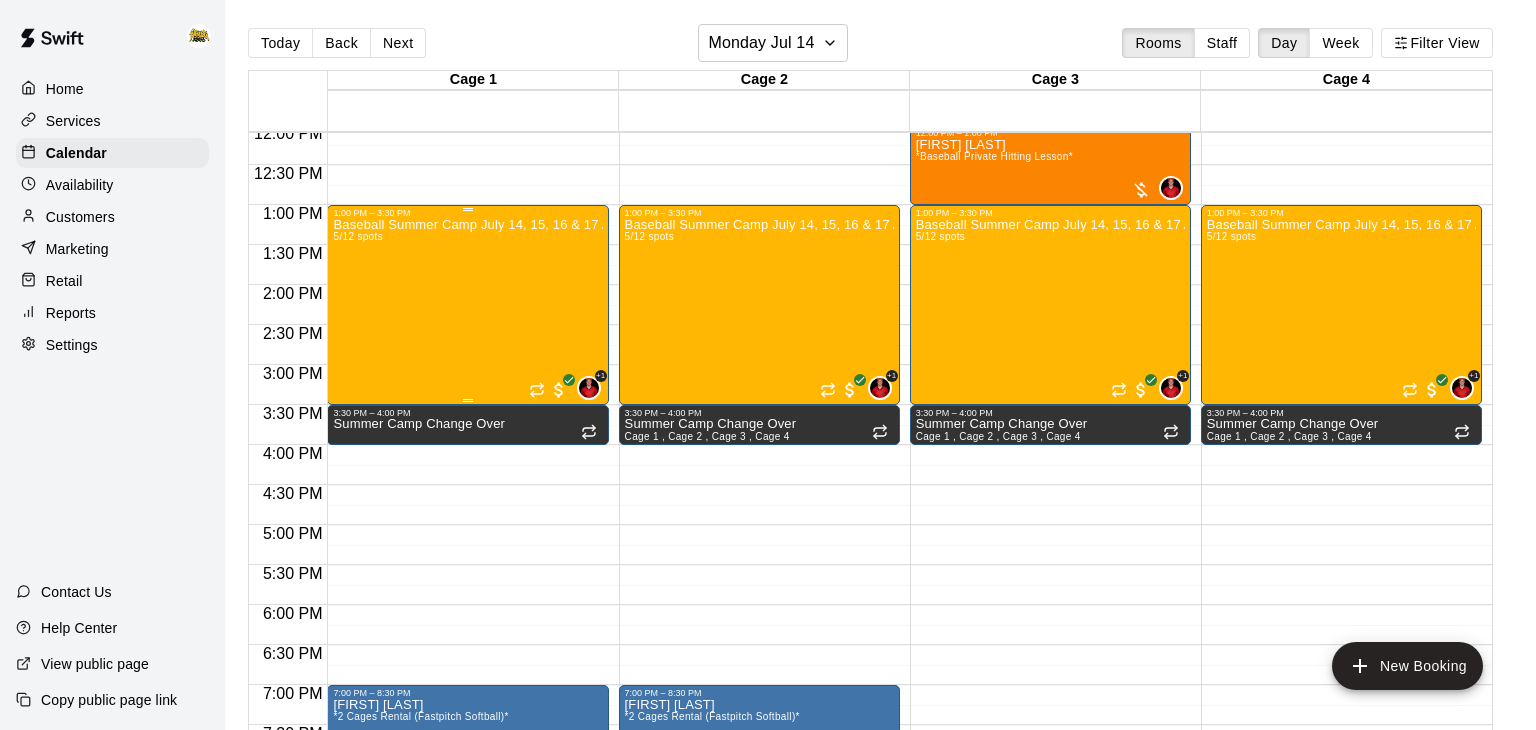 click on "Baseball Summer Camp [MONTH] [NUMBER], [NUMBER], [NUMBER] & [NUMBER] Ages [NUMBER] - [NUMBER] [NUMBER]/[NUMBER] spots" at bounding box center (467, 583) 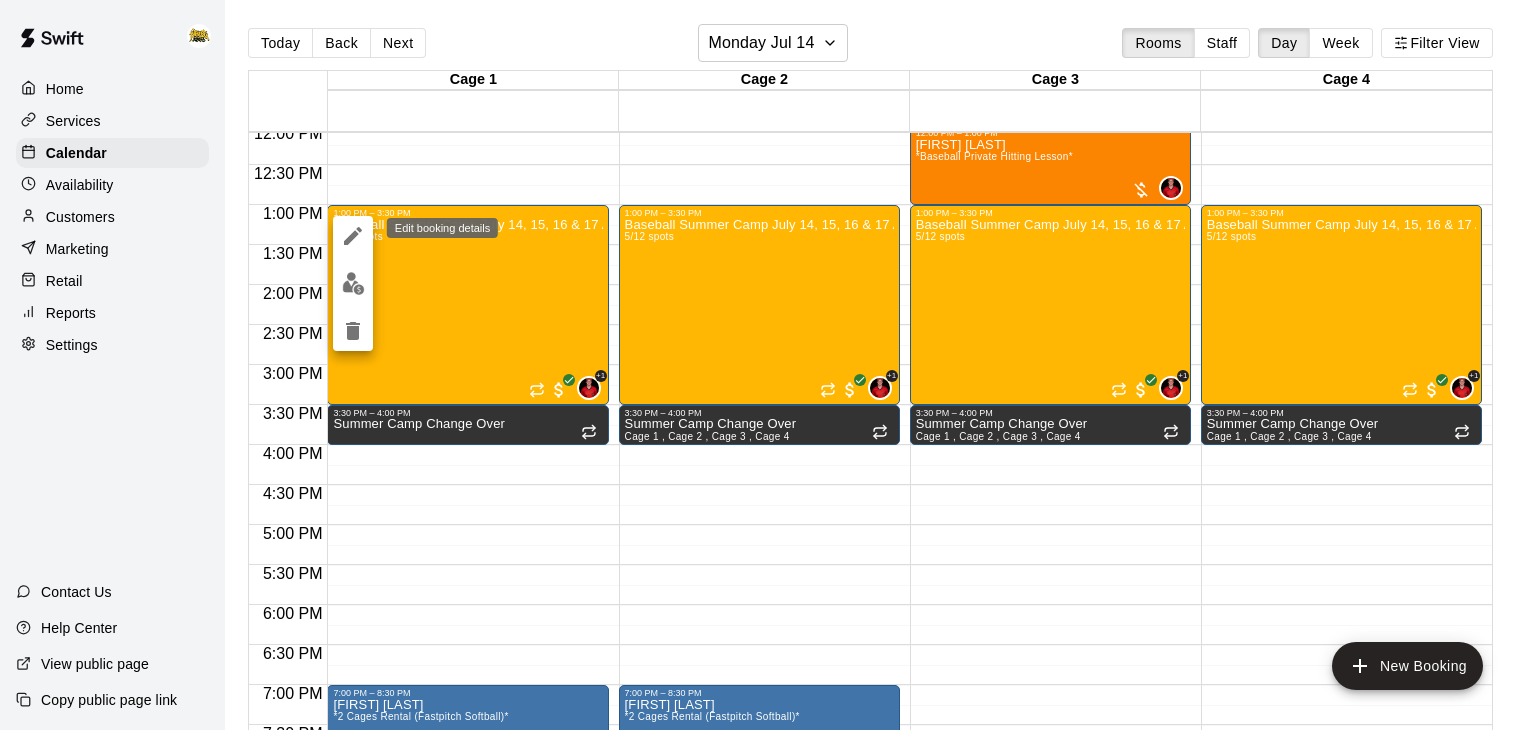 click 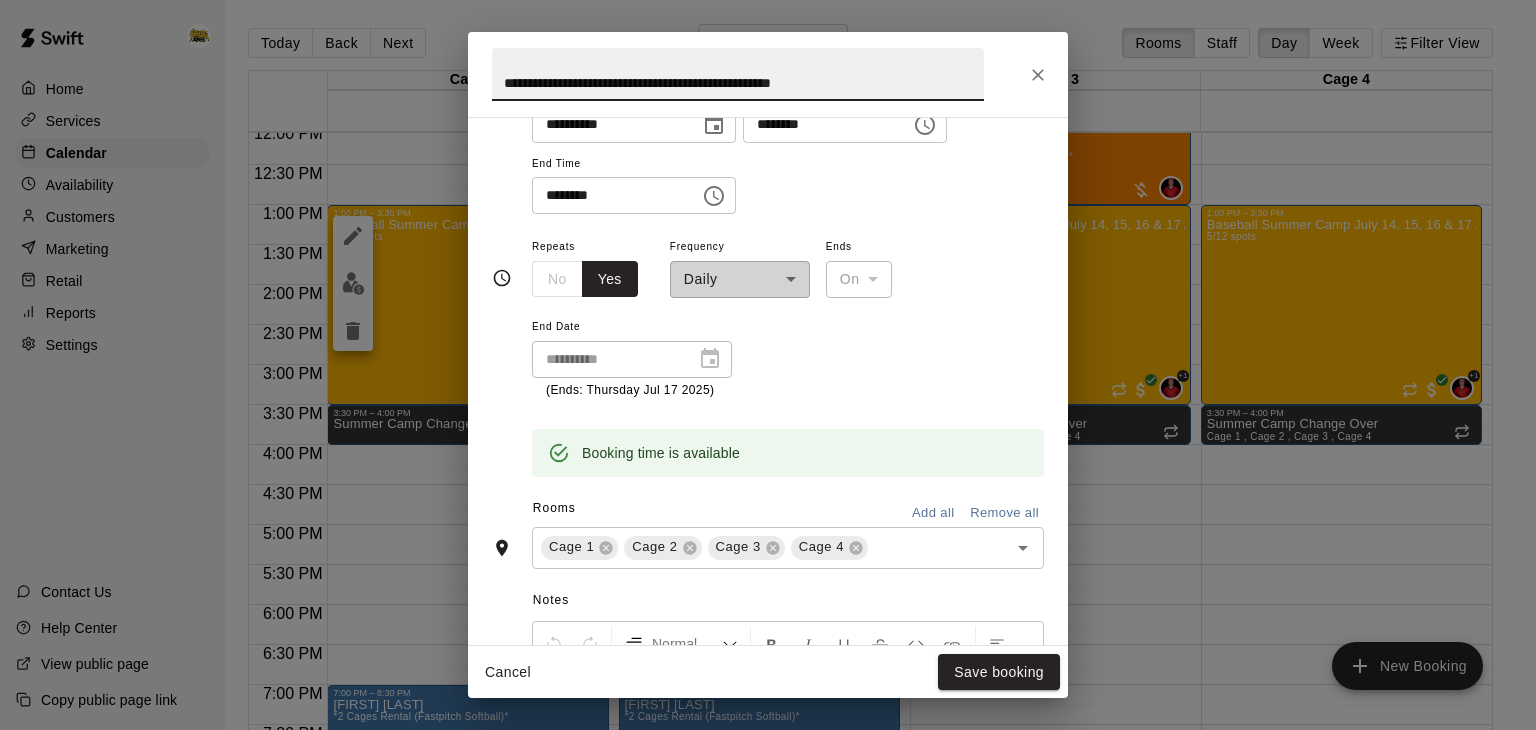 scroll, scrollTop: 212, scrollLeft: 0, axis: vertical 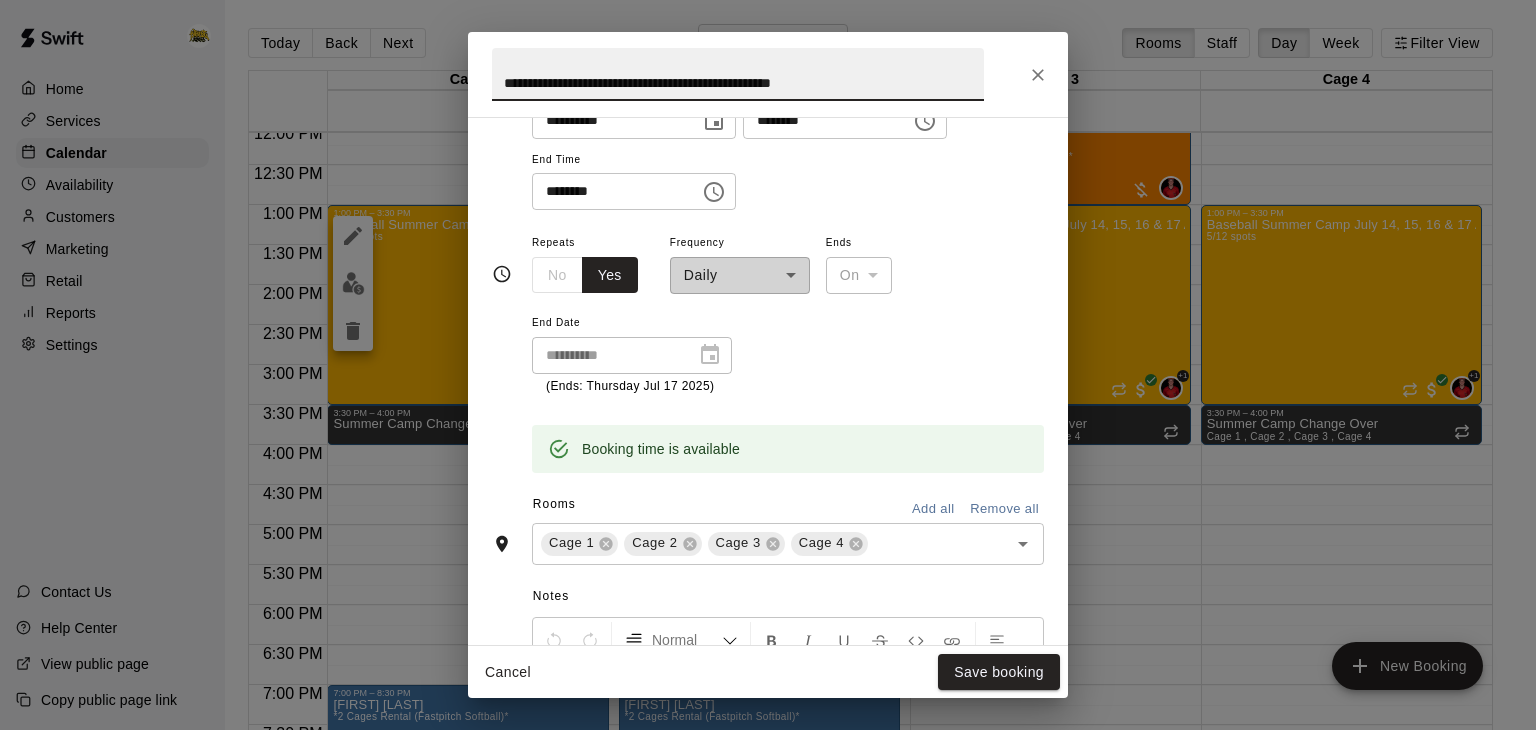 click on "Cancel" at bounding box center (508, 672) 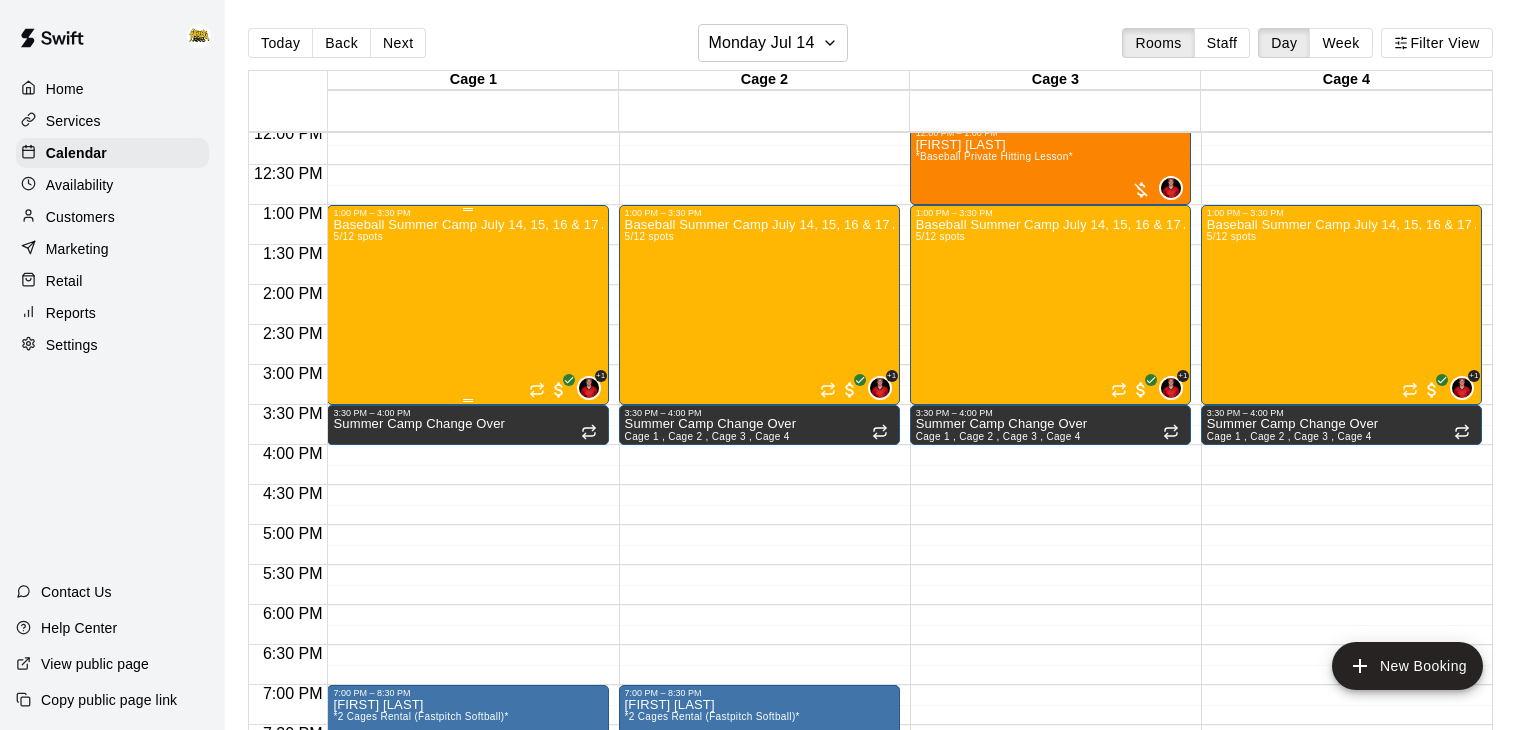 click on "Baseball Summer Camp [MONTH] [NUMBER], [NUMBER], [NUMBER] & [NUMBER] Ages [NUMBER] - [NUMBER] [NUMBER]/[NUMBER] spots" at bounding box center (467, 583) 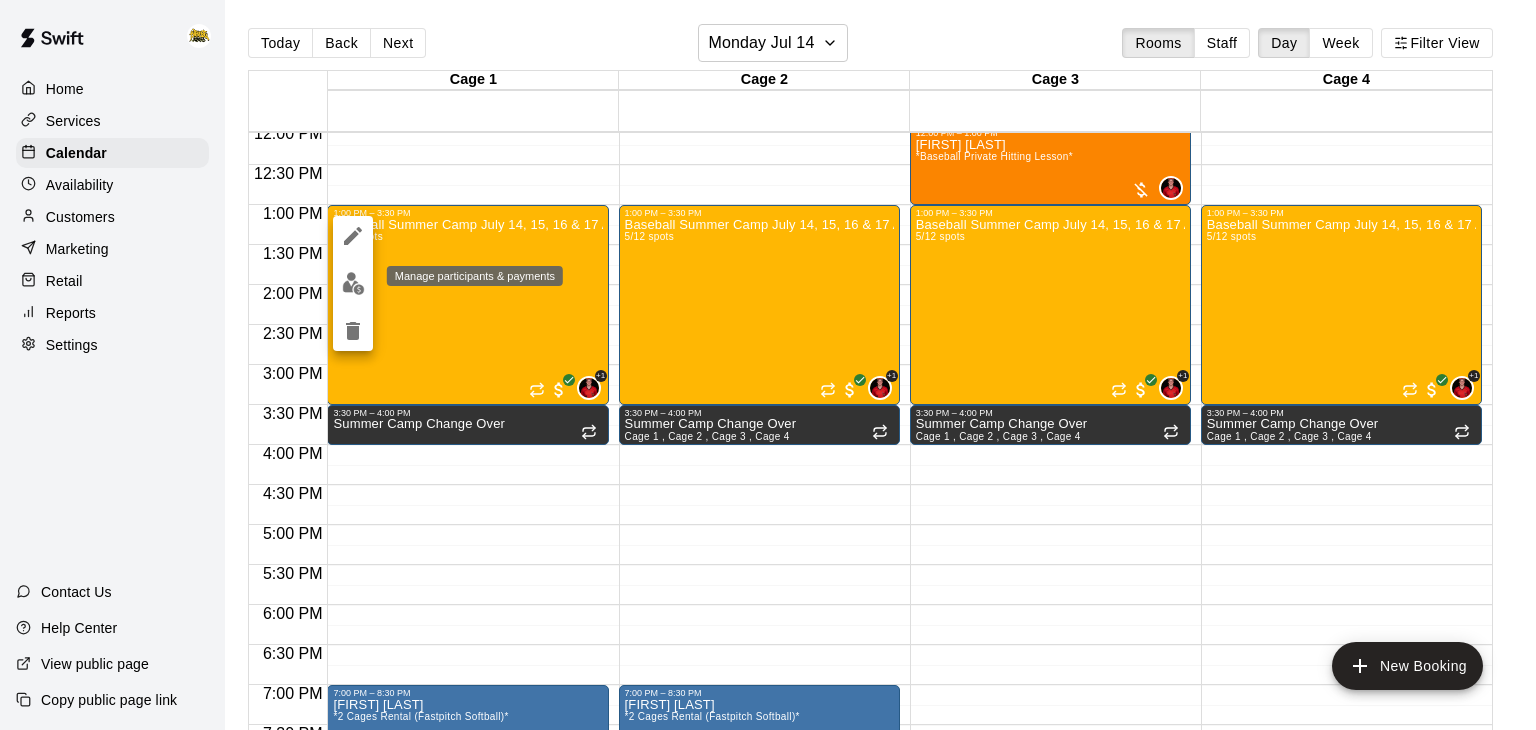 click at bounding box center (353, 283) 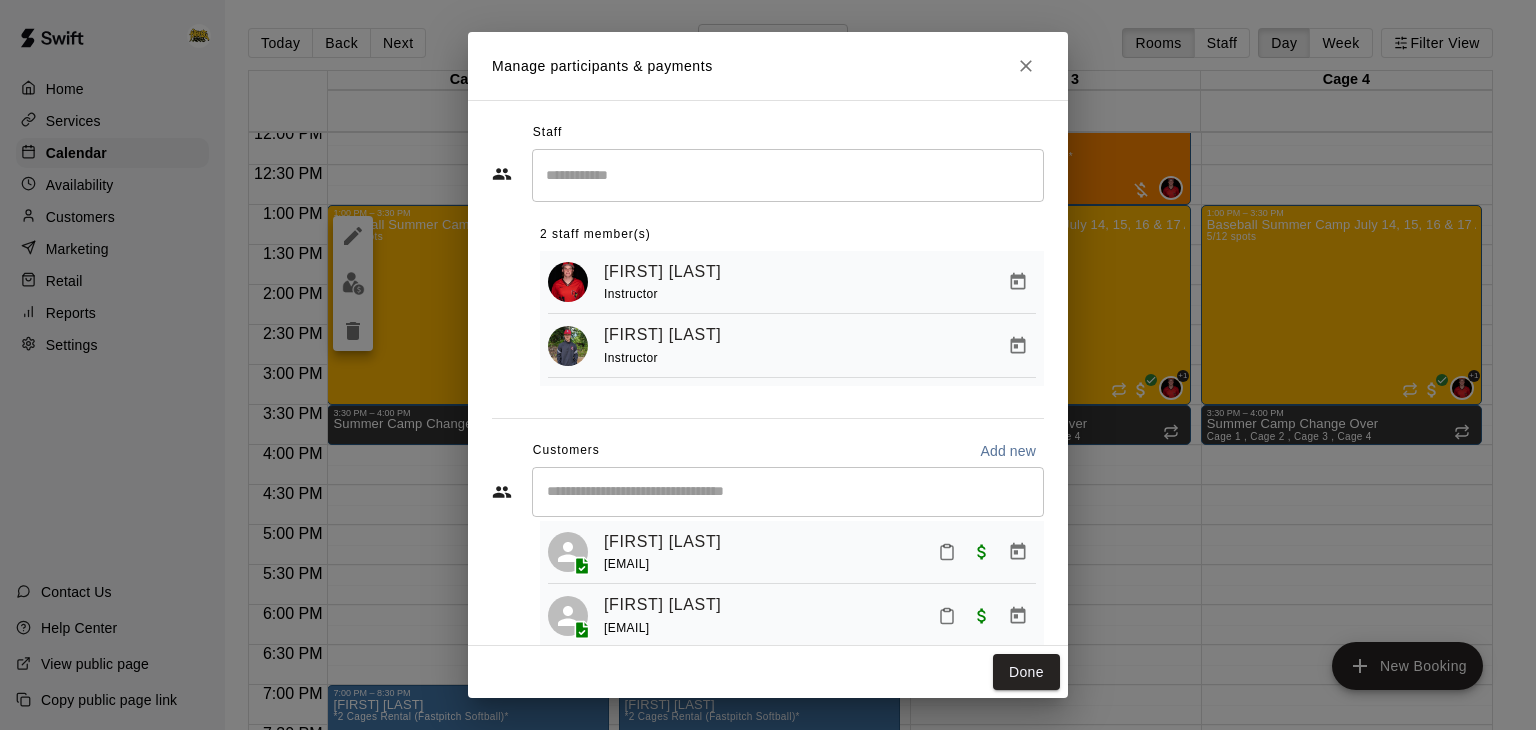 scroll, scrollTop: 0, scrollLeft: 0, axis: both 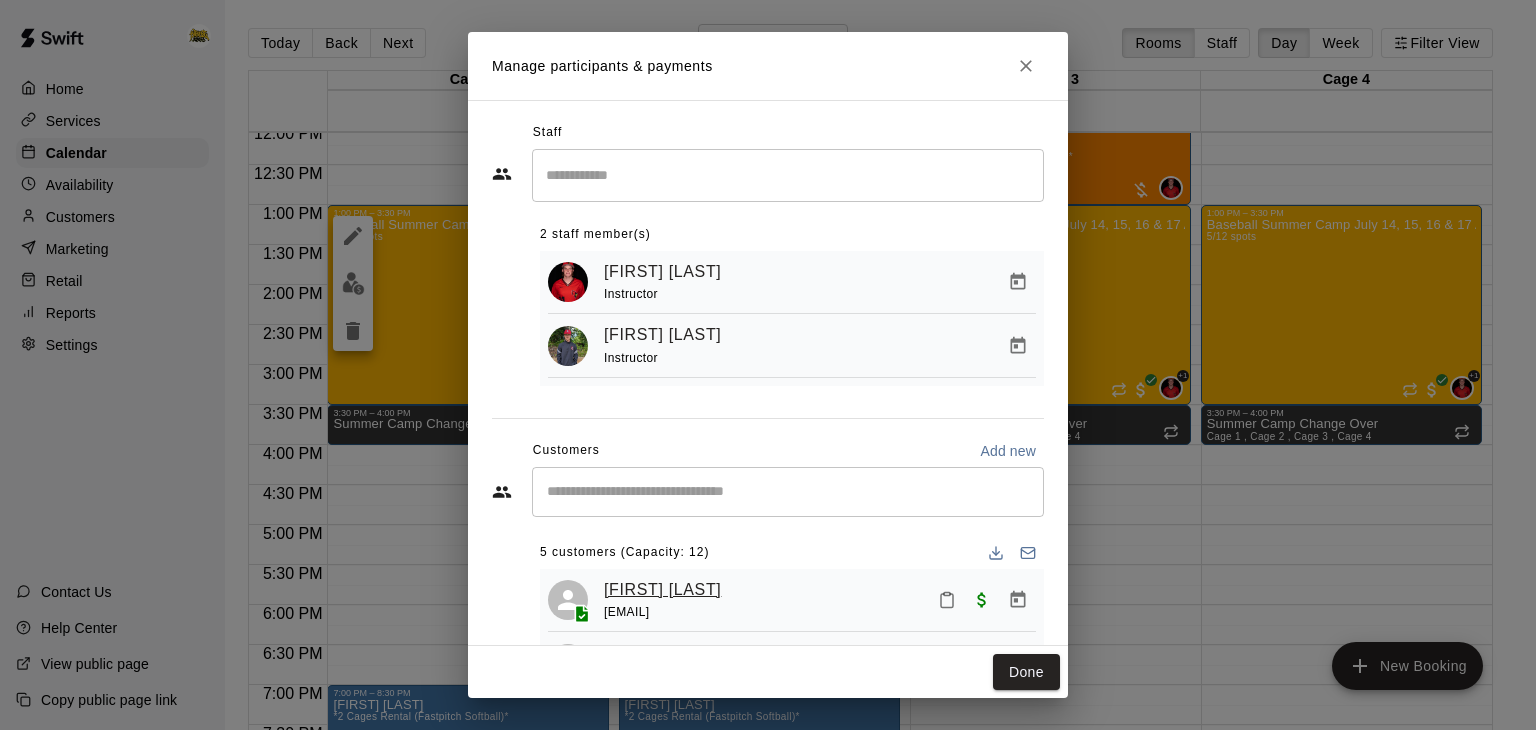click on "[FIRST] [LAST]" at bounding box center (662, 590) 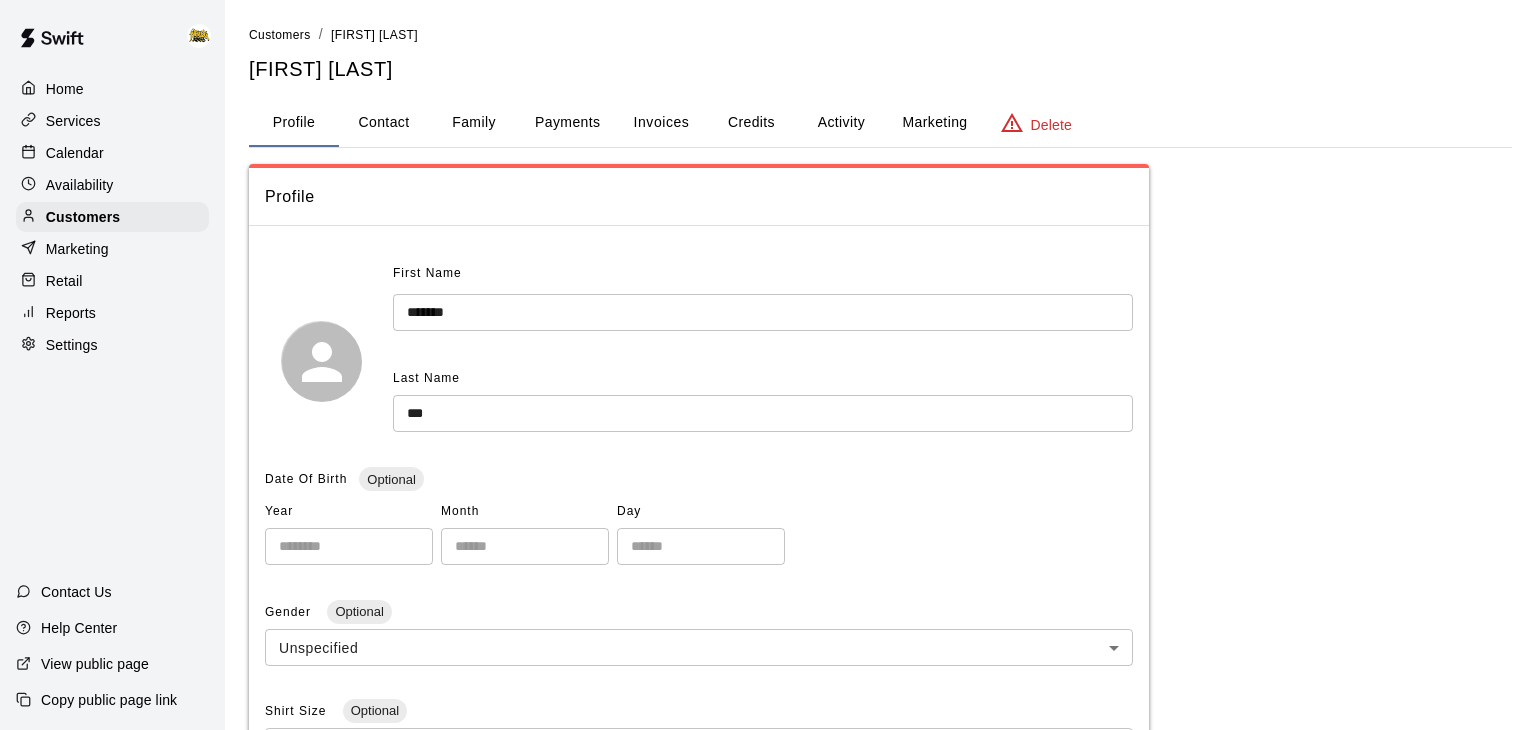 click on "Activity" at bounding box center (841, 123) 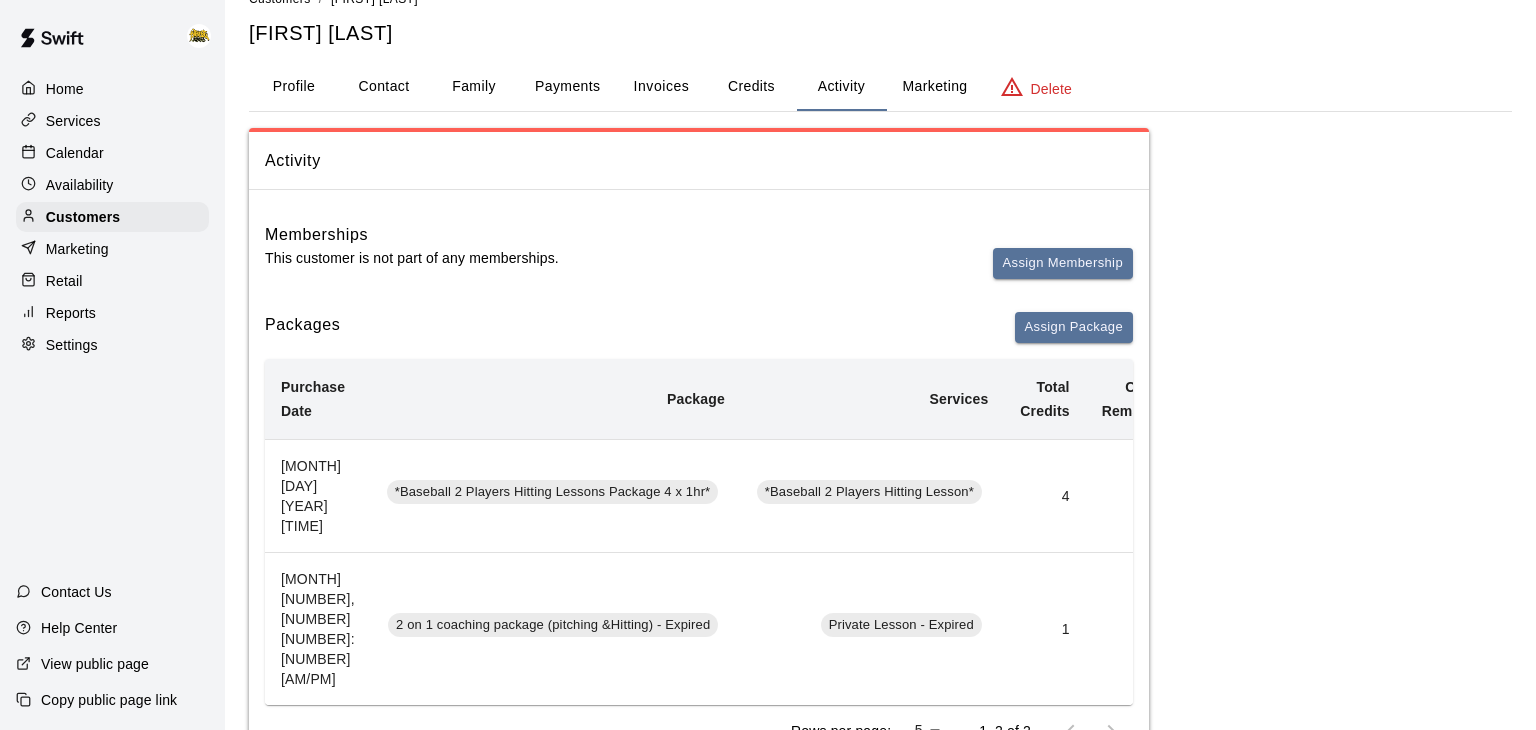 scroll, scrollTop: 0, scrollLeft: 0, axis: both 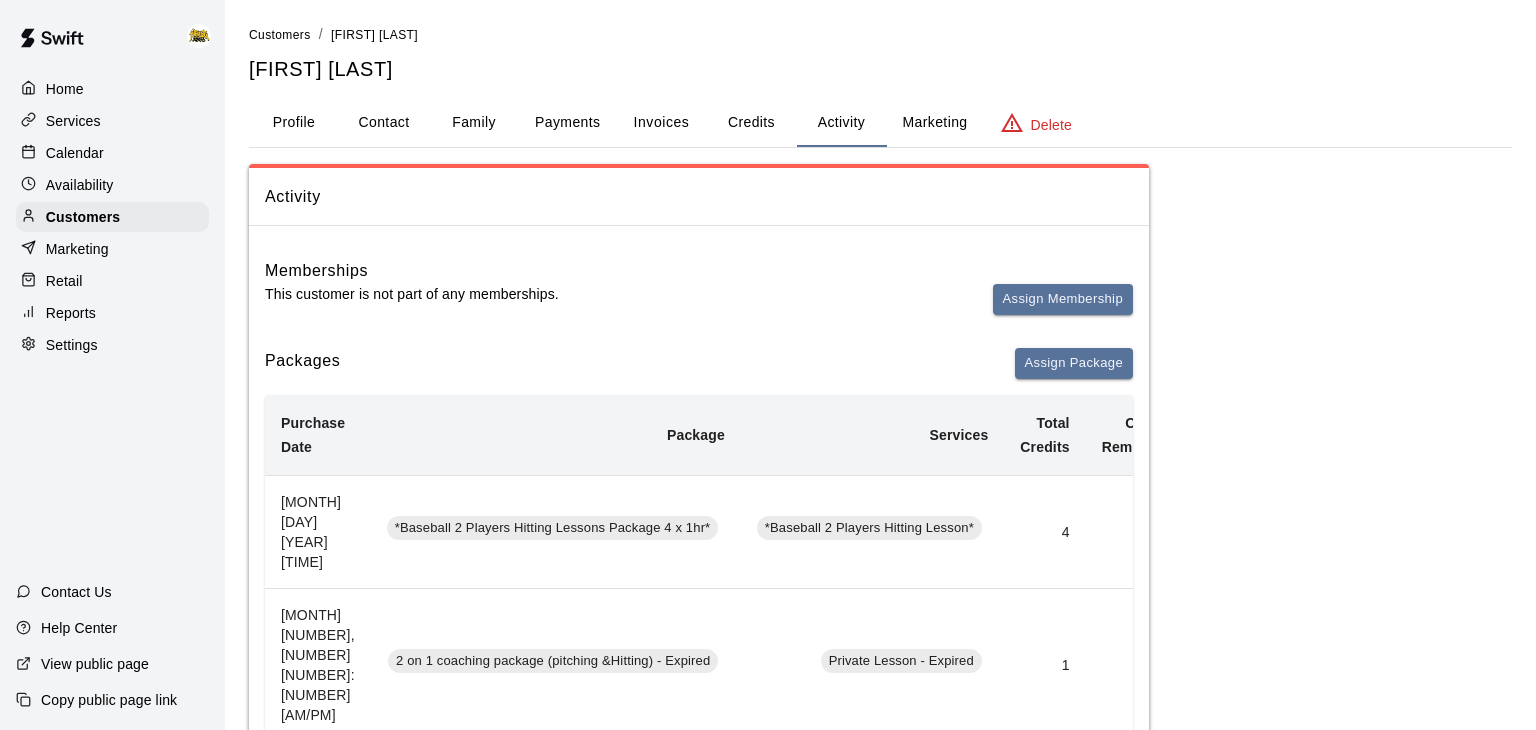 click on "Payments" at bounding box center [567, 123] 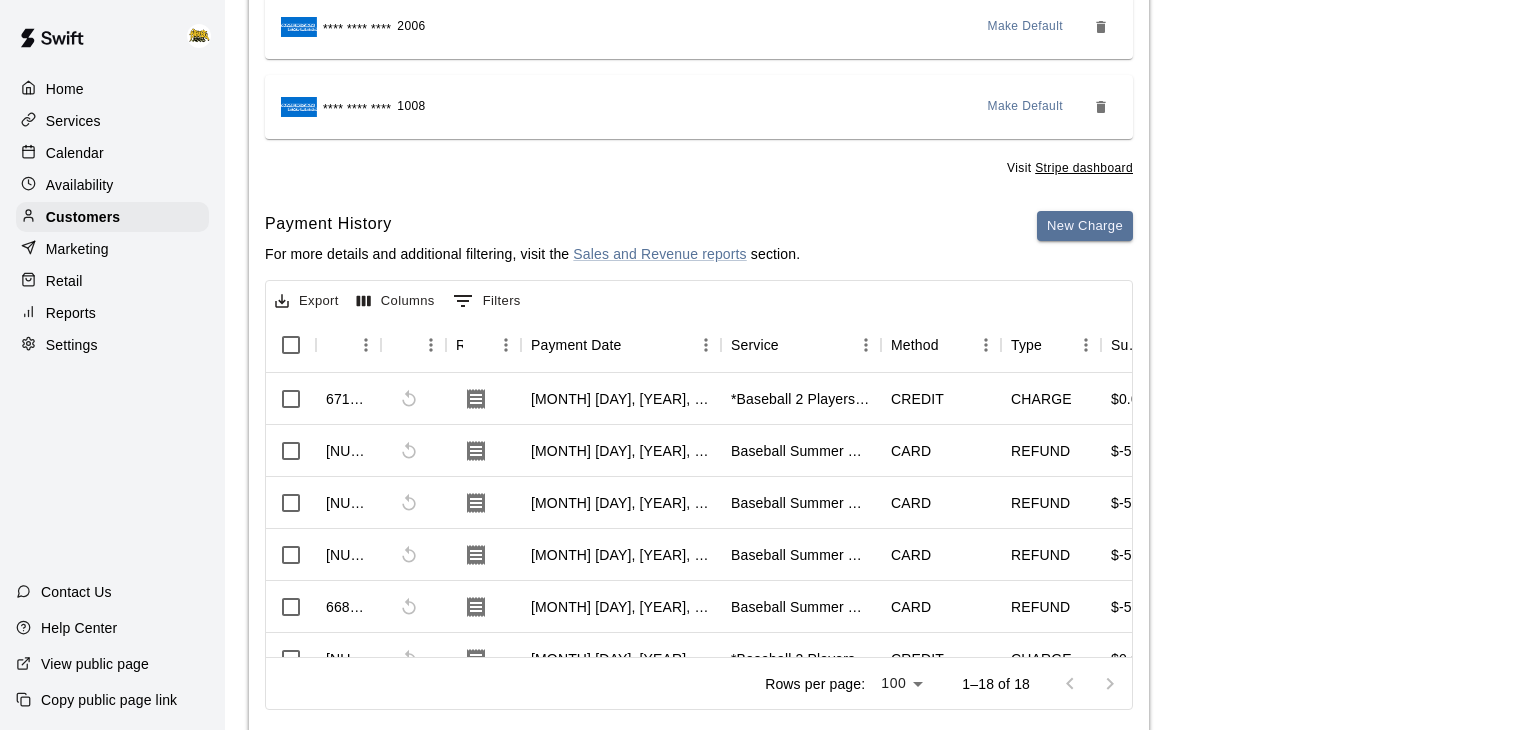 scroll, scrollTop: 359, scrollLeft: 0, axis: vertical 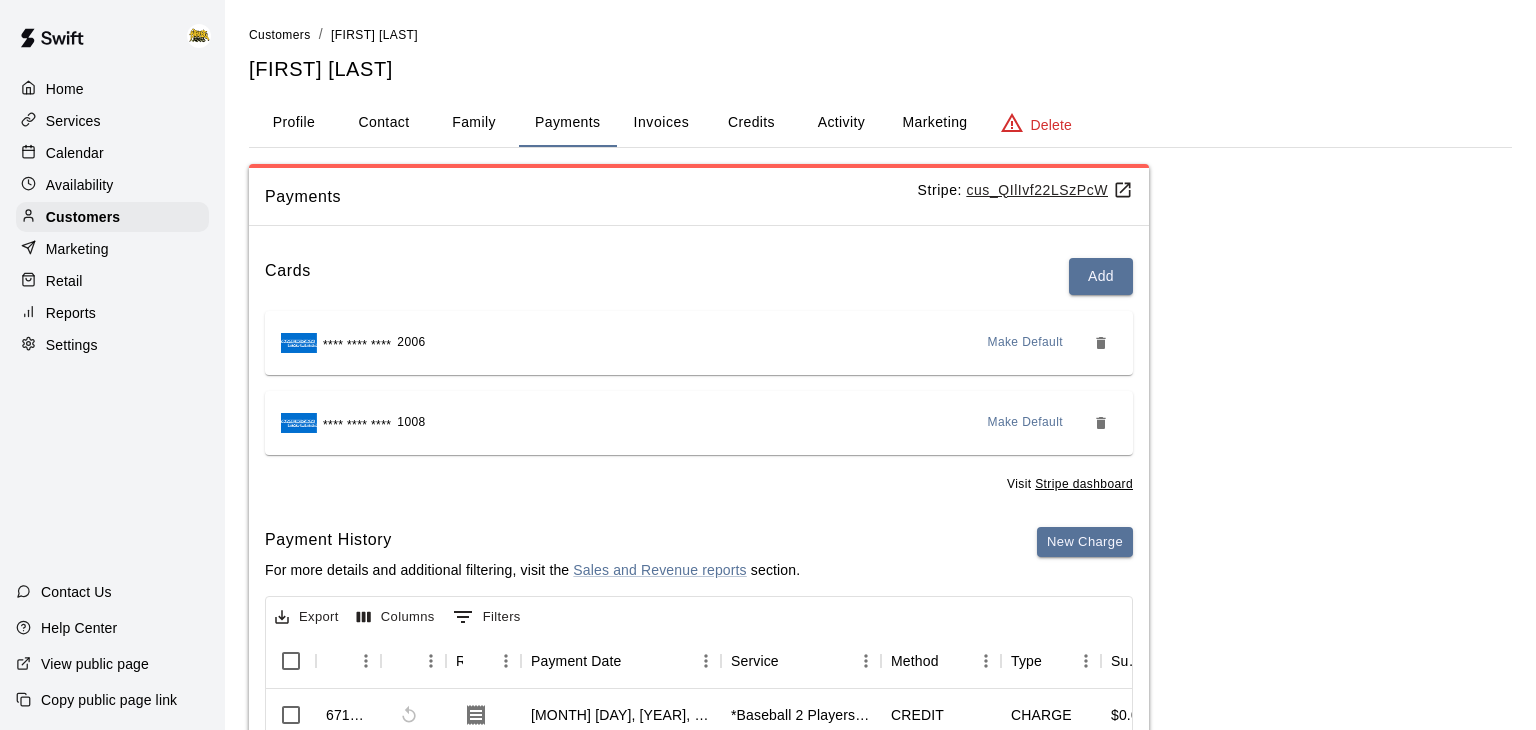 click on "Calendar" at bounding box center [75, 153] 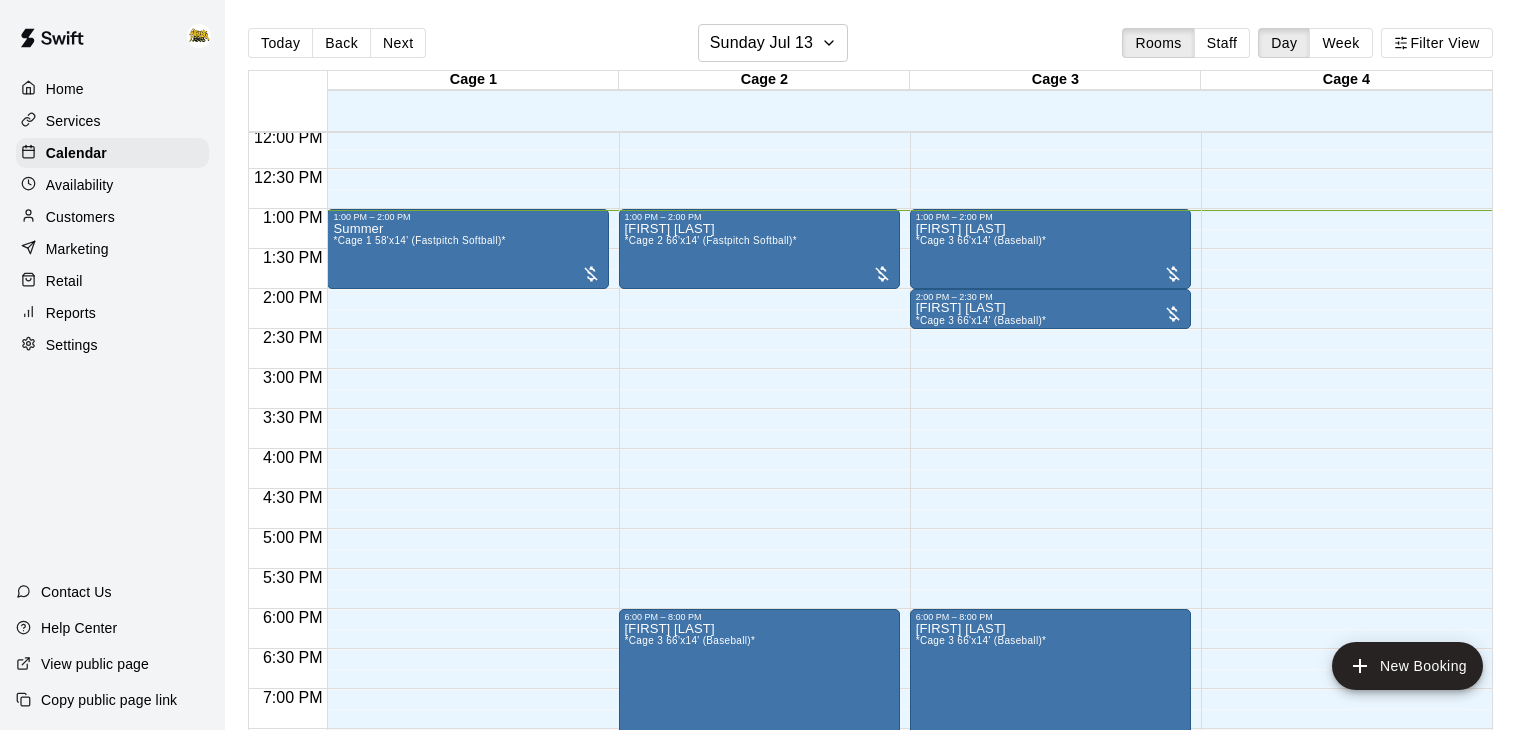 scroll, scrollTop: 951, scrollLeft: 0, axis: vertical 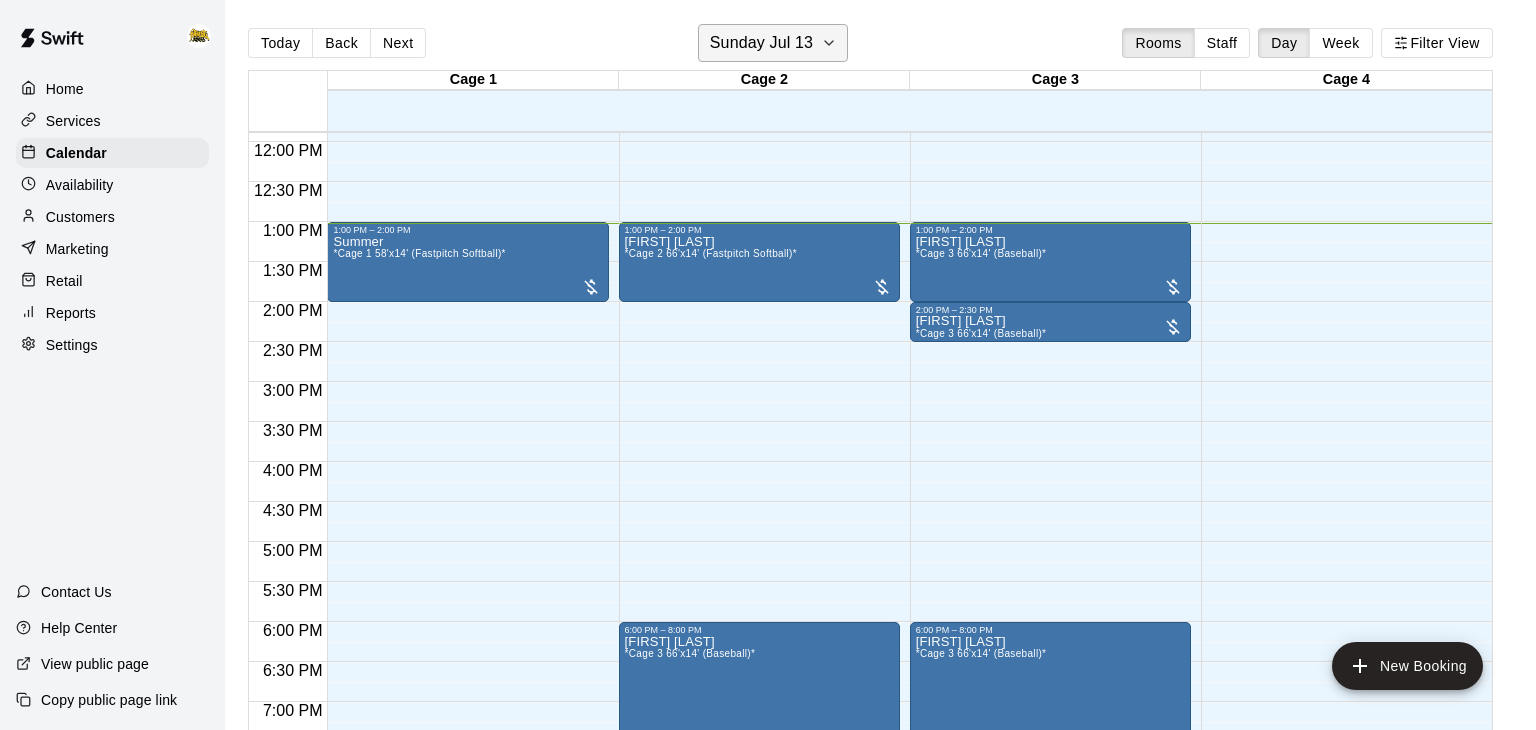 click 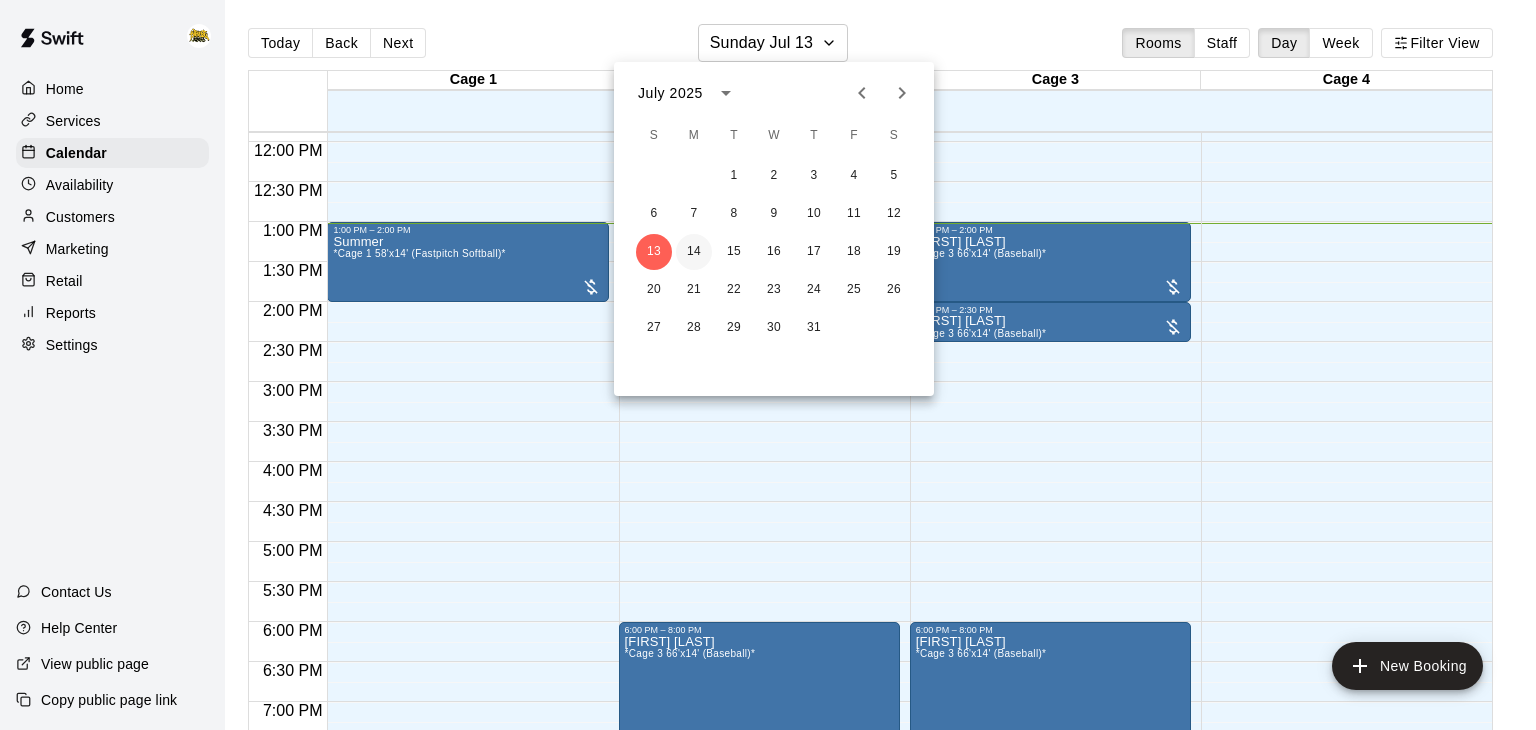 click on "14" at bounding box center (694, 252) 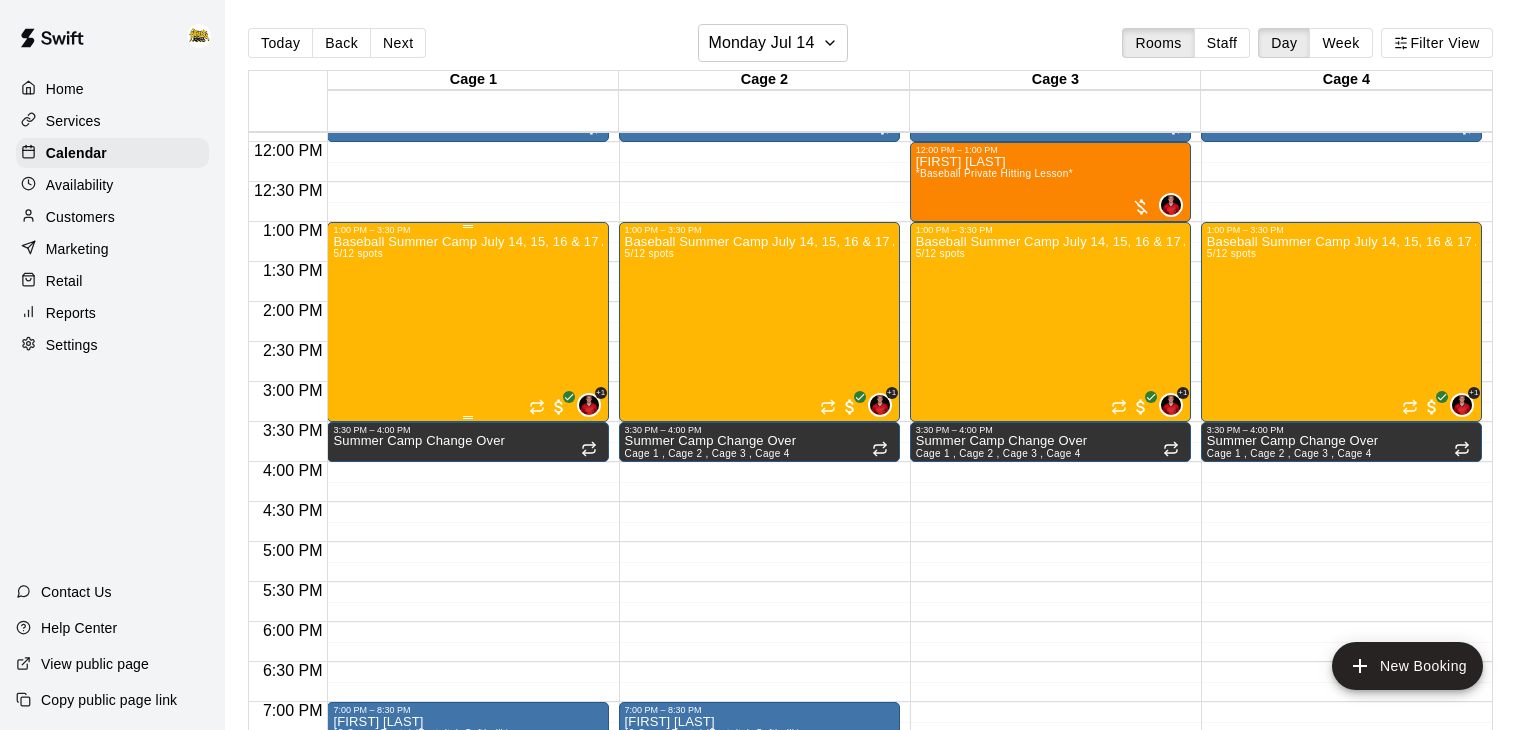 click on "Baseball Summer Camp [MONTH] [NUMBER], [NUMBER], [NUMBER] & [NUMBER] Ages [NUMBER] - [NUMBER] [NUMBER]/[NUMBER] spots" at bounding box center [467, 600] 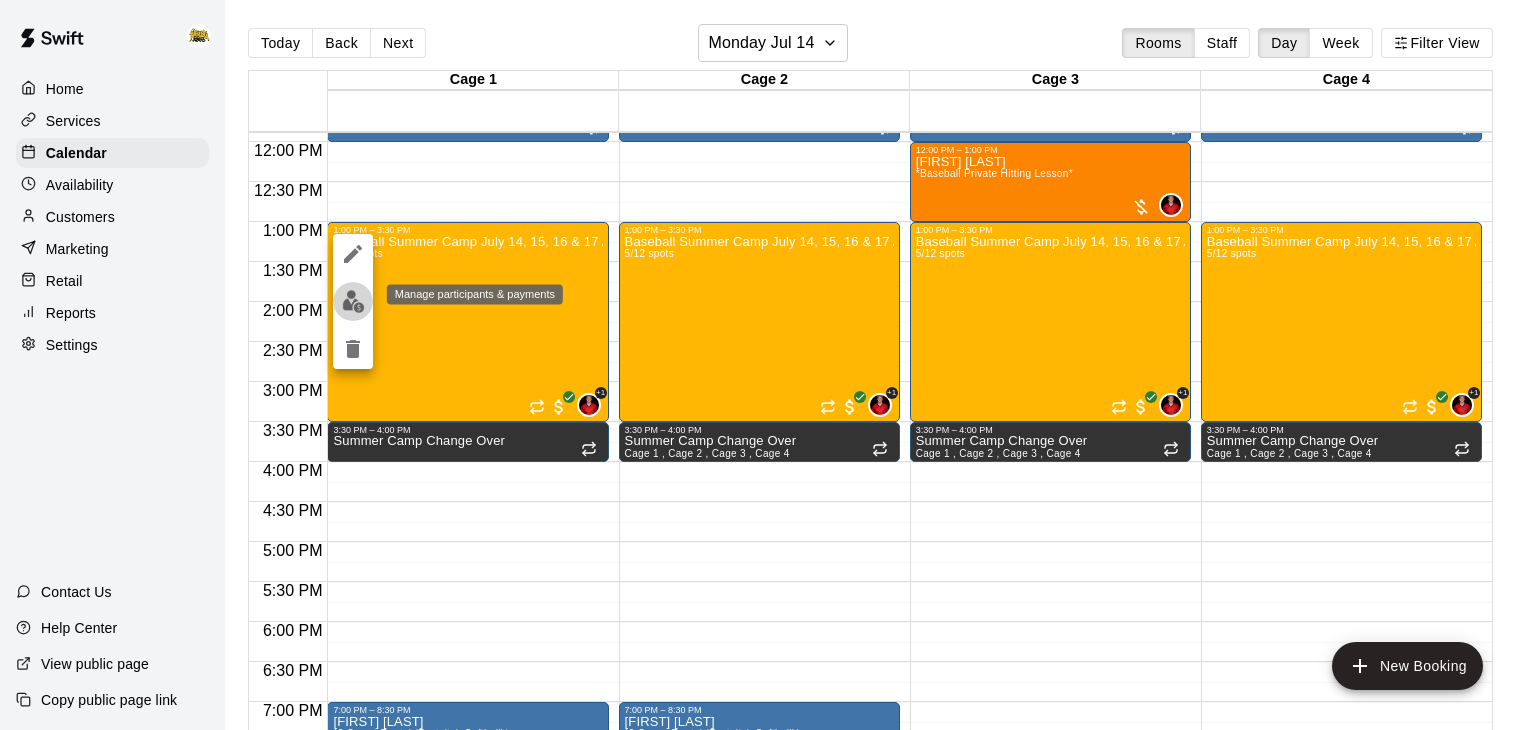click at bounding box center [353, 301] 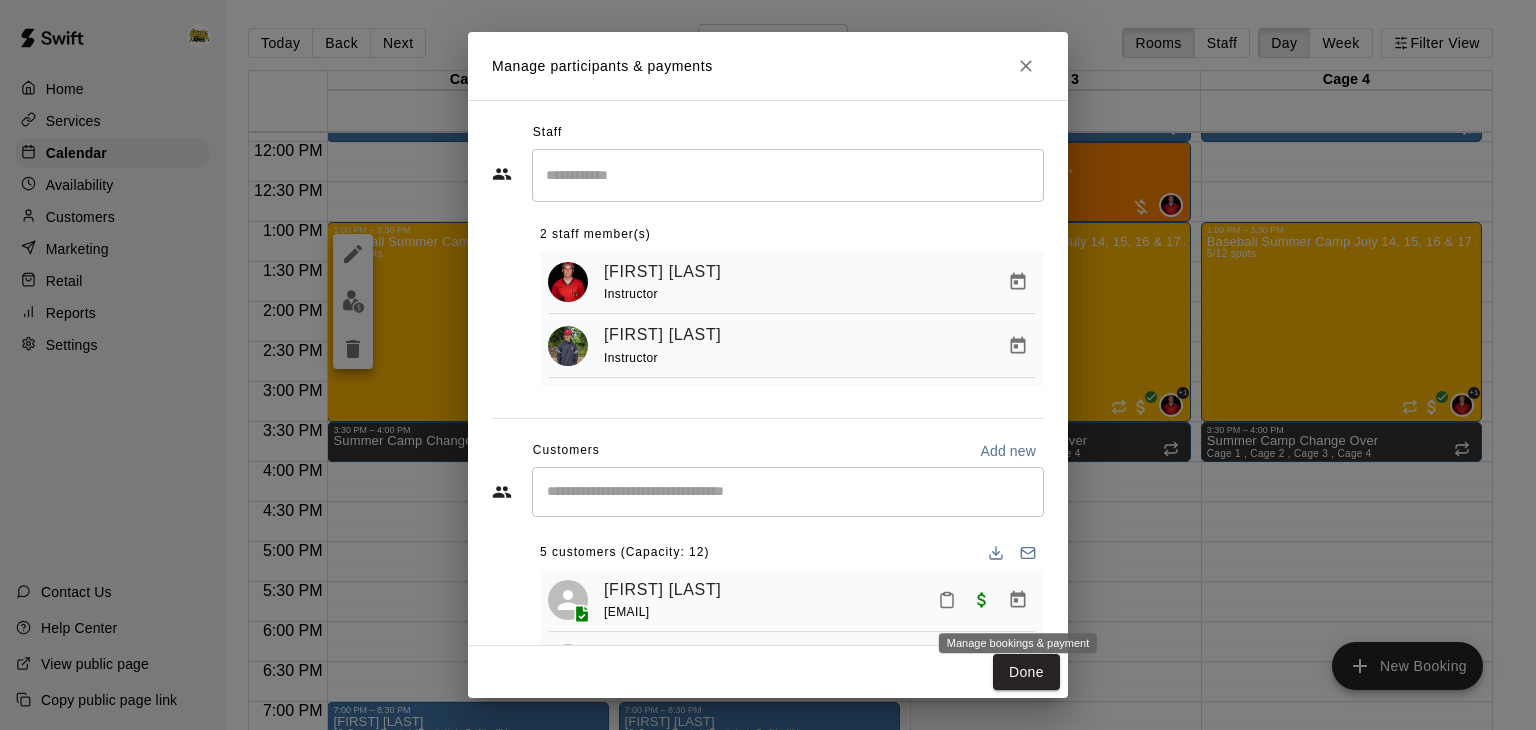 click 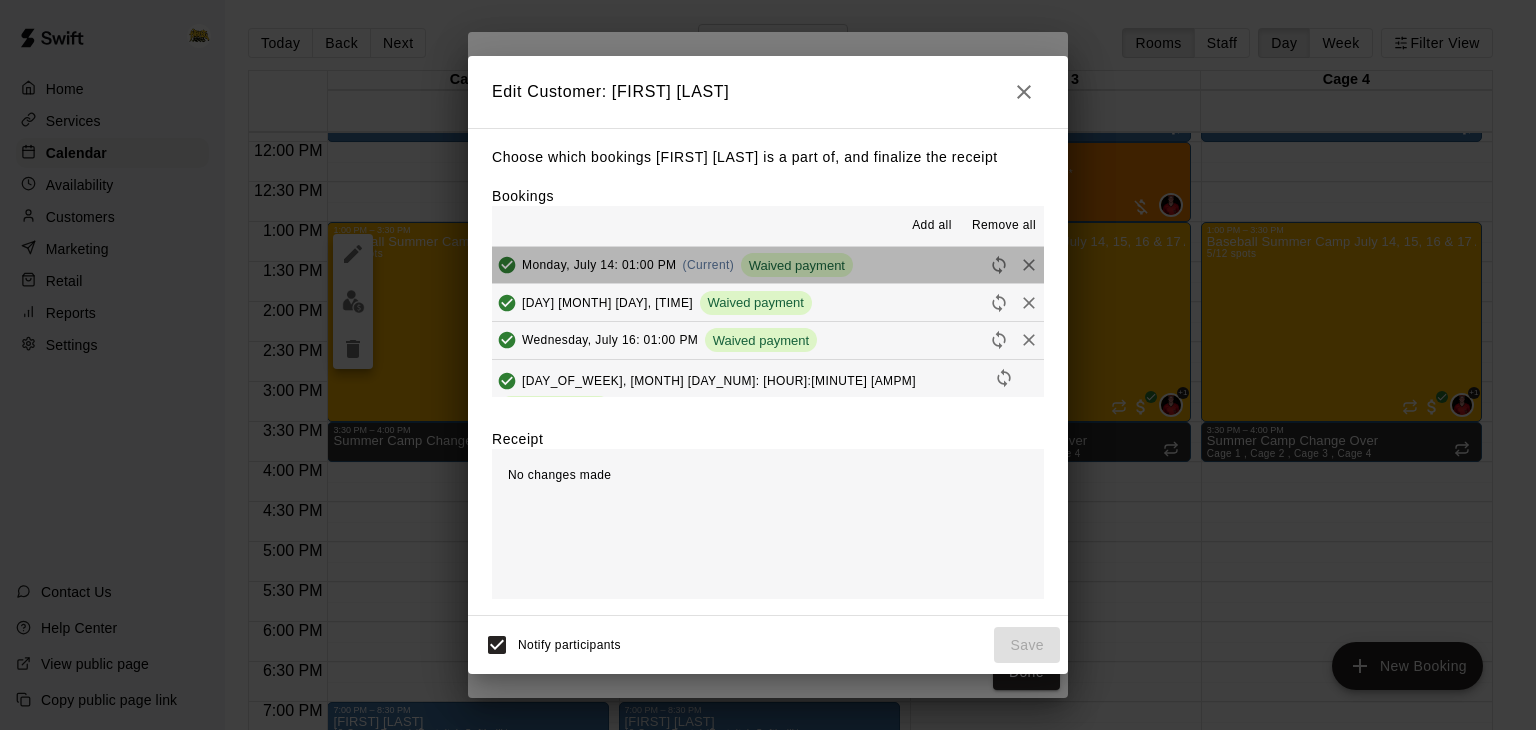 click on "[DAY_OF_WEEK], [MONTH] [DAY_NUM]: [HOUR]:[MINUTE] [AMPM] (Current) Waived payment" at bounding box center [768, 265] 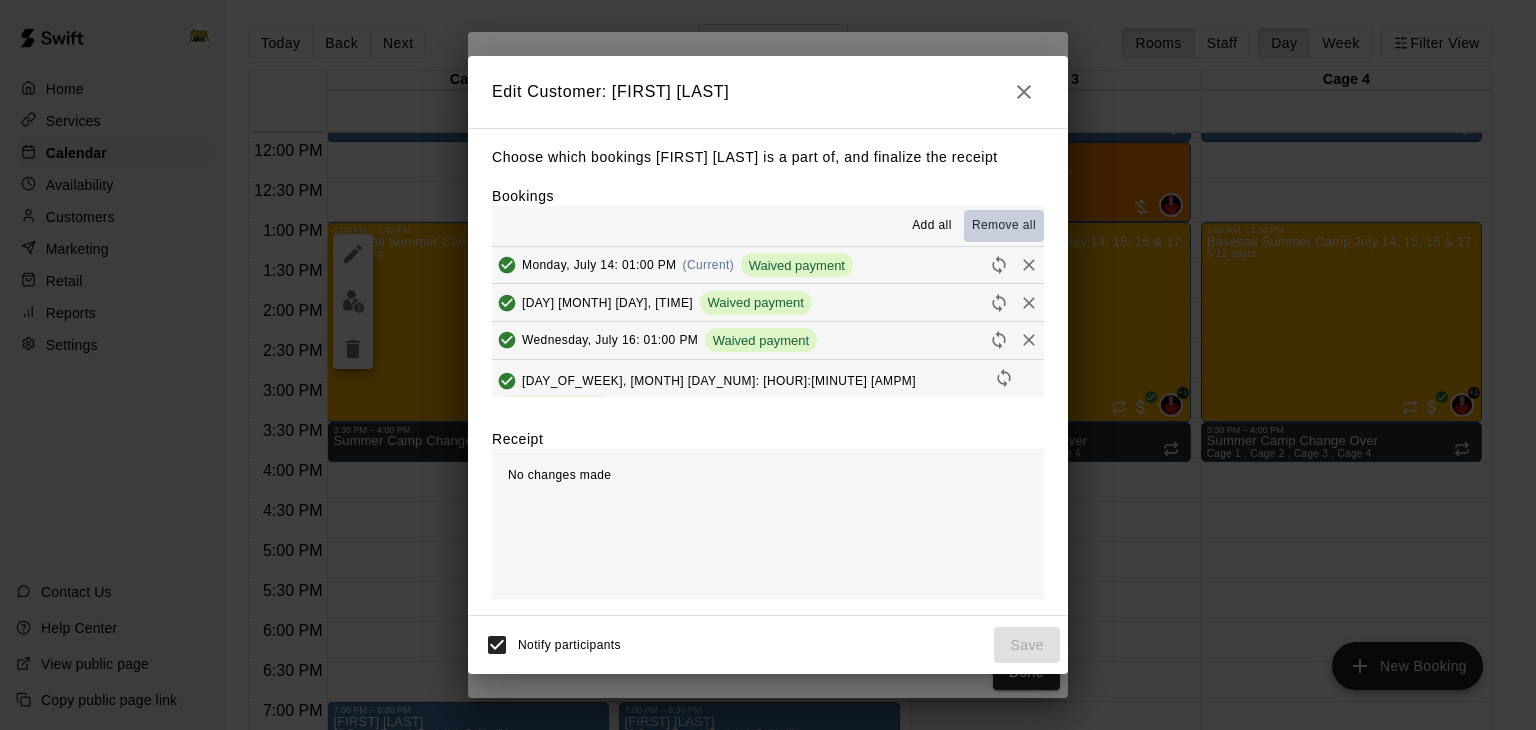 click on "Remove all" at bounding box center [1004, 226] 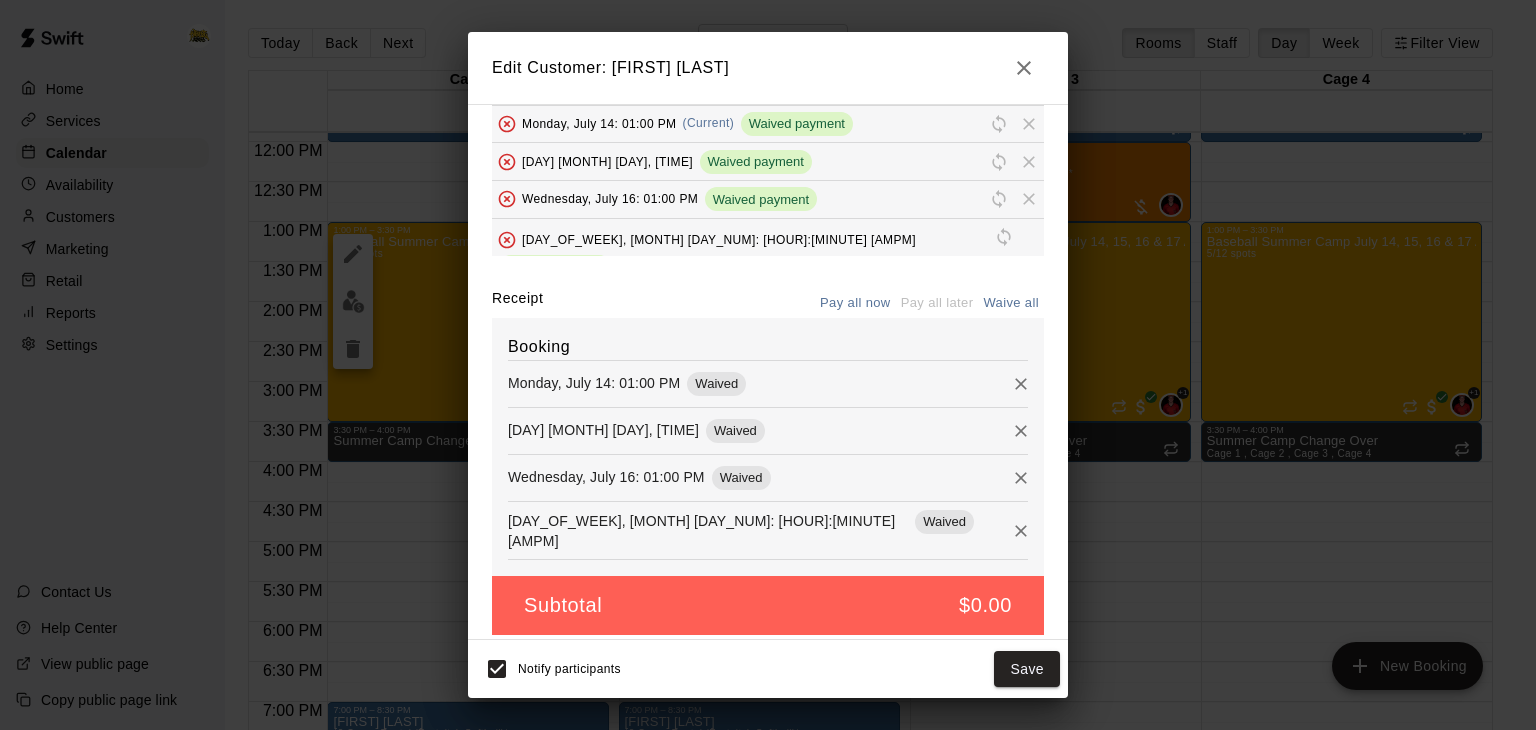 scroll, scrollTop: 115, scrollLeft: 0, axis: vertical 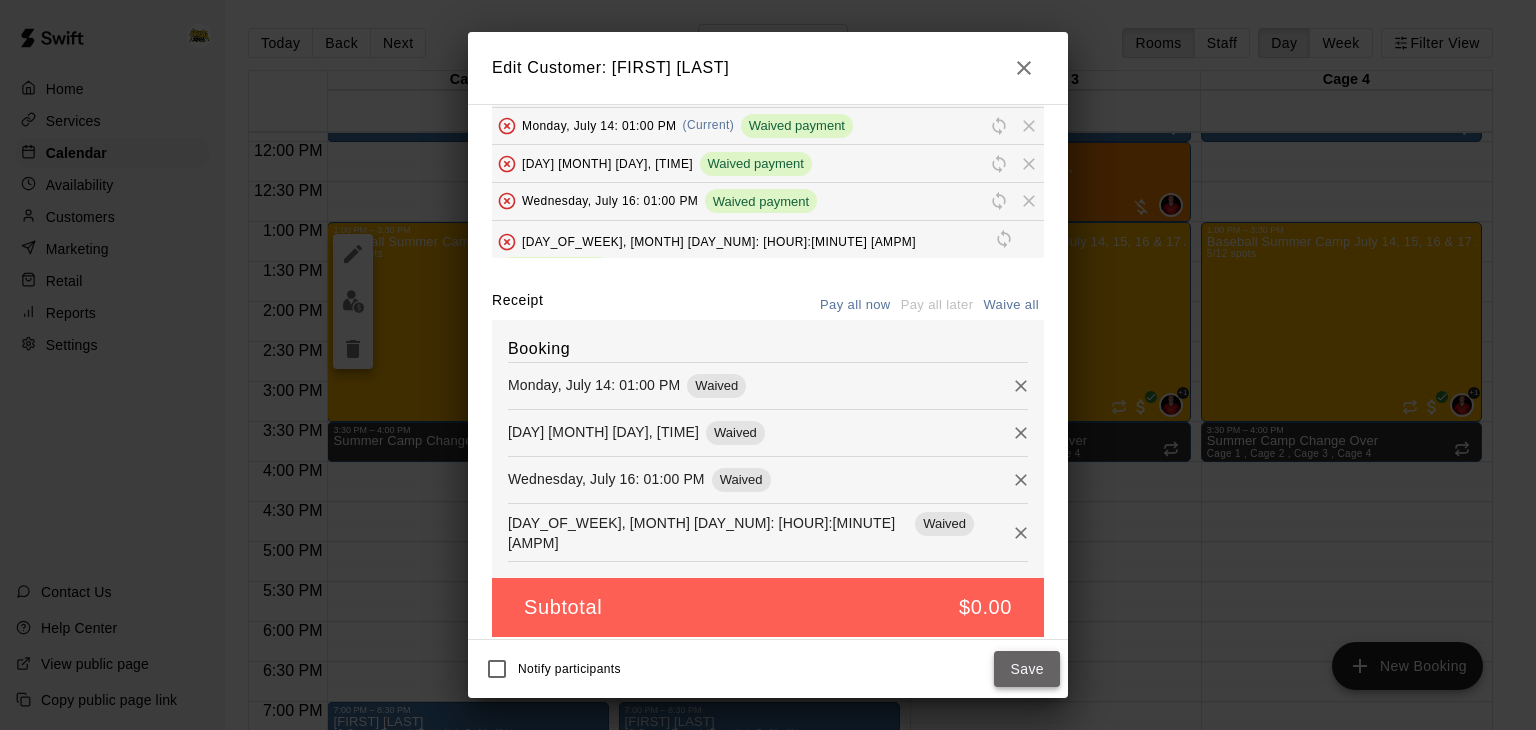 click on "Save" at bounding box center (1027, 669) 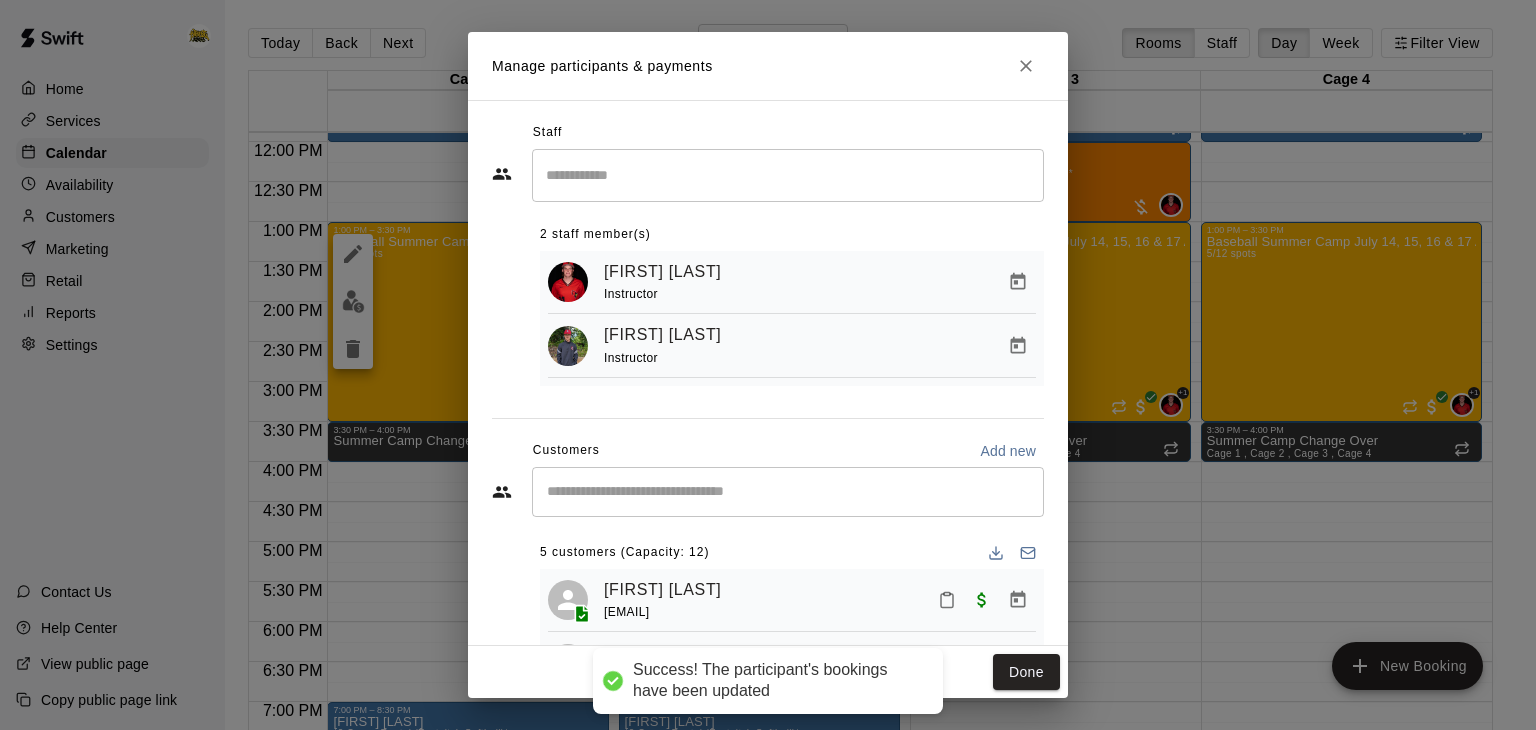 scroll, scrollTop: 48, scrollLeft: 0, axis: vertical 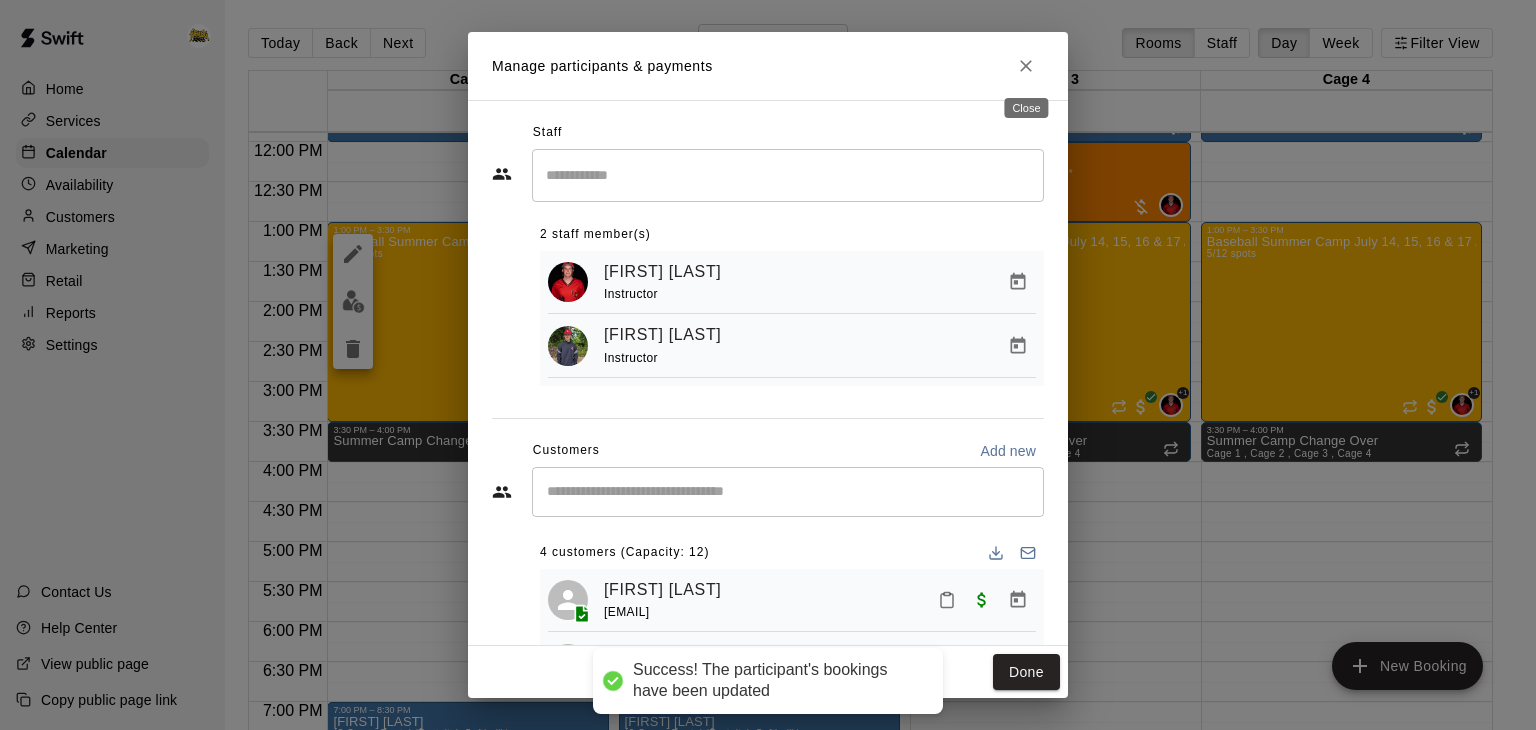 click 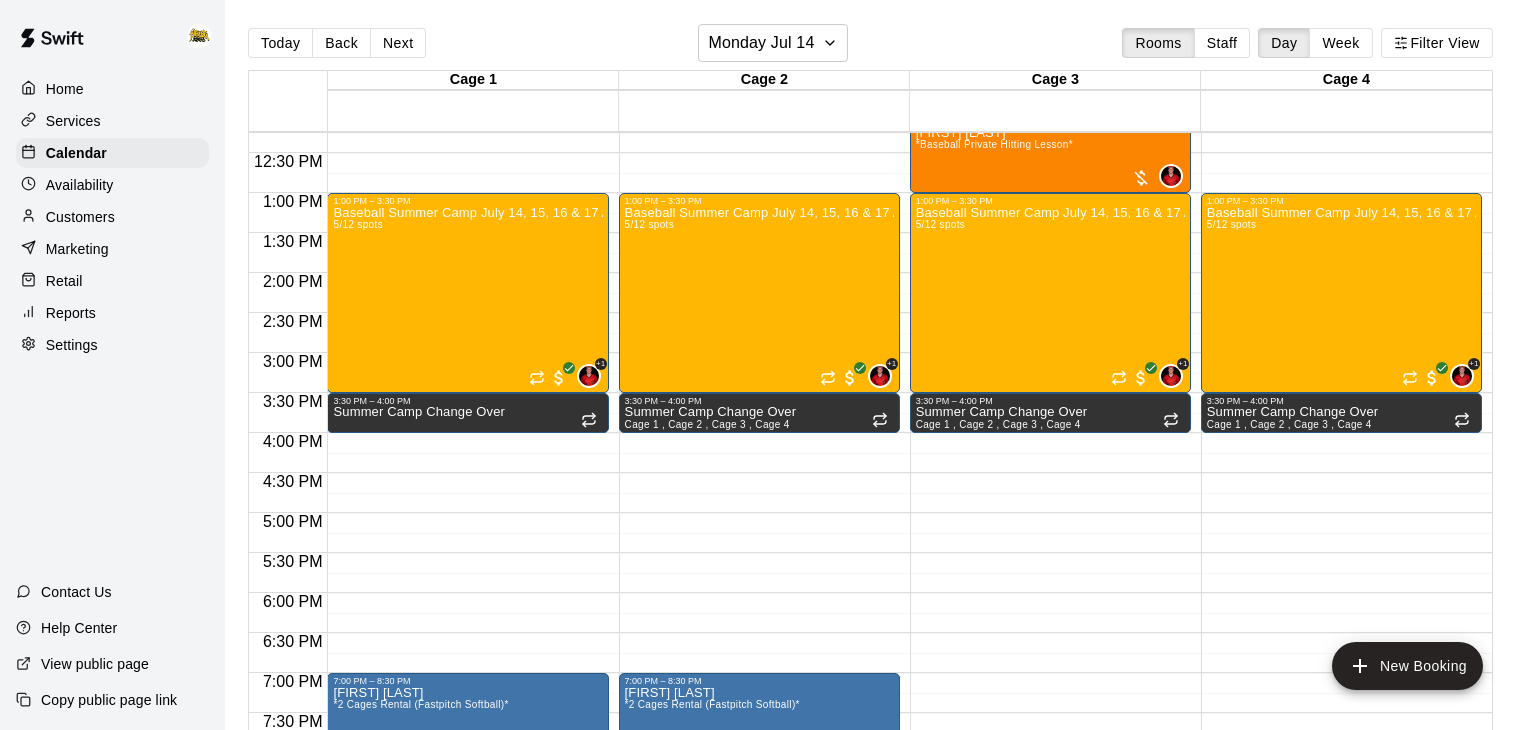 scroll, scrollTop: 999, scrollLeft: 0, axis: vertical 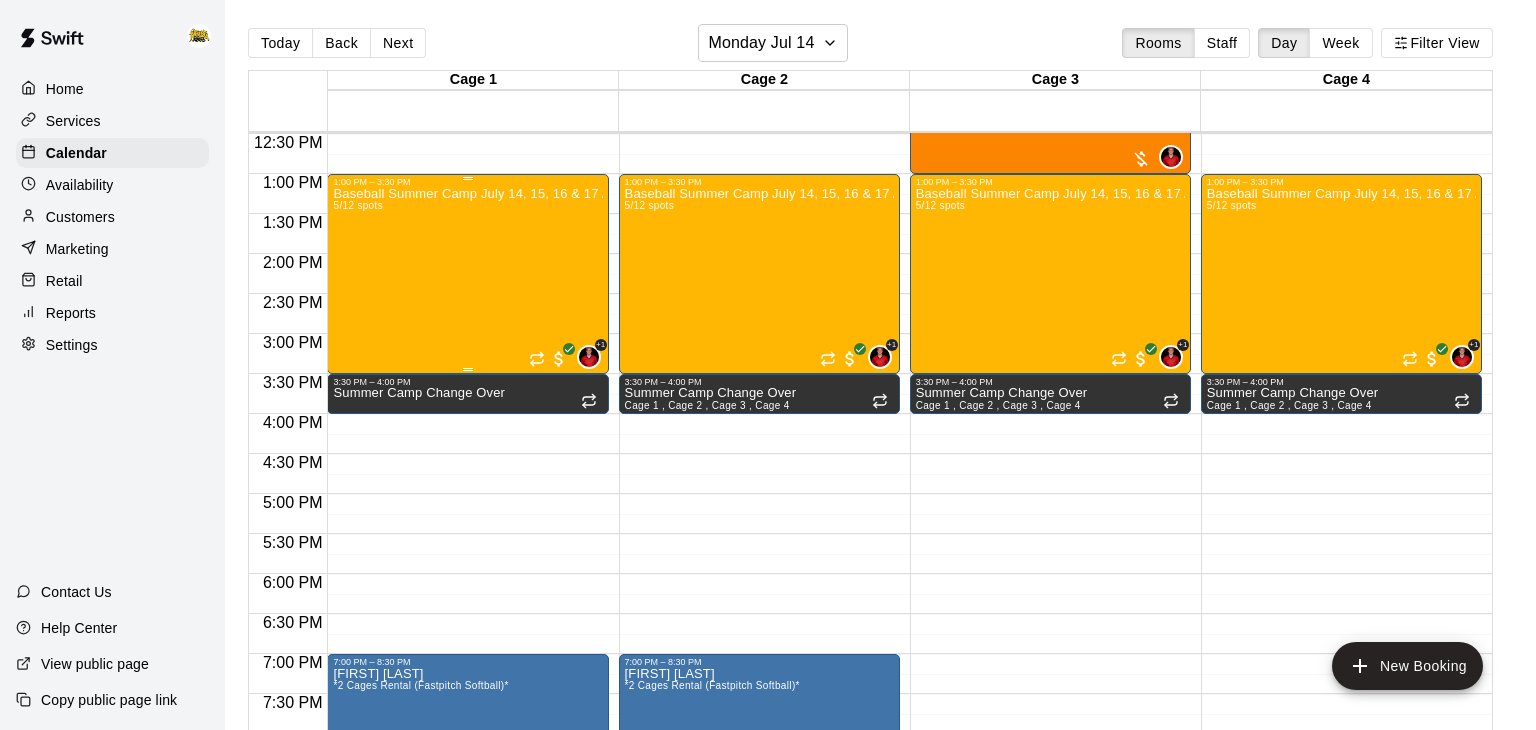click on "Baseball Summer Camp [MONTH] [NUMBER], [NUMBER], [NUMBER] & [NUMBER] Ages [NUMBER] - [NUMBER] [NUMBER]/[NUMBER] spots" at bounding box center (467, 552) 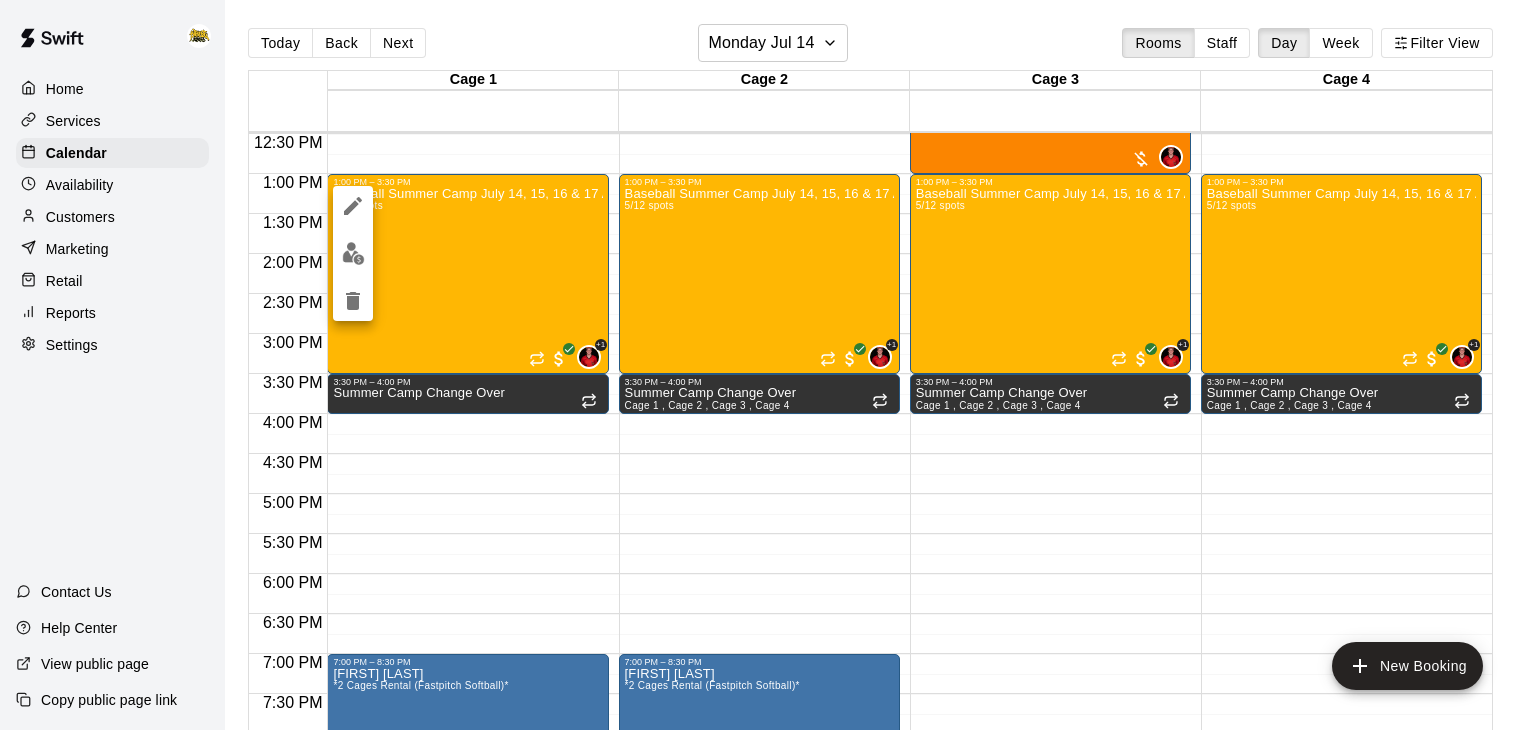 click at bounding box center (768, 365) 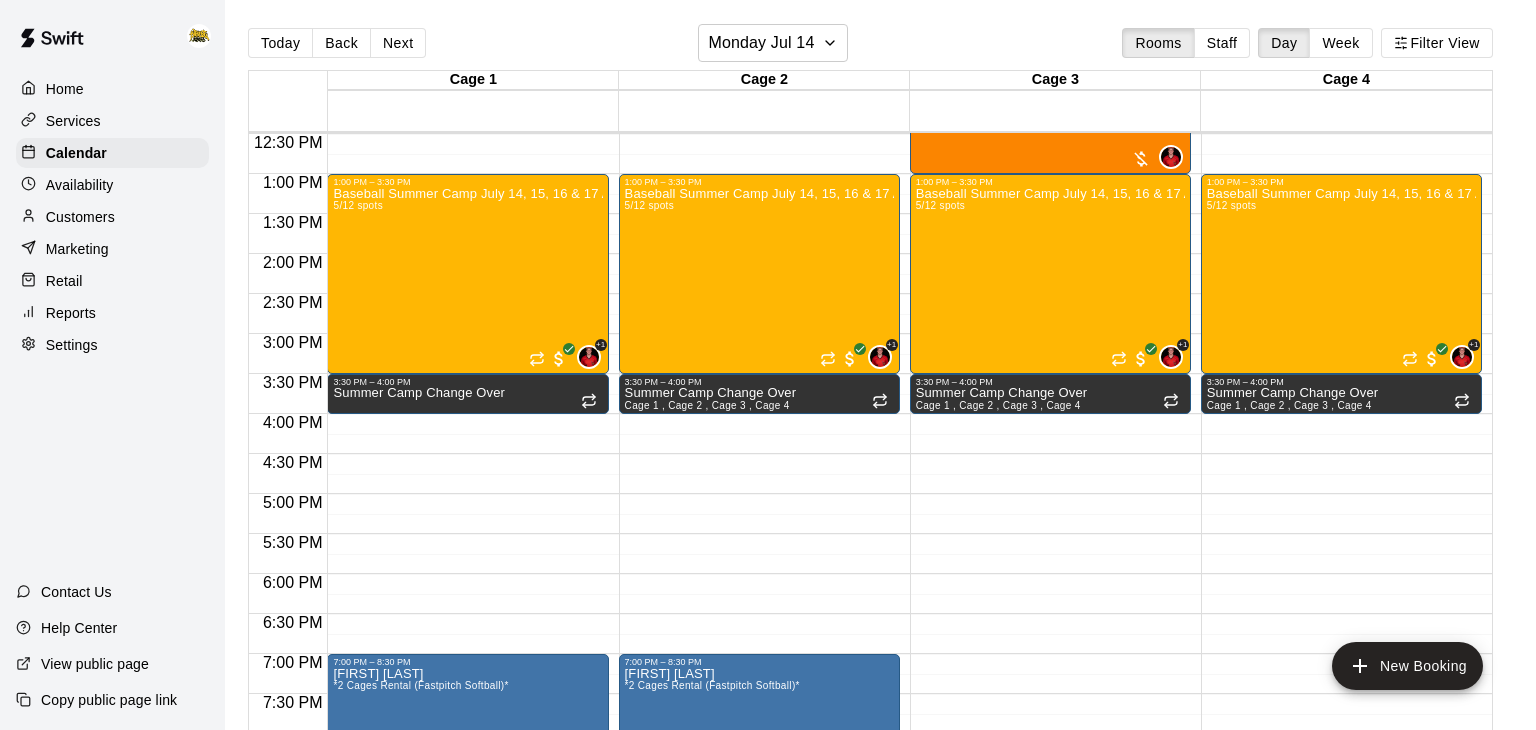 click on "Home" at bounding box center (65, 89) 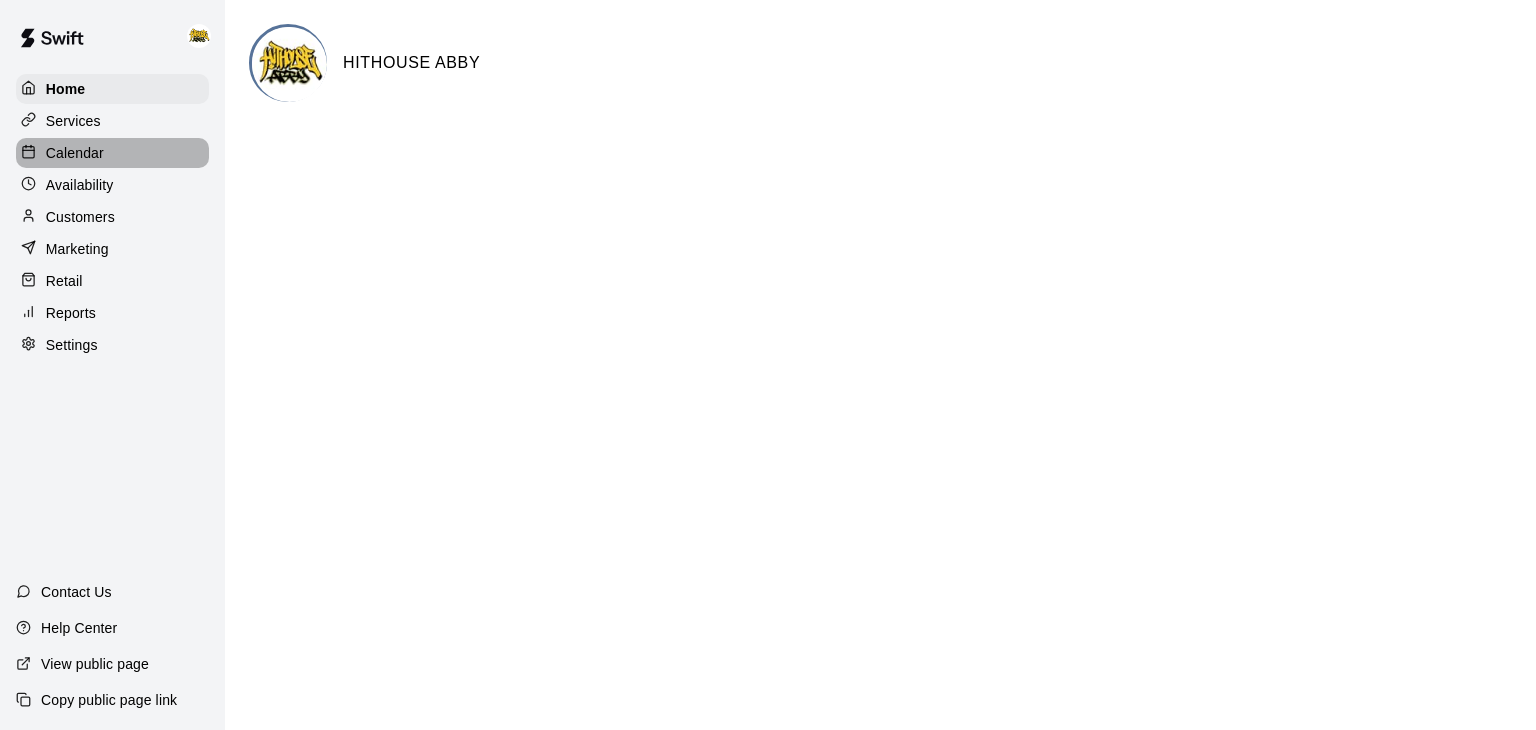 click on "Calendar" at bounding box center (75, 153) 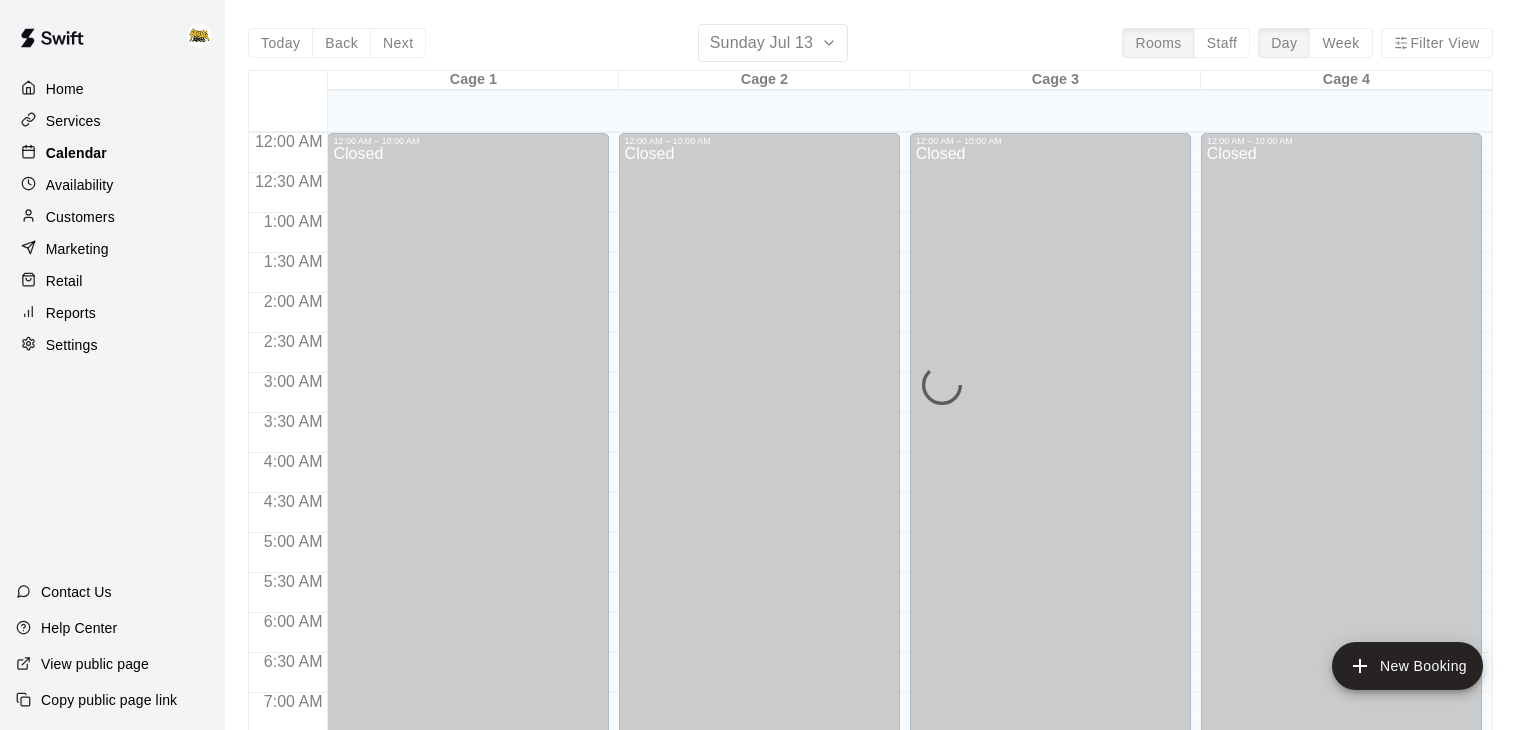 scroll, scrollTop: 1042, scrollLeft: 0, axis: vertical 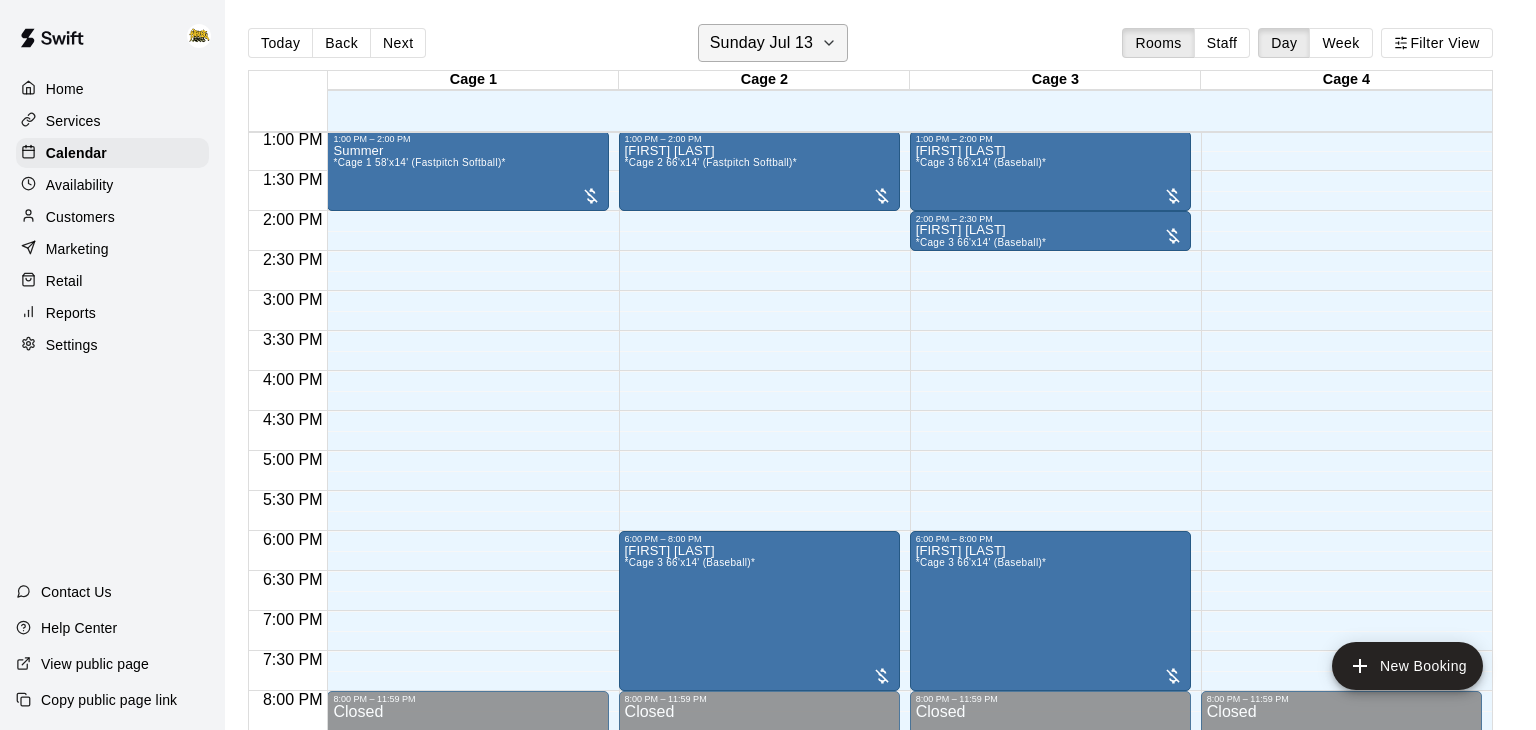 click on "Sunday Jul 13" at bounding box center [761, 43] 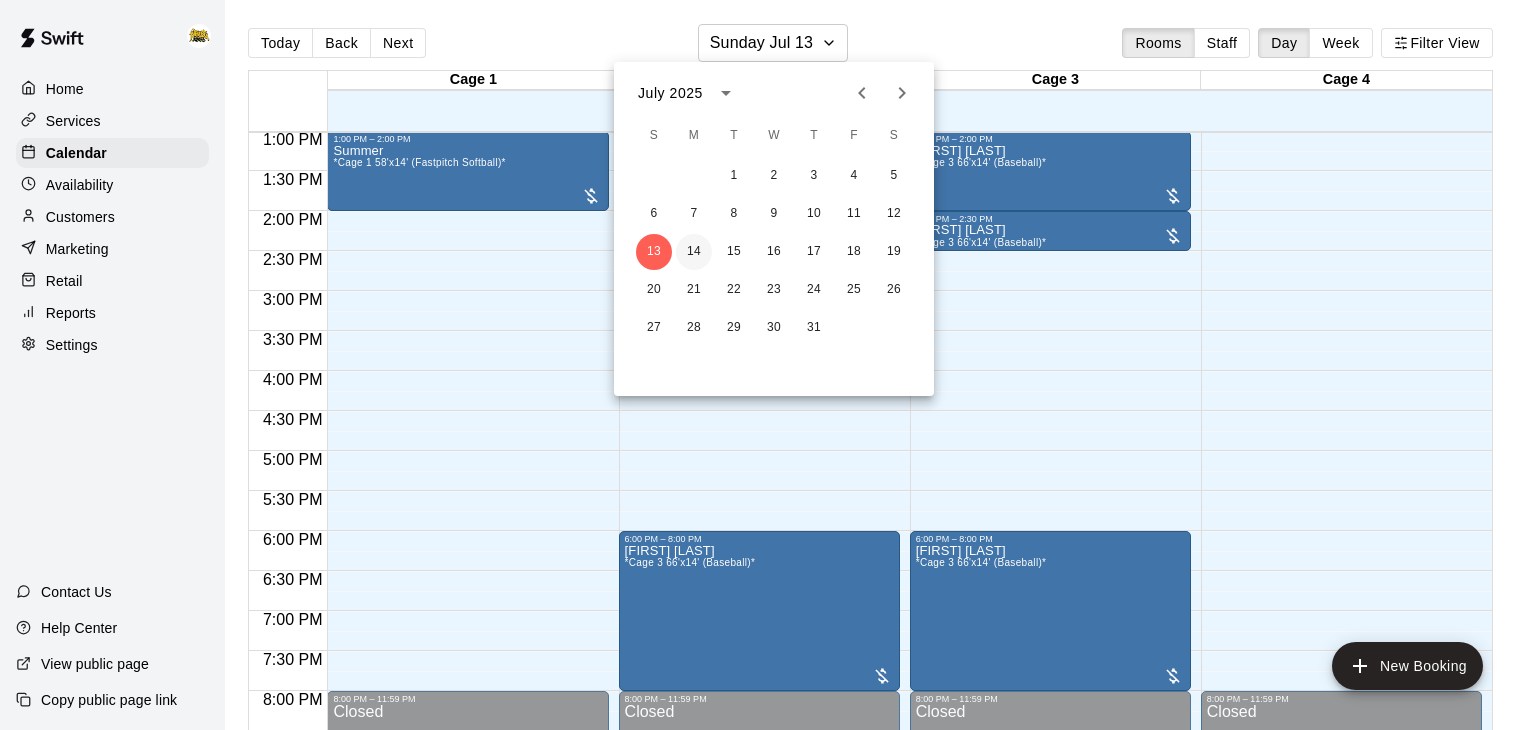 click on "14" at bounding box center [694, 252] 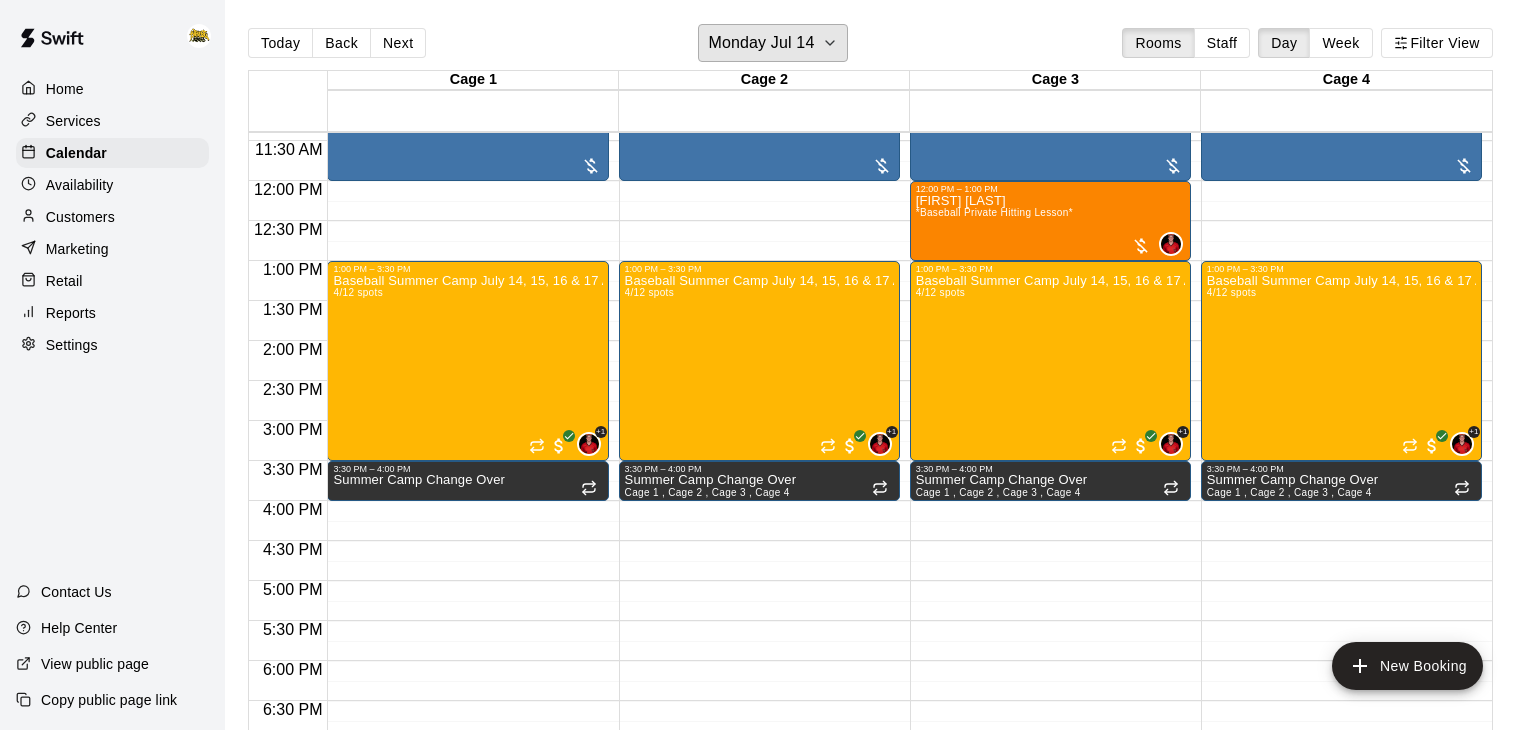 scroll, scrollTop: 911, scrollLeft: 0, axis: vertical 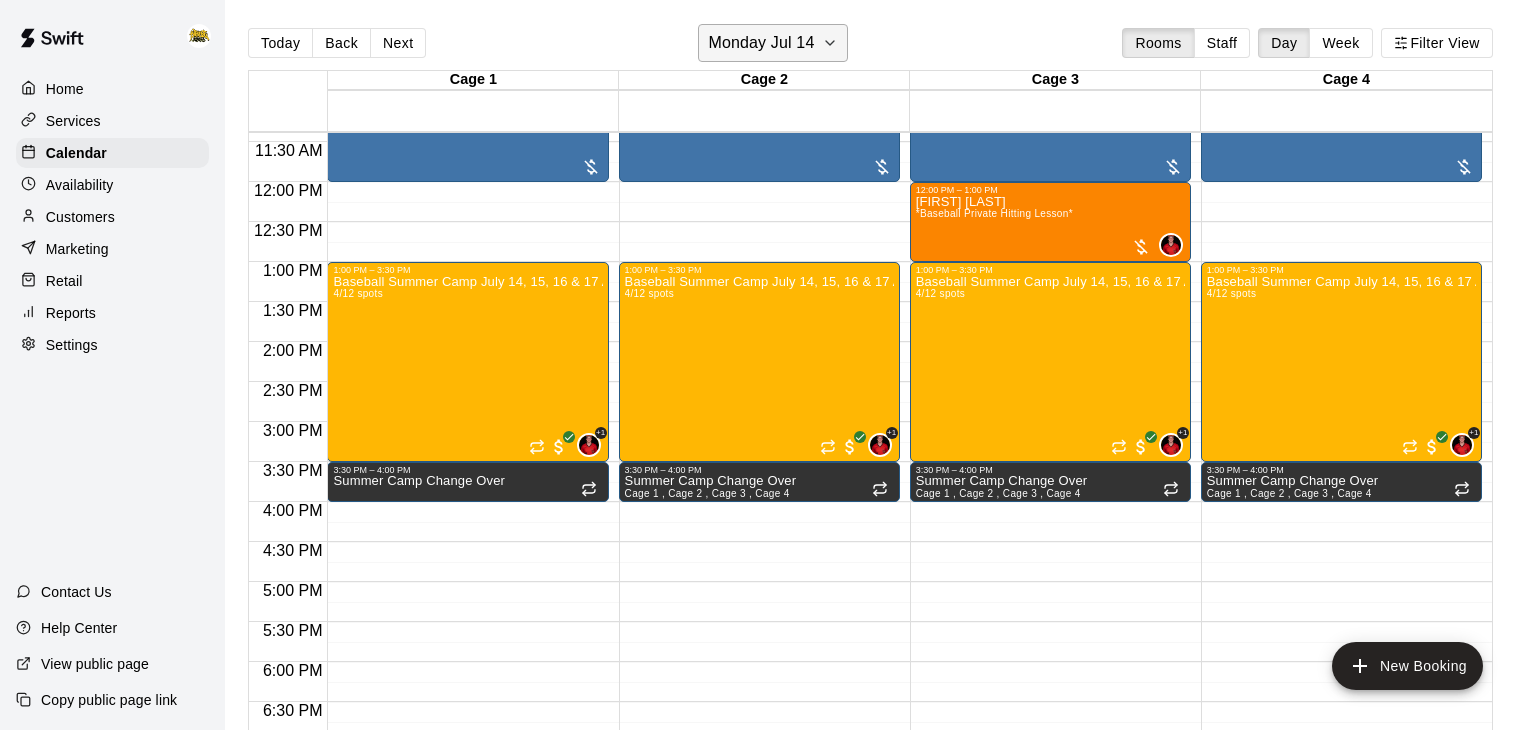 click 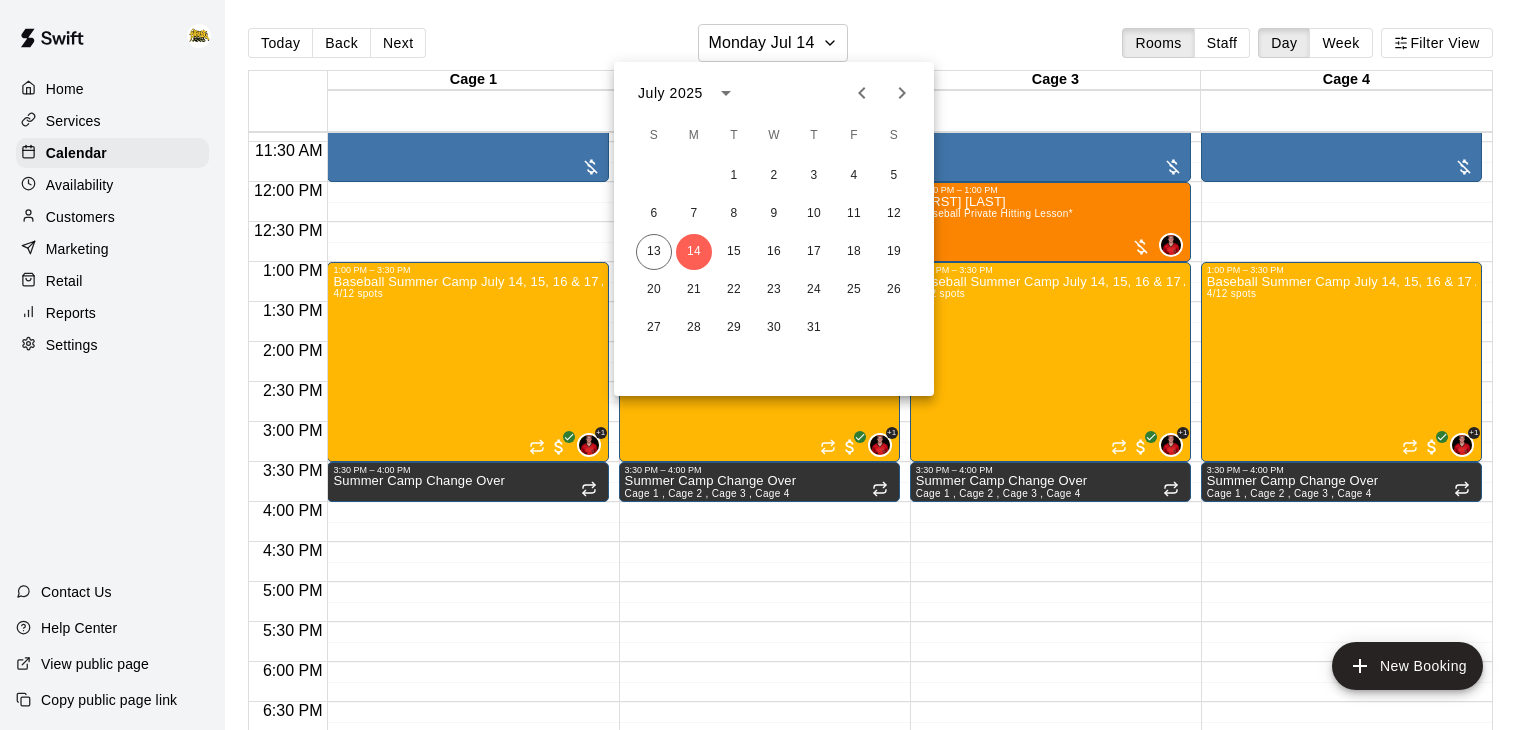 click on "13 14 15 16 17 18 19" at bounding box center [774, 252] 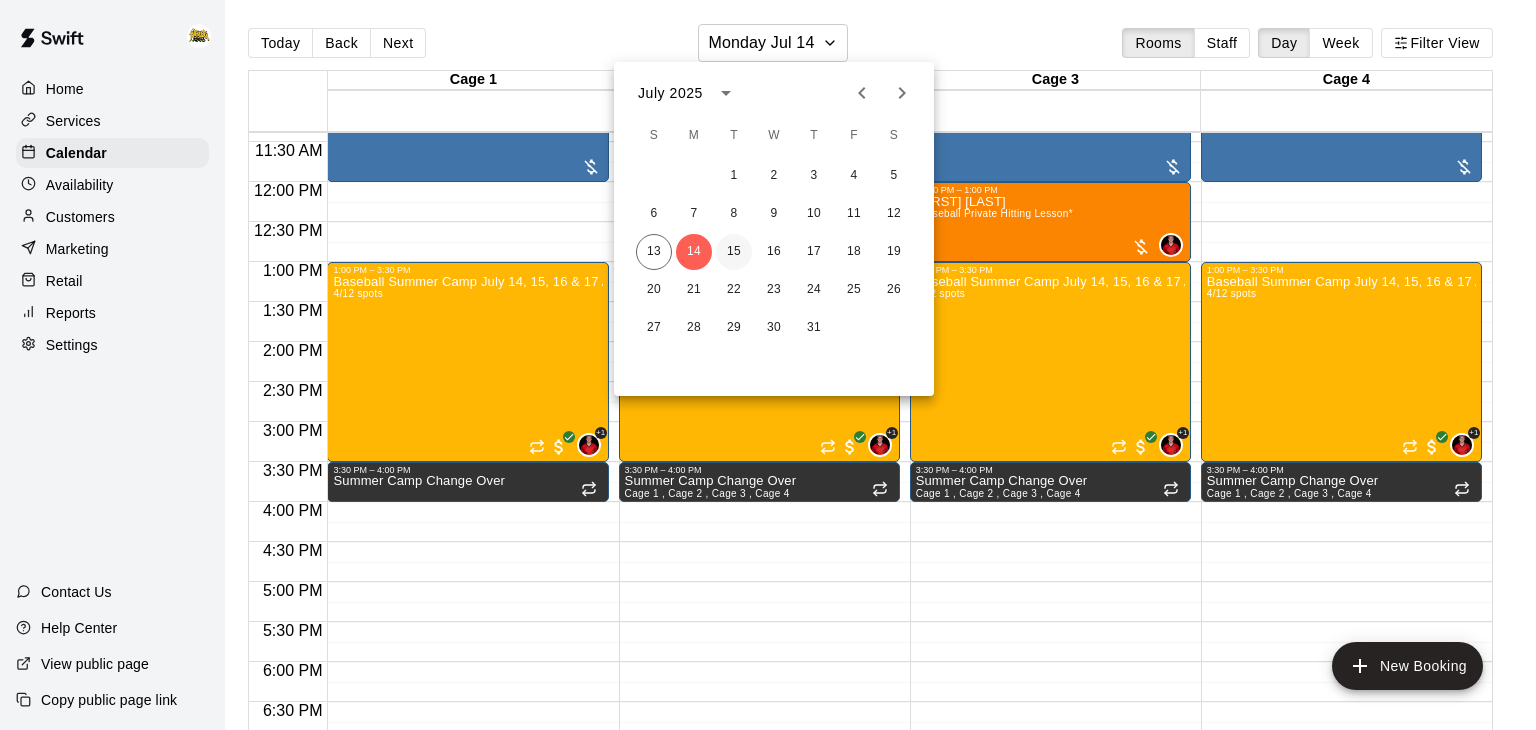click on "15" at bounding box center (734, 252) 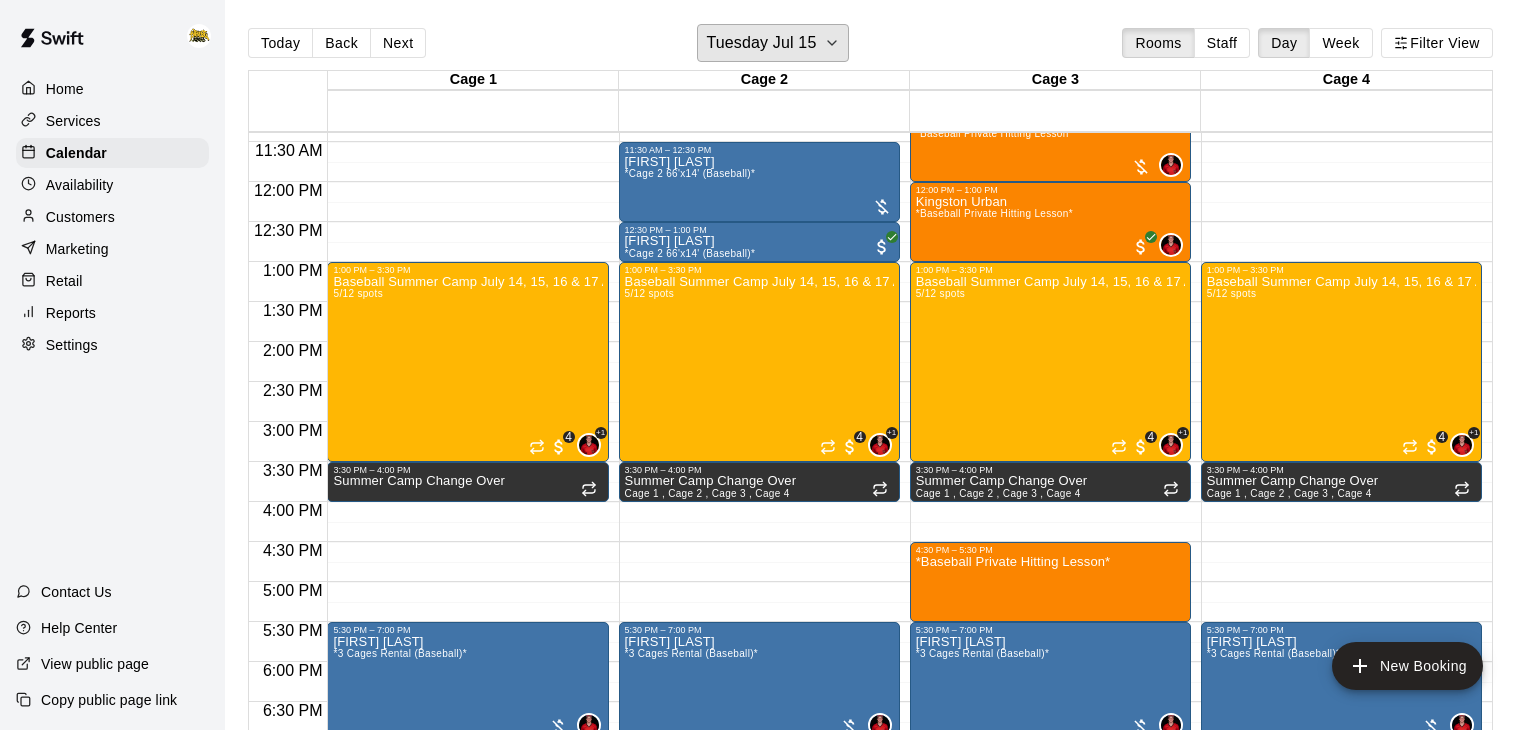 scroll, scrollTop: 0, scrollLeft: 0, axis: both 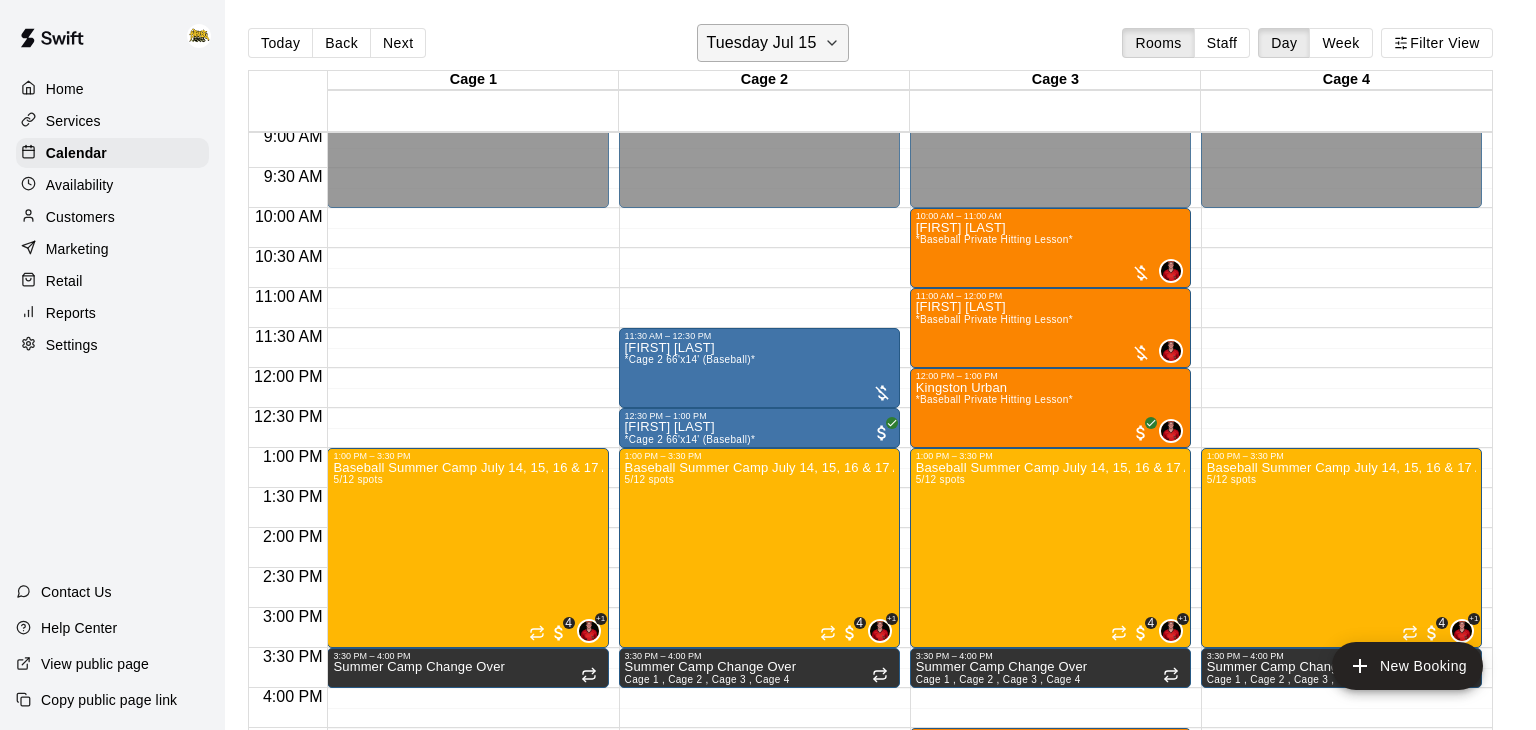 click 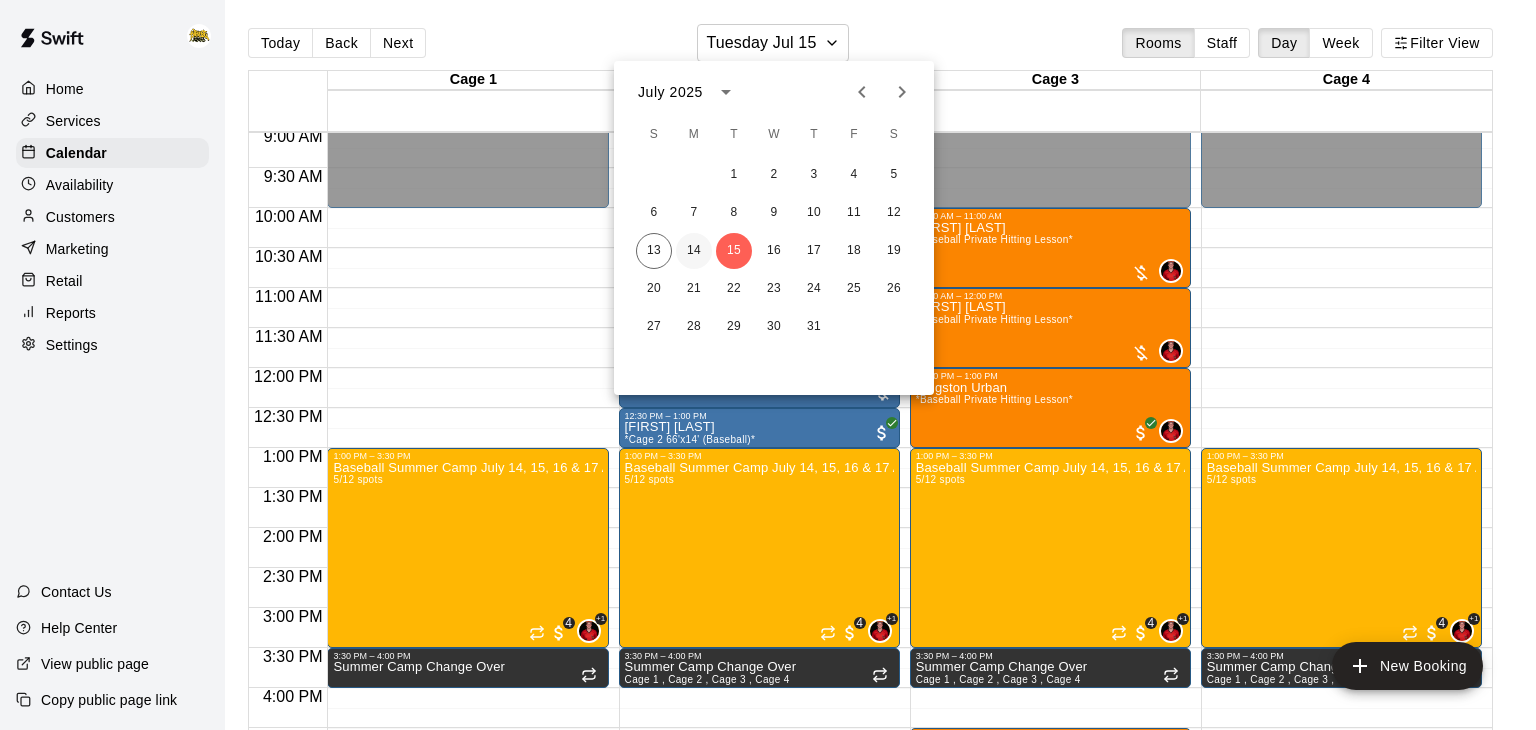 click on "14" at bounding box center (694, 251) 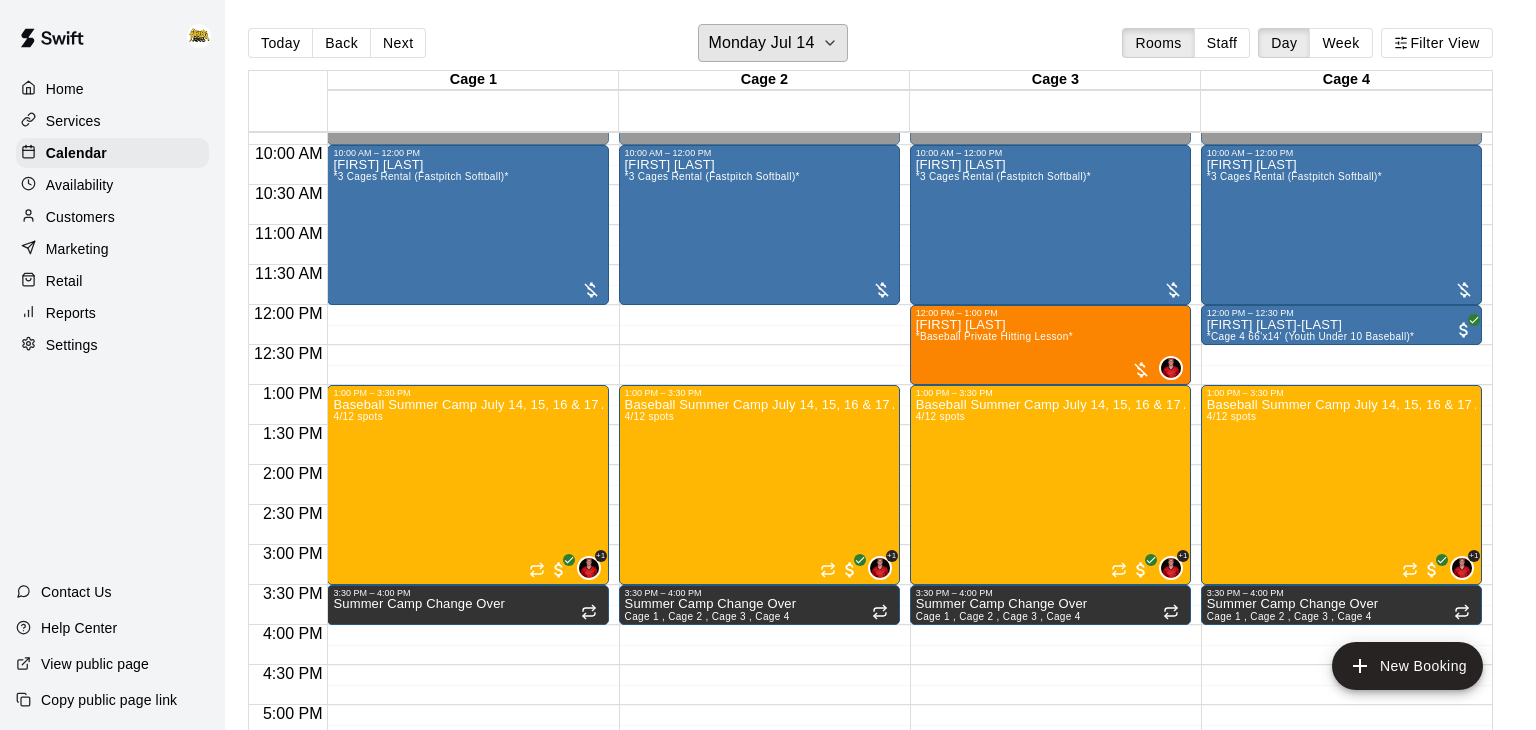 scroll, scrollTop: 788, scrollLeft: 0, axis: vertical 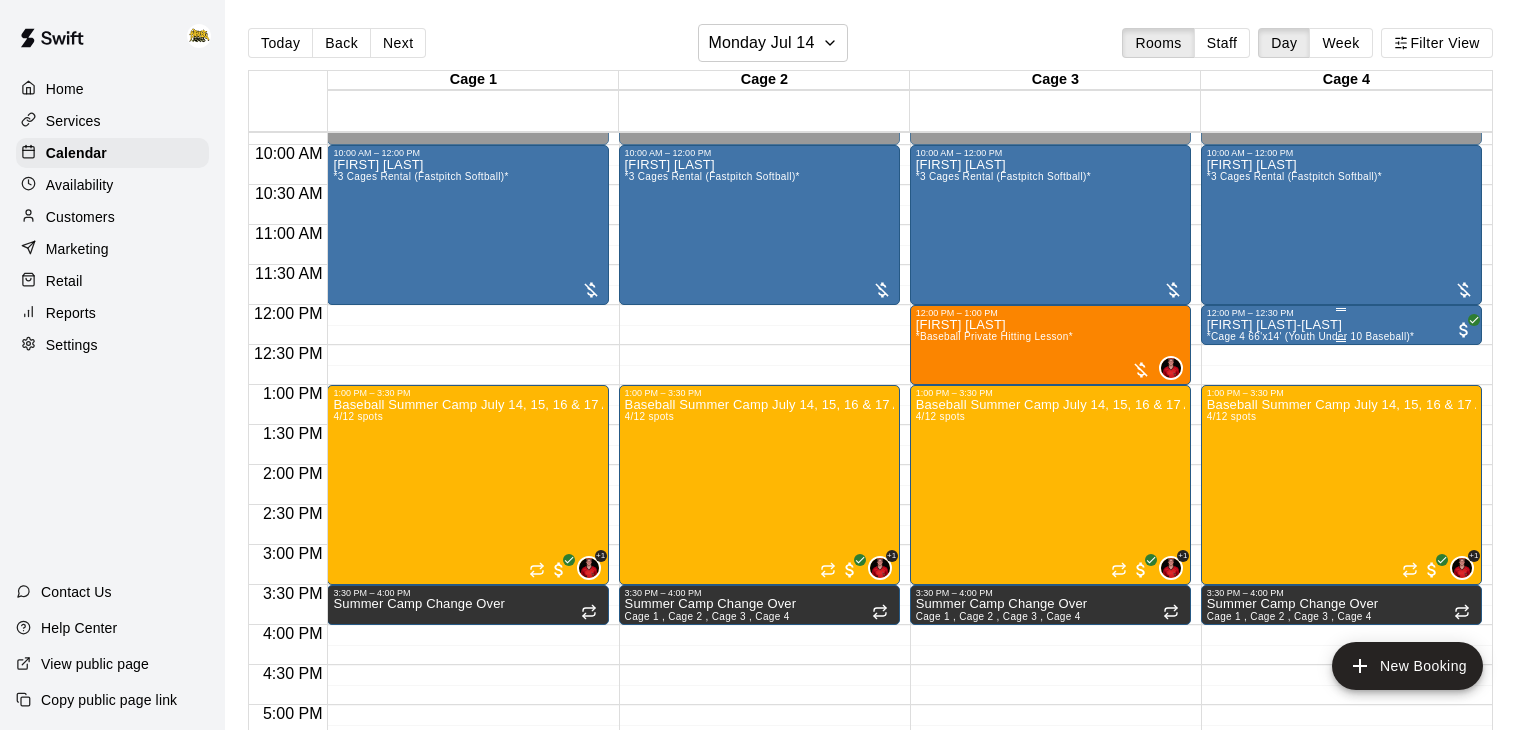 click on "[FIRST] [LAST] *Cage 4 66'x14' (Youth Under 10 Baseball)*" at bounding box center (1311, 683) 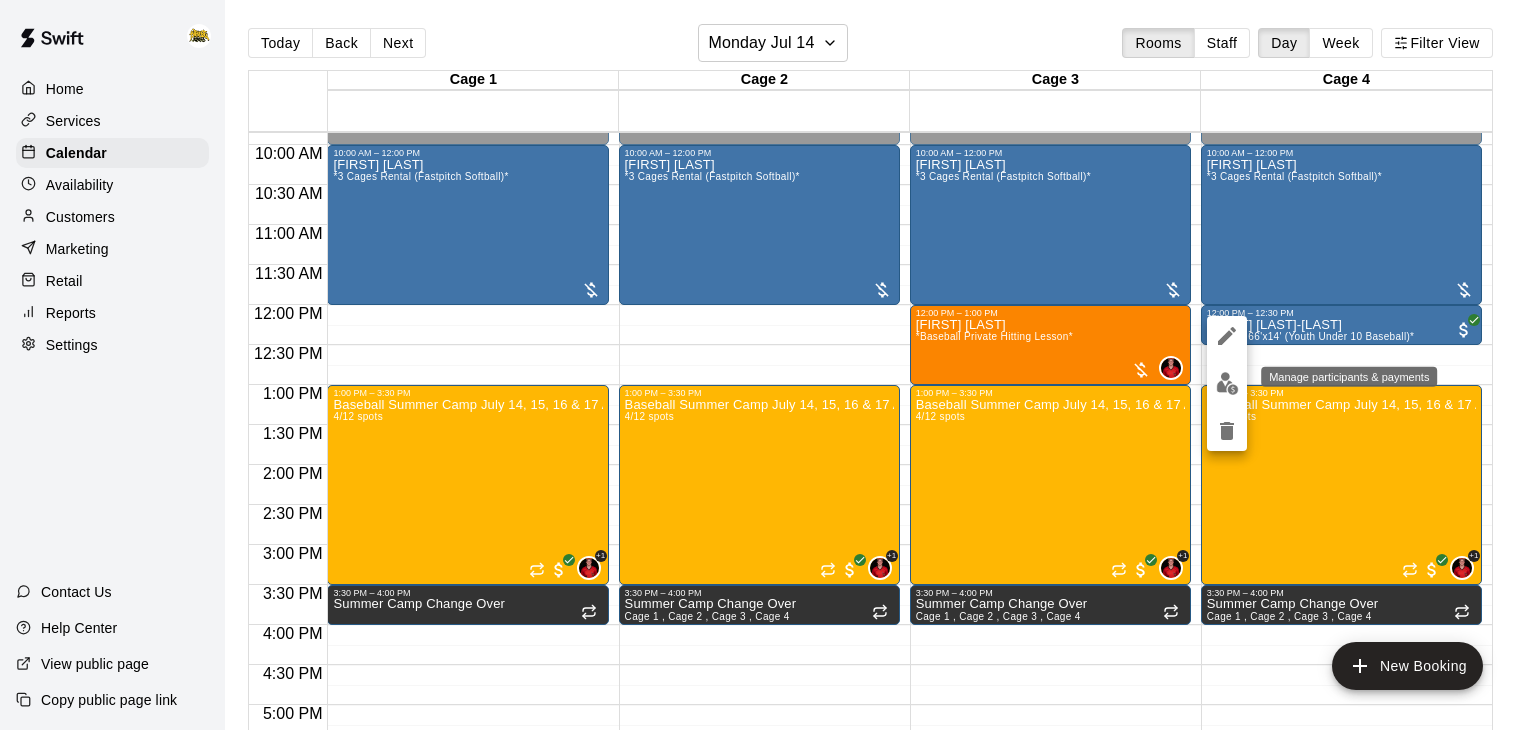click at bounding box center (1227, 383) 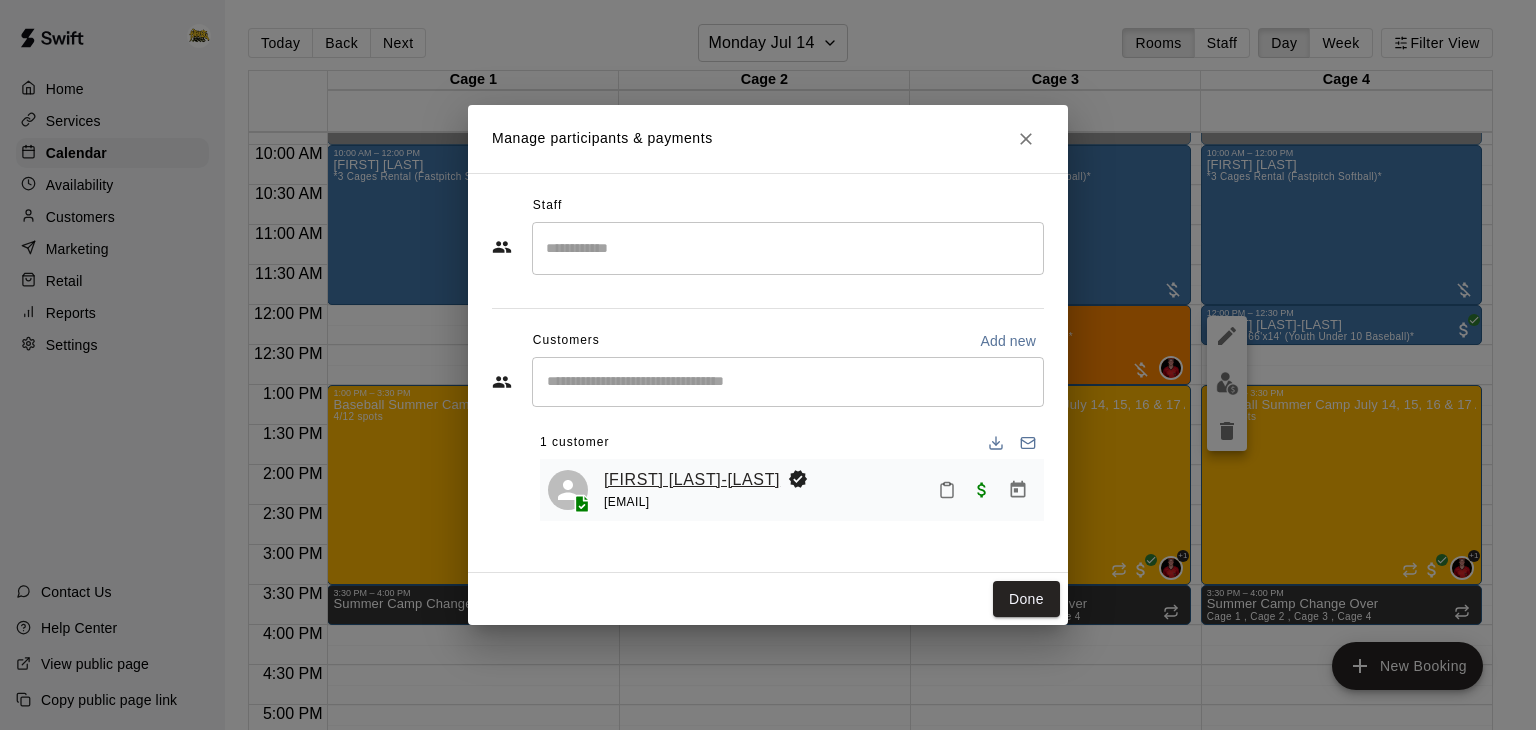 click on "[FIRST] [LAST]-[LAST]" at bounding box center (692, 480) 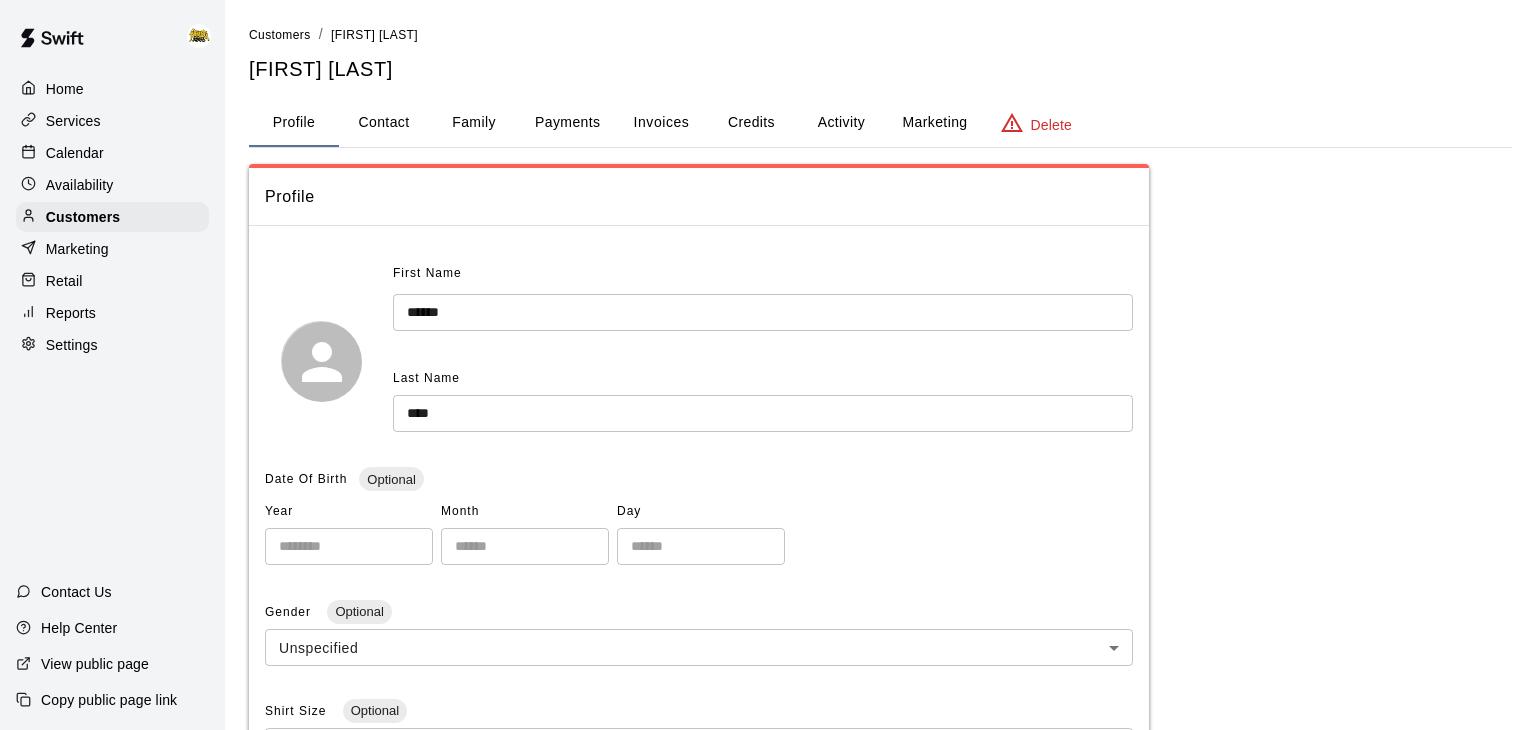 click on "Activity" at bounding box center (841, 123) 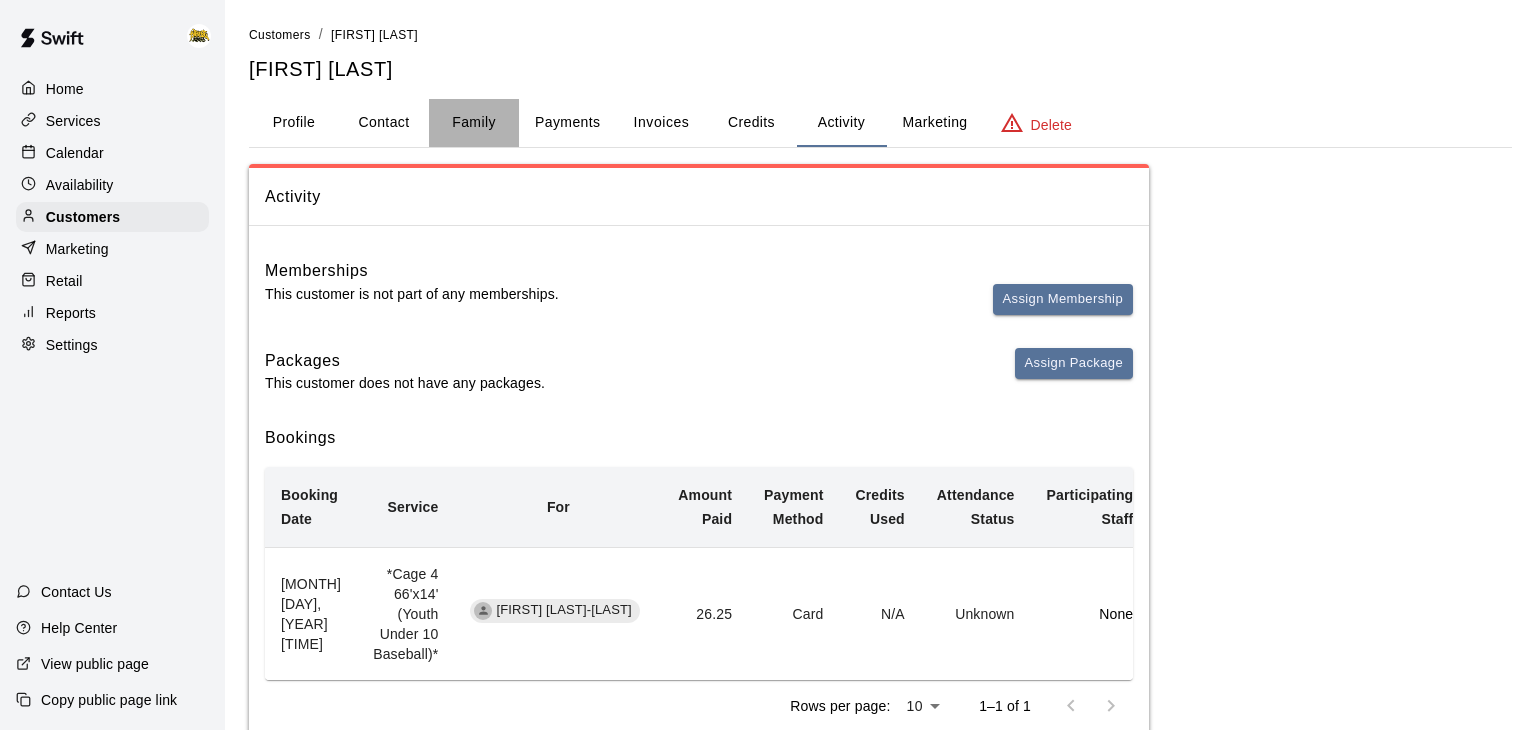 click on "Family" at bounding box center (474, 123) 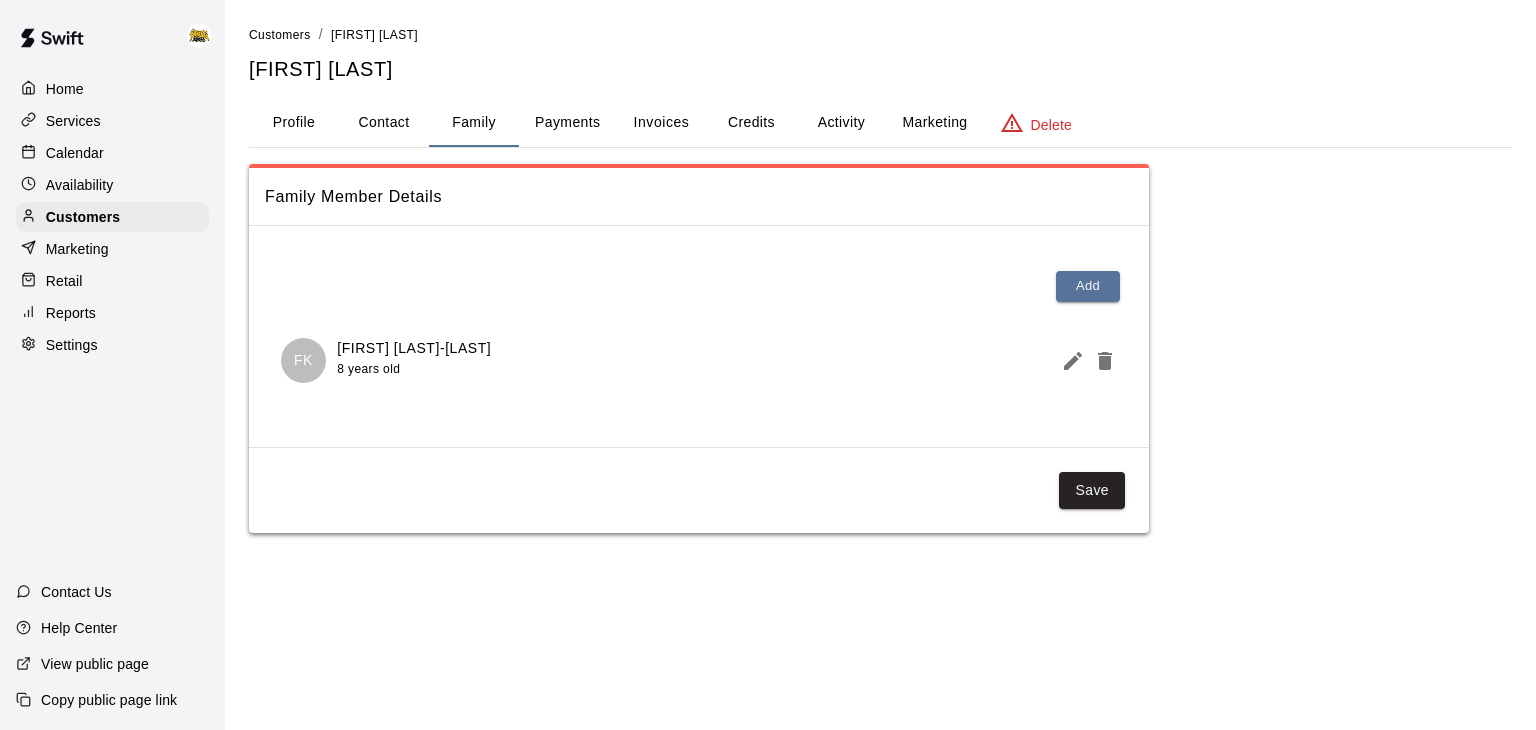 click on "Home" at bounding box center [65, 89] 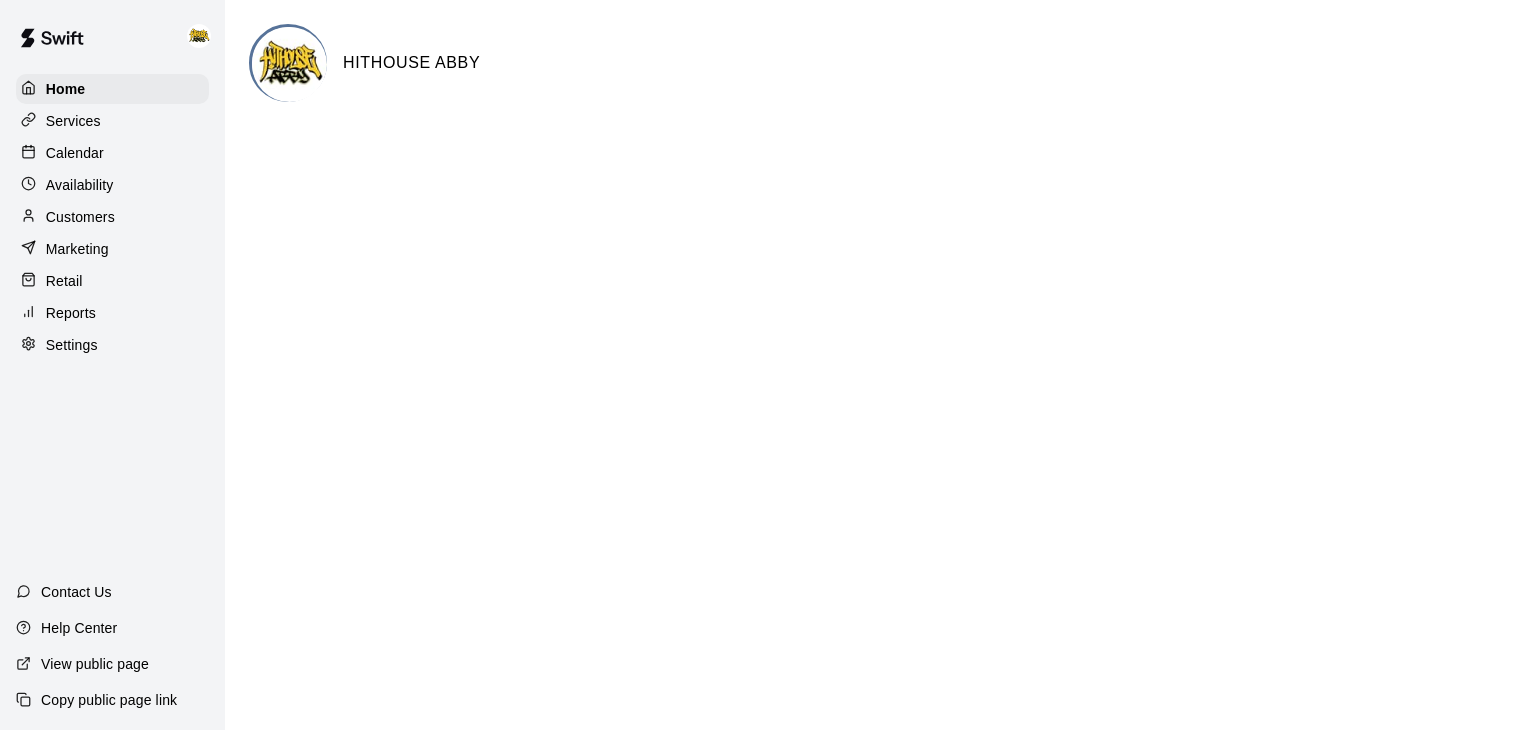click on "Calendar" at bounding box center [75, 153] 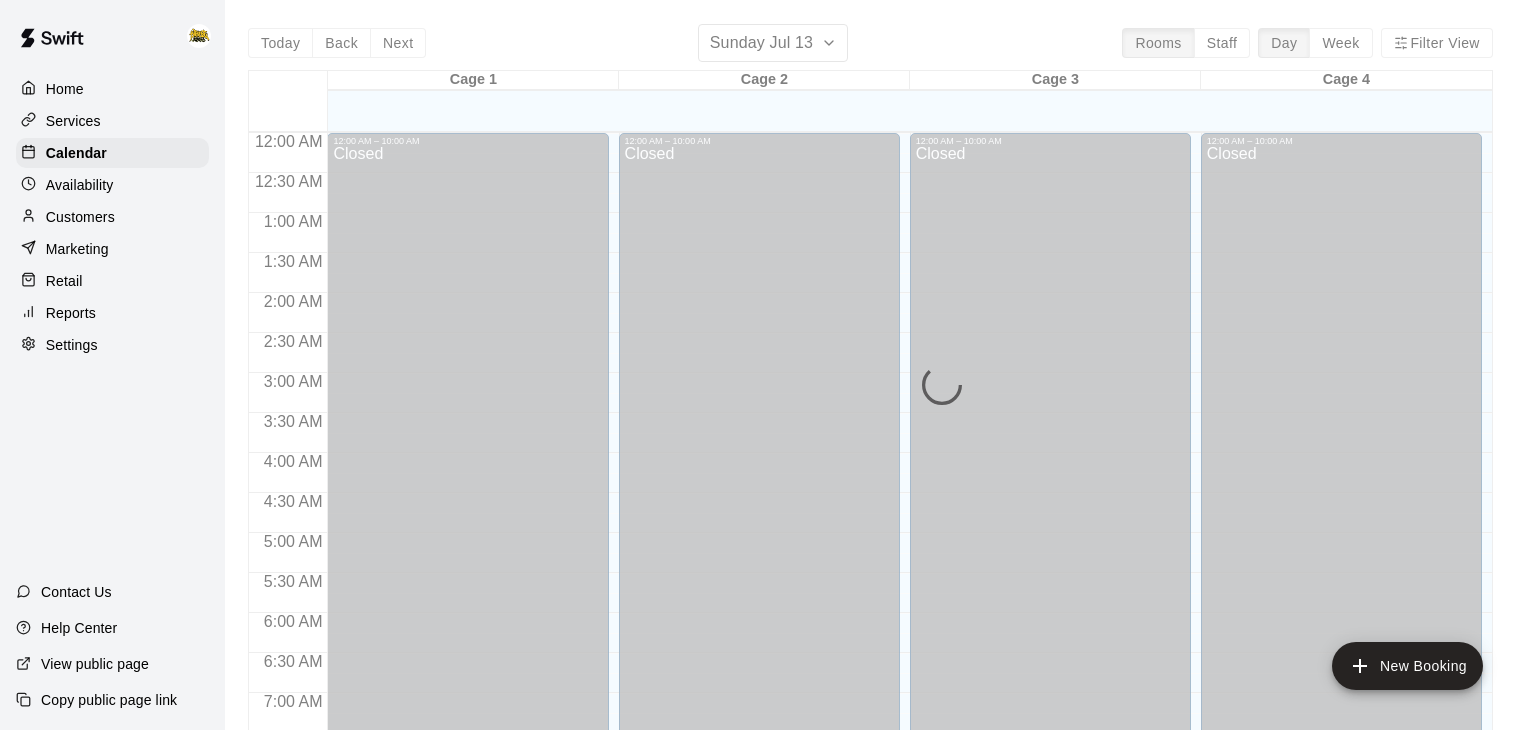scroll, scrollTop: 1046, scrollLeft: 0, axis: vertical 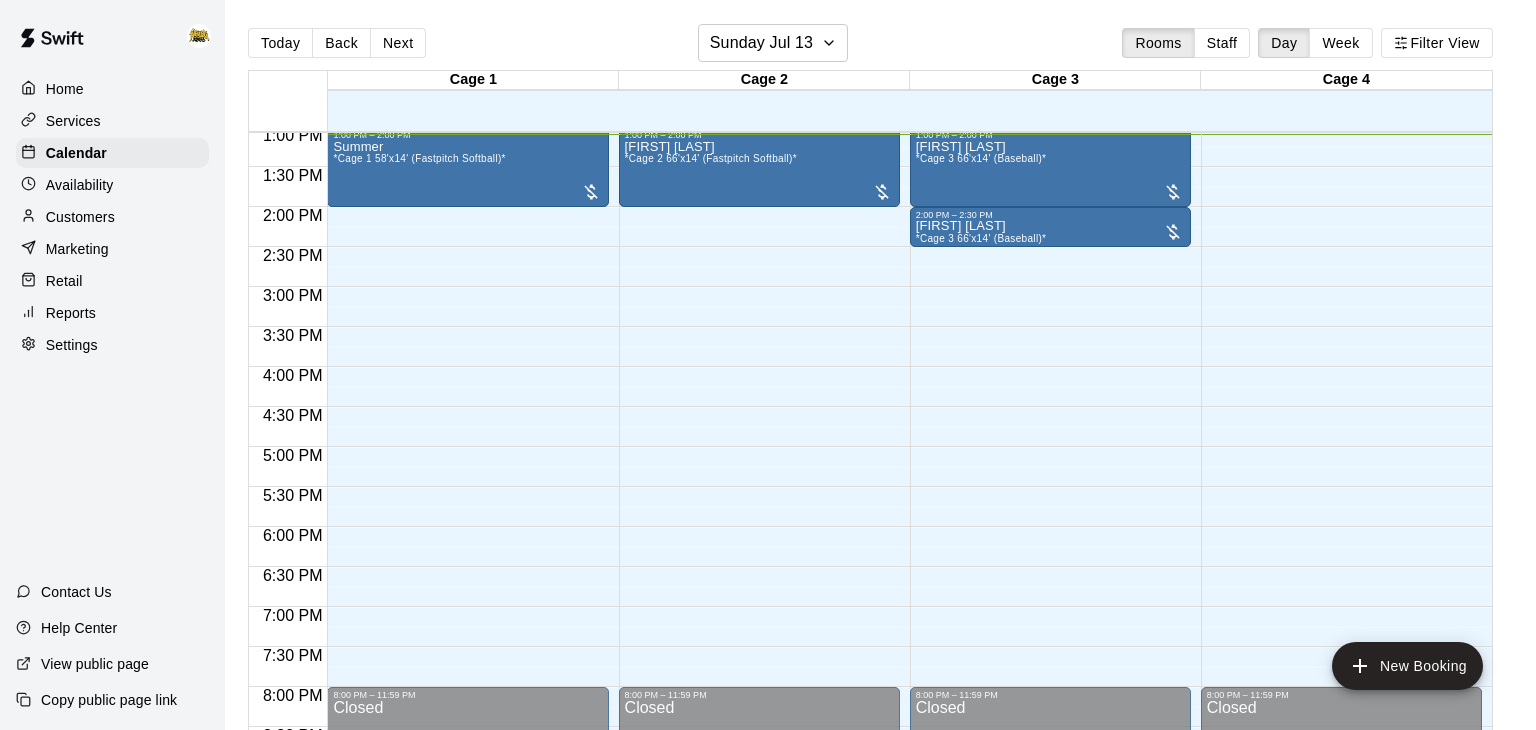 click on "Home" at bounding box center [65, 89] 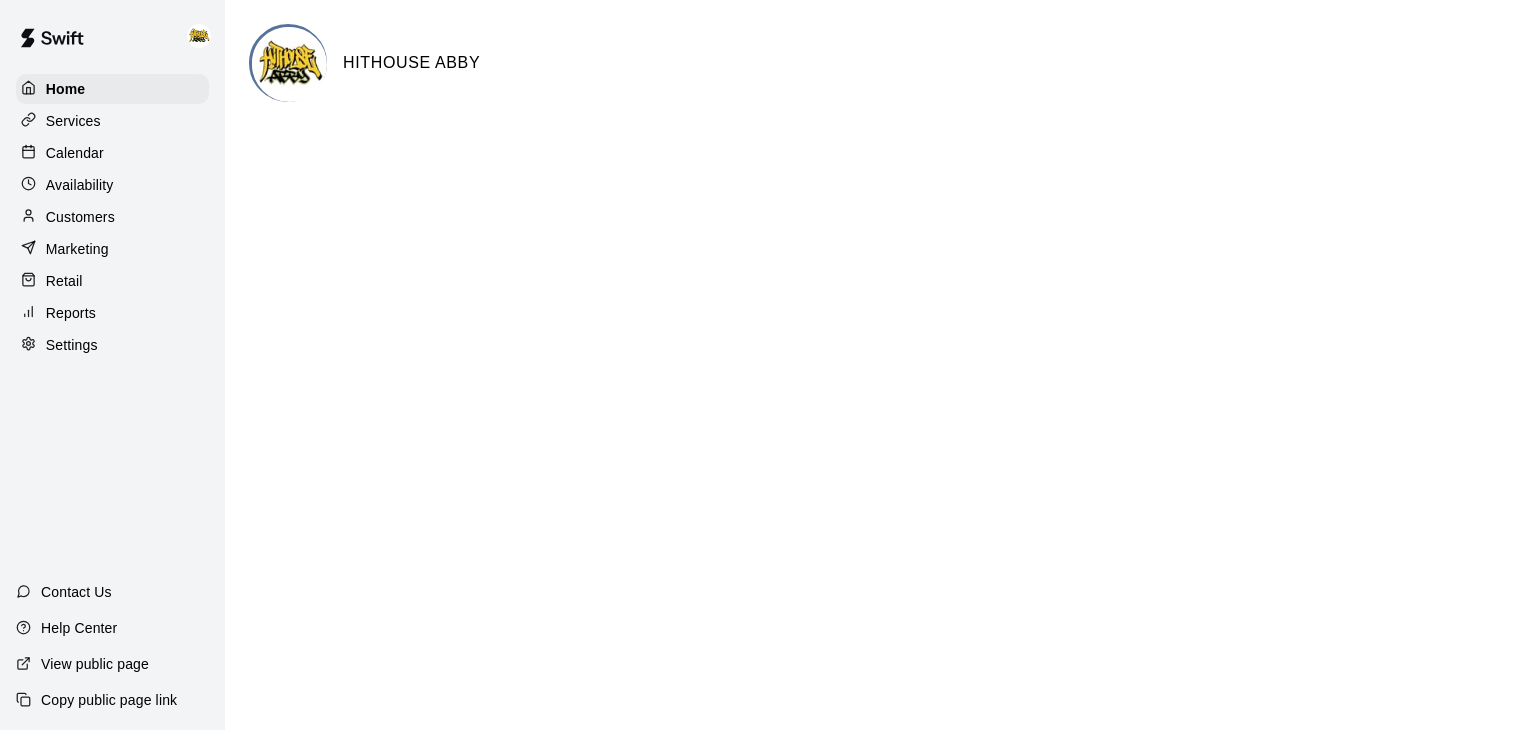 click on "Calendar" at bounding box center [75, 153] 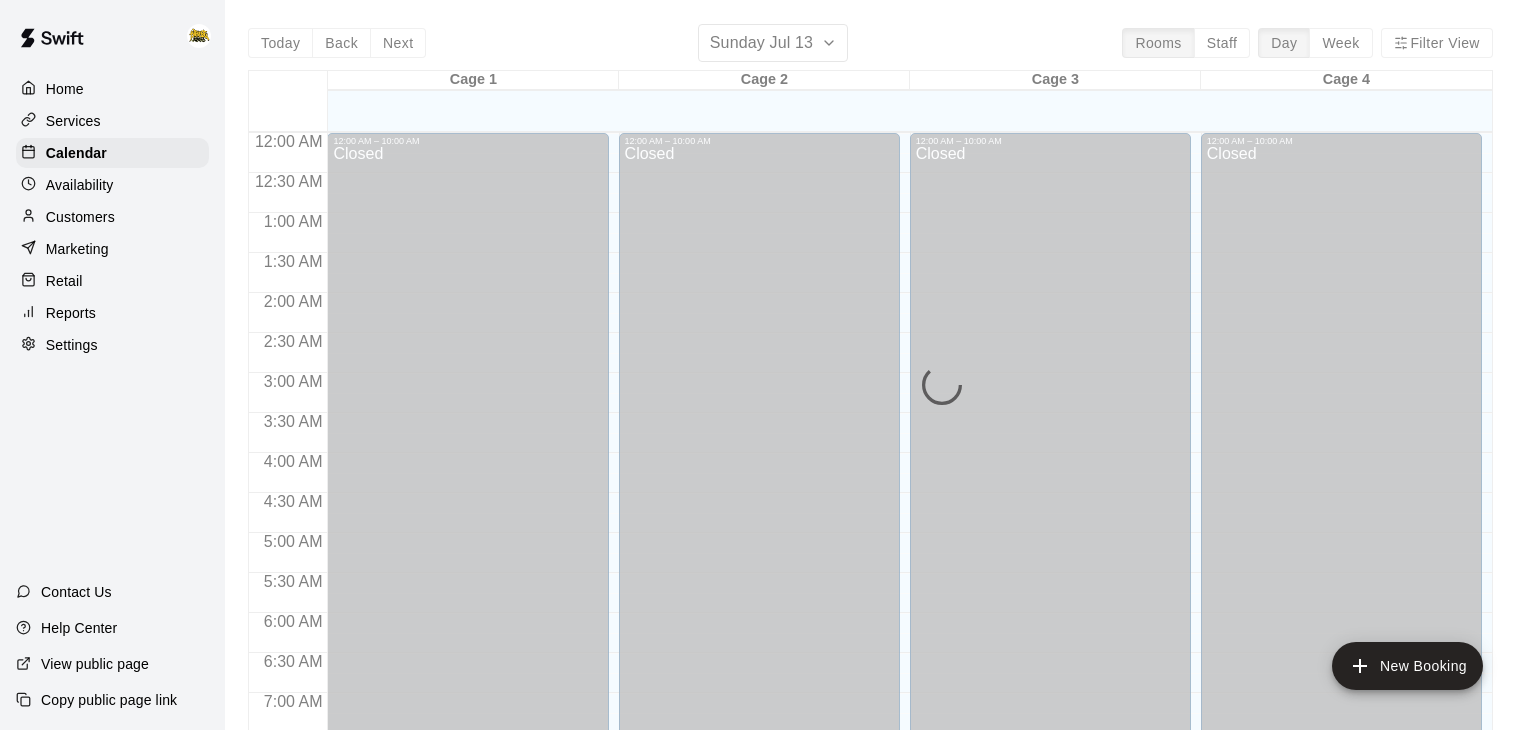 scroll, scrollTop: 1070, scrollLeft: 0, axis: vertical 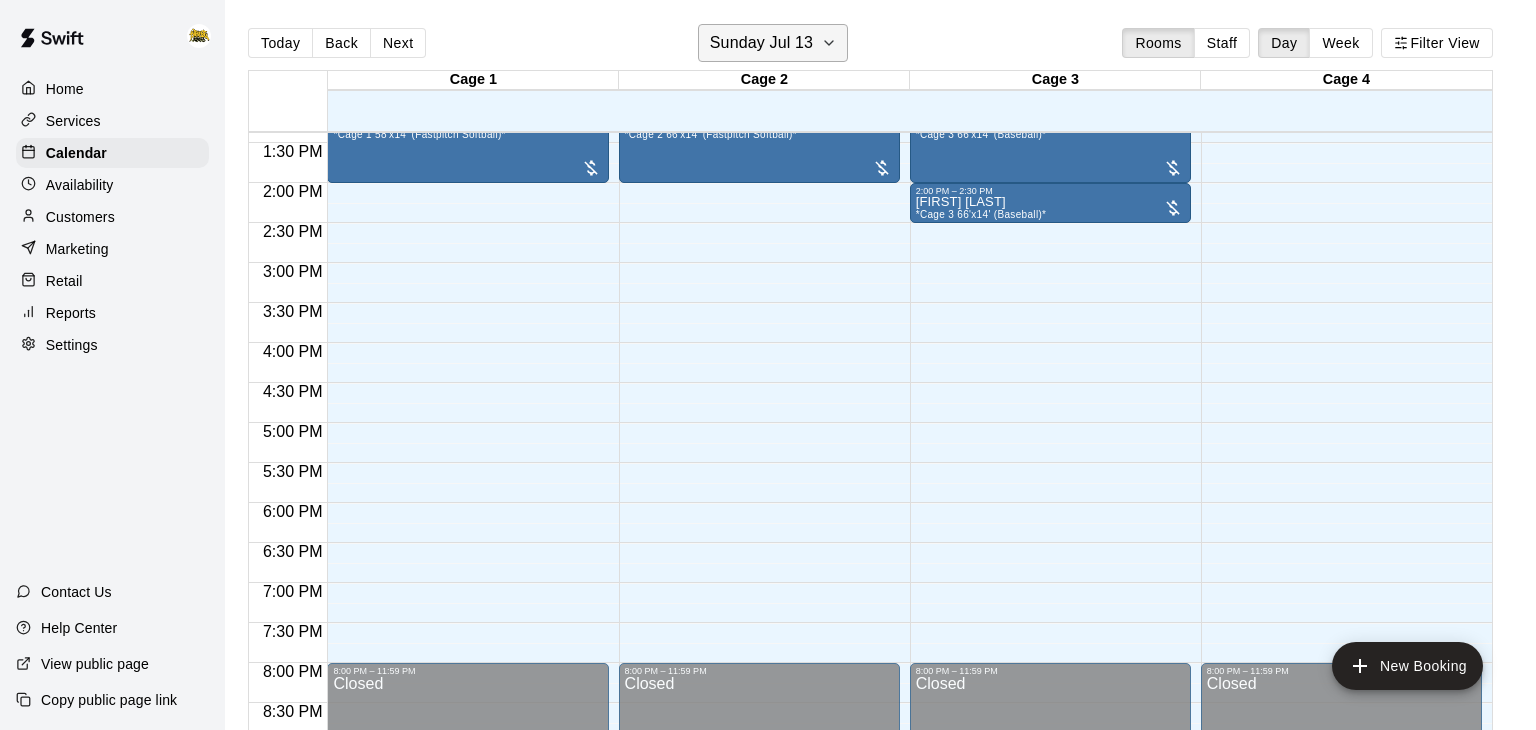 click 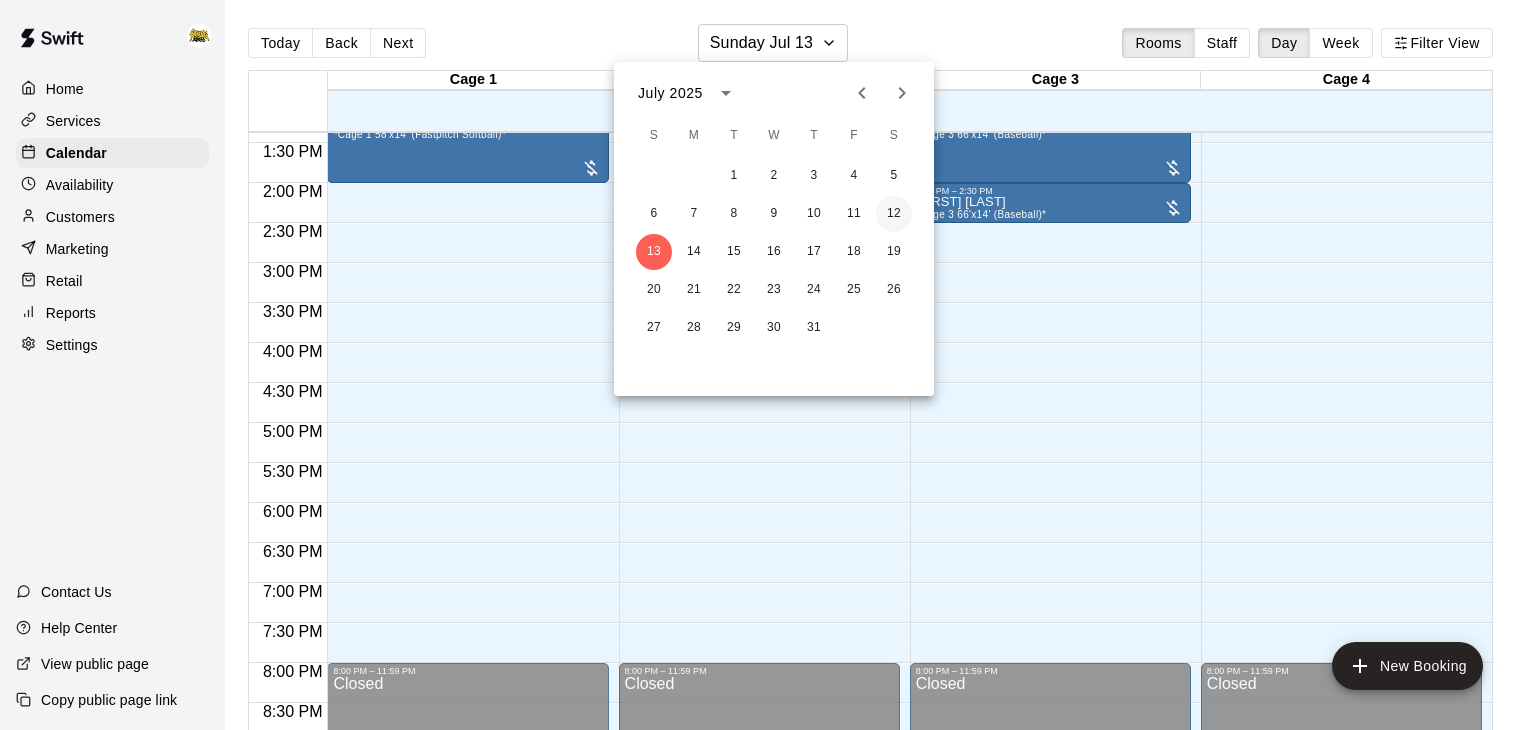 click on "12" at bounding box center [894, 214] 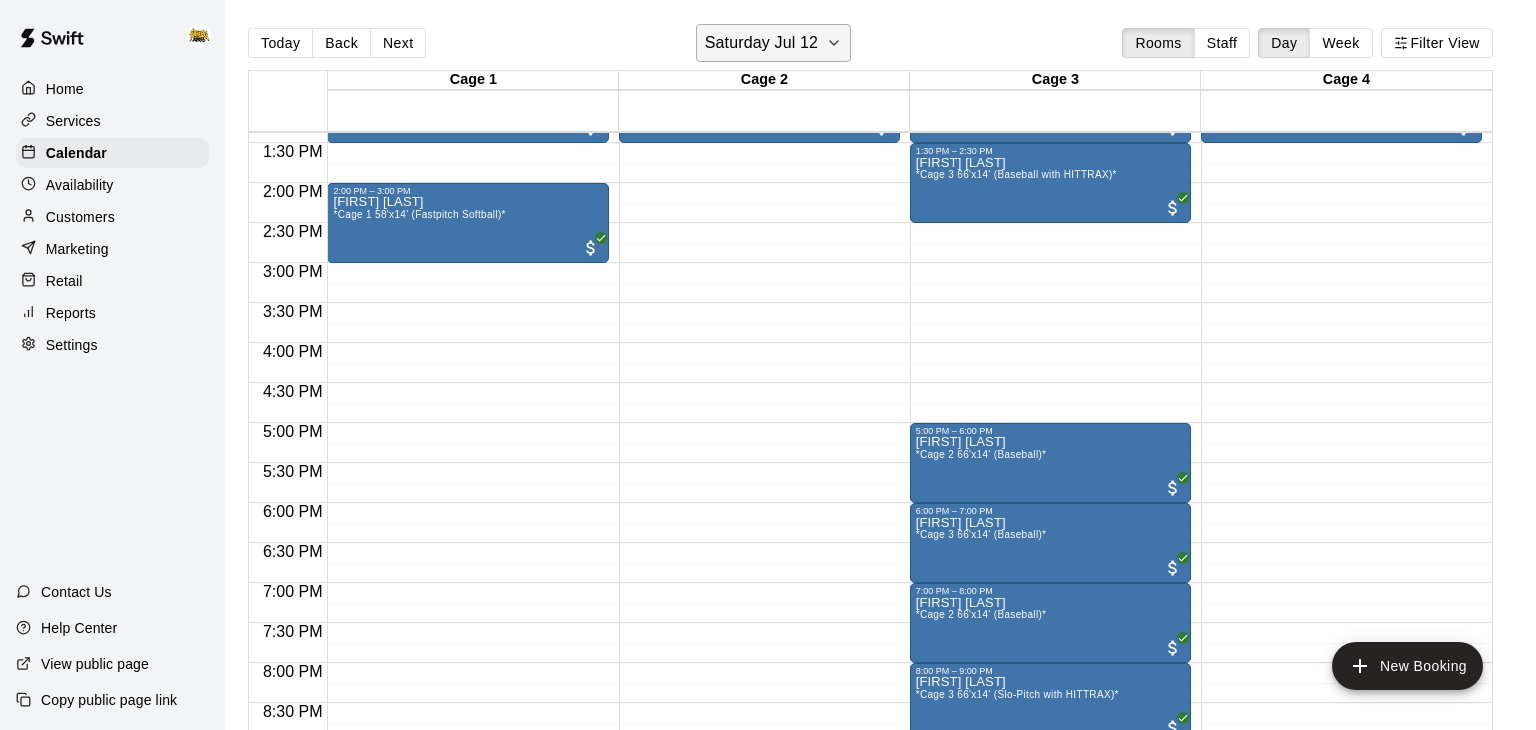 click on "Saturday Jul 12" at bounding box center (761, 43) 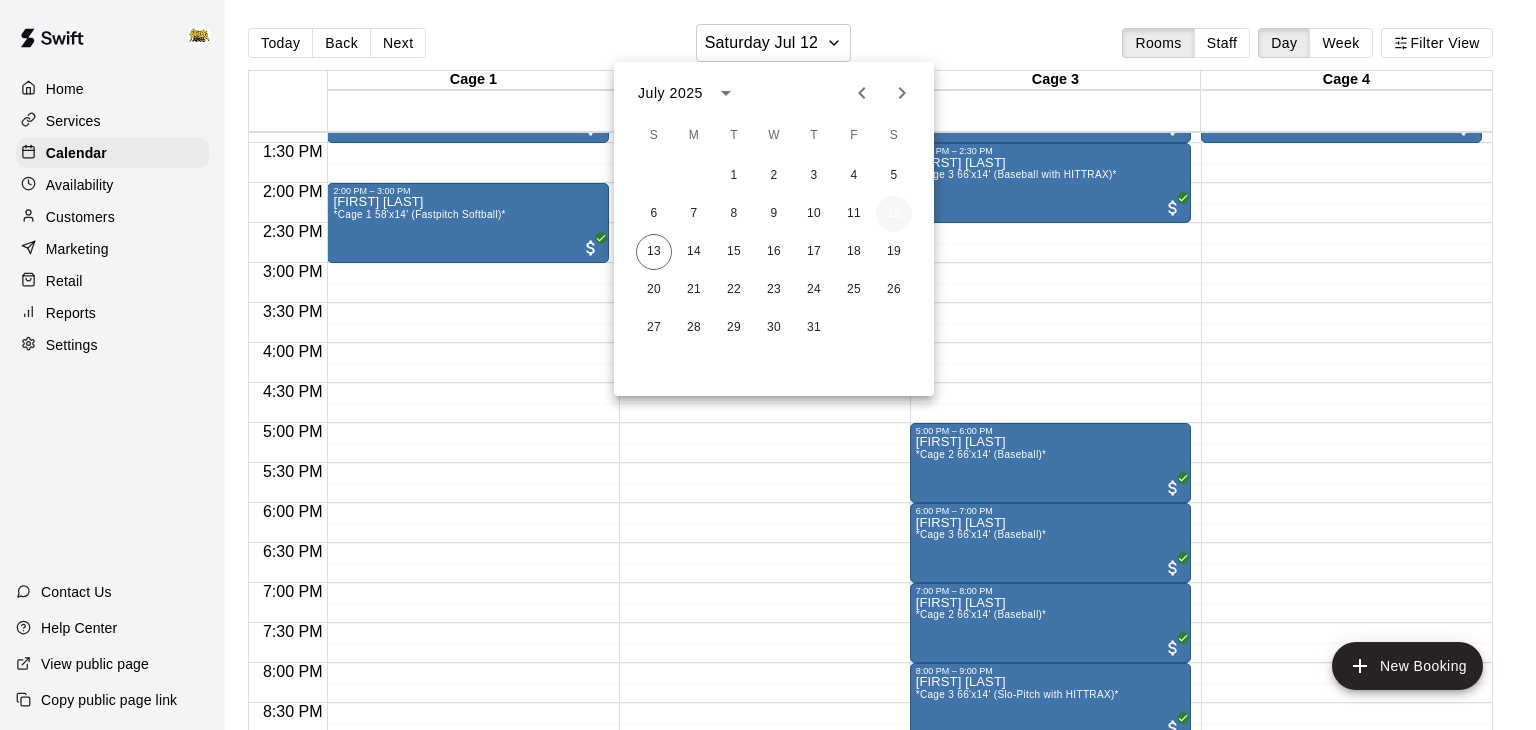 click on "12" at bounding box center [894, 214] 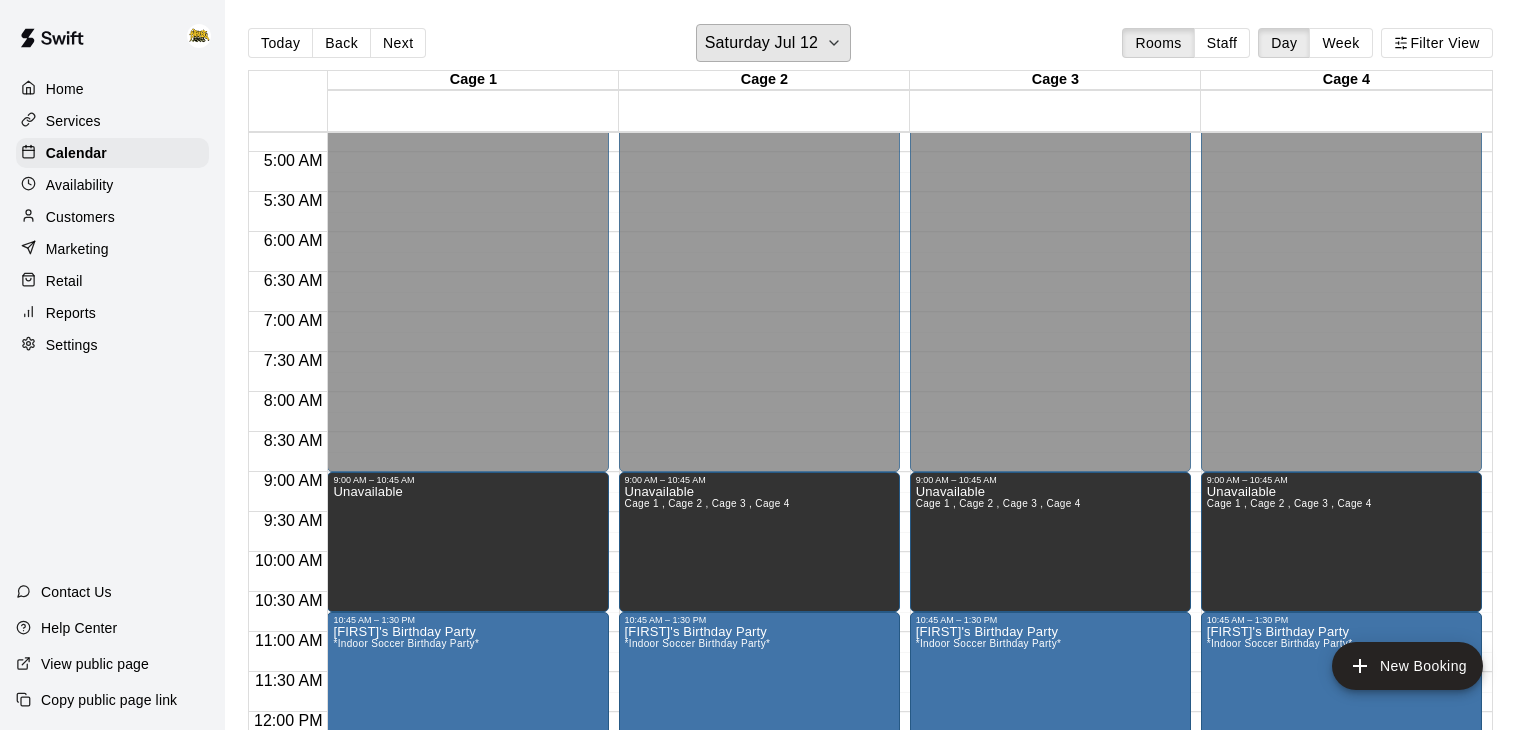 scroll, scrollTop: 380, scrollLeft: 0, axis: vertical 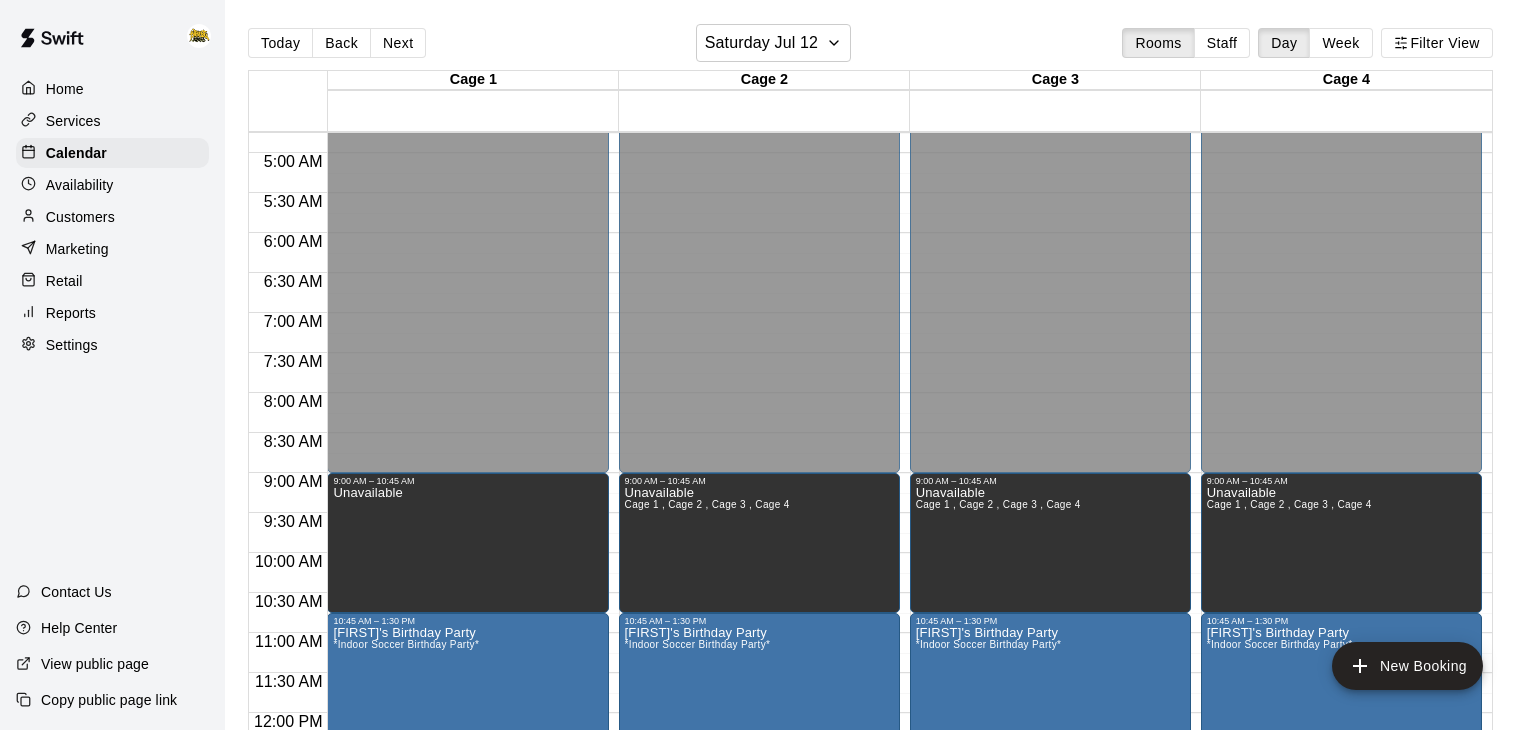 click on "Home" at bounding box center (65, 89) 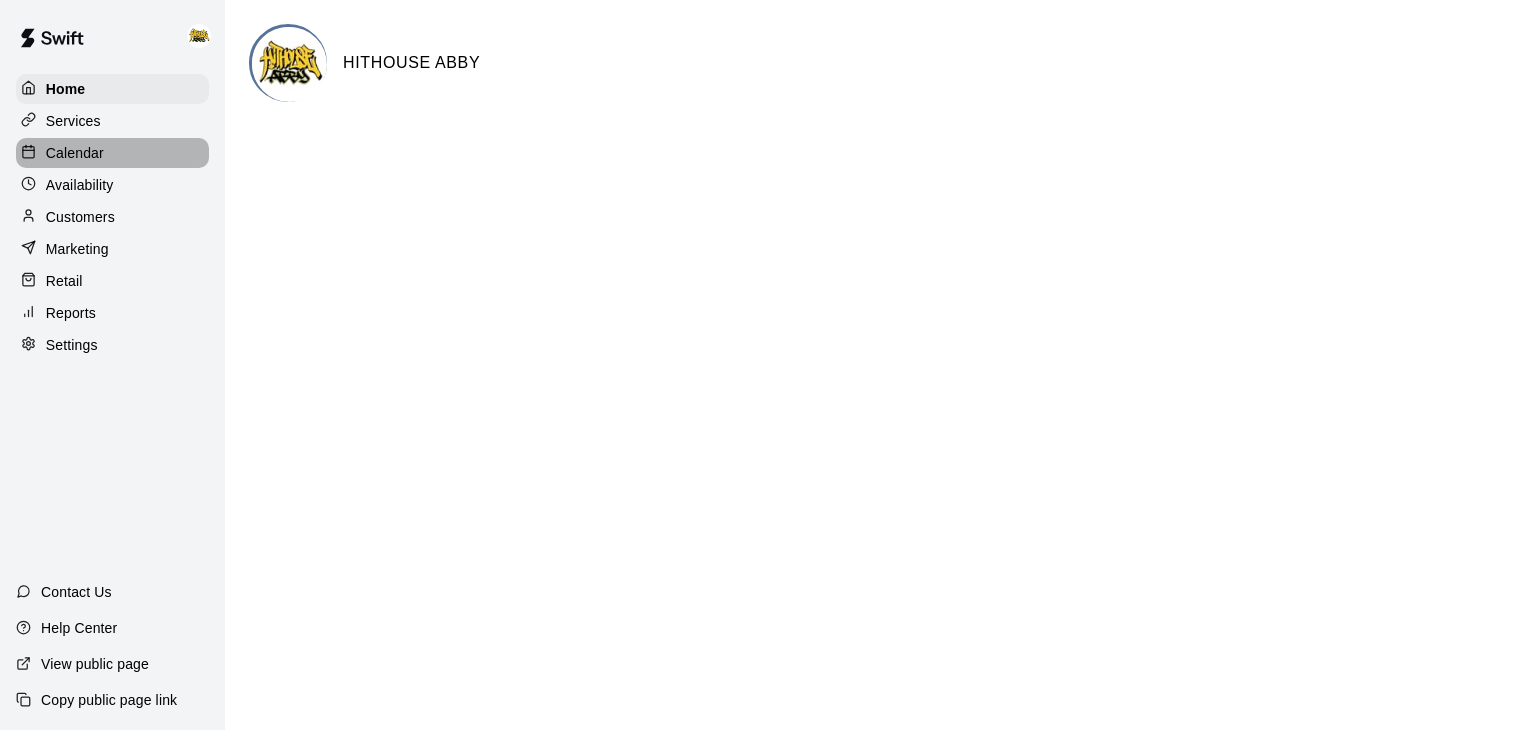 click on "Calendar" at bounding box center (75, 153) 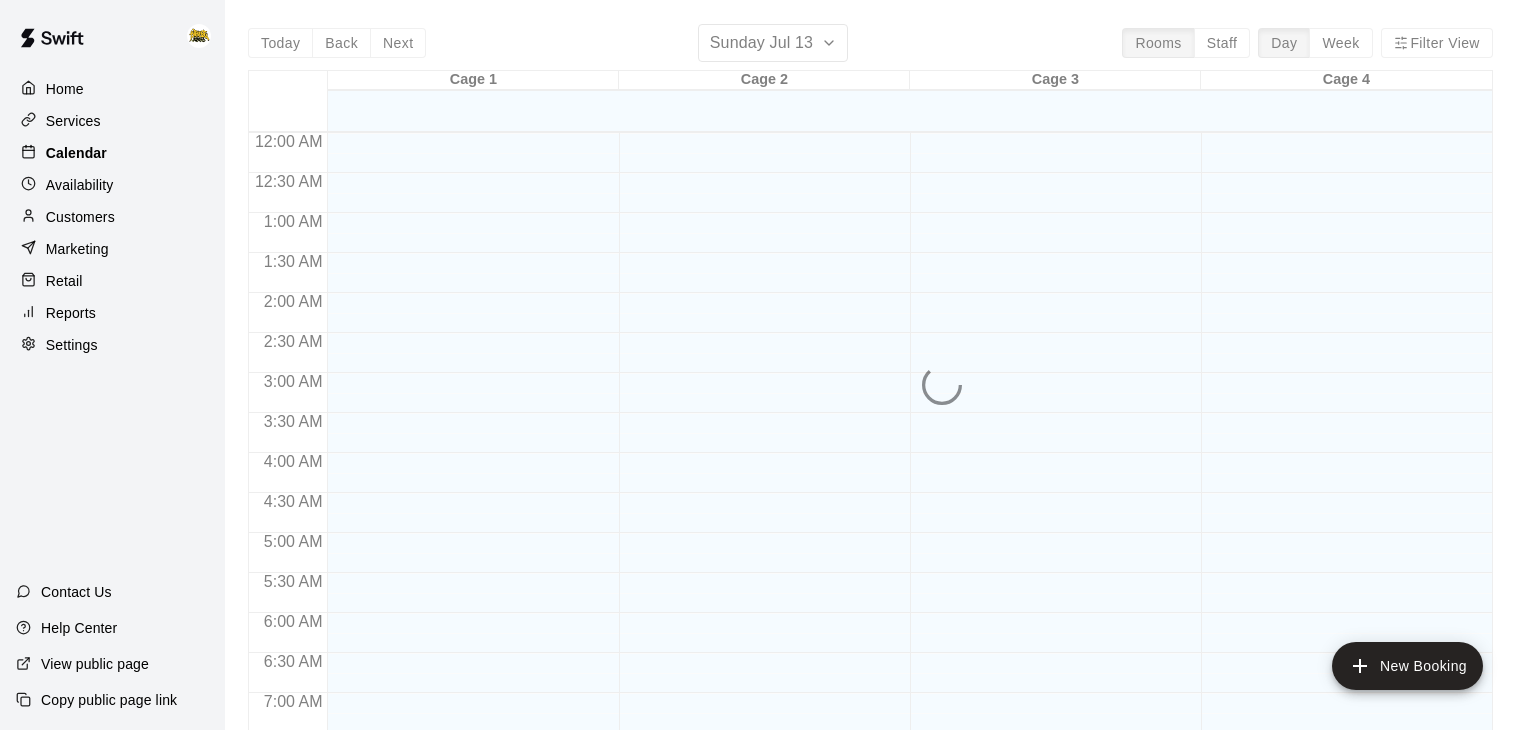 scroll, scrollTop: 1080, scrollLeft: 0, axis: vertical 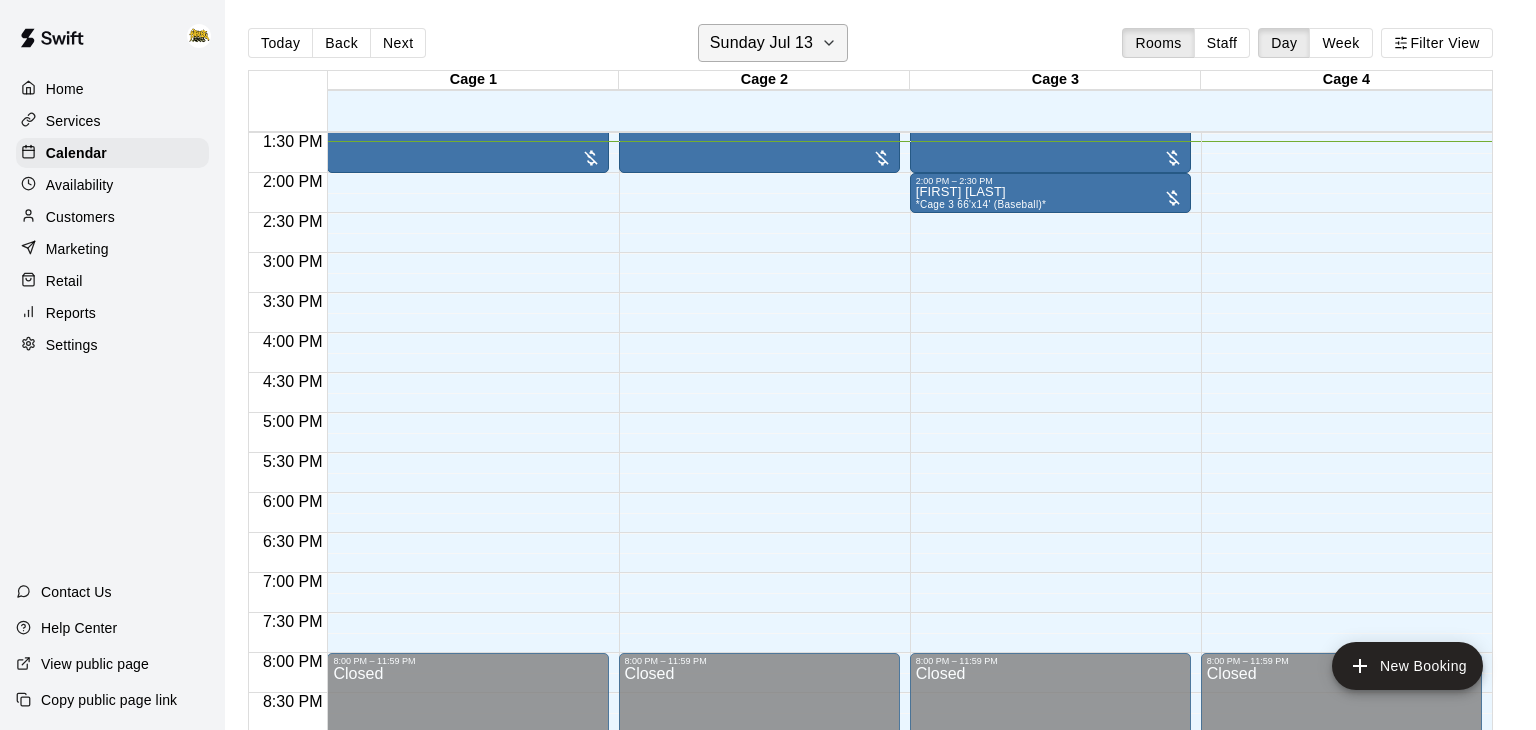 click 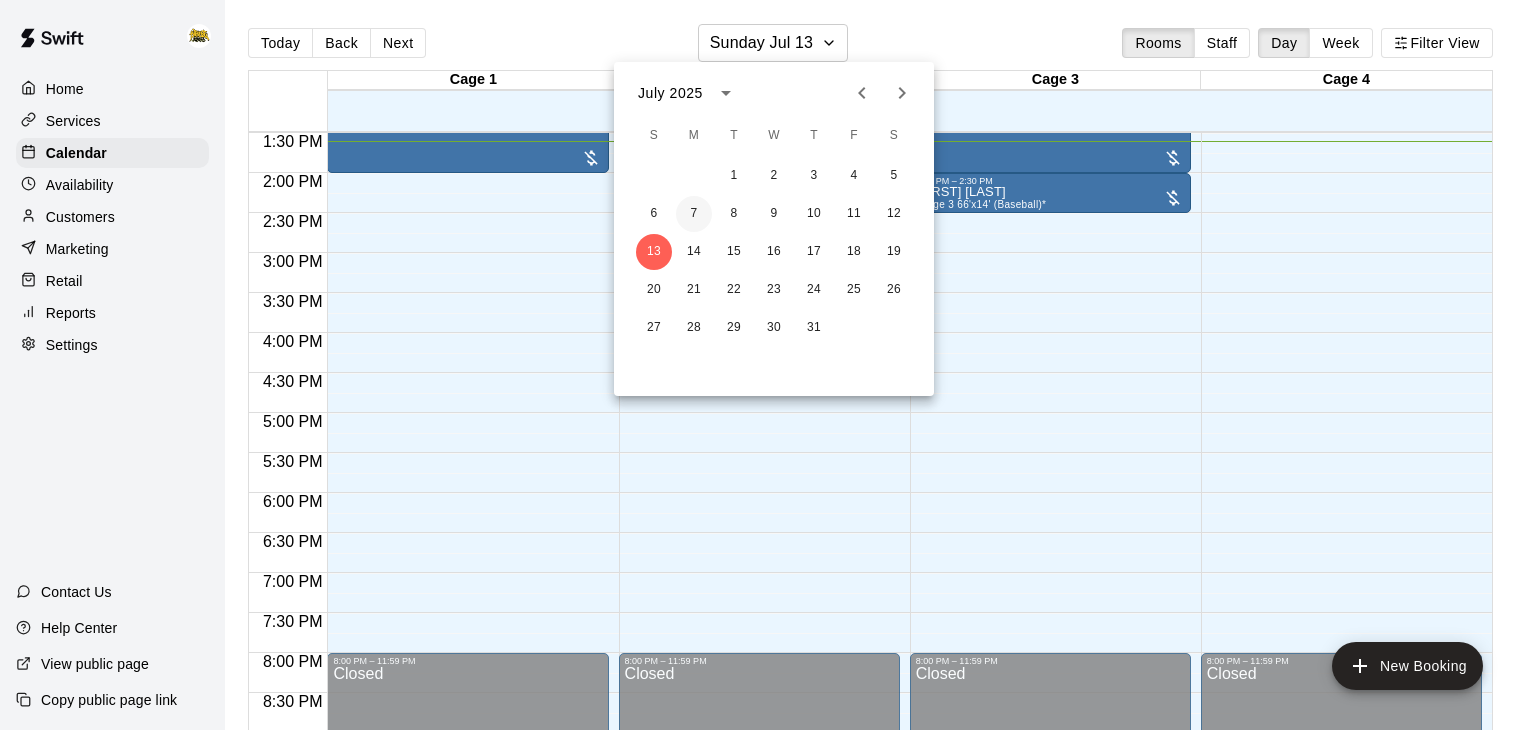 click on "7" at bounding box center (694, 214) 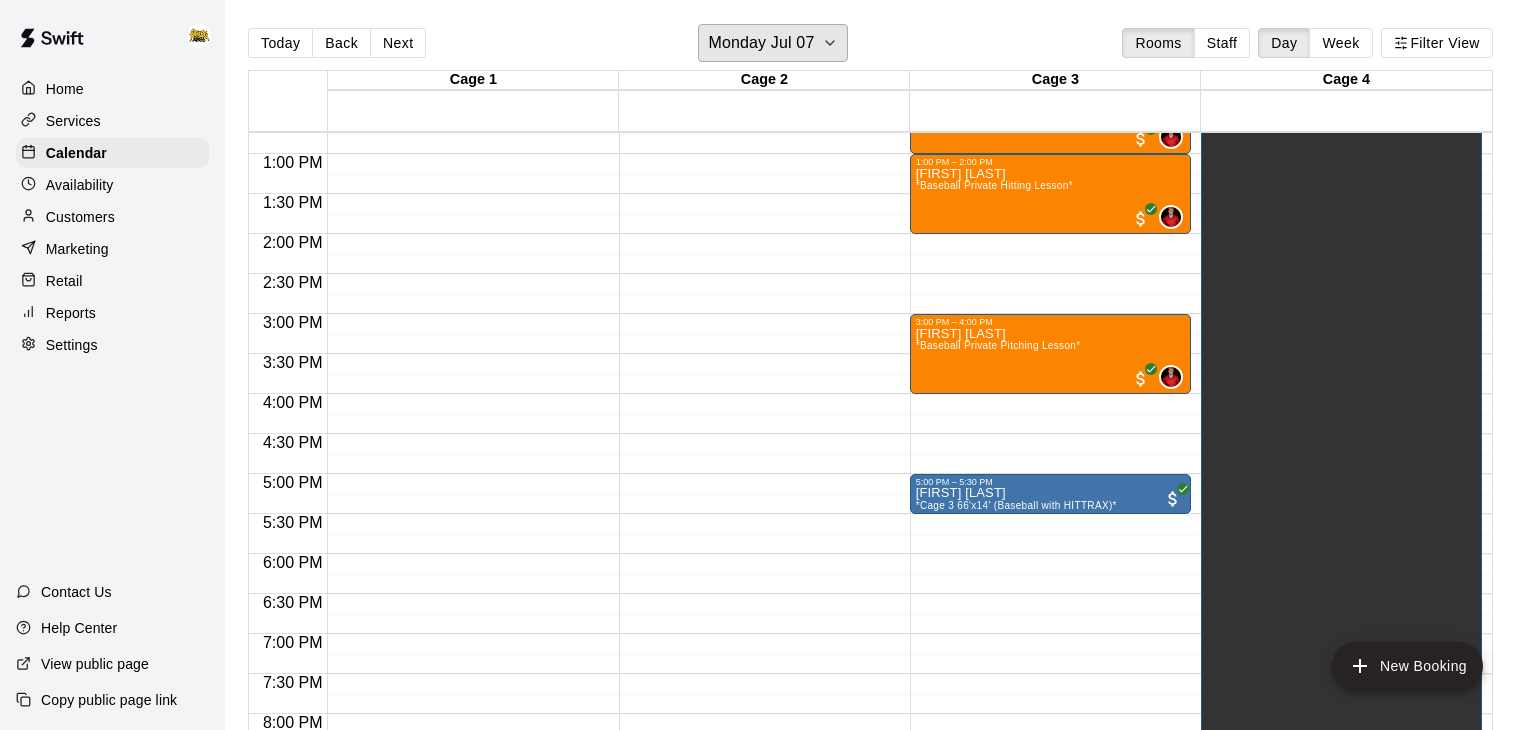 scroll, scrollTop: 845, scrollLeft: 0, axis: vertical 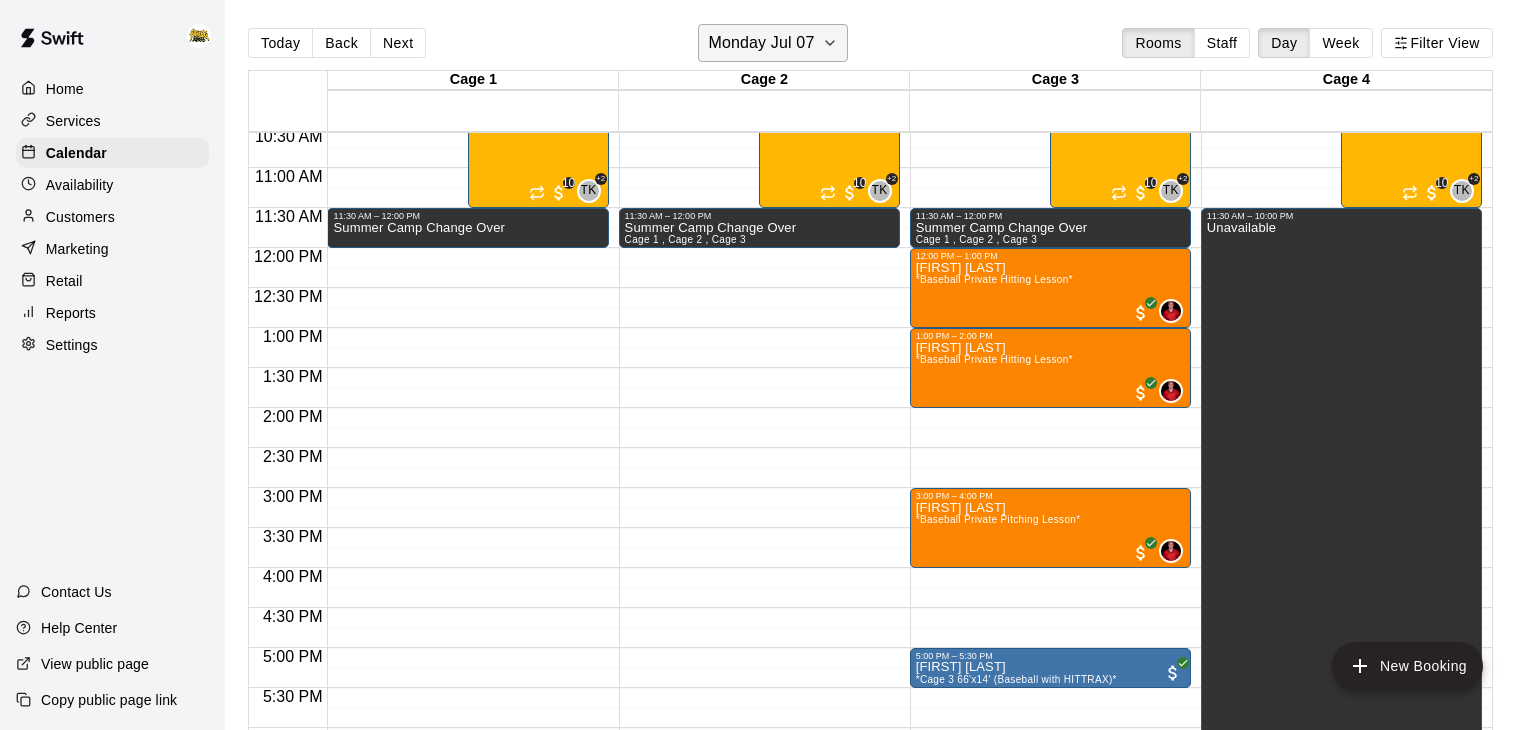 click on "Monday Jul 07" at bounding box center (773, 43) 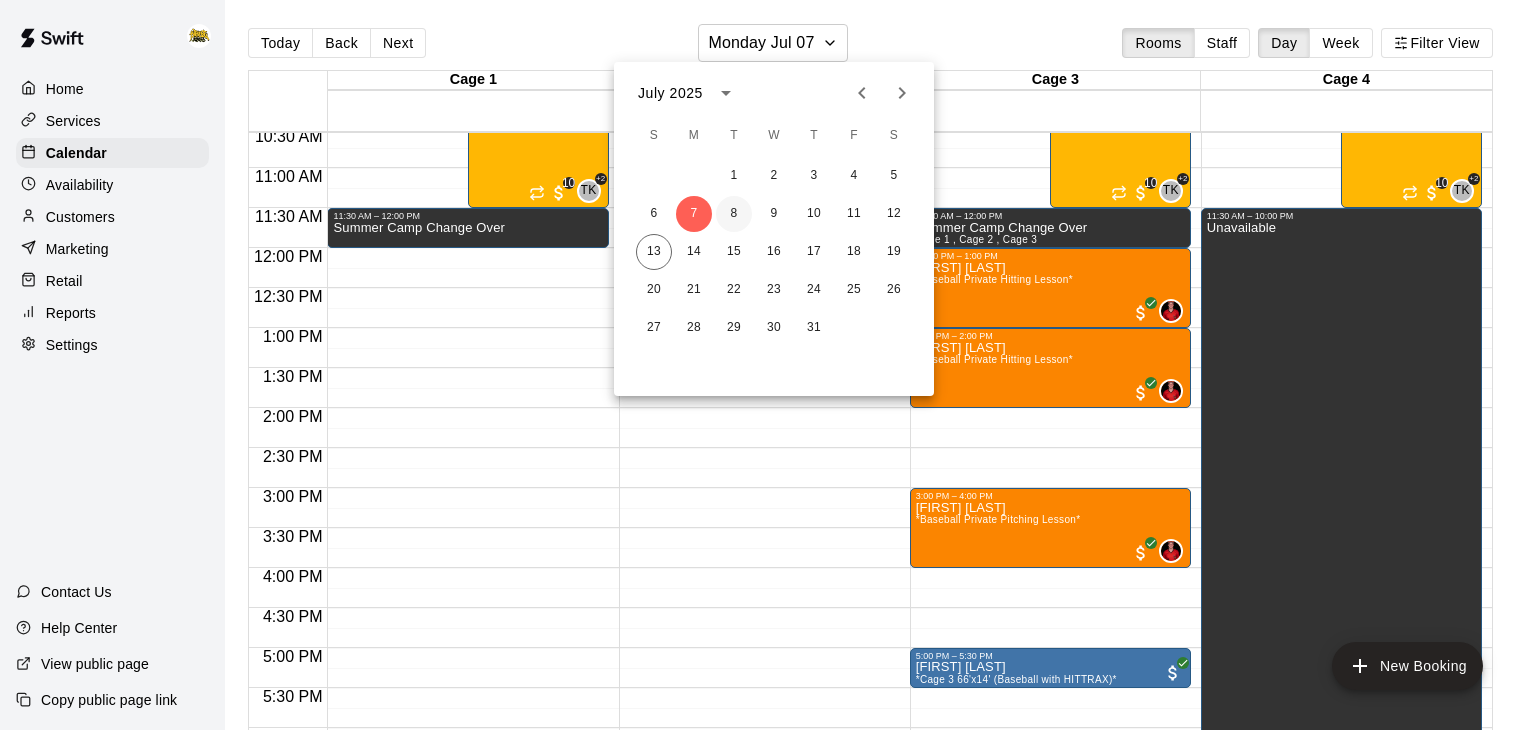 click on "8" at bounding box center (734, 214) 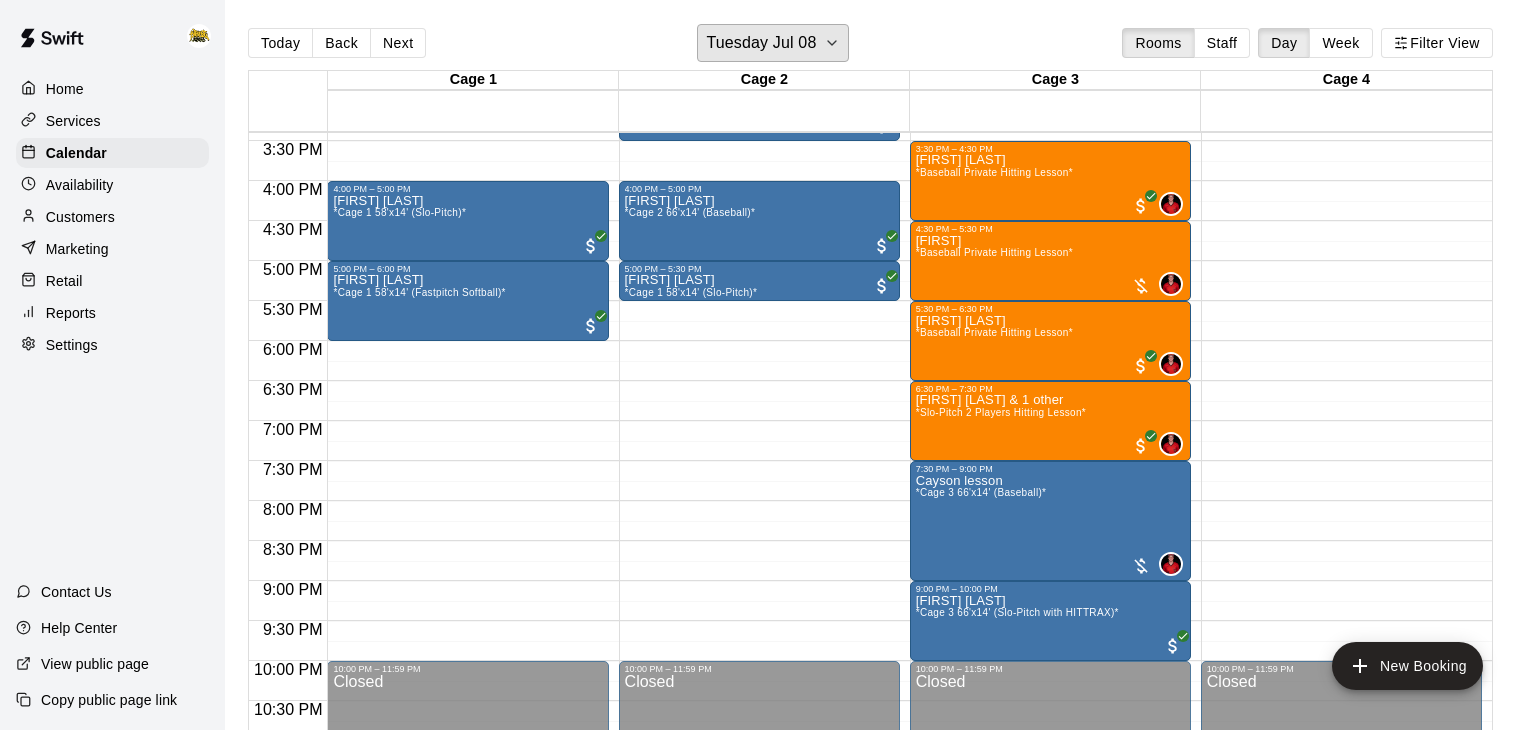 scroll, scrollTop: 1299, scrollLeft: 0, axis: vertical 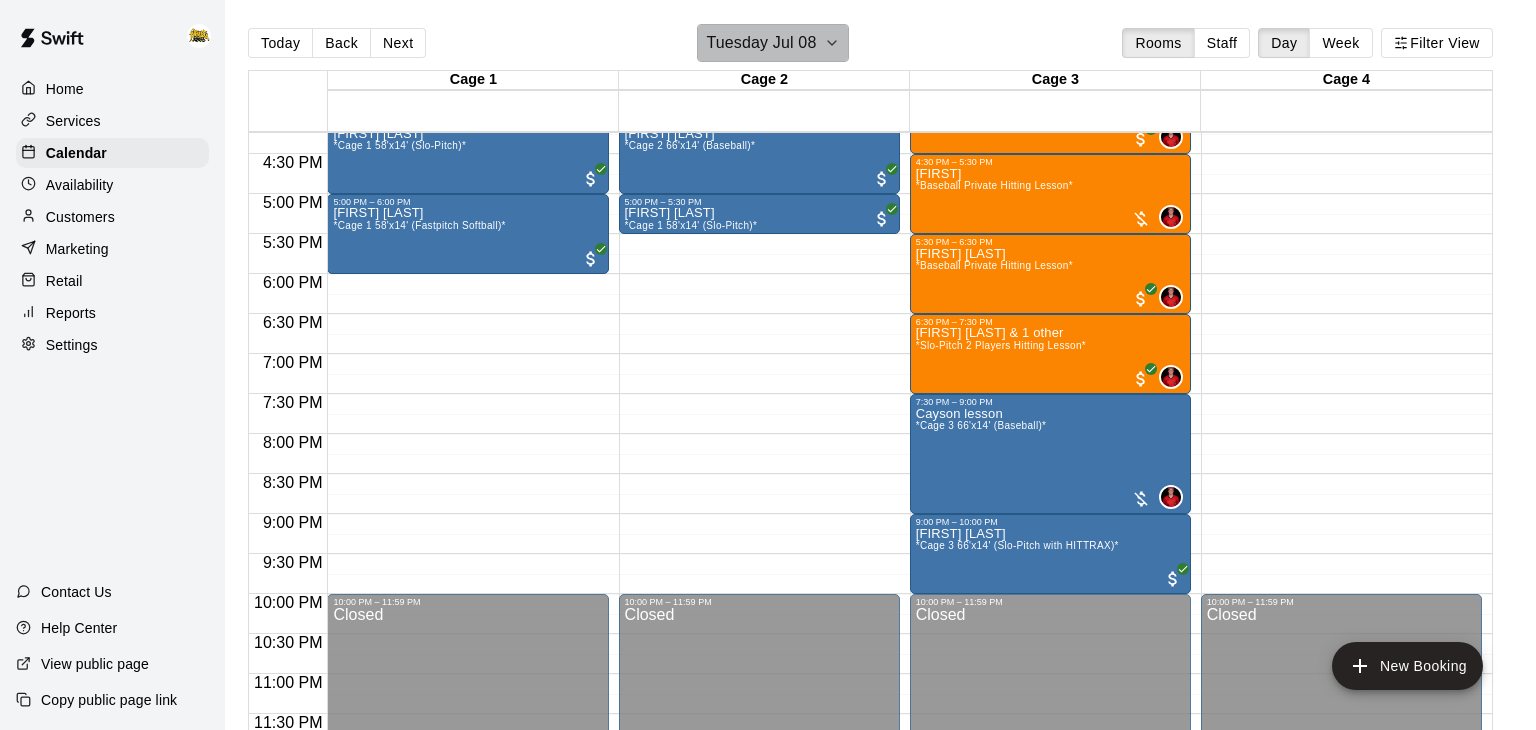 click 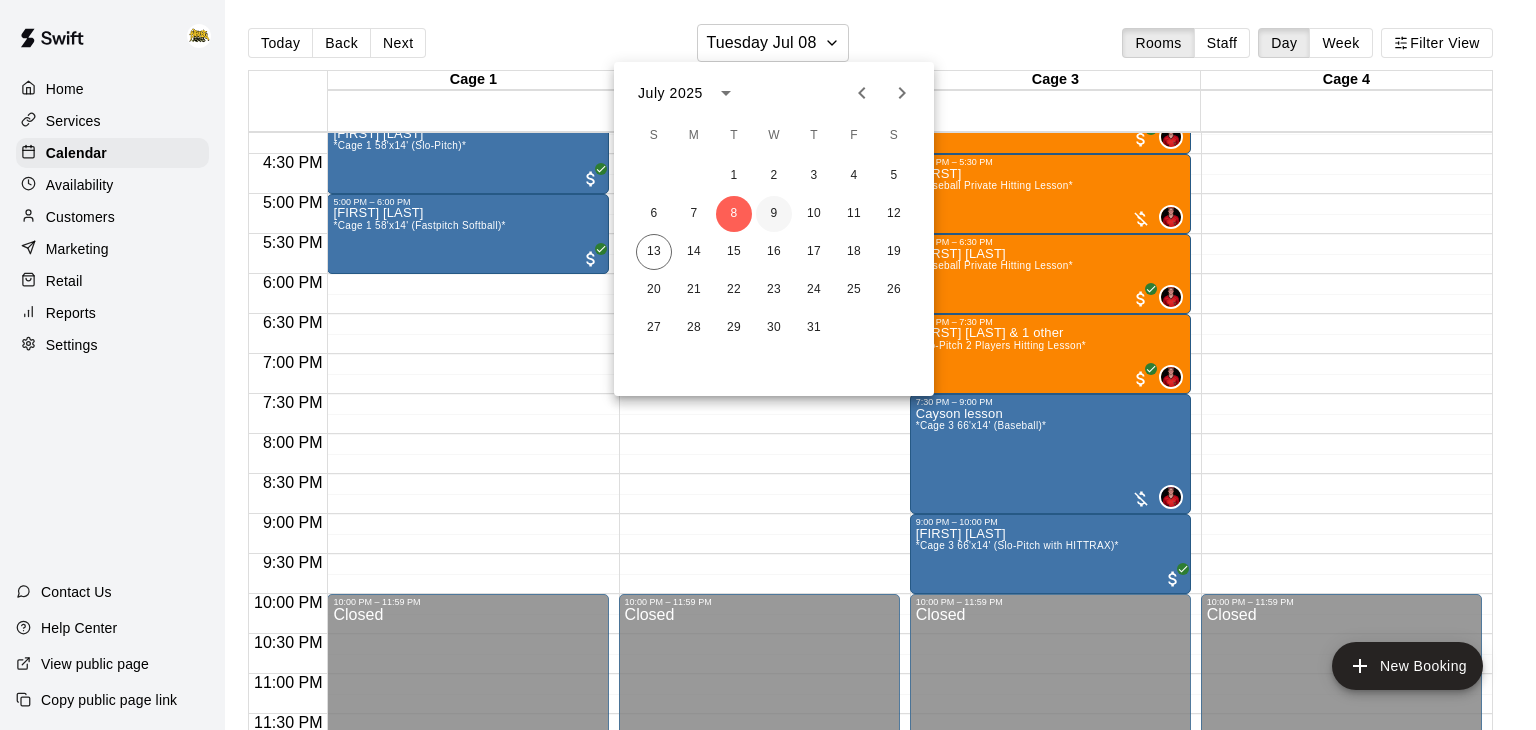 click on "9" at bounding box center (774, 214) 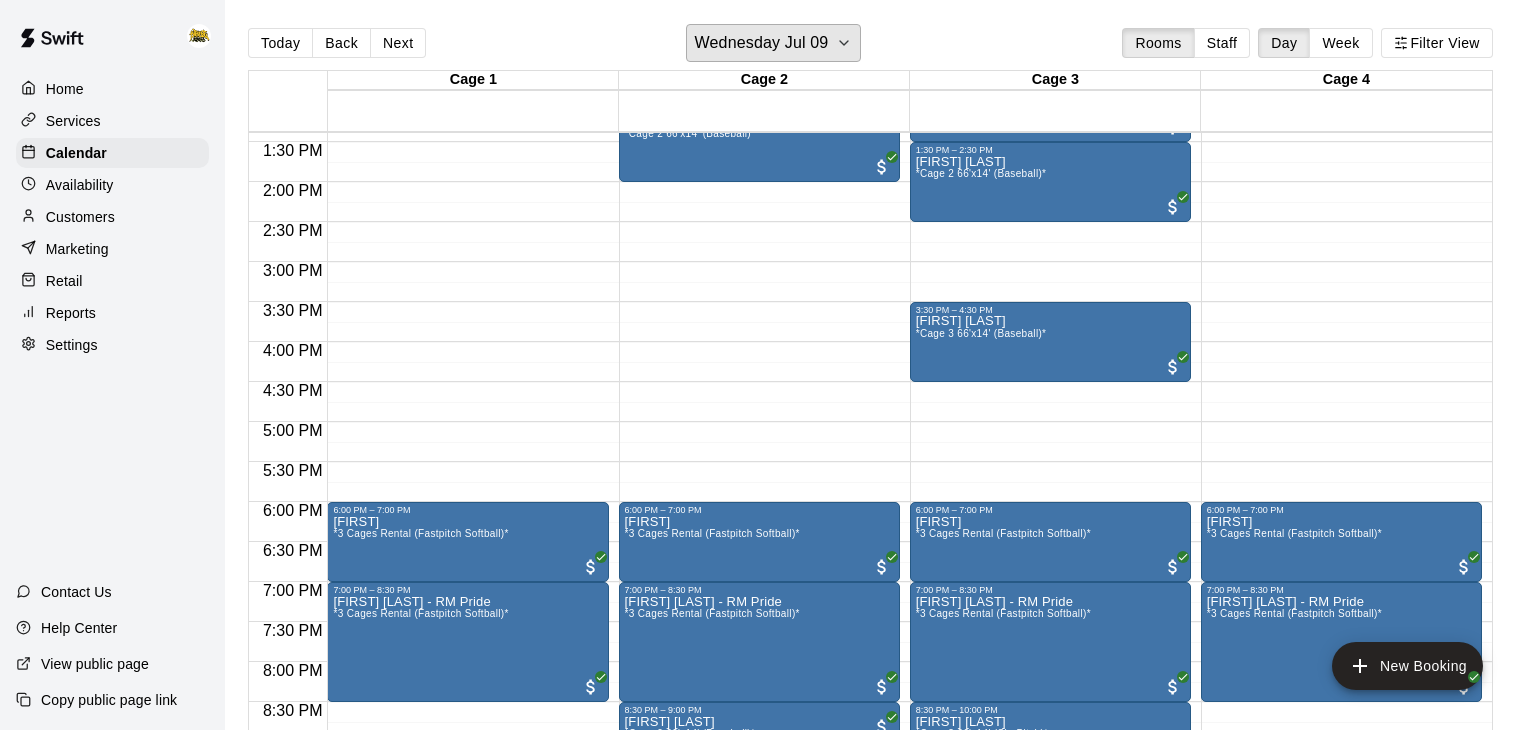 scroll, scrollTop: 1026, scrollLeft: 0, axis: vertical 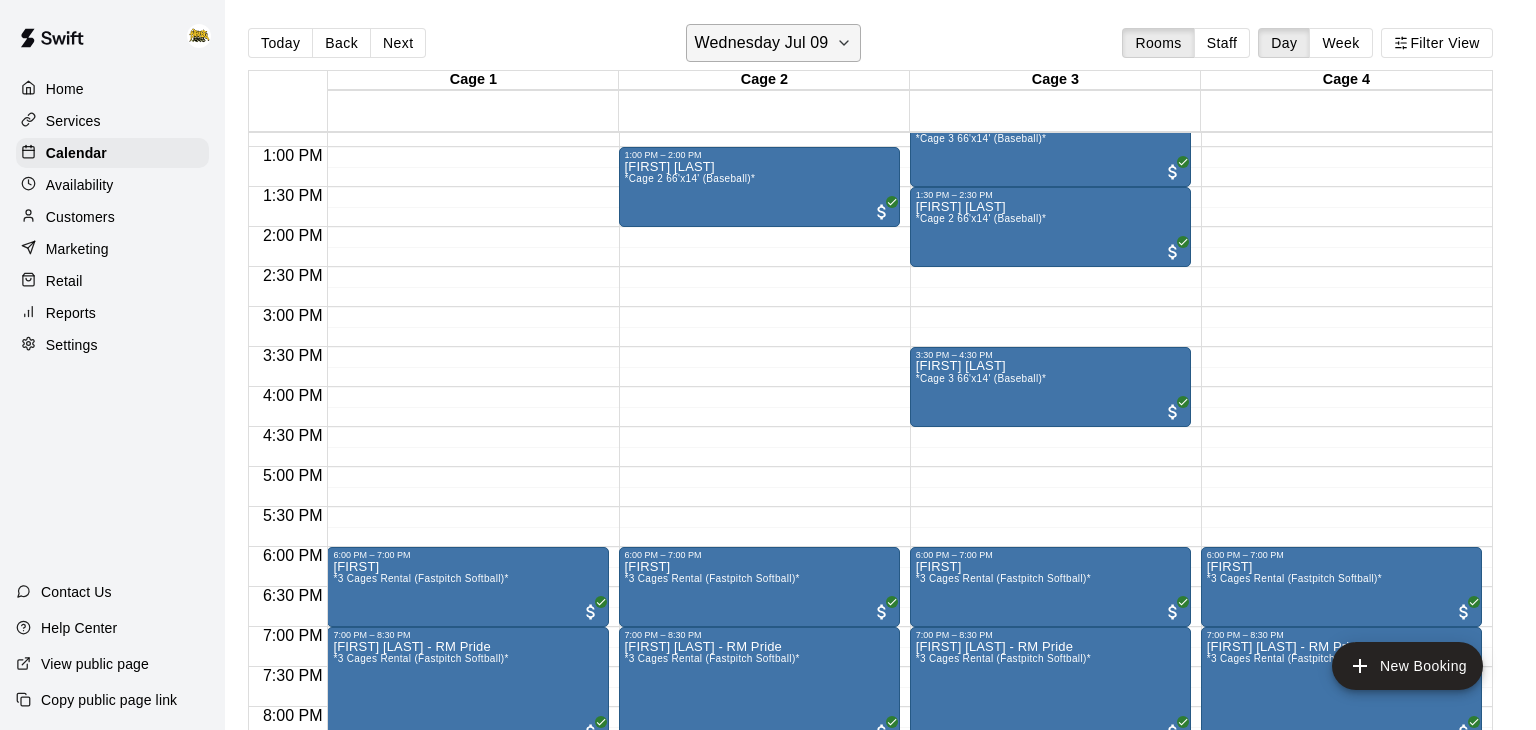 click on "Wednesday Jul 09" at bounding box center (774, 43) 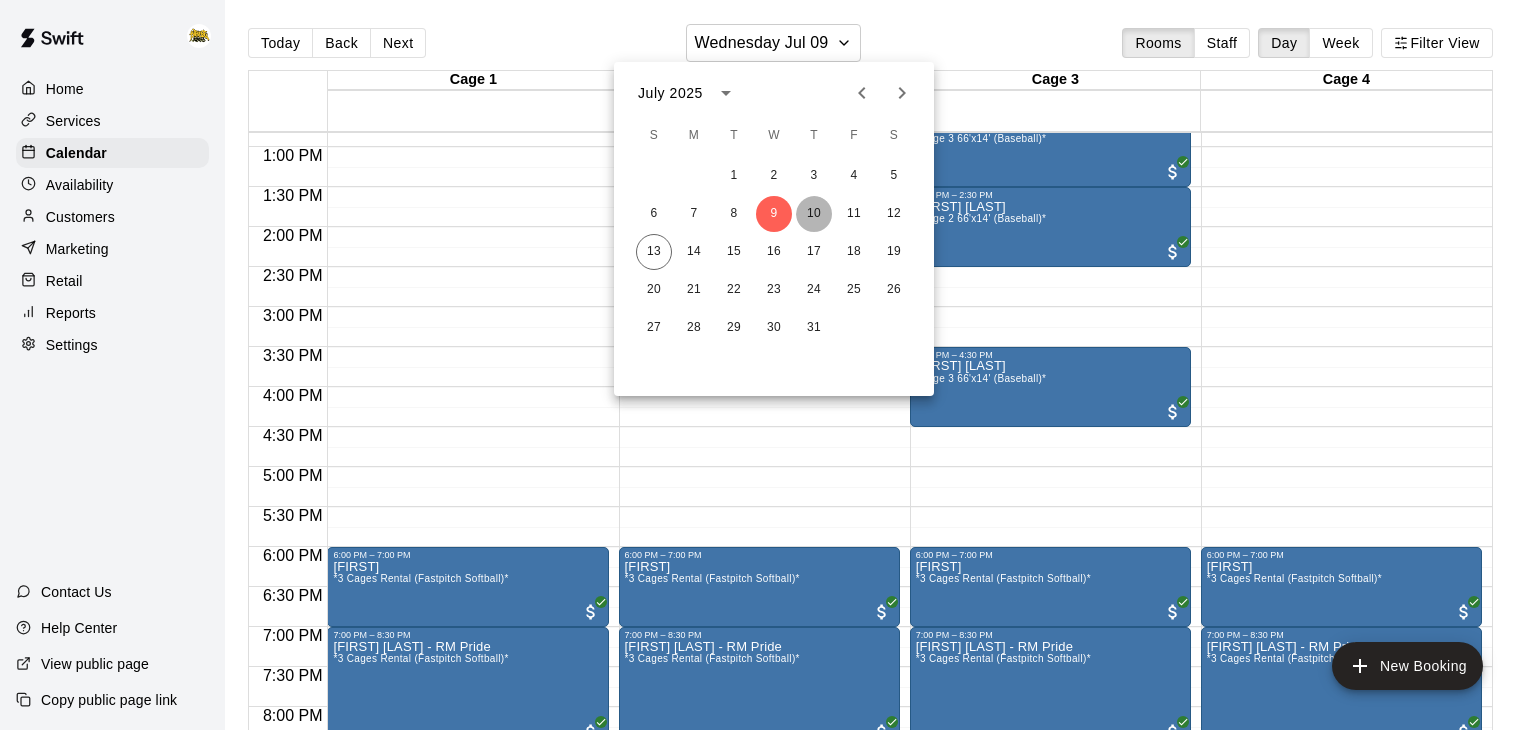 click on "10" at bounding box center (814, 214) 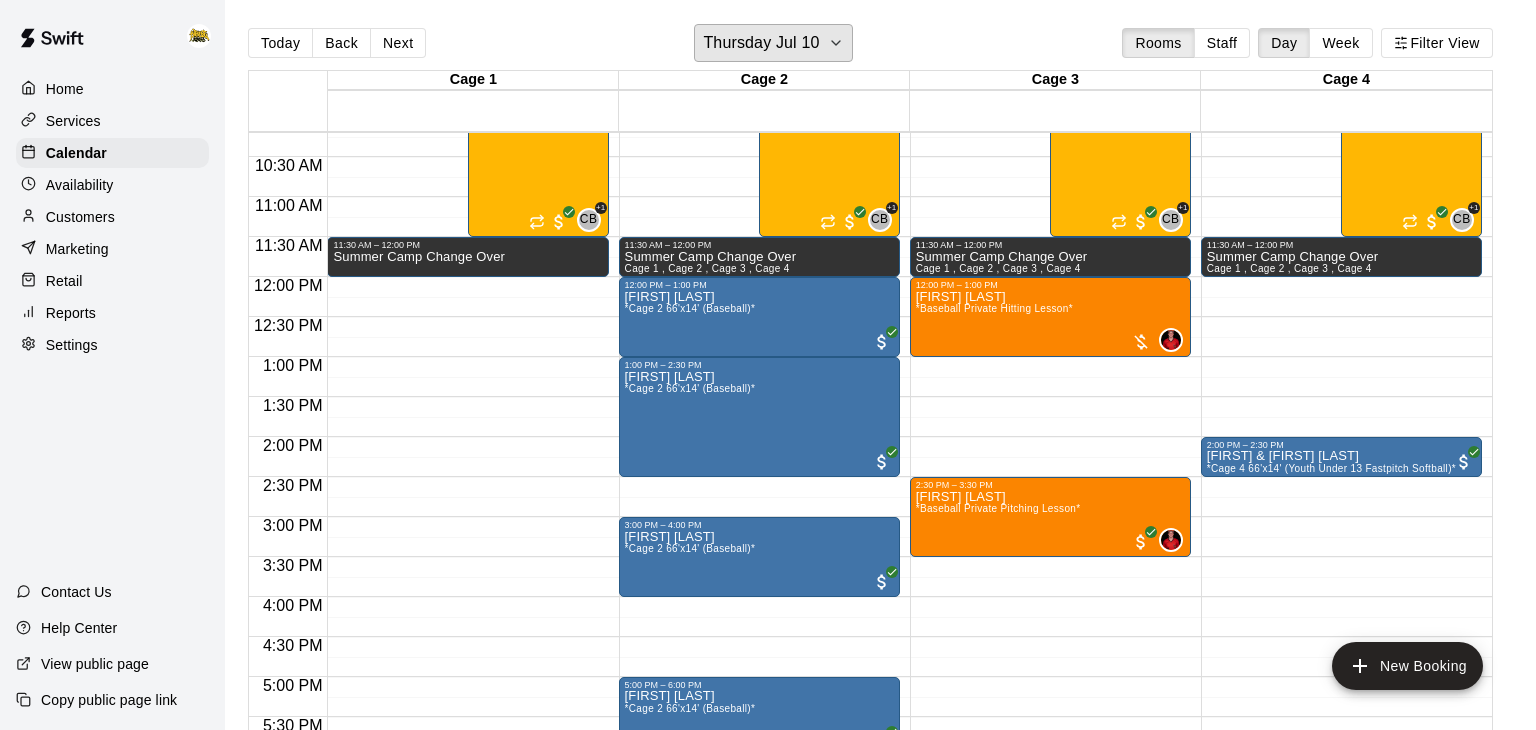 scroll, scrollTop: 822, scrollLeft: 0, axis: vertical 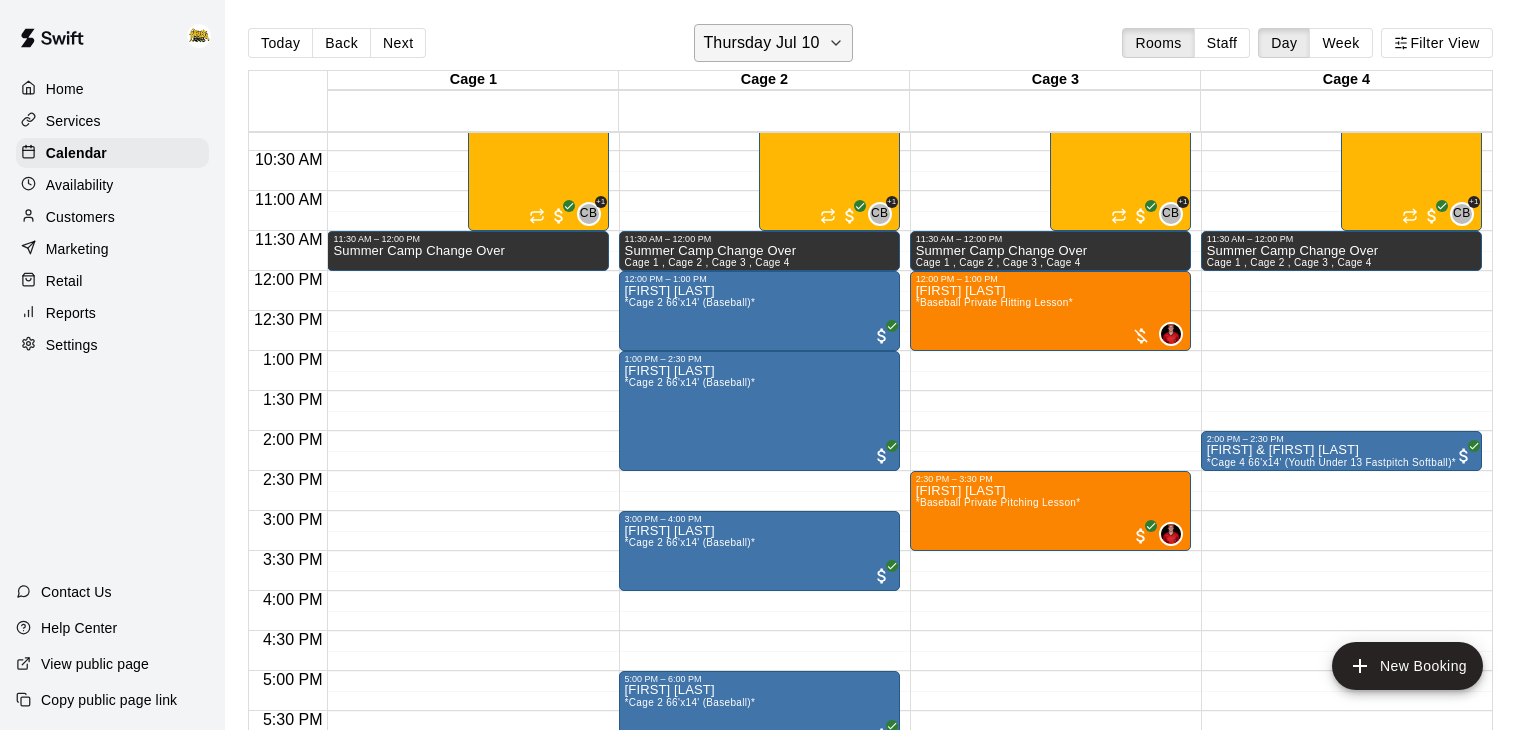 click 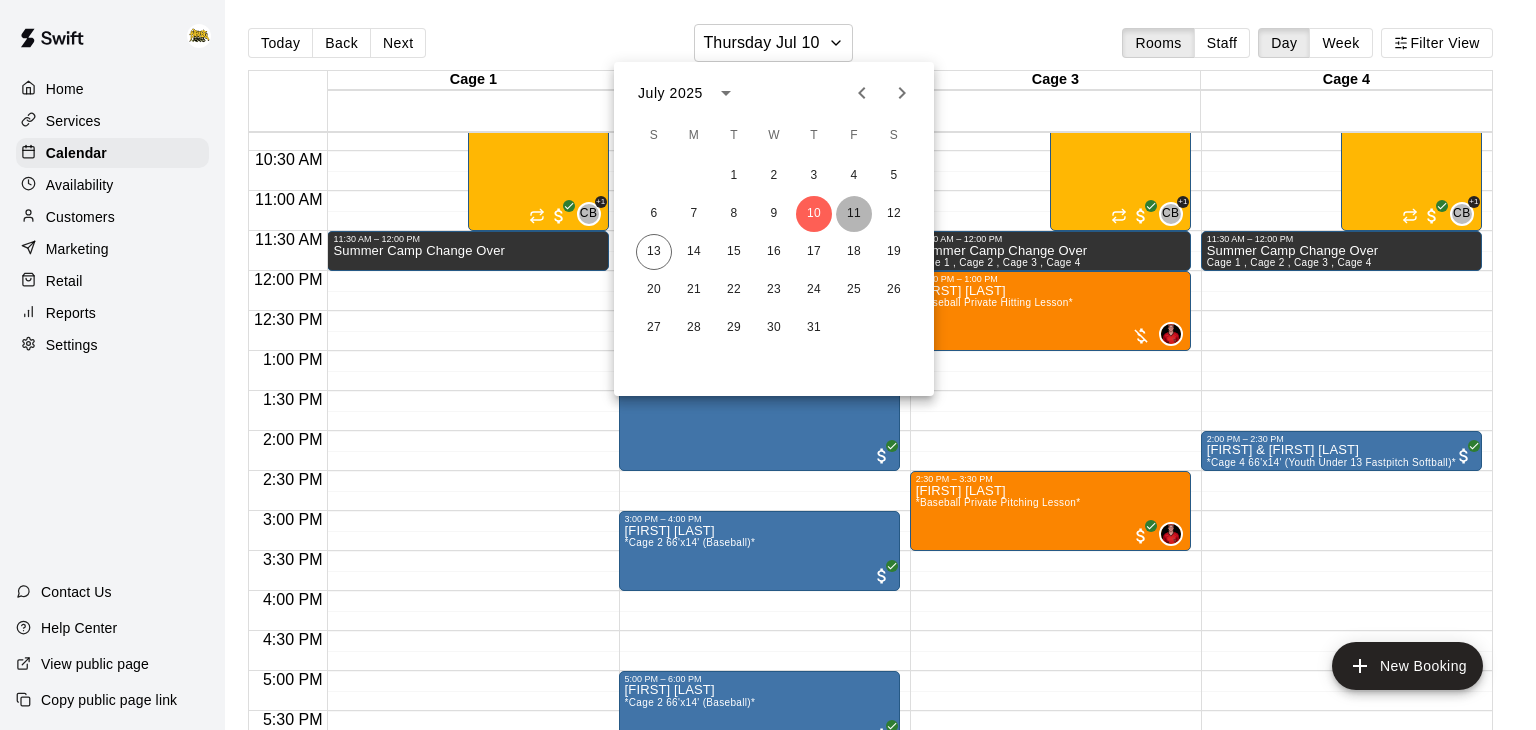 click on "11" at bounding box center [854, 214] 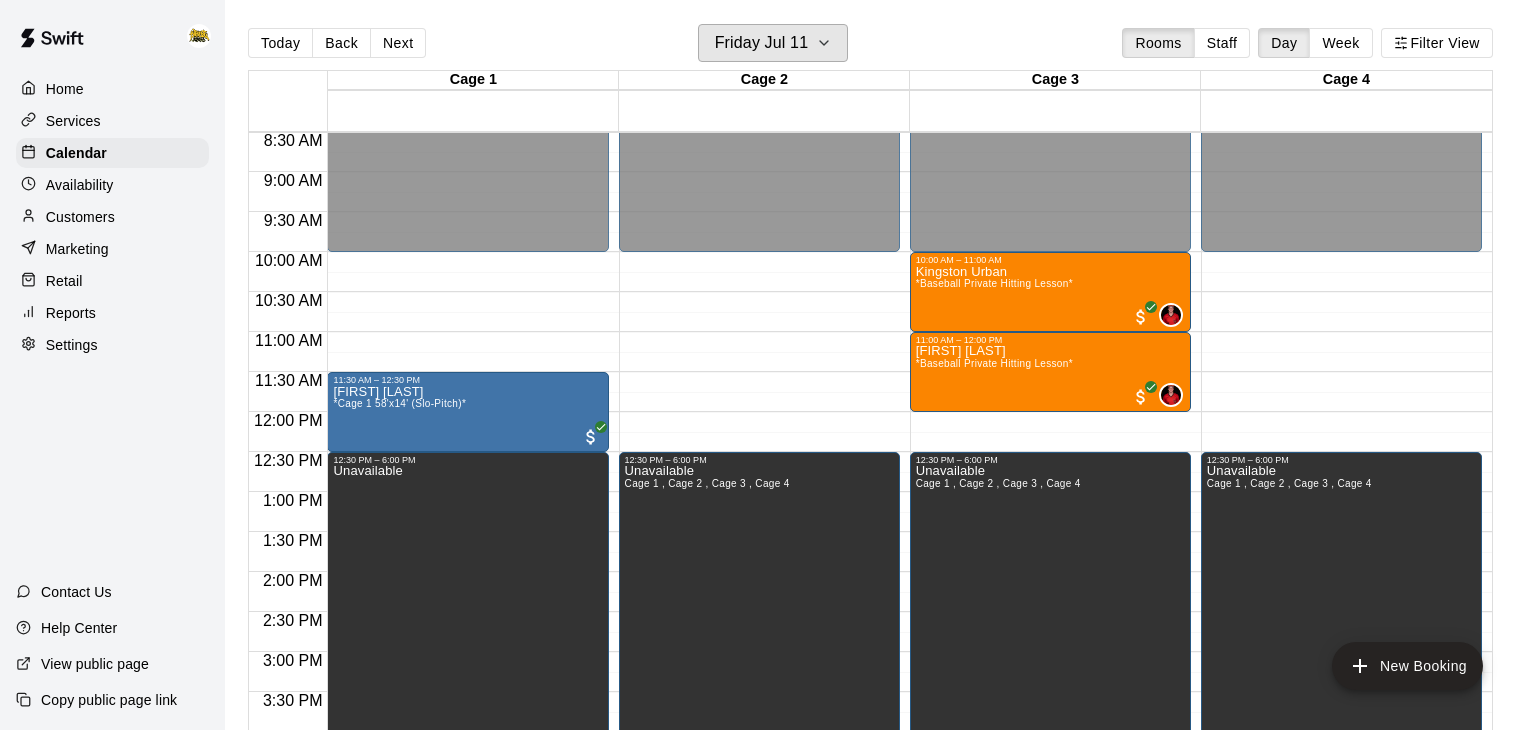 scroll, scrollTop: 673, scrollLeft: 0, axis: vertical 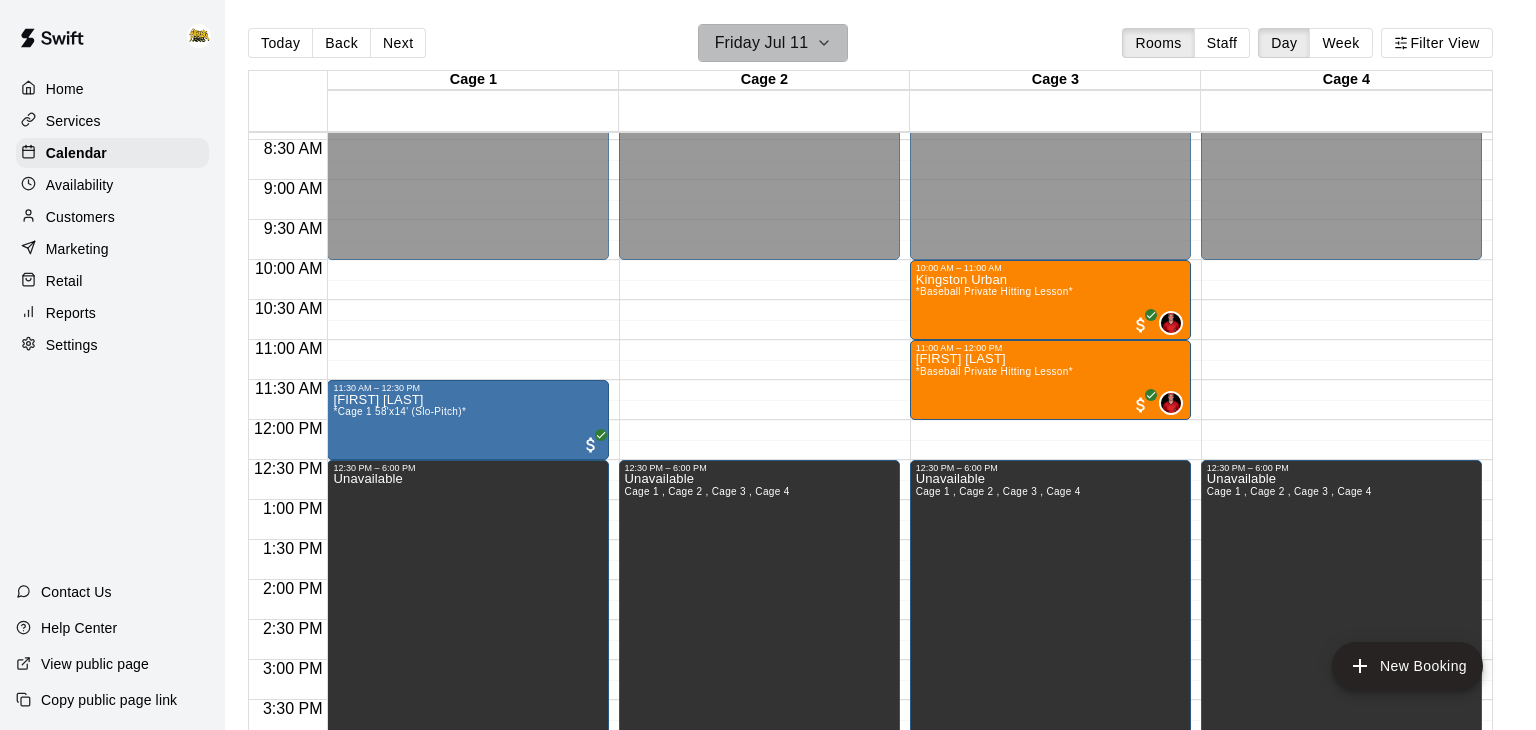 click 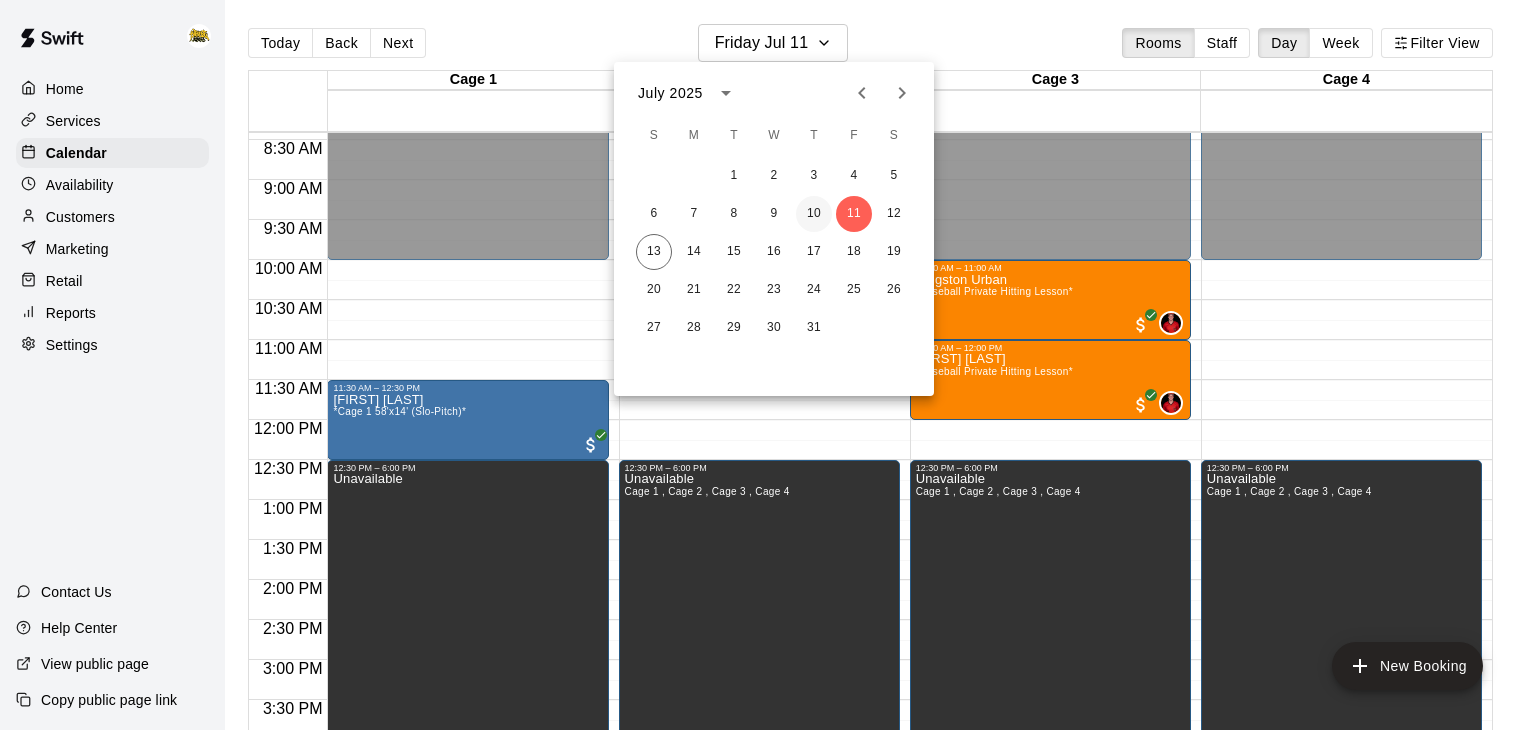 click on "10" at bounding box center [814, 214] 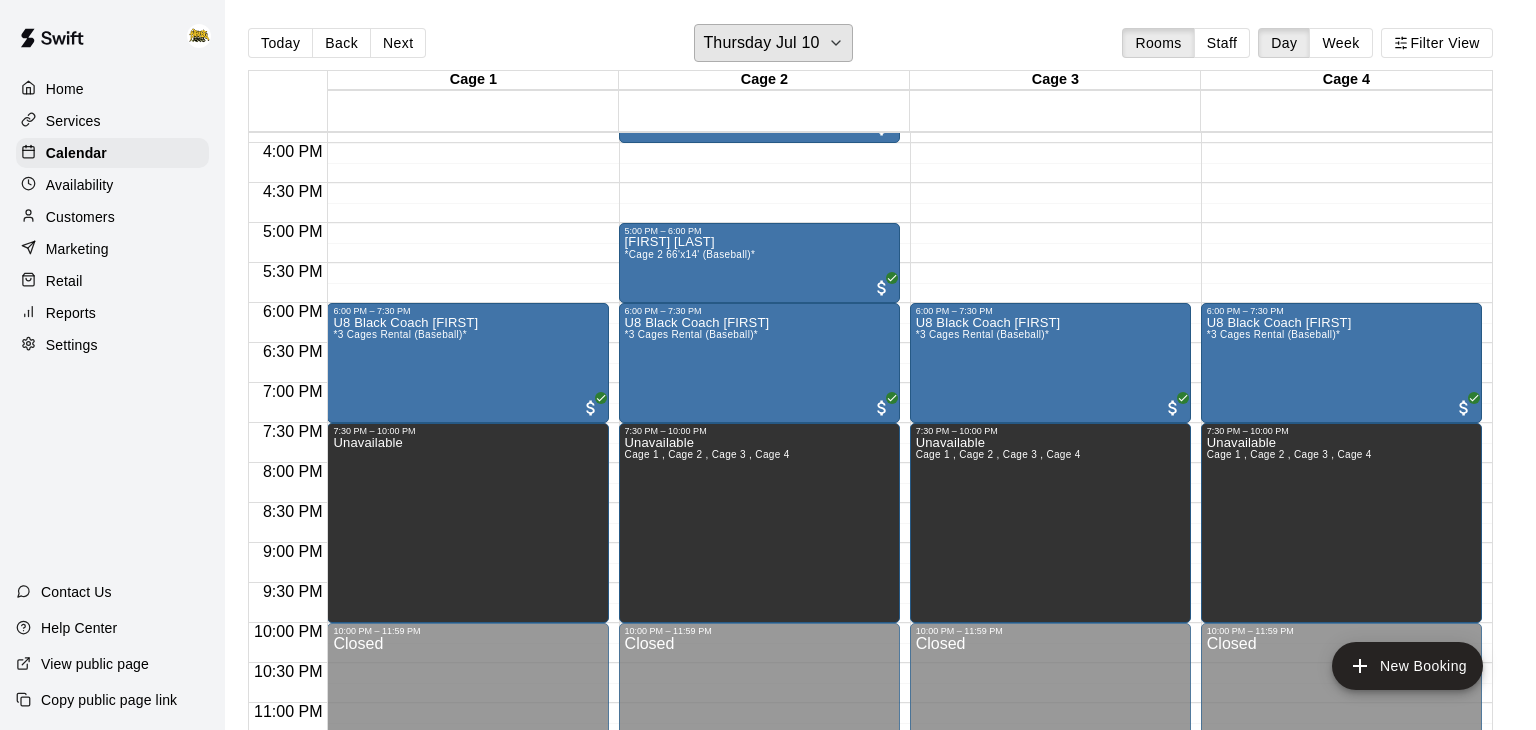 scroll, scrollTop: 1299, scrollLeft: 0, axis: vertical 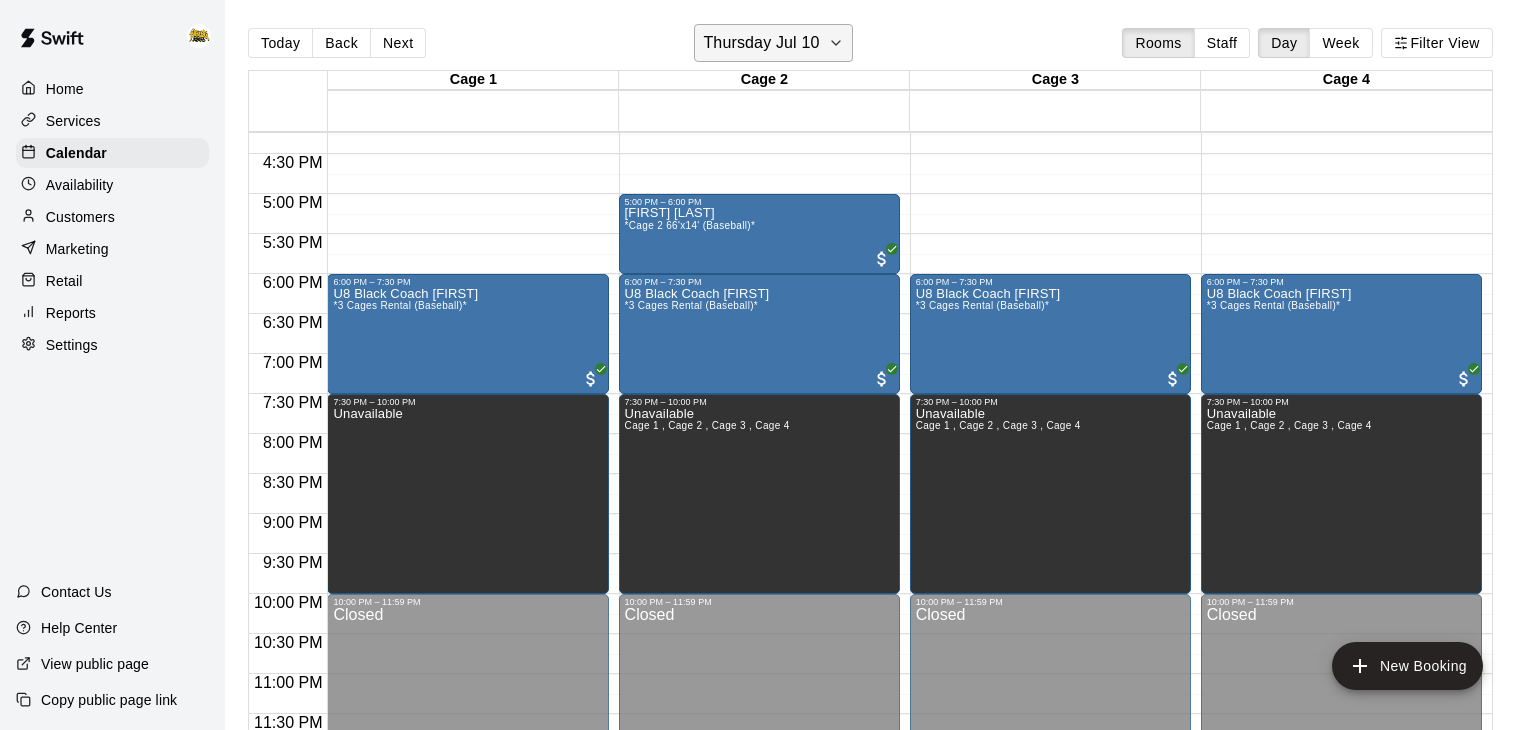 click on "Thursday Jul 10" at bounding box center [773, 43] 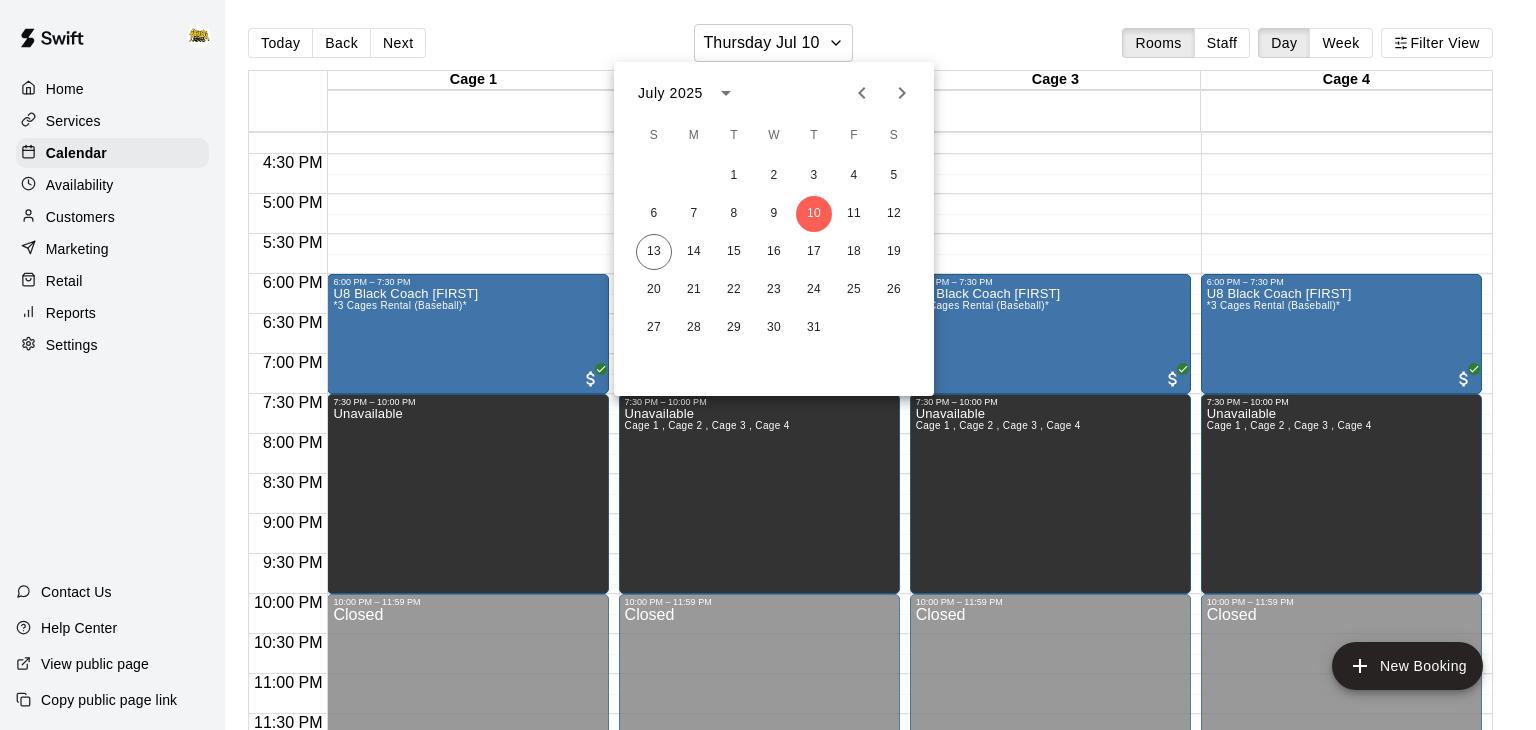 click at bounding box center [768, 365] 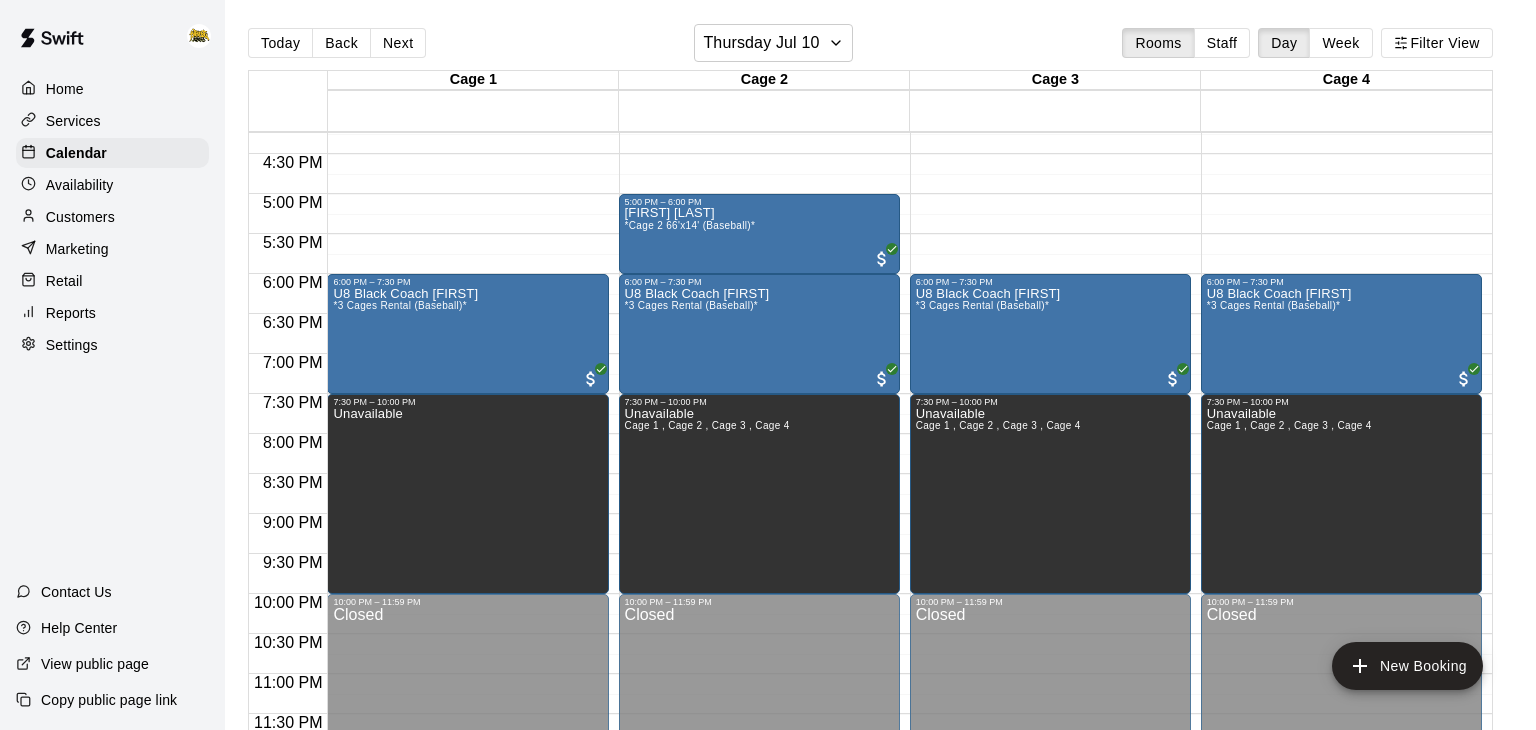 click on "Reports" at bounding box center [71, 313] 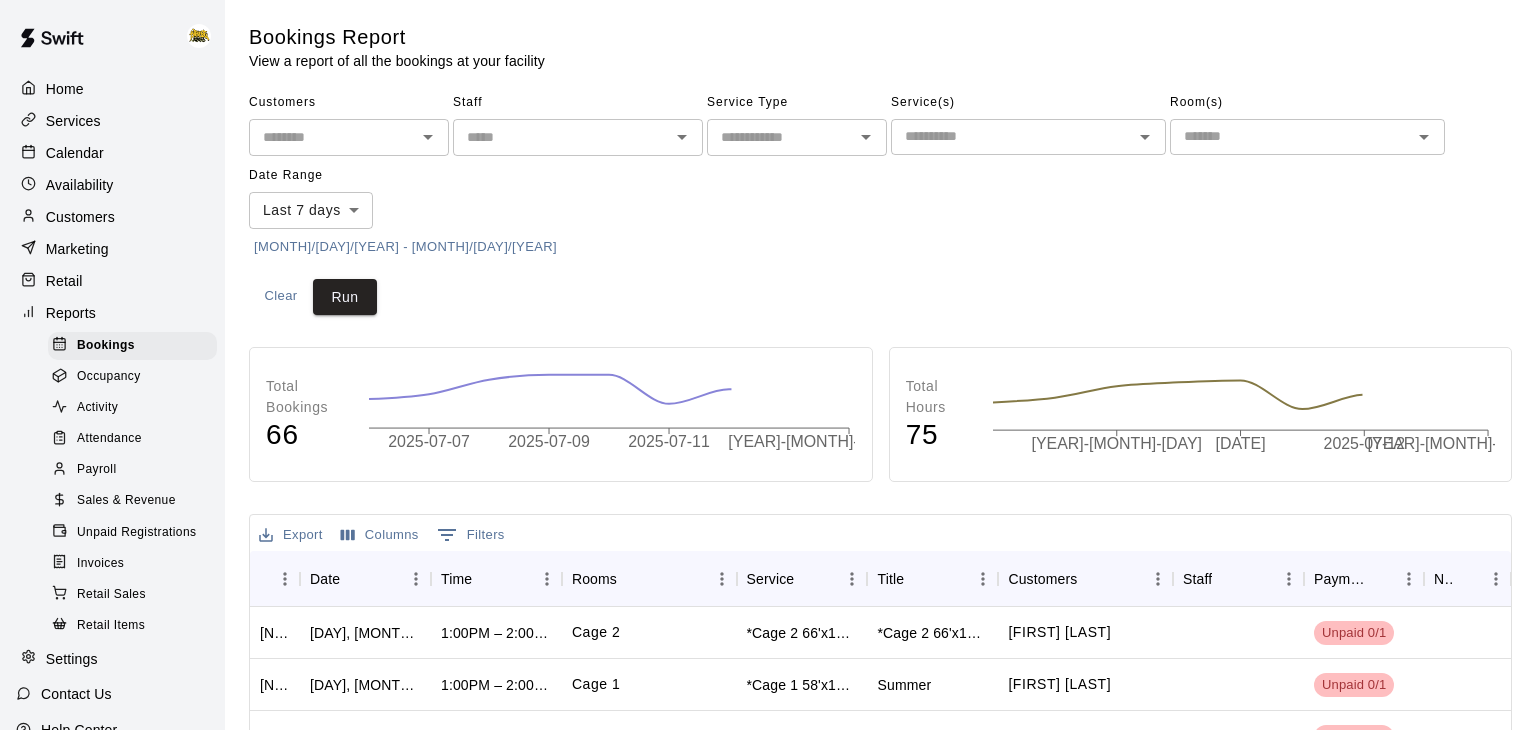 click 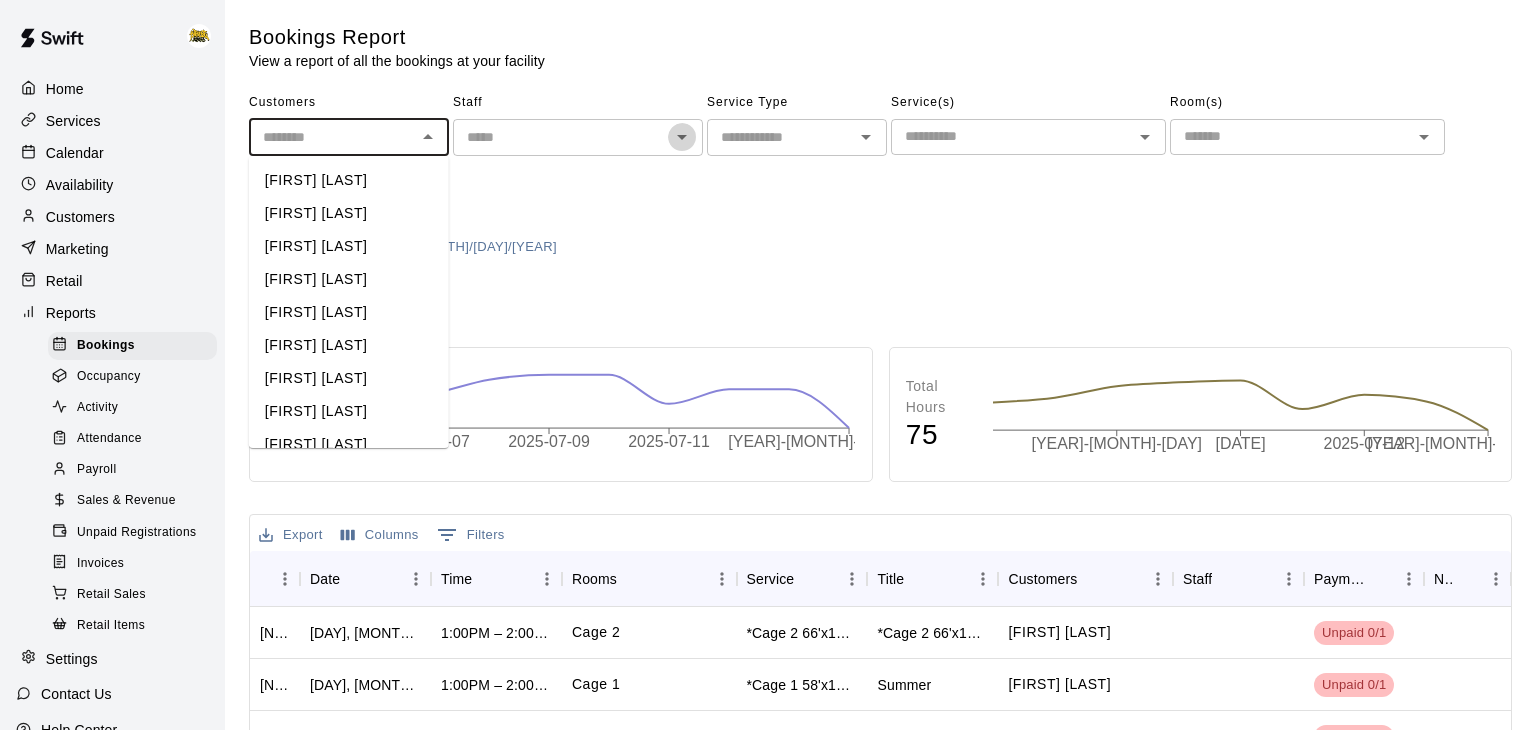 click 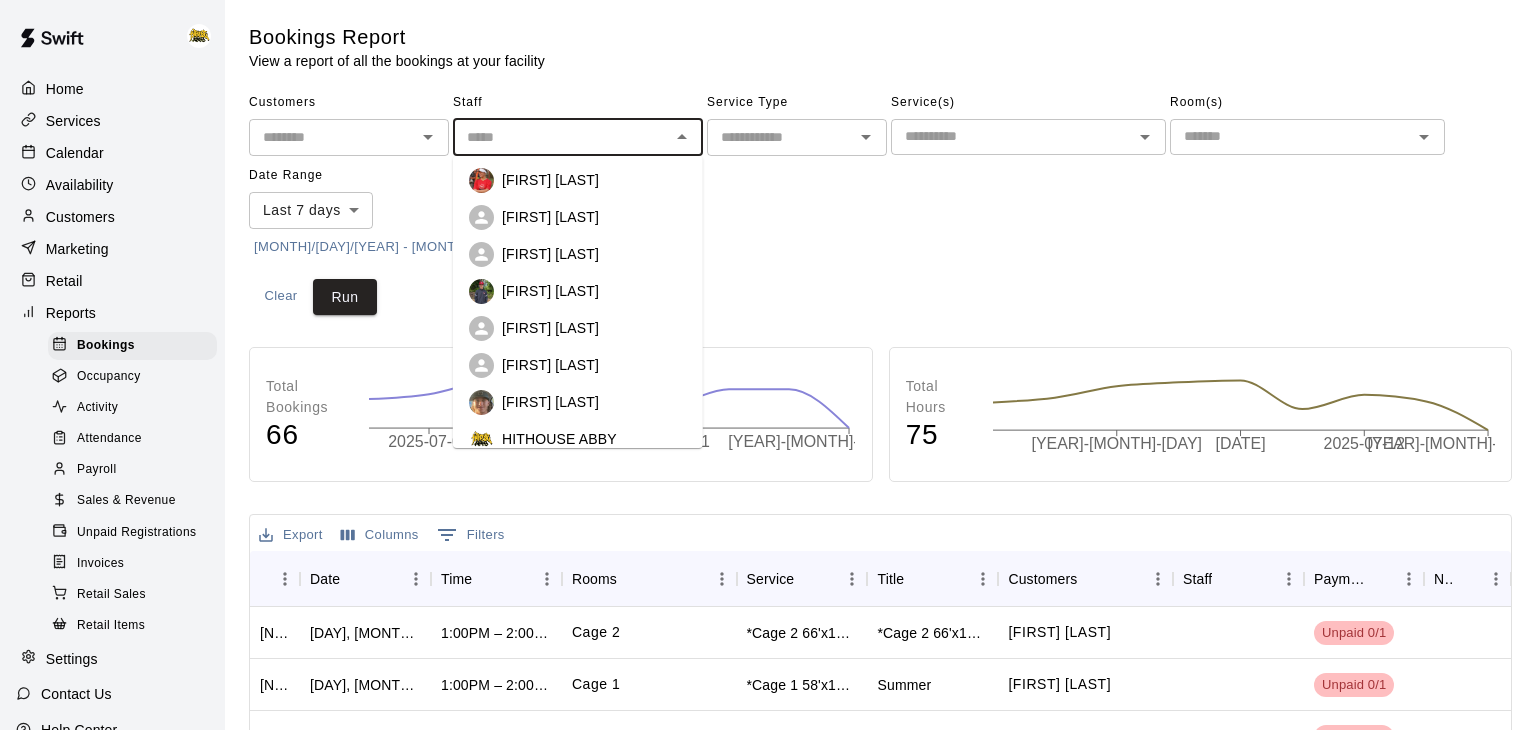 scroll, scrollTop: 372, scrollLeft: 0, axis: vertical 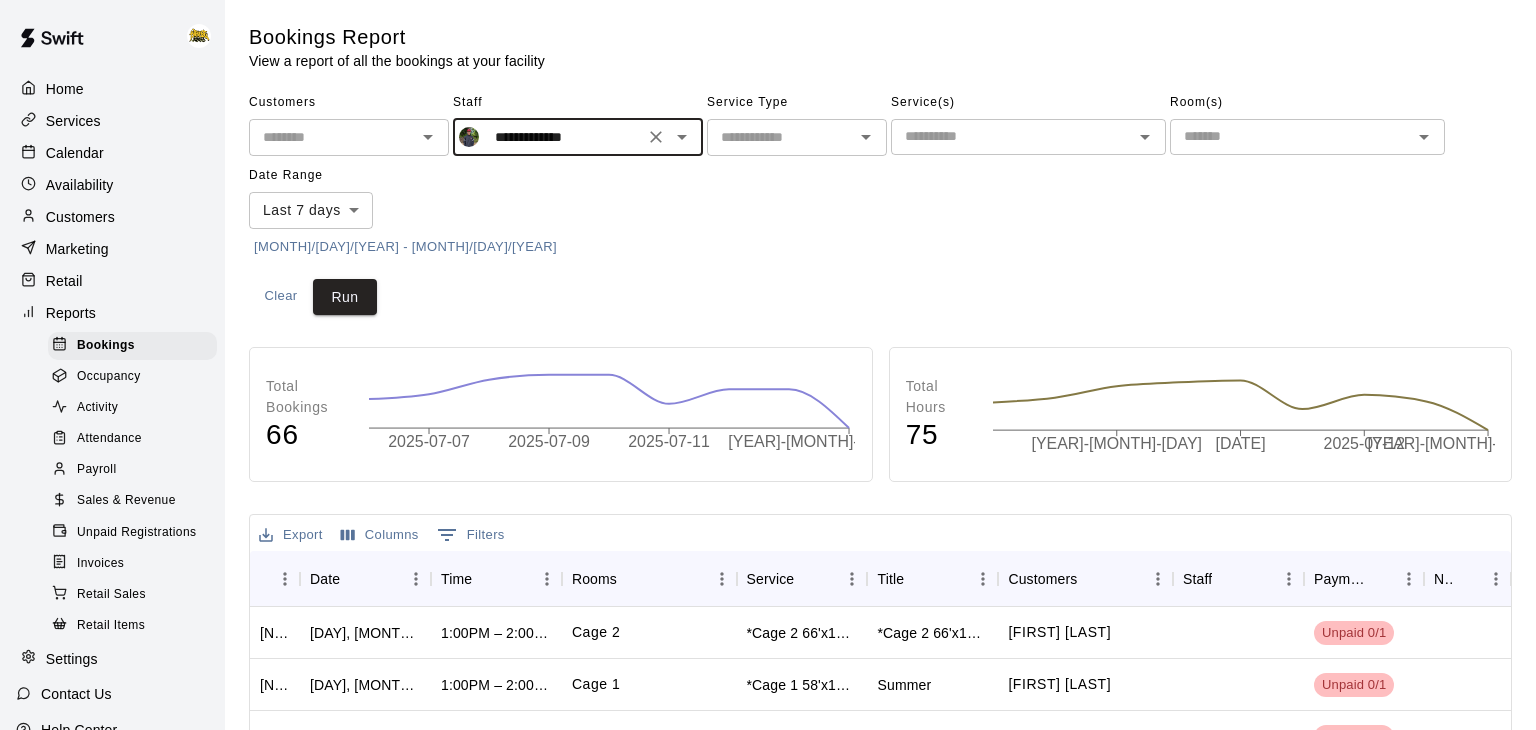 click on "**********" at bounding box center (768, 611) 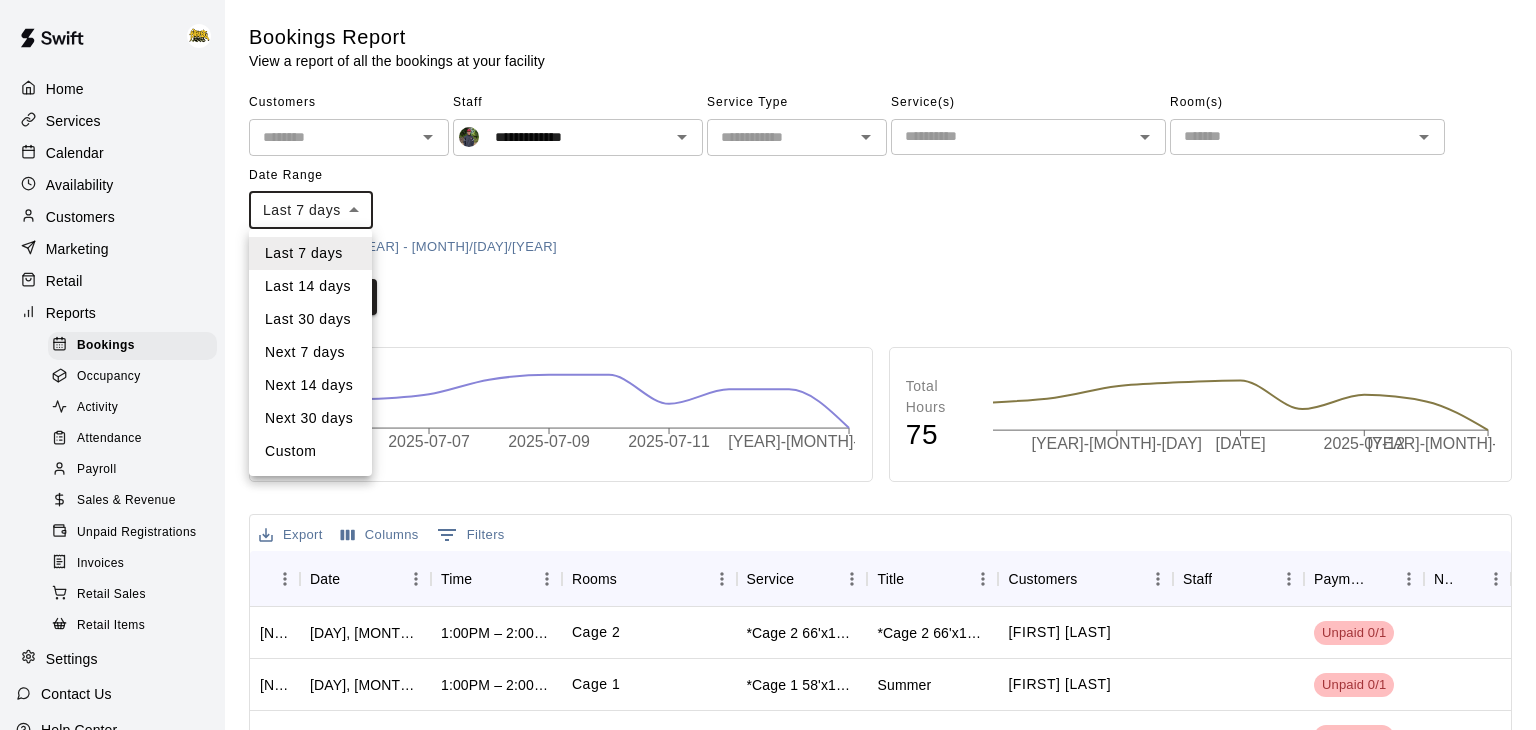 click on "Custom" at bounding box center [310, 451] 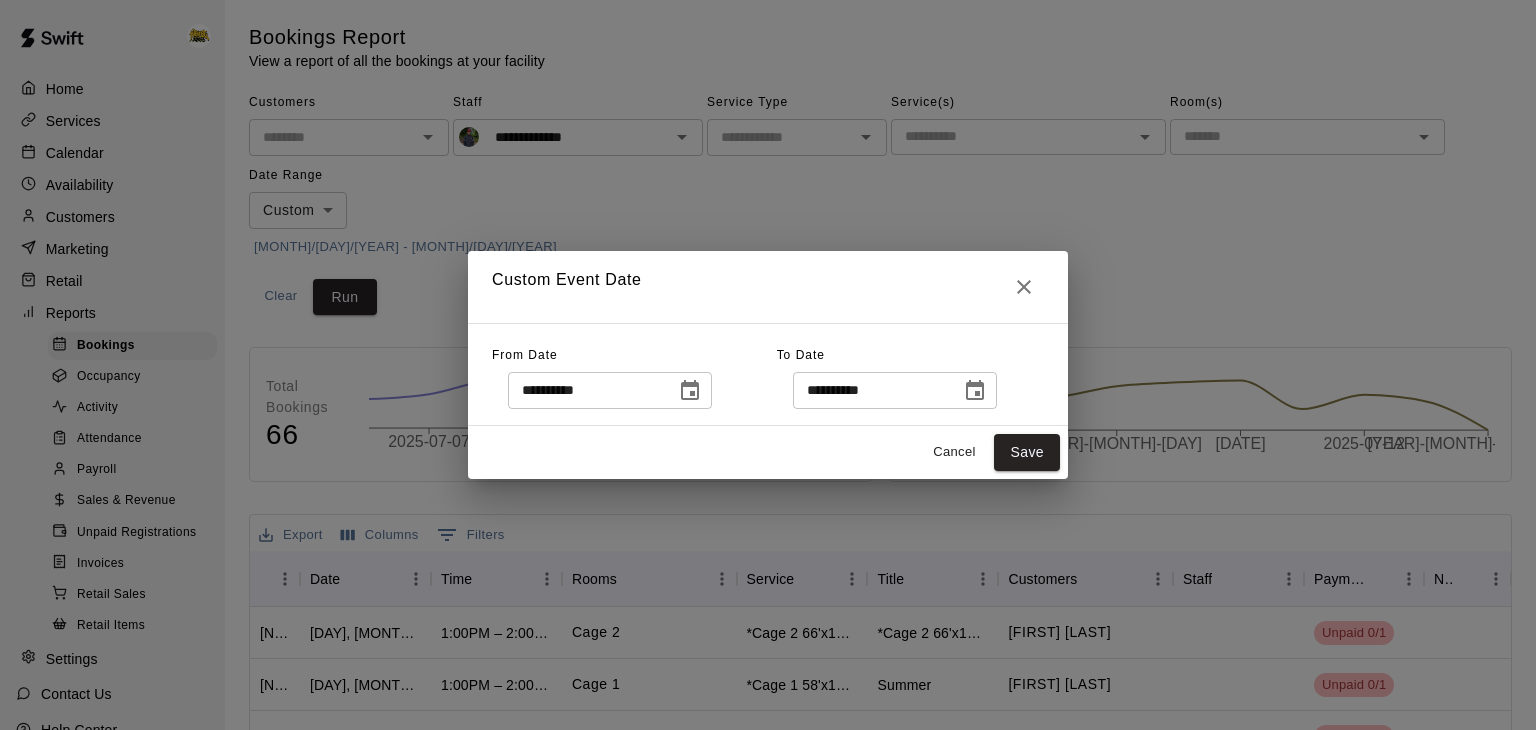 click 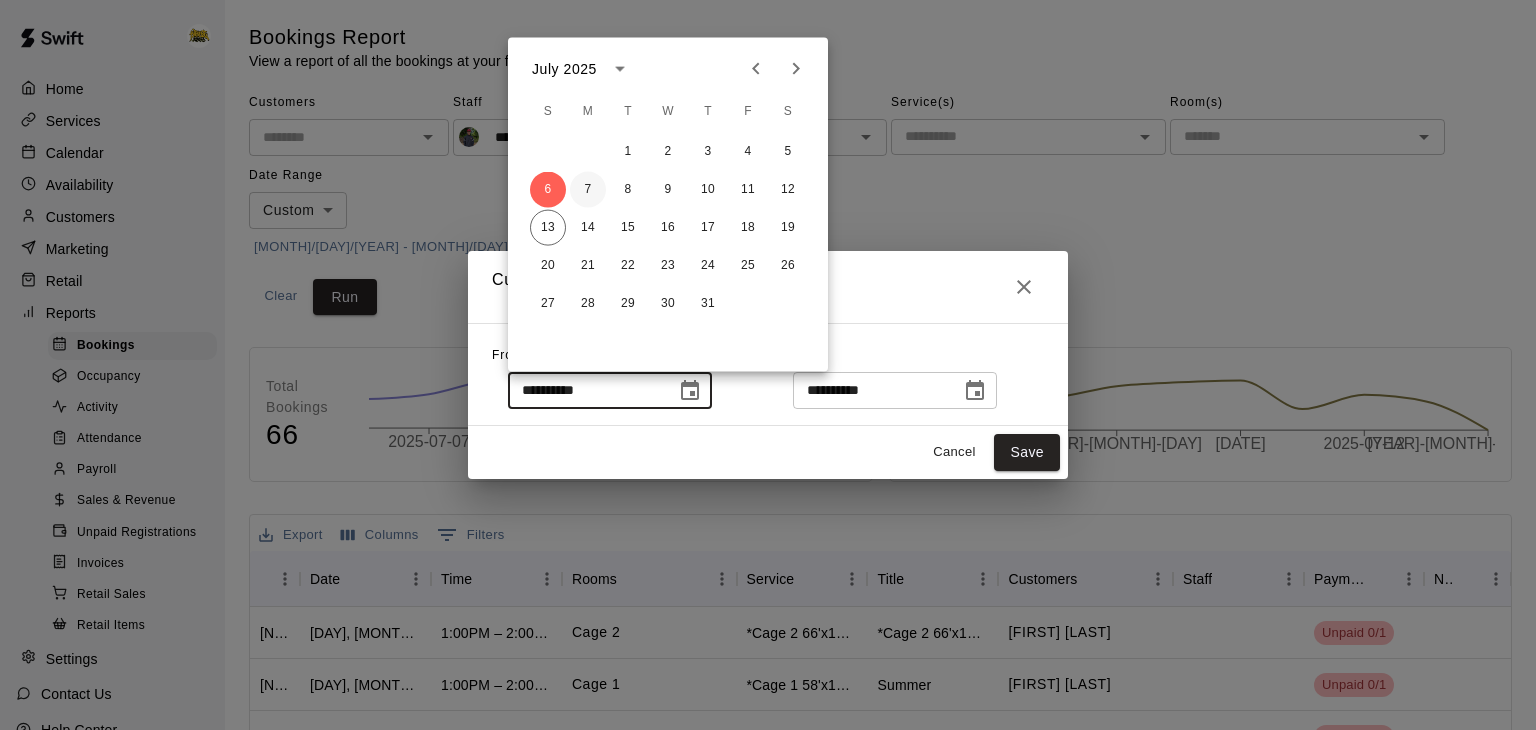 click on "7" at bounding box center [588, 190] 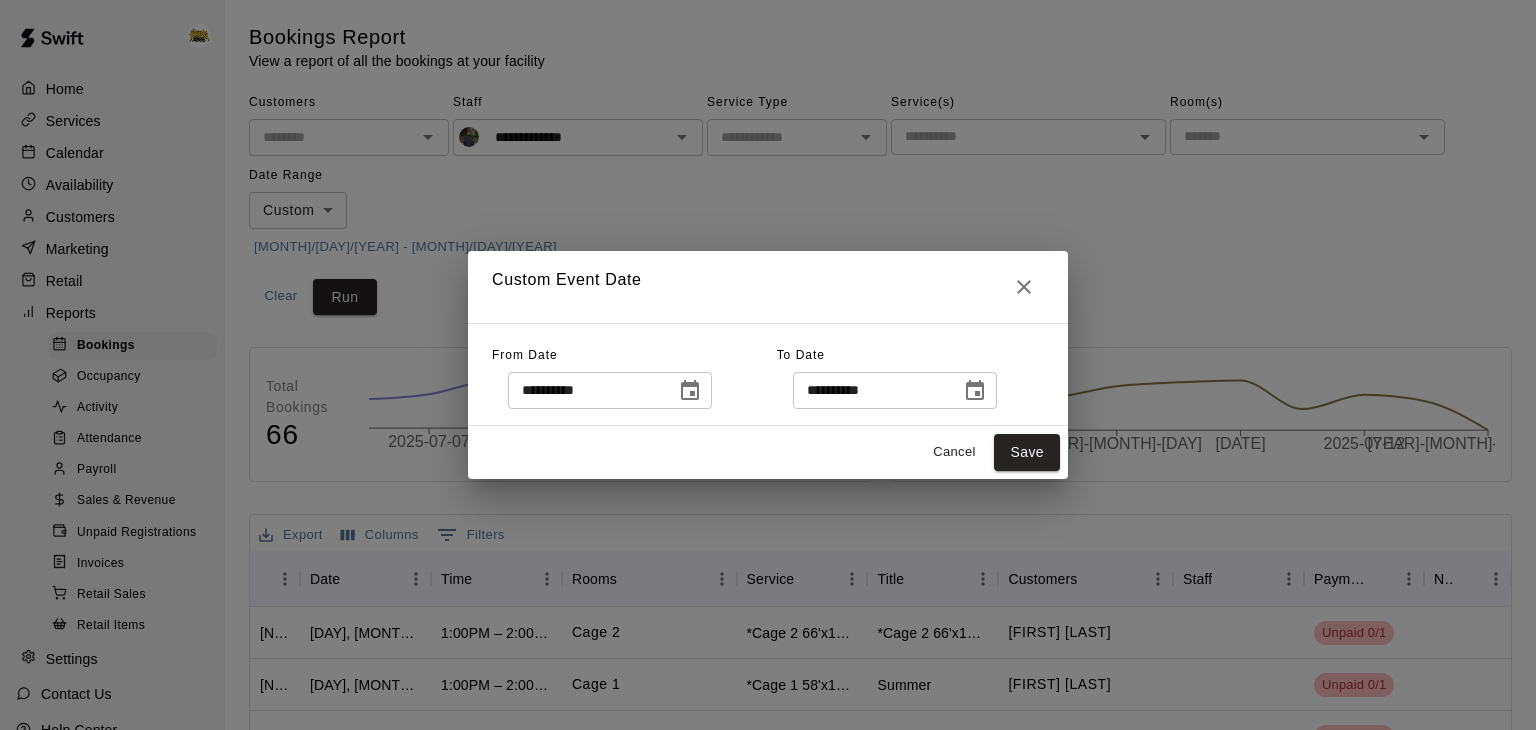 type on "**********" 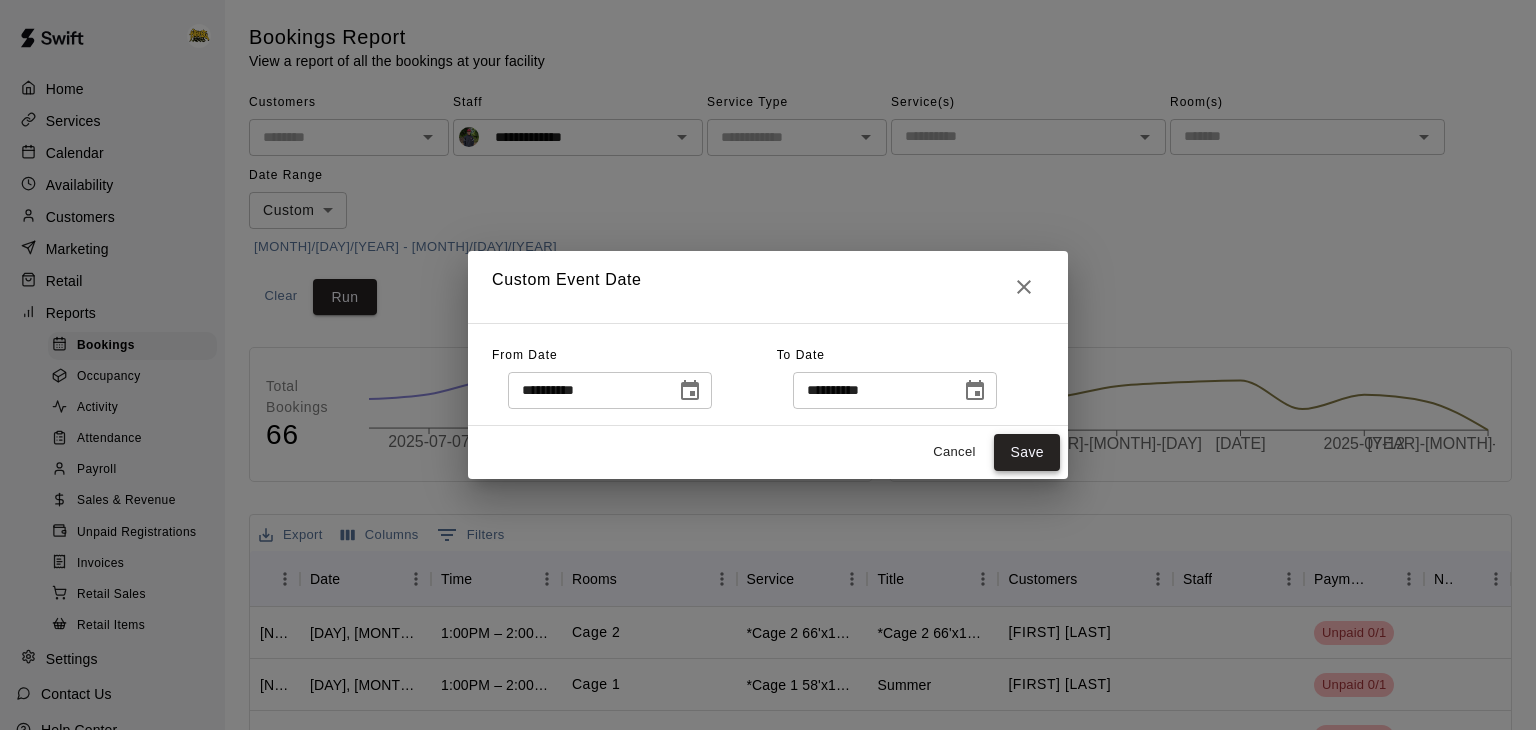click on "Save" at bounding box center (1027, 452) 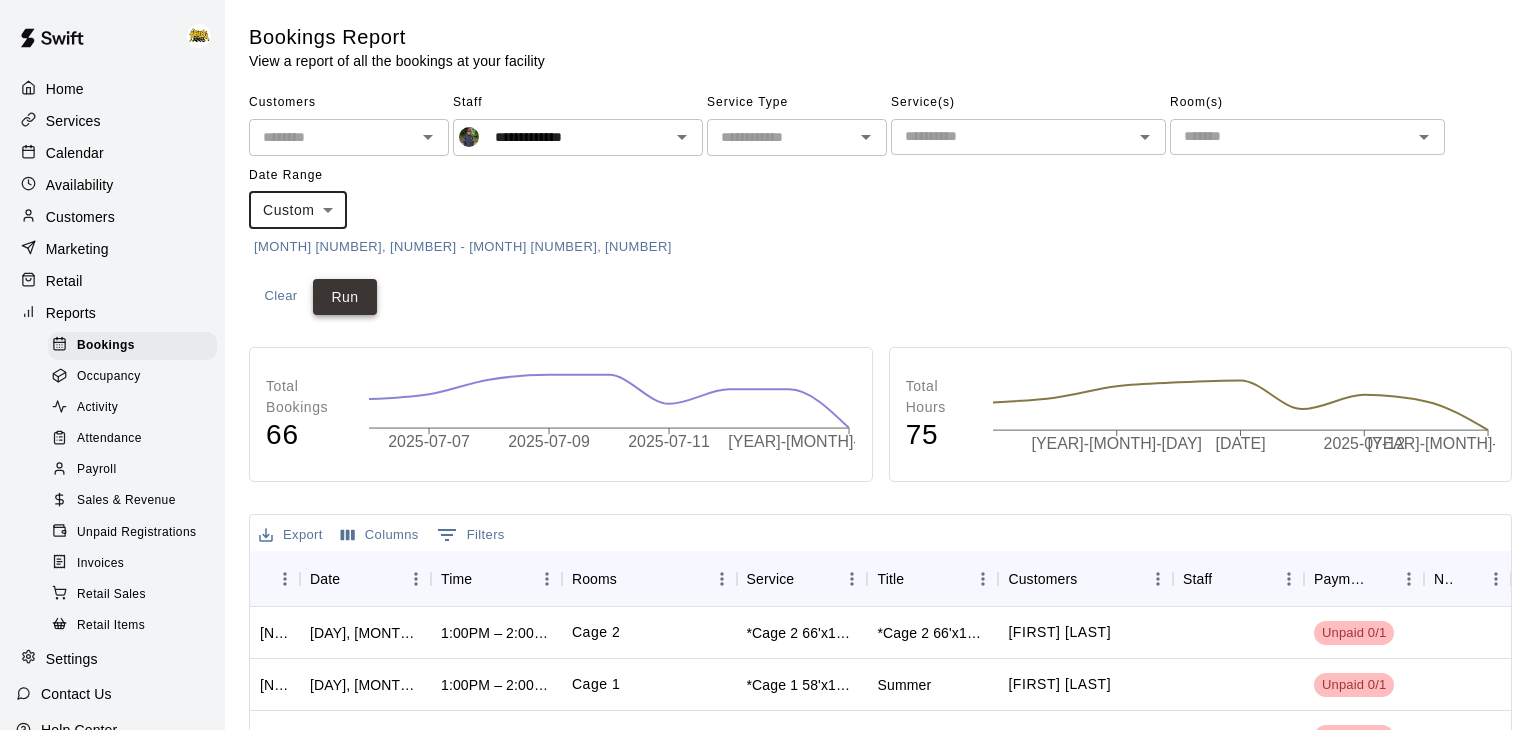 click on "Run" at bounding box center [345, 297] 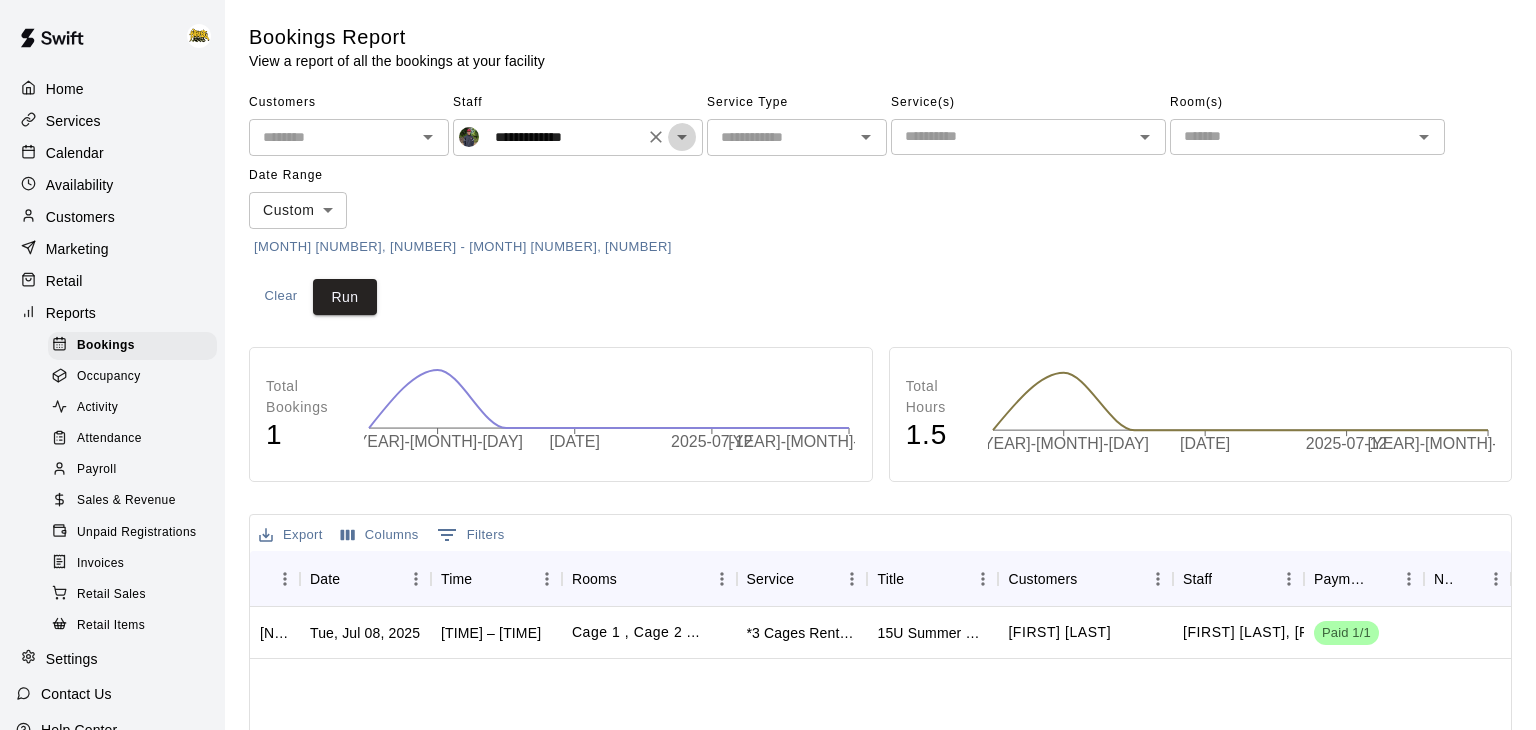 click 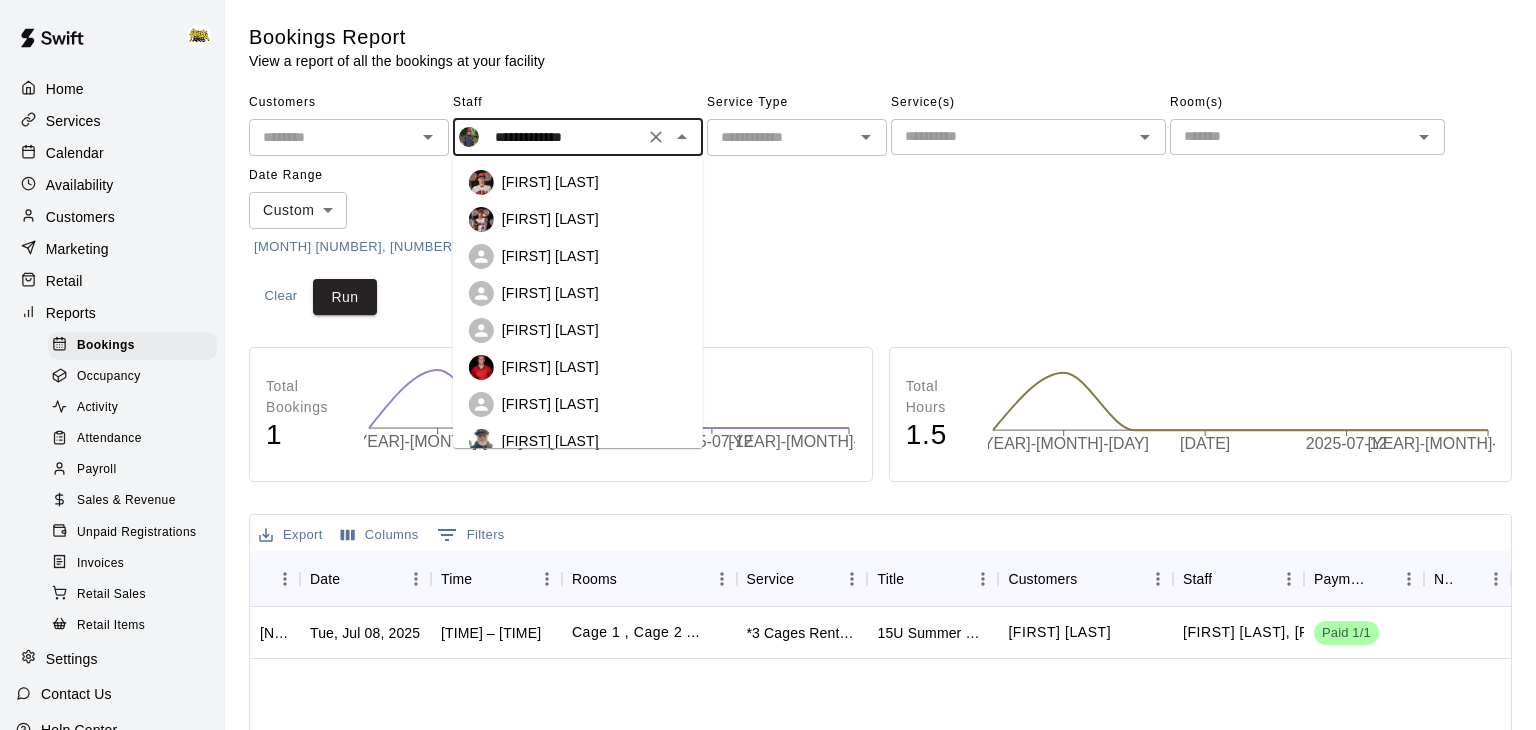 scroll, scrollTop: 0, scrollLeft: 0, axis: both 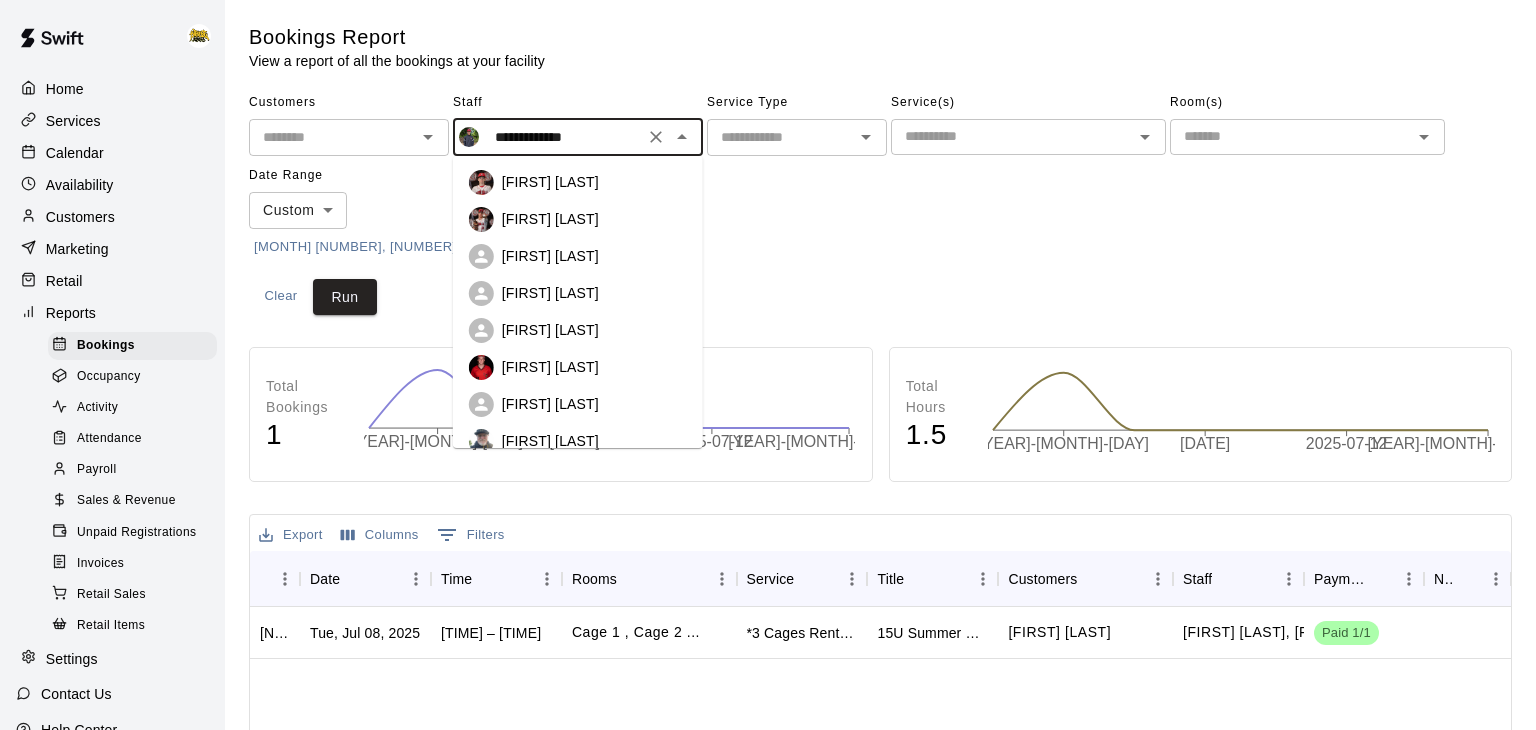 click on "[FIRST] [LAST]" at bounding box center [594, 256] 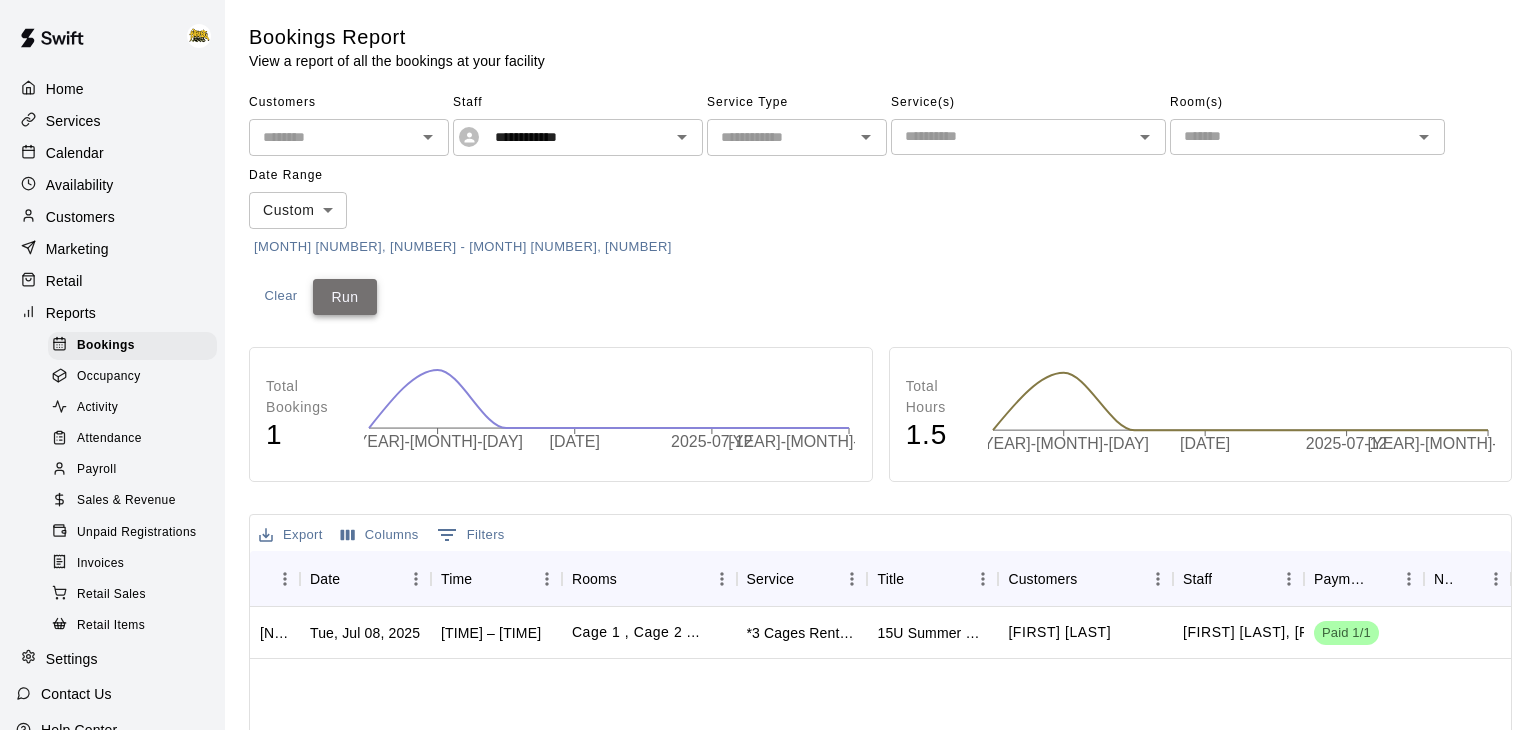 click on "Run" at bounding box center [345, 297] 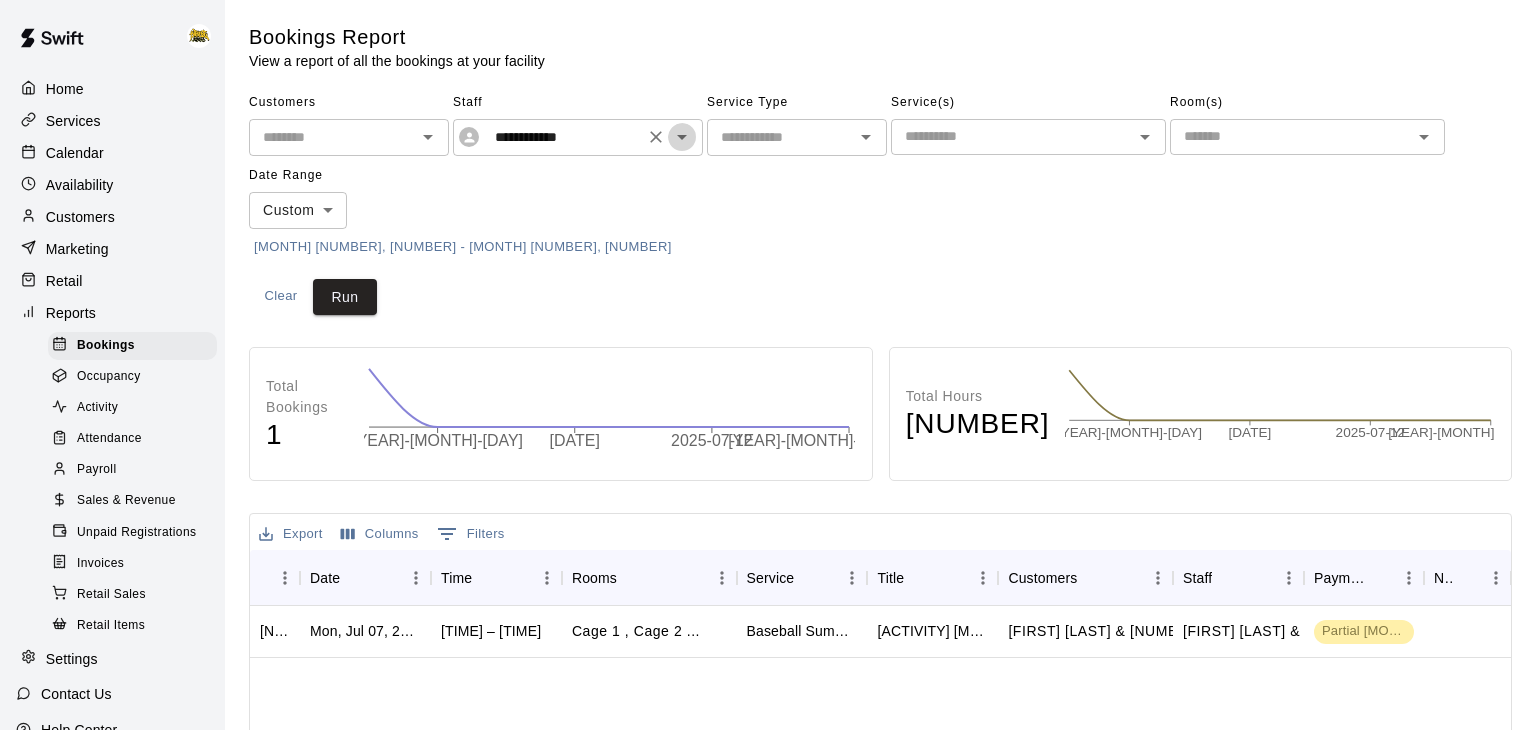 click 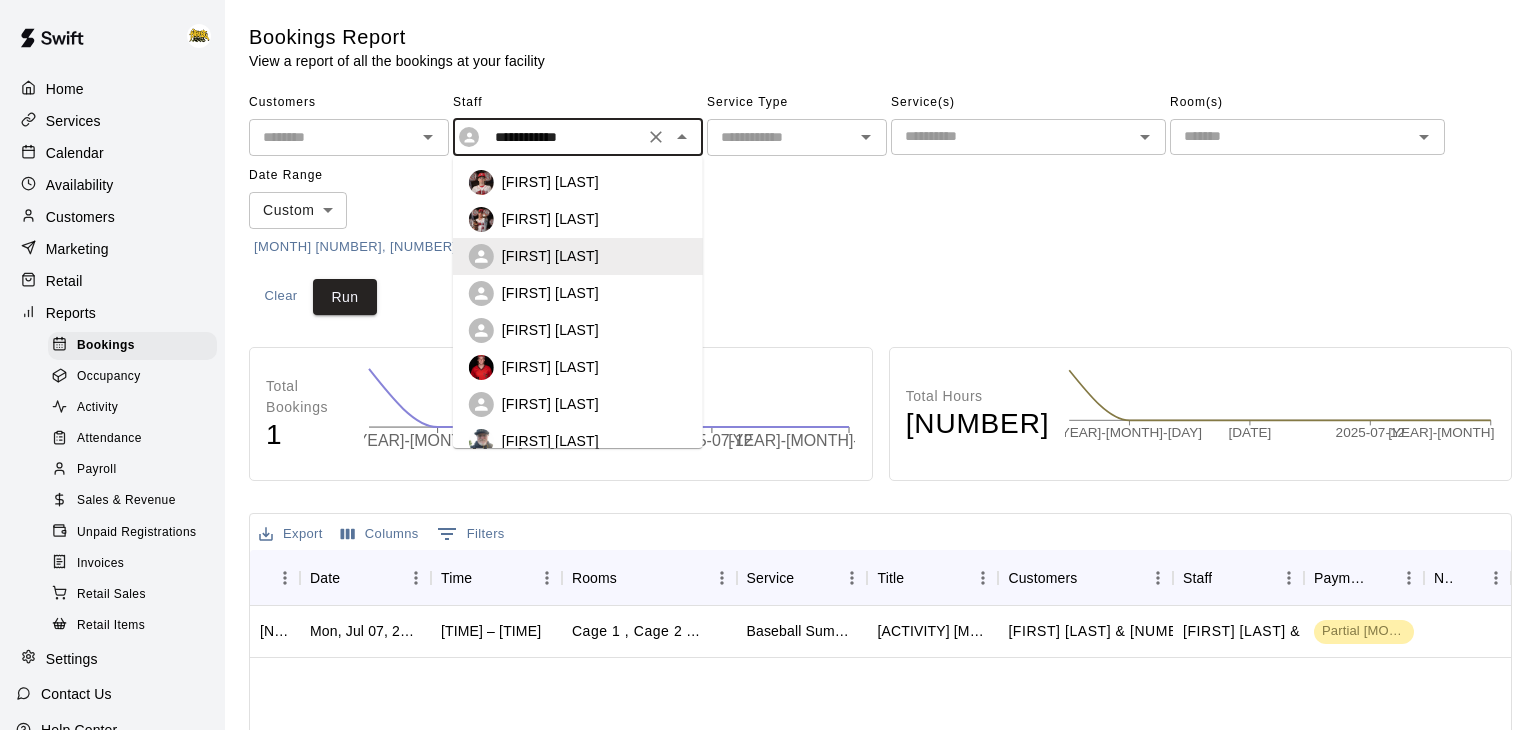 click on "[FIRST] [LAST]" at bounding box center (578, 293) 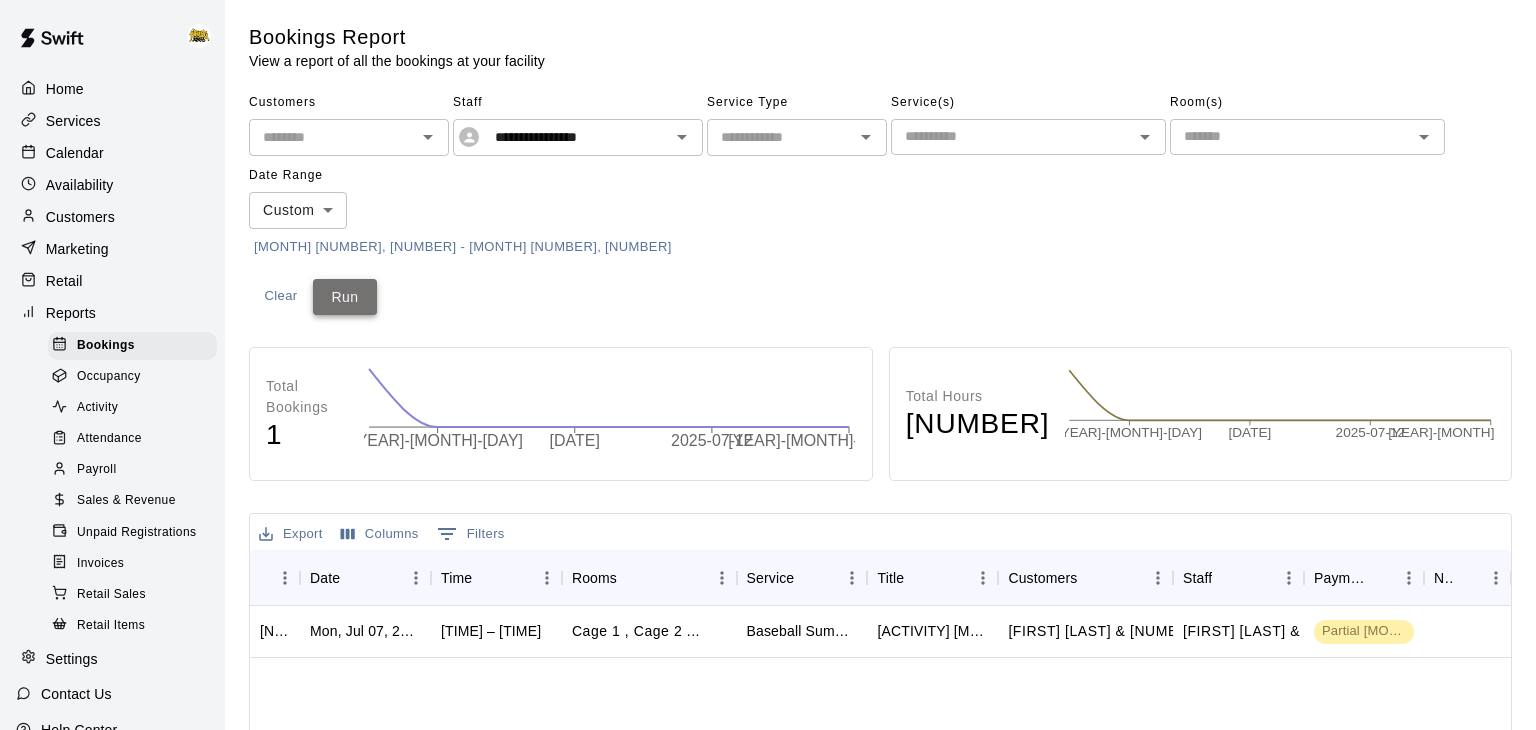 click on "Run" at bounding box center [345, 297] 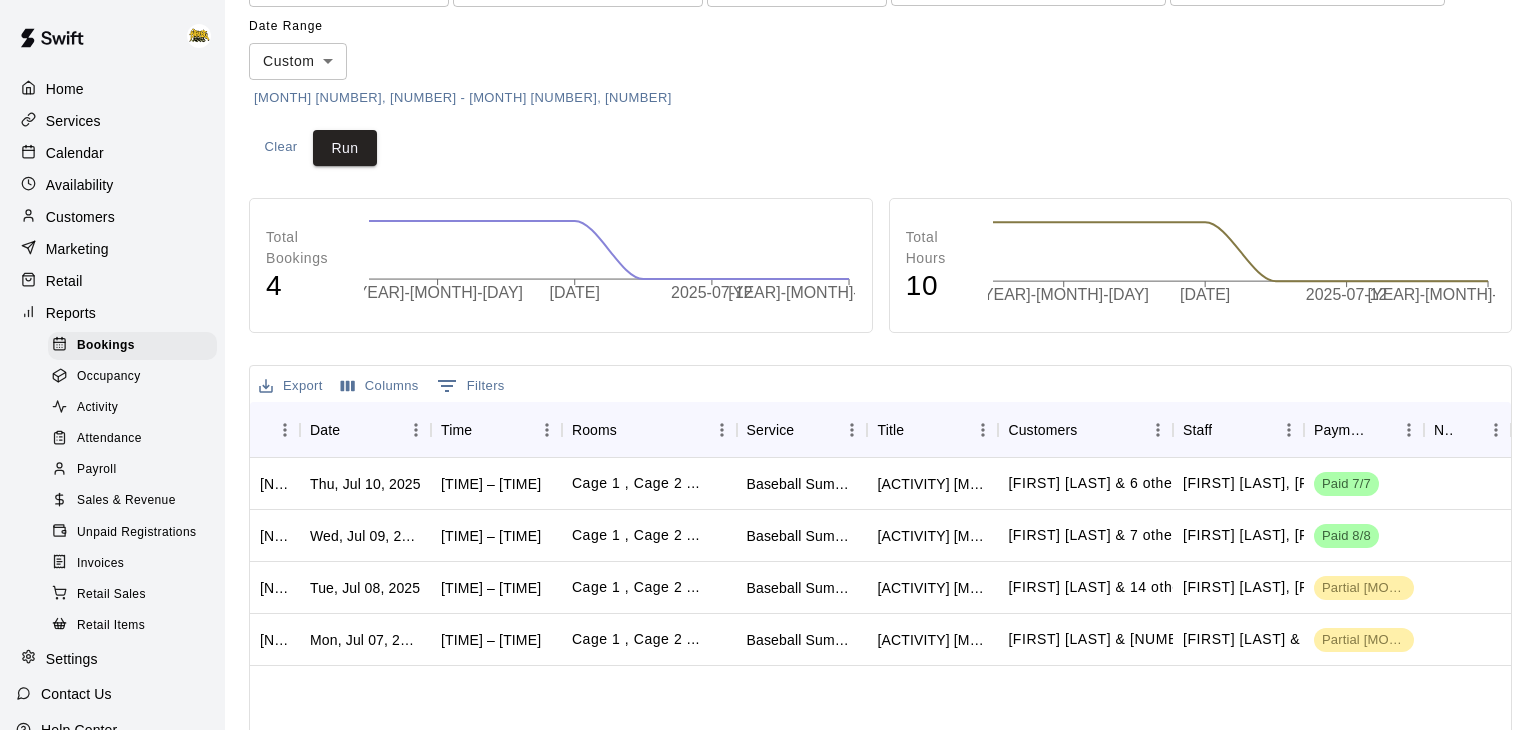 scroll, scrollTop: 0, scrollLeft: 0, axis: both 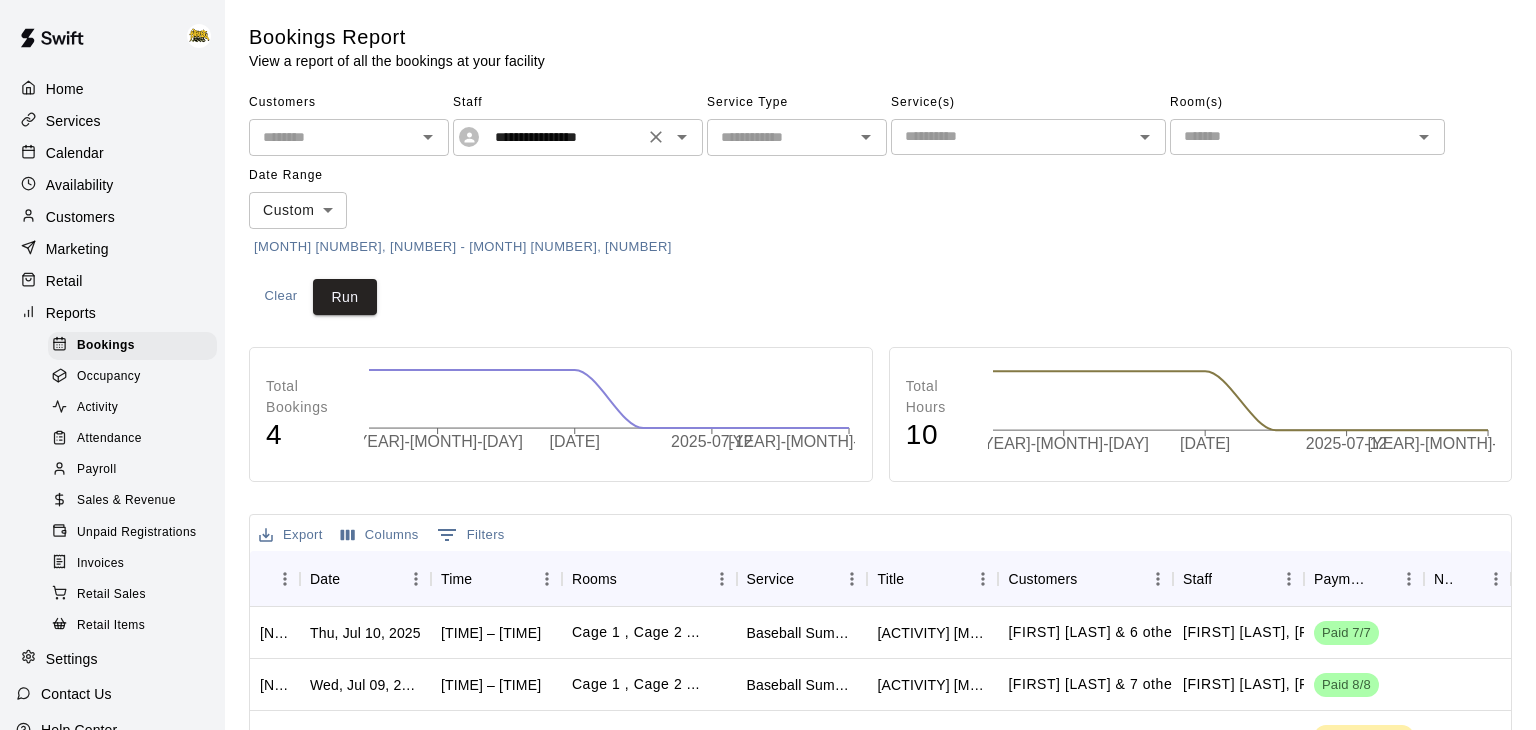 click 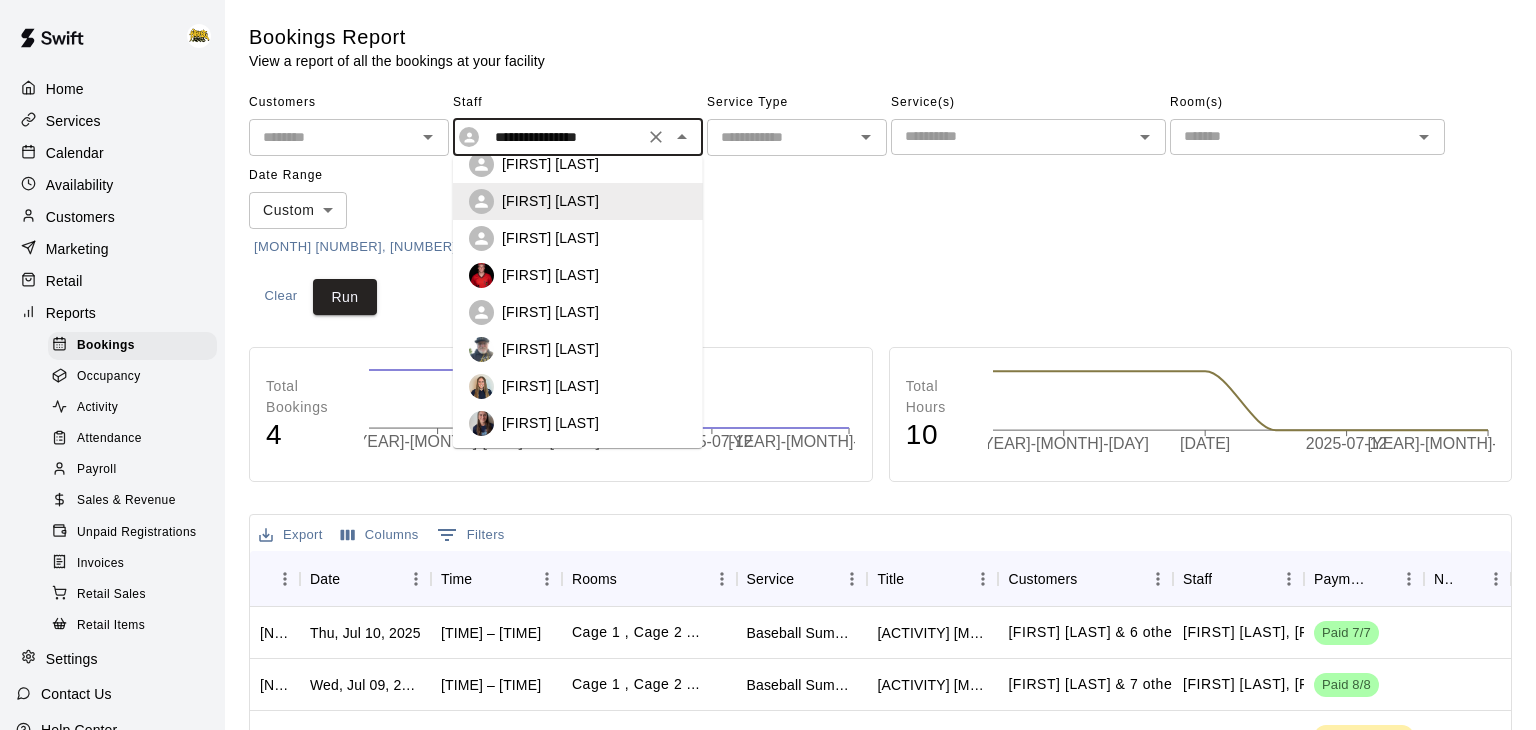 scroll, scrollTop: 91, scrollLeft: 0, axis: vertical 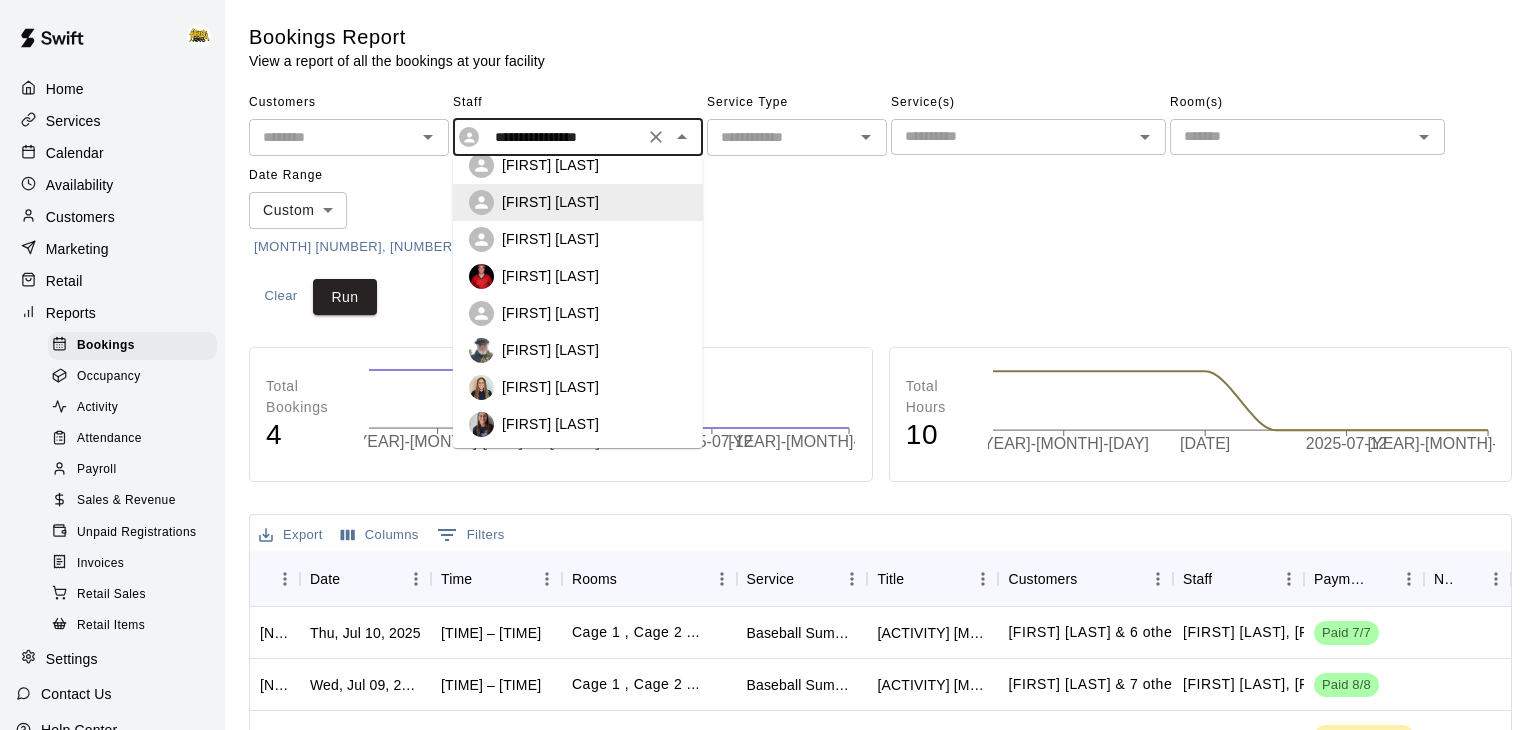 click on "[FIRST] [LAST]" at bounding box center (550, 350) 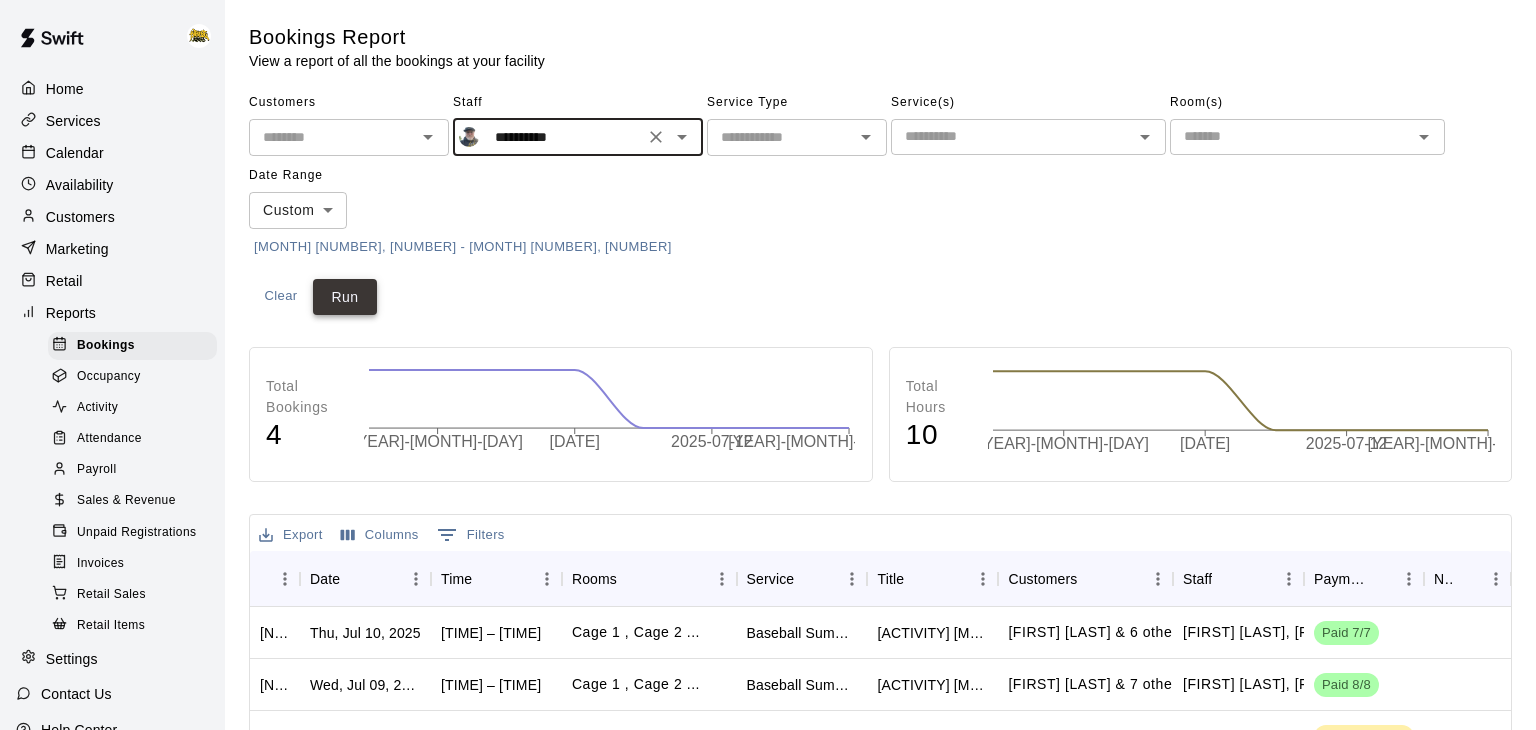 click on "Run" at bounding box center [345, 297] 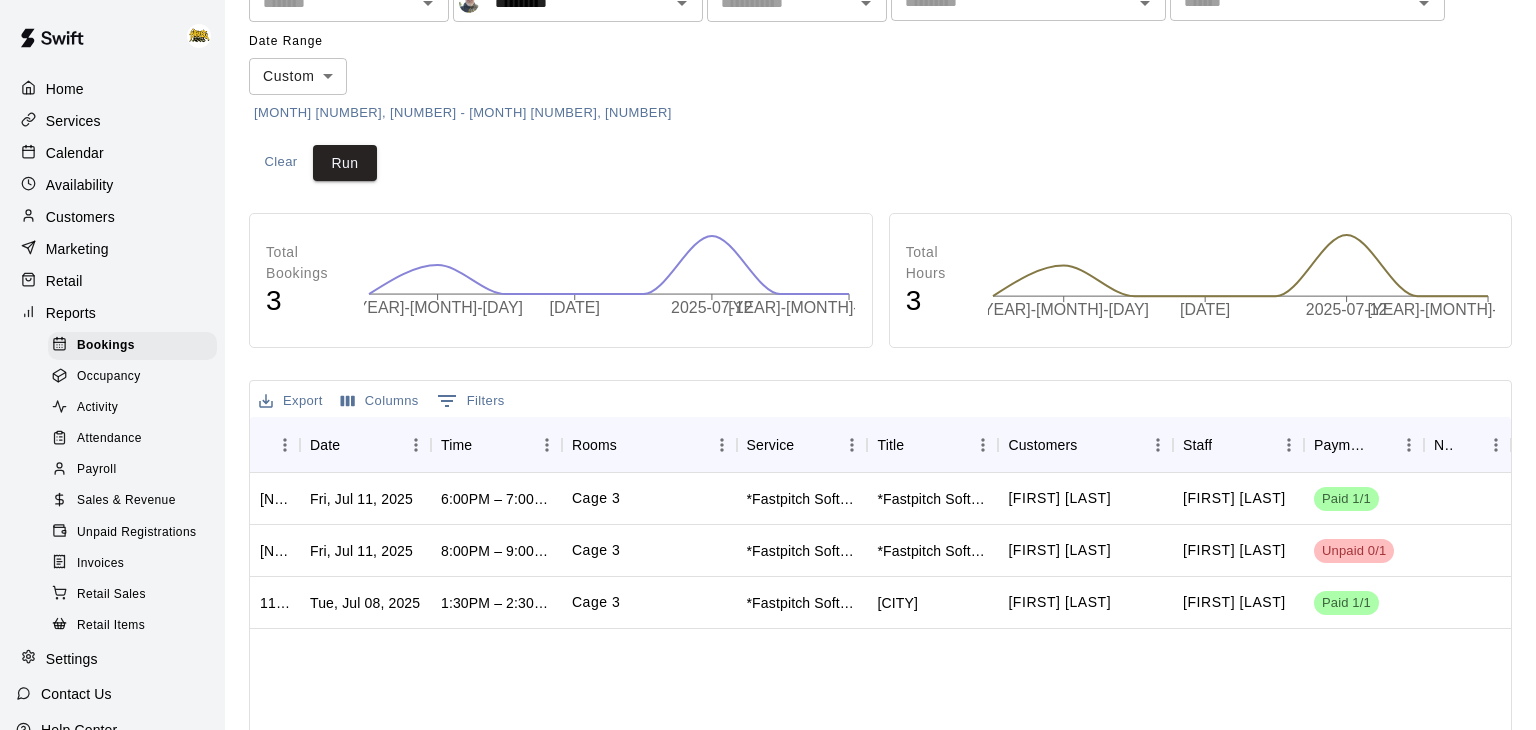 scroll, scrollTop: 74, scrollLeft: 0, axis: vertical 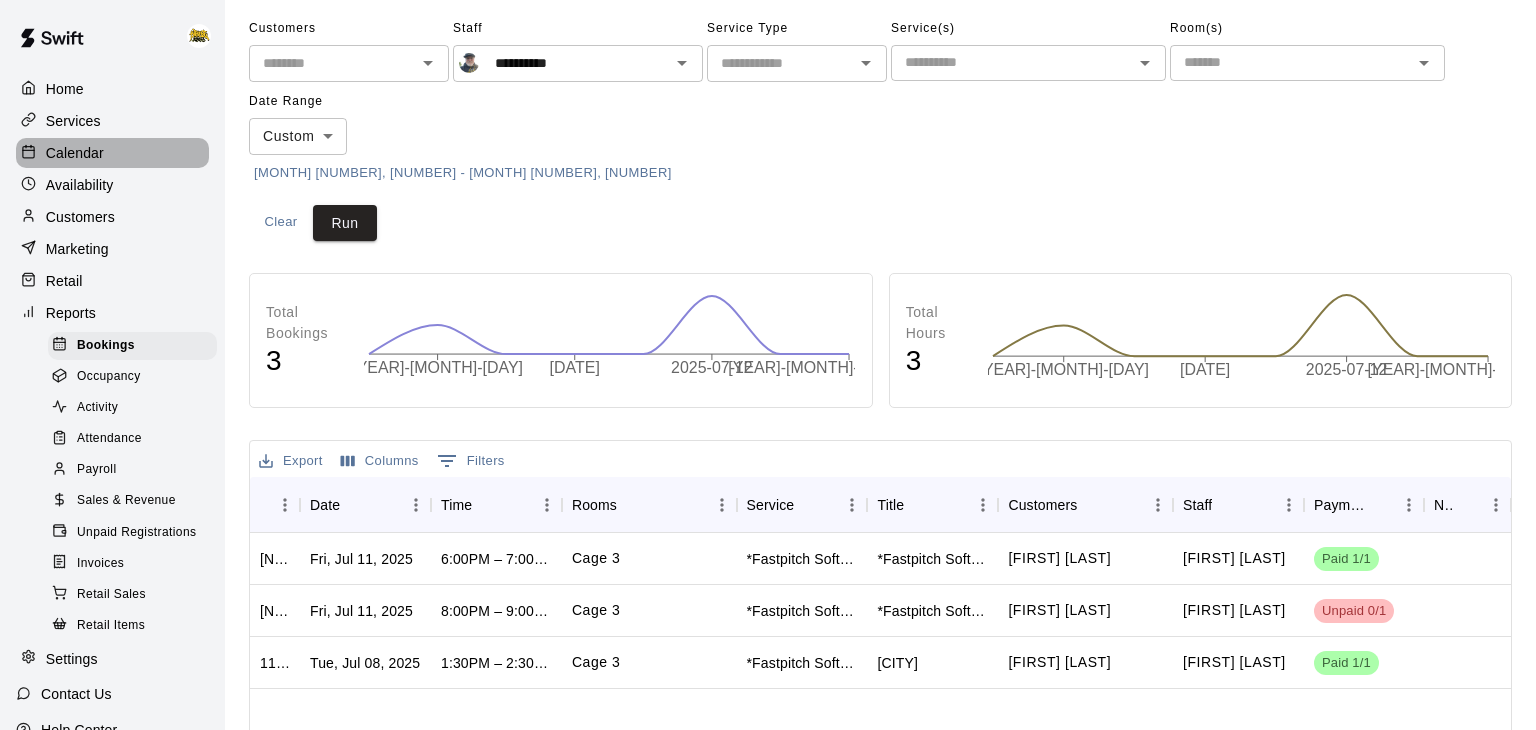 click on "Calendar" at bounding box center (75, 153) 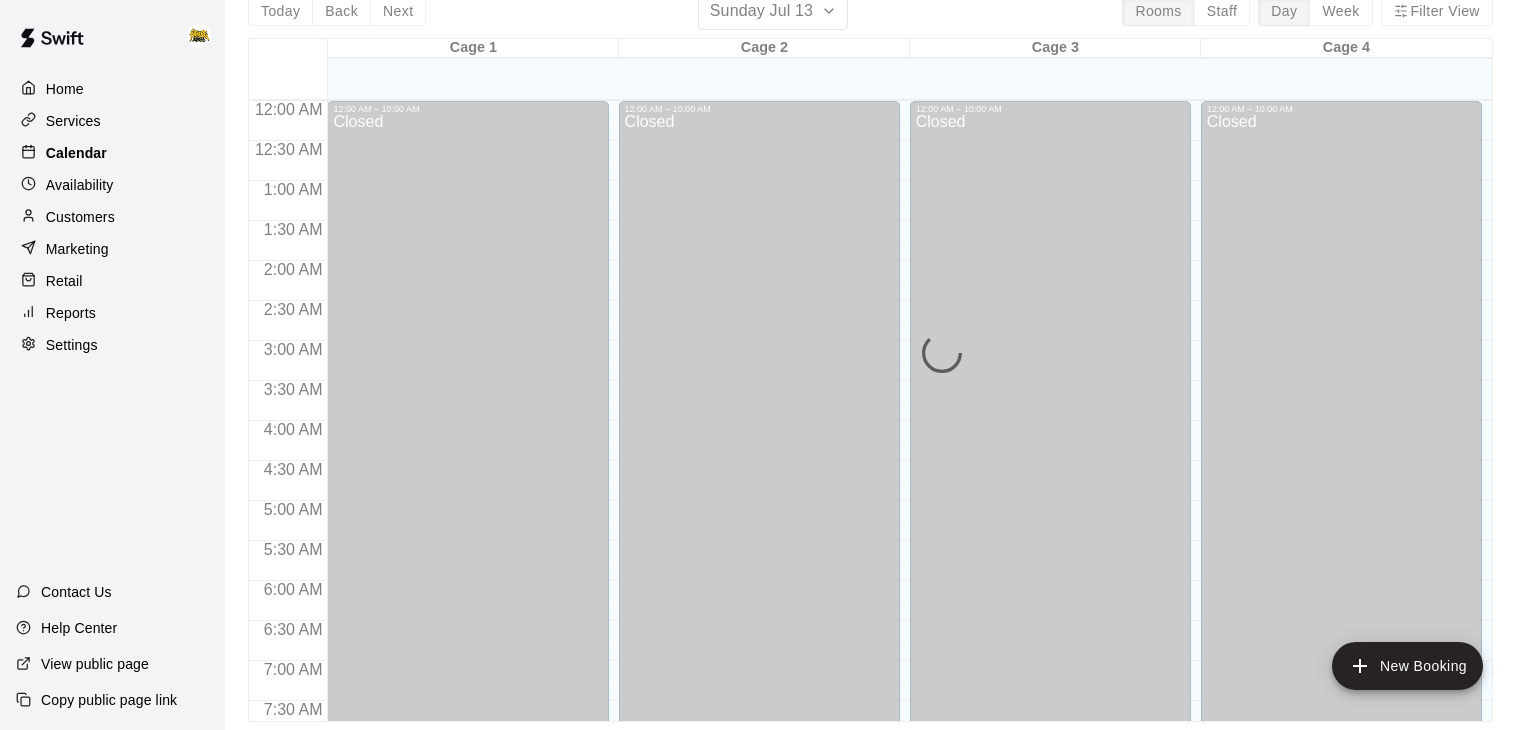 scroll, scrollTop: 0, scrollLeft: 0, axis: both 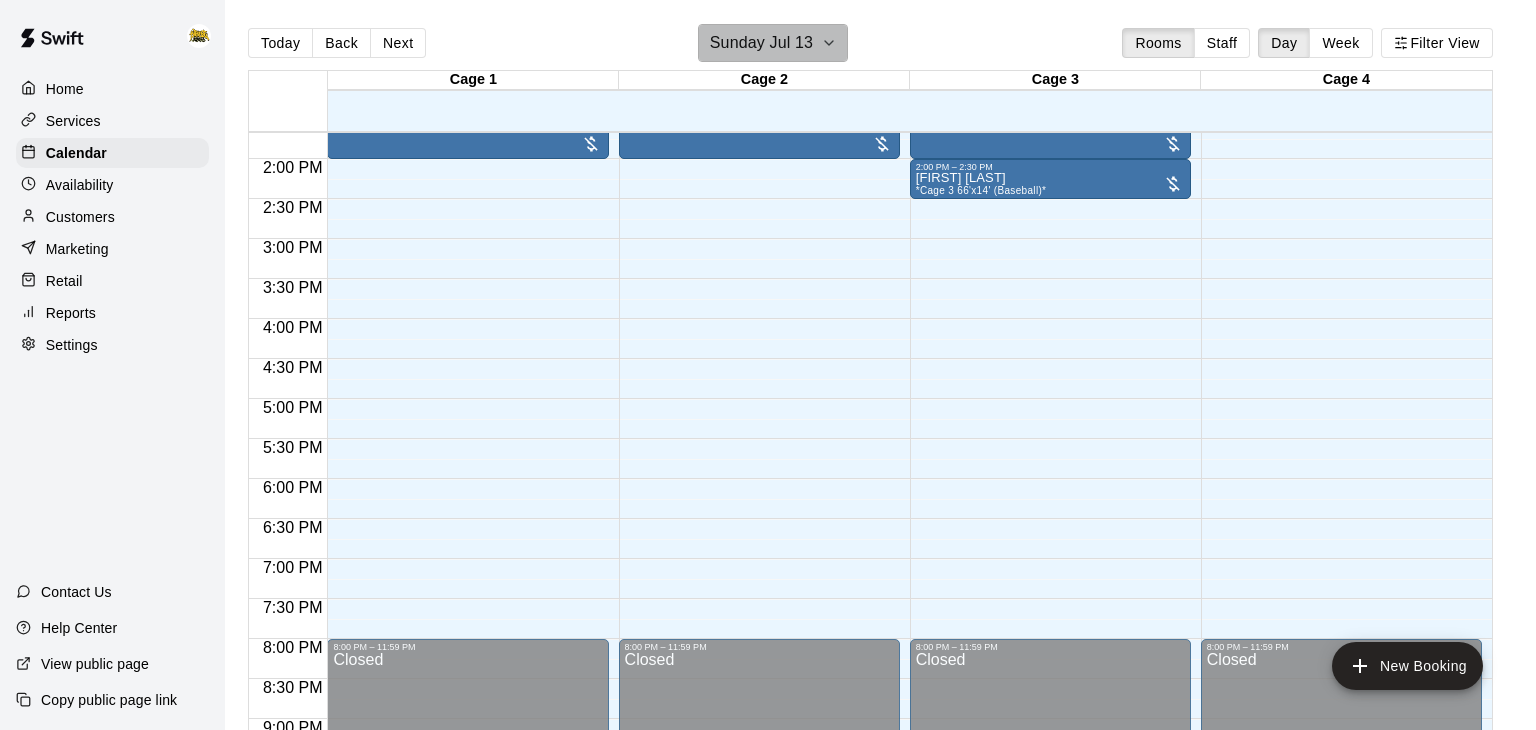 click on "Sunday Jul 13" at bounding box center [761, 43] 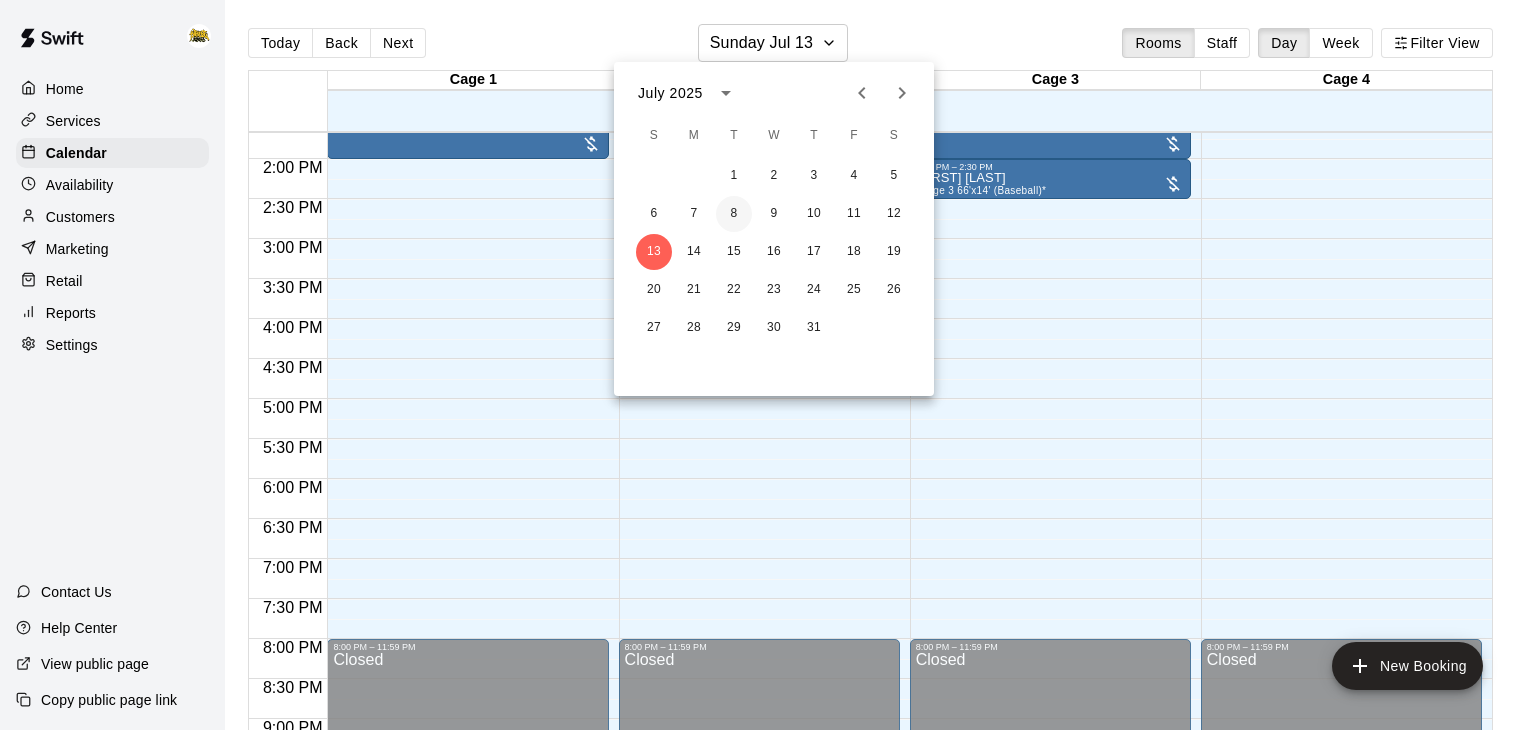 click on "8" at bounding box center [734, 214] 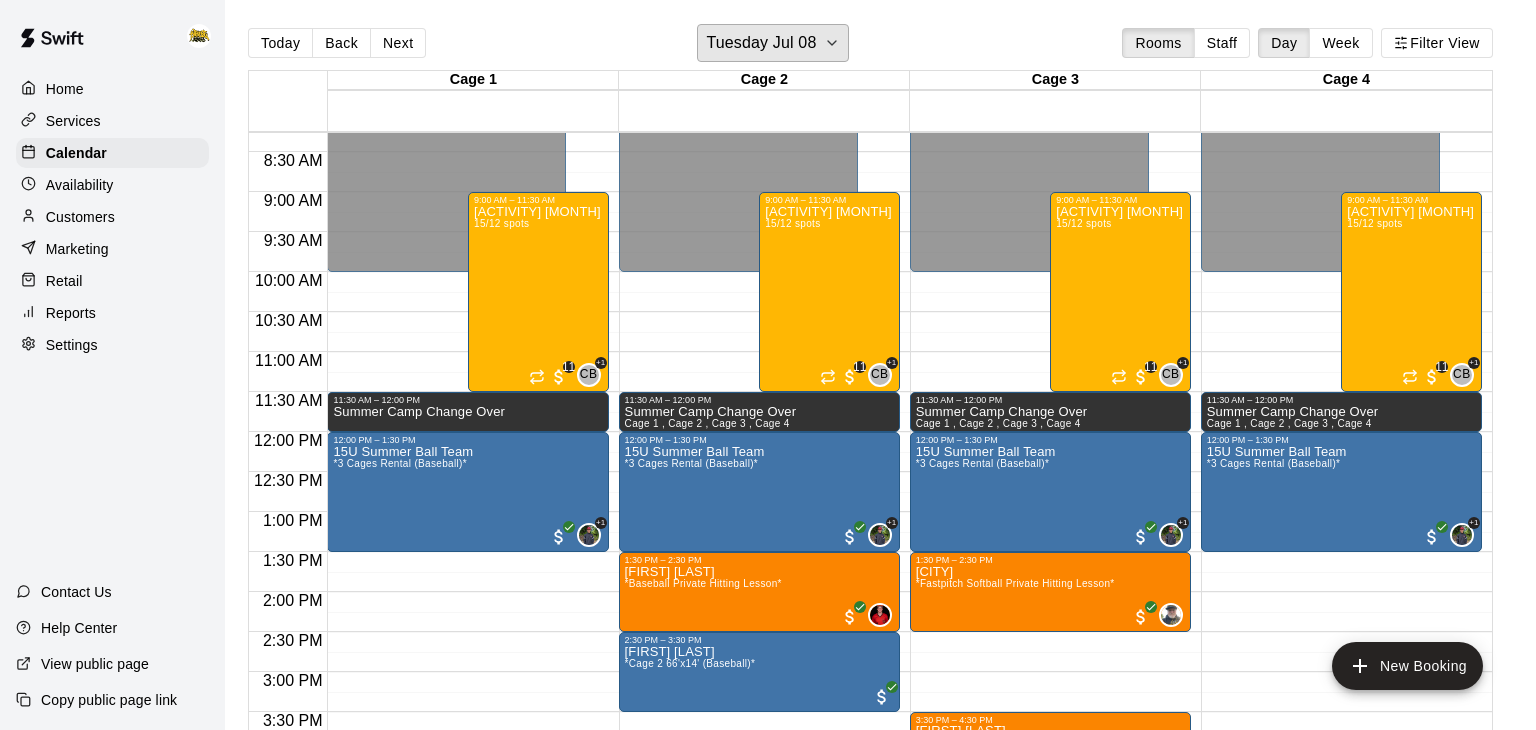scroll, scrollTop: 656, scrollLeft: 0, axis: vertical 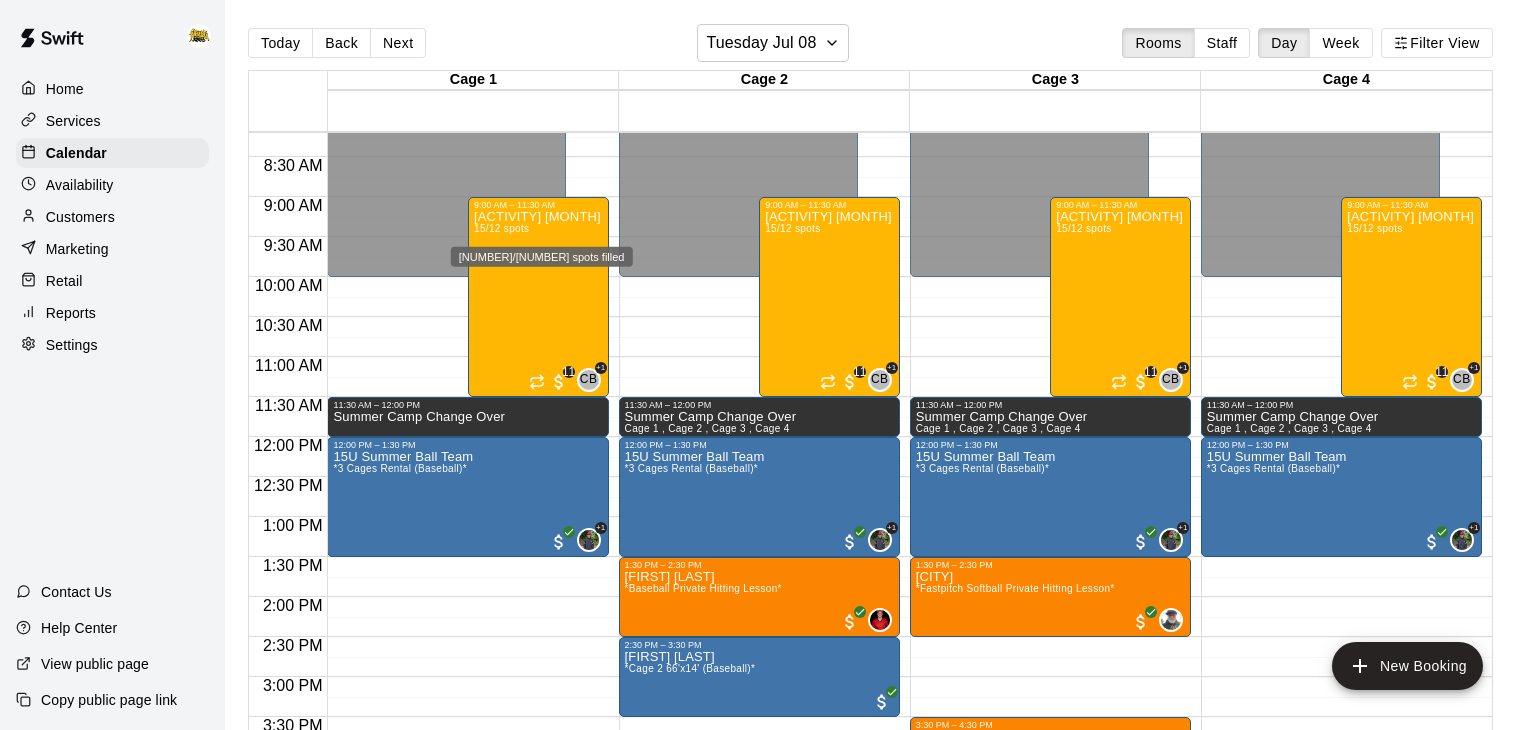 click on "[NUMBER]/[NUMBER] spots filled" at bounding box center [542, 257] 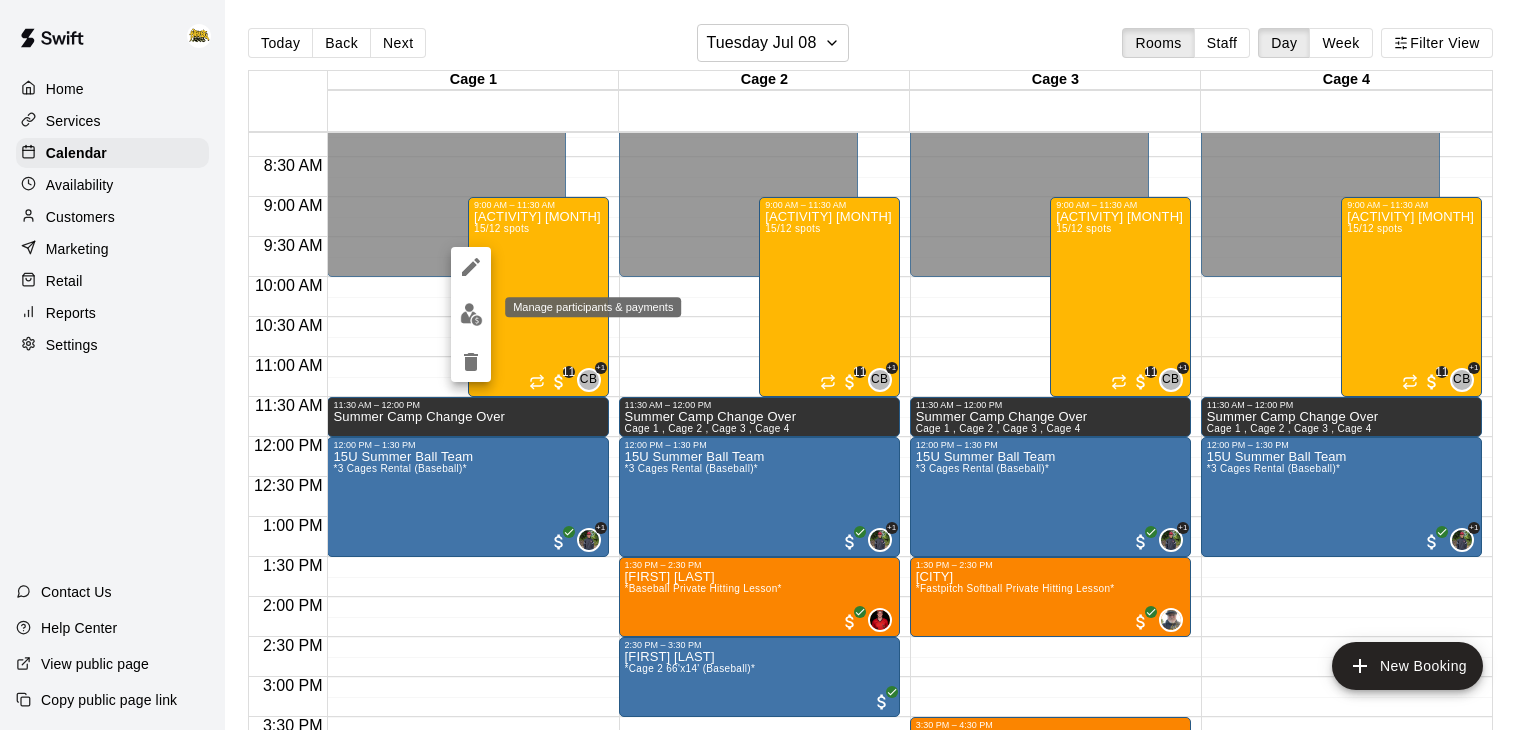 click at bounding box center (471, 314) 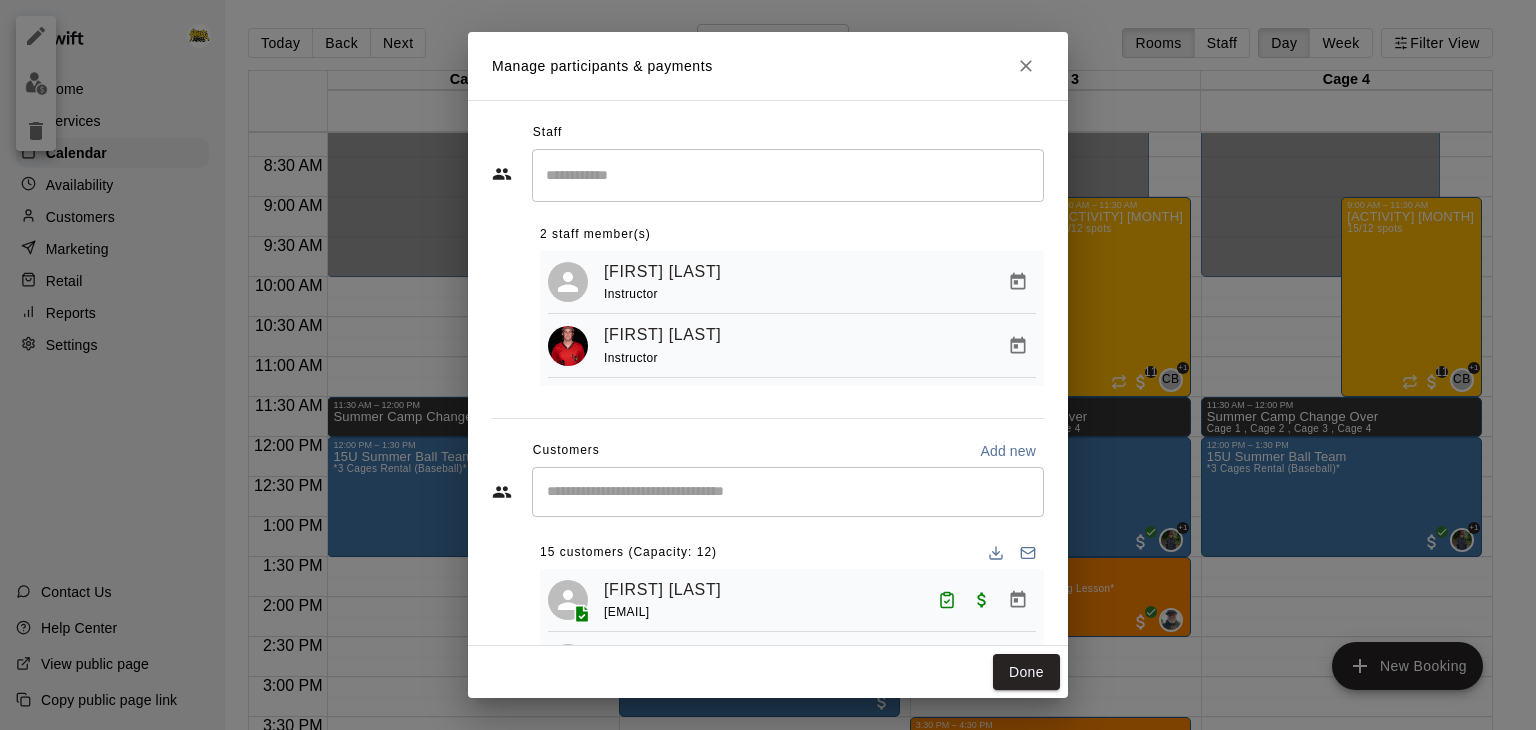 click at bounding box center (788, 175) 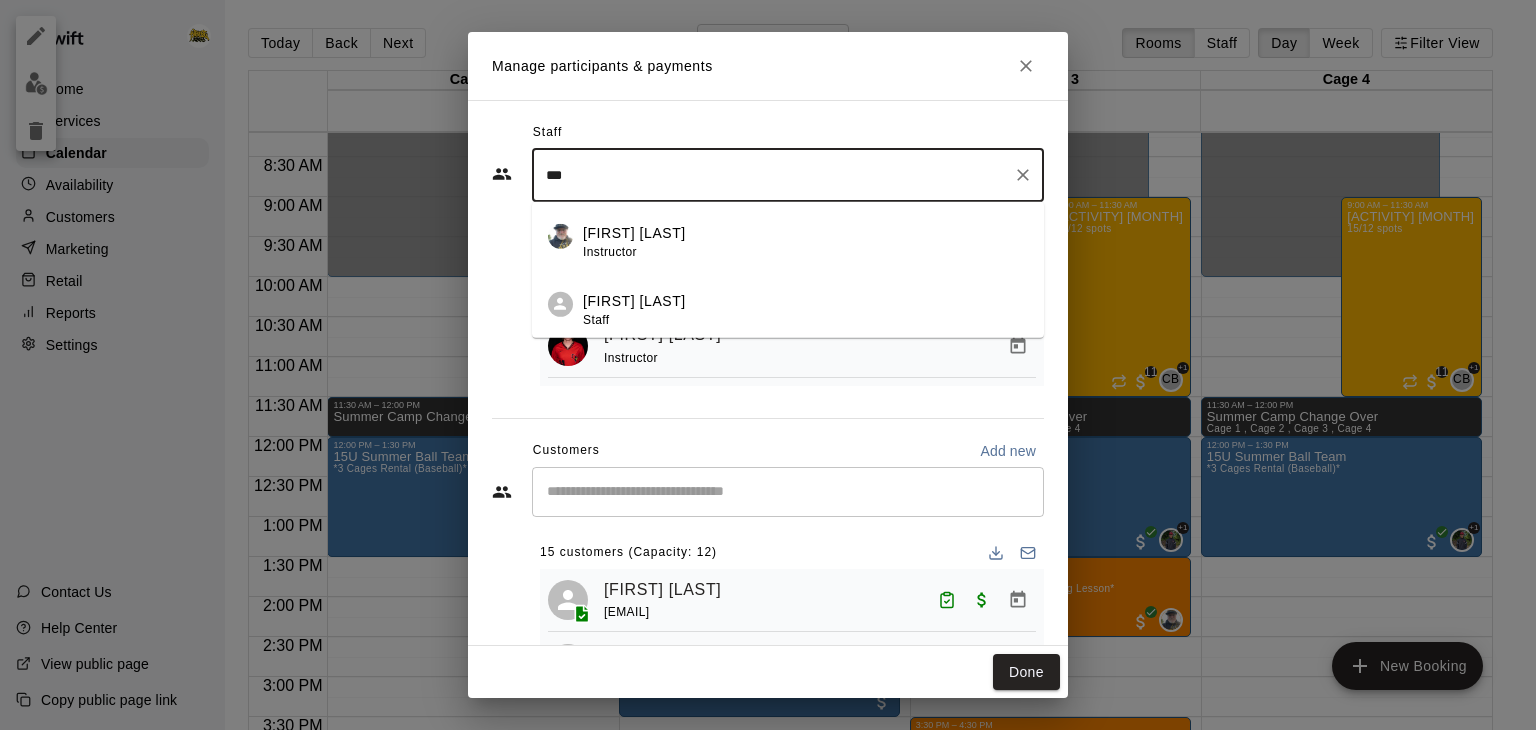 click on "[FIRST] [LAST] Instructor" at bounding box center (788, 236) 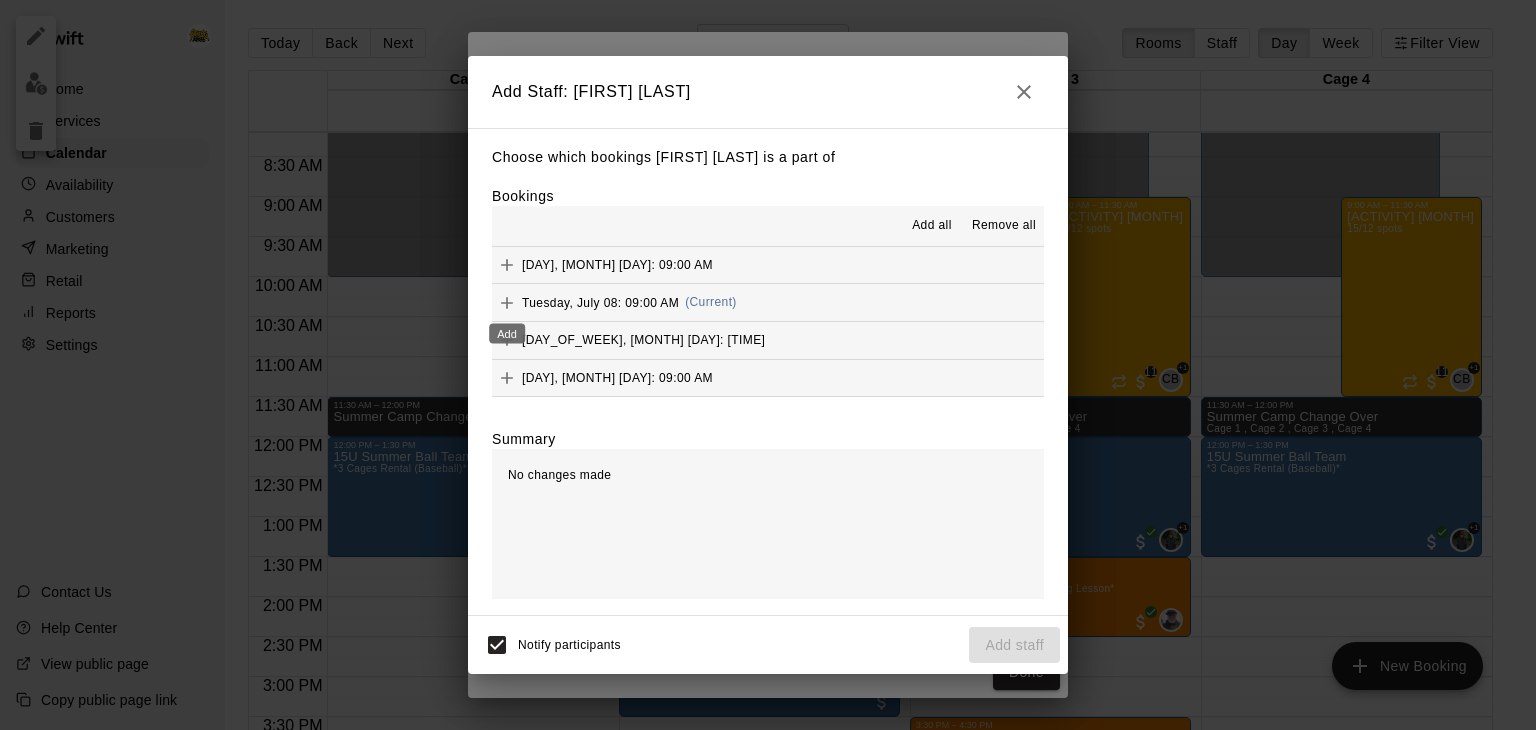 click 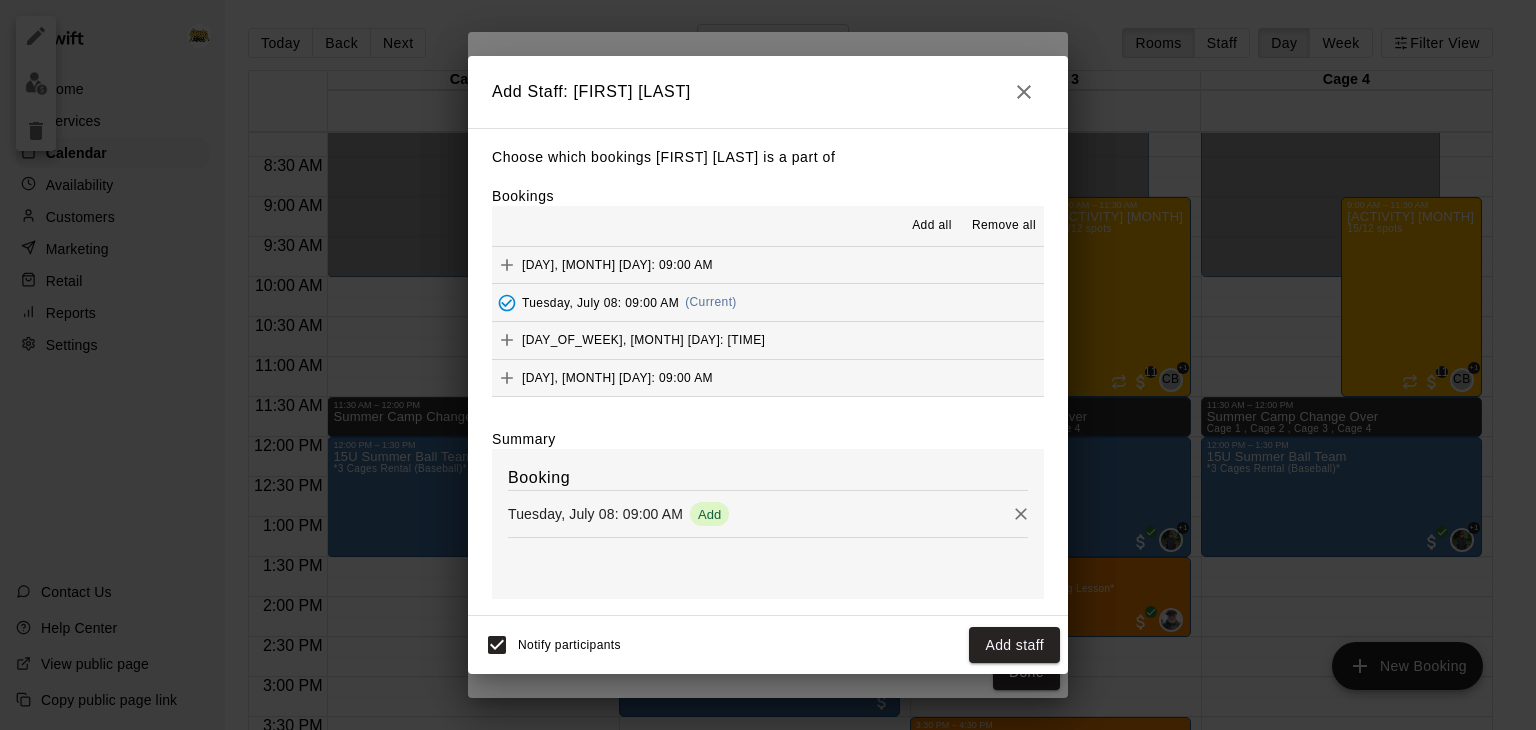 click on "[DAY_OF_WEEK], [MONTH] [DAY]: [TIME]" at bounding box center (643, 340) 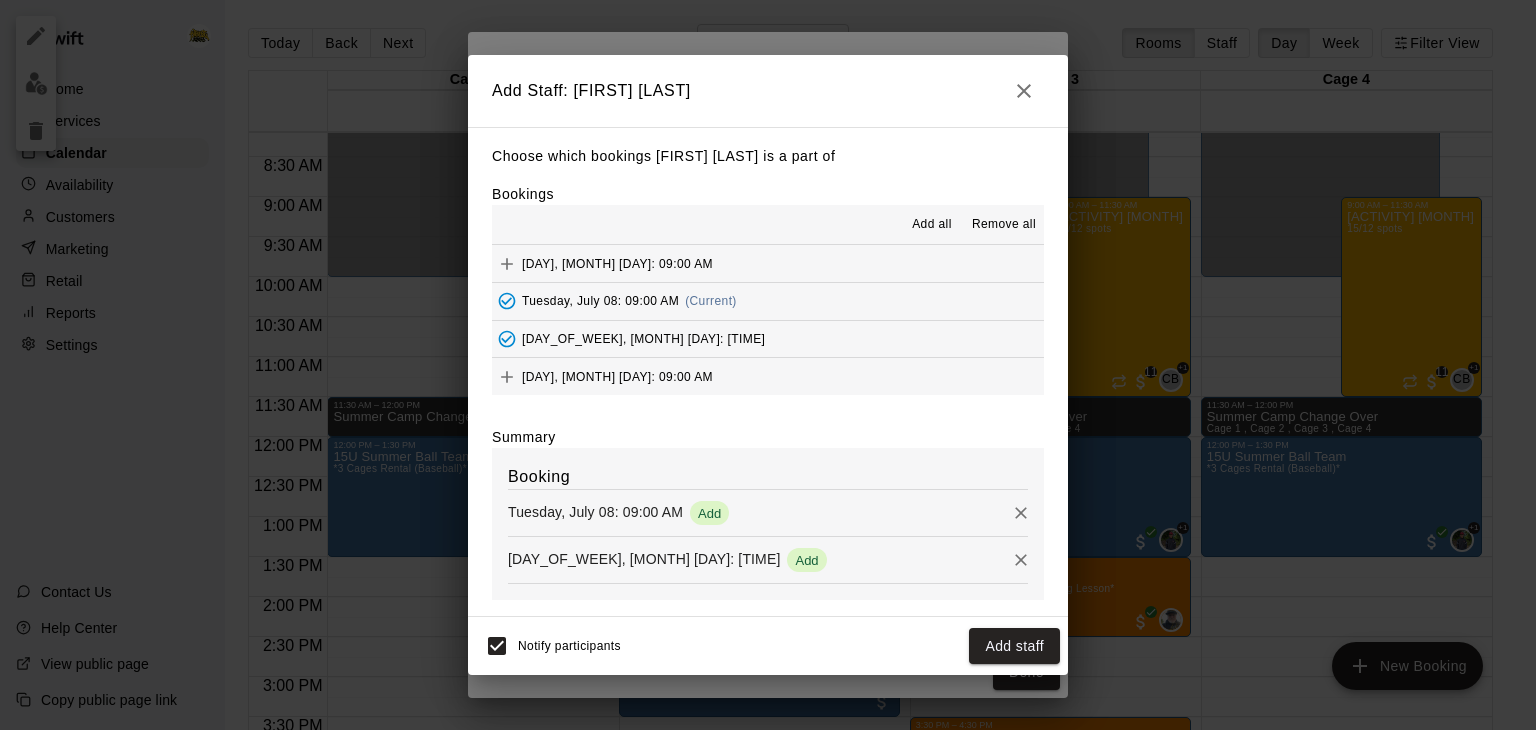 click on "[DAY], [MONTH] [DAY]: 09:00 AM" at bounding box center [617, 376] 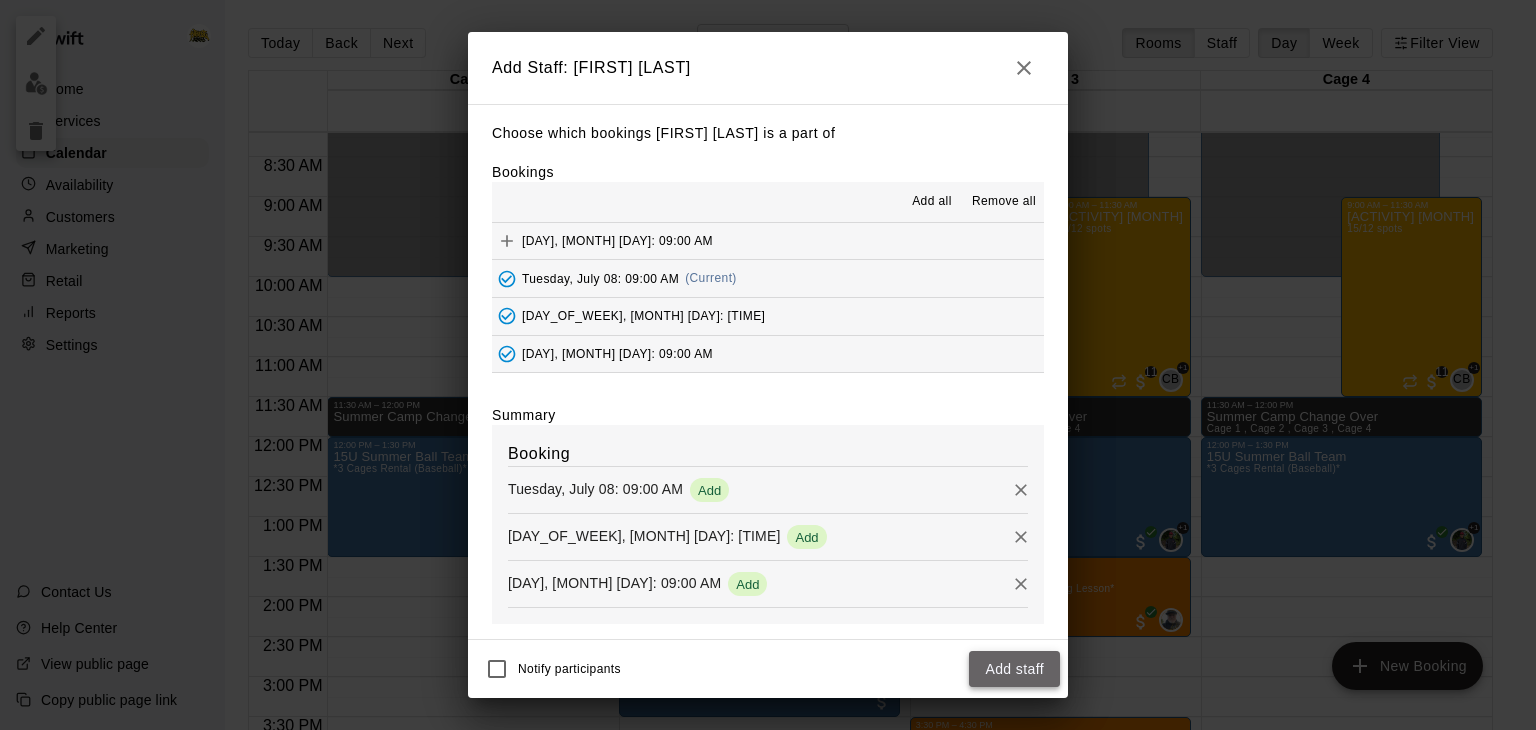 click on "Add staff" at bounding box center [1014, 669] 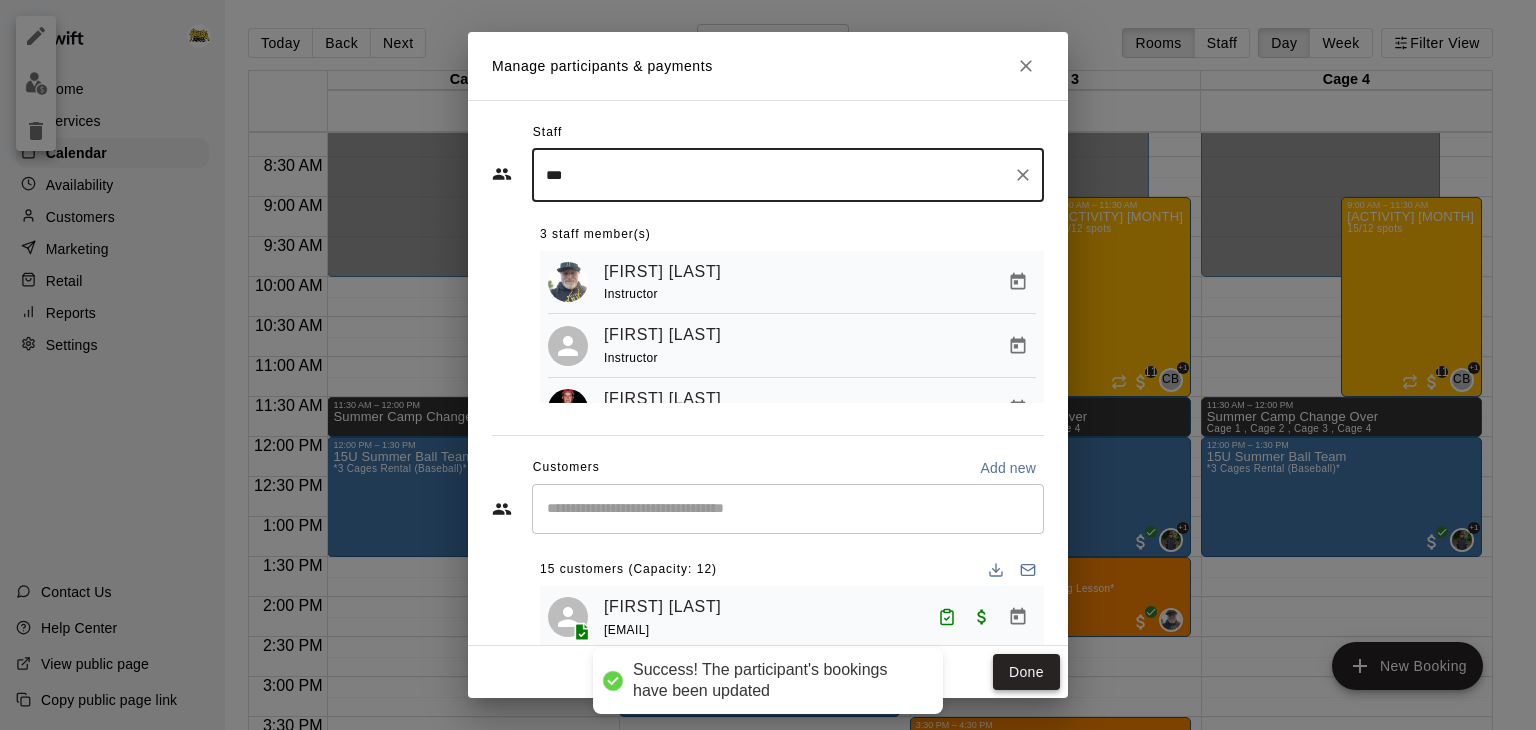 click on "Done" at bounding box center [1026, 672] 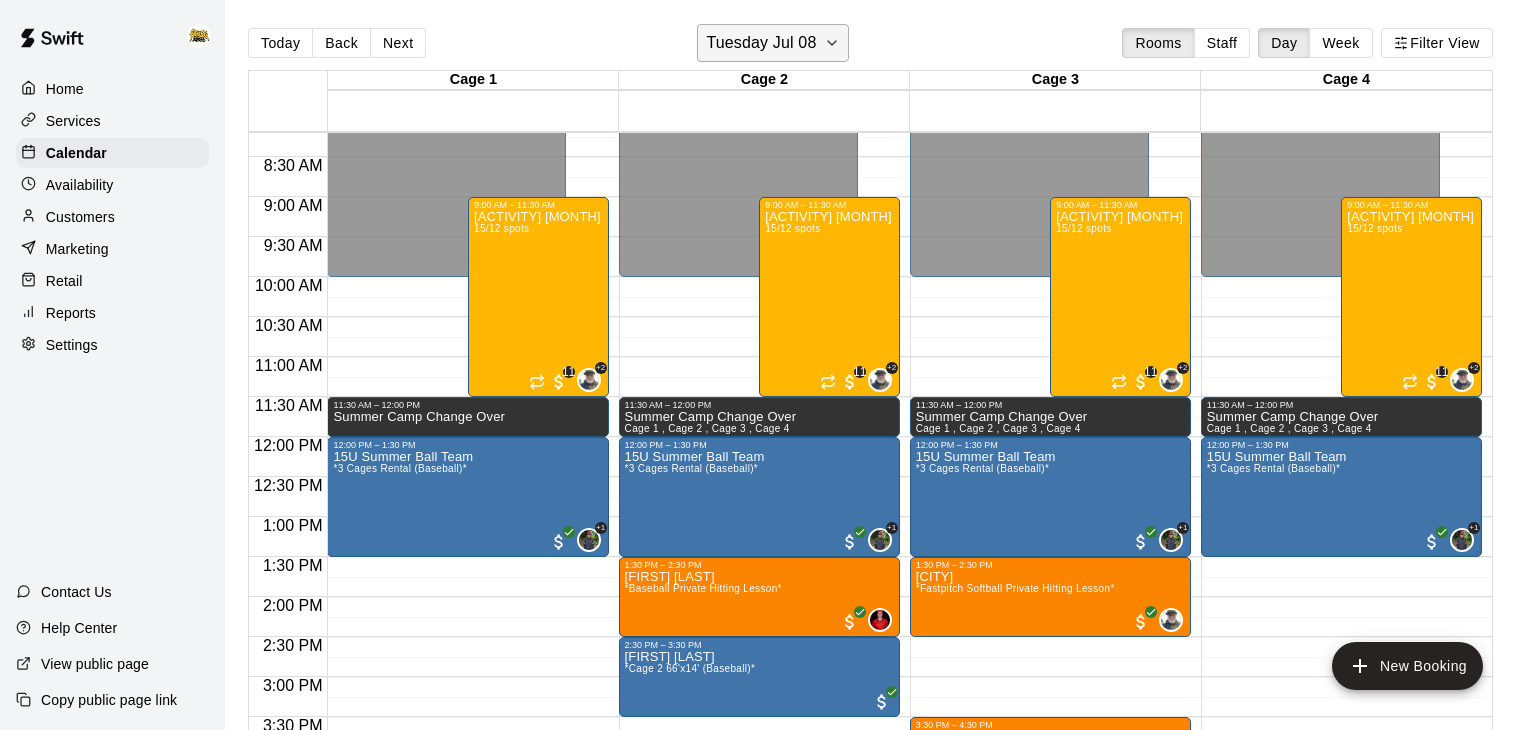 click on "Tuesday Jul 08" at bounding box center (761, 43) 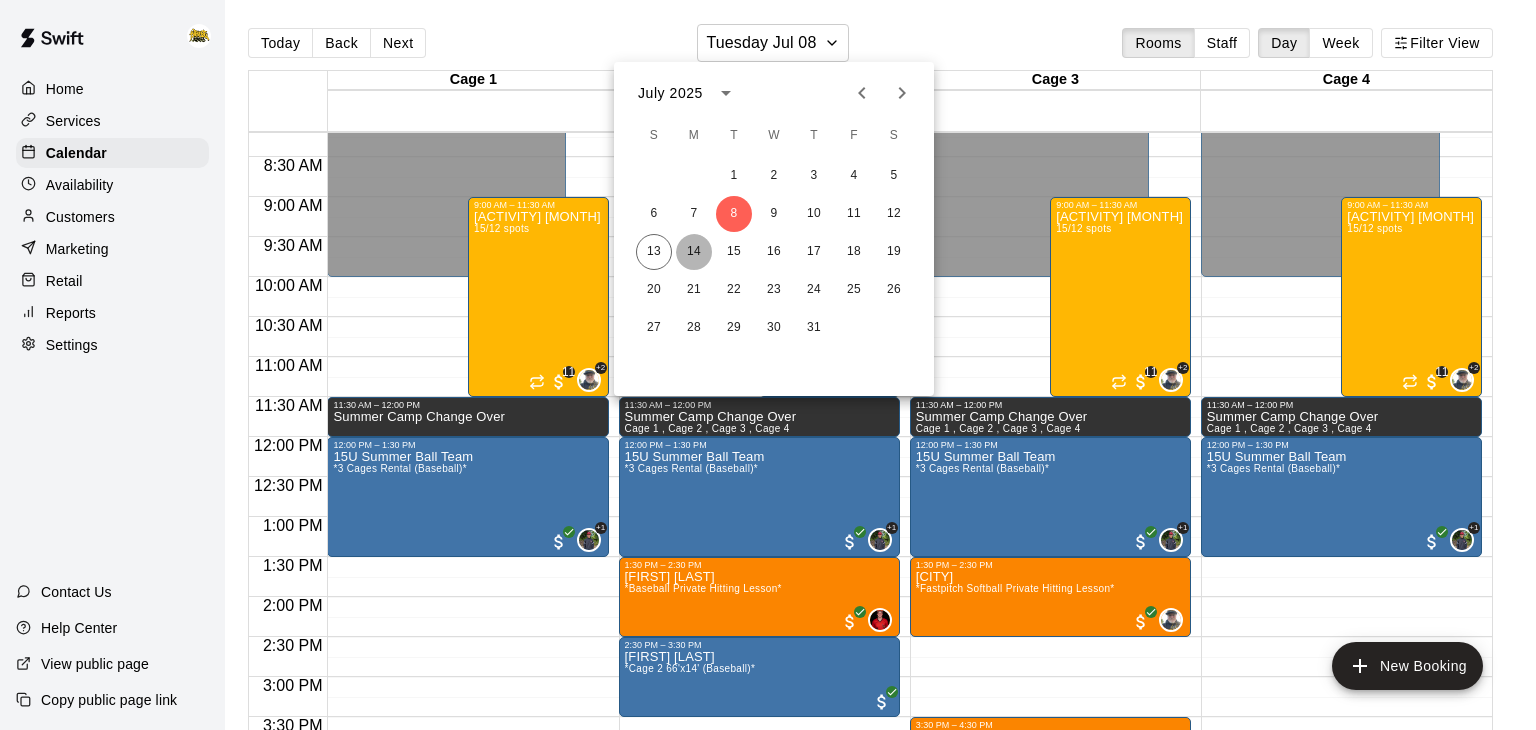 click on "14" at bounding box center (694, 252) 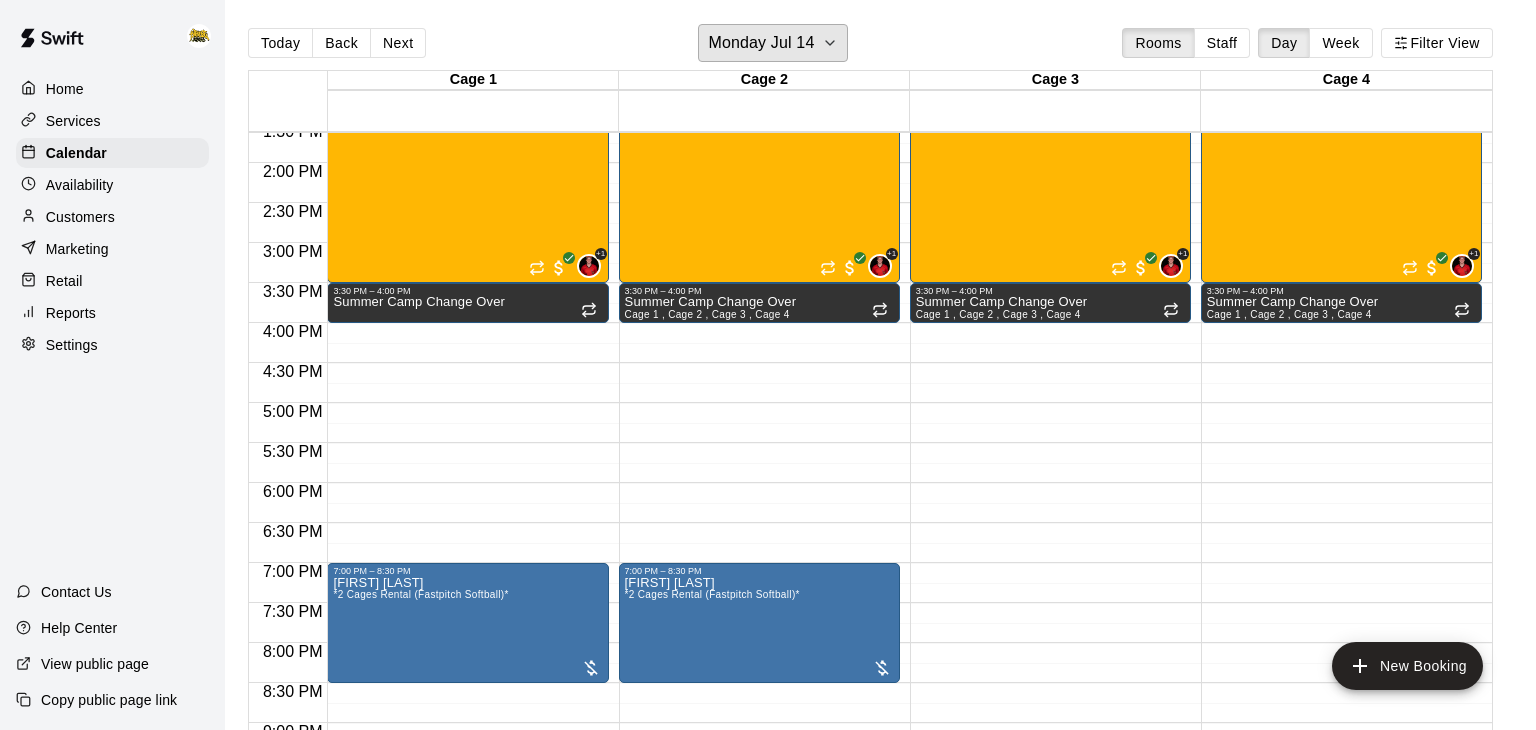 scroll, scrollTop: 1104, scrollLeft: 0, axis: vertical 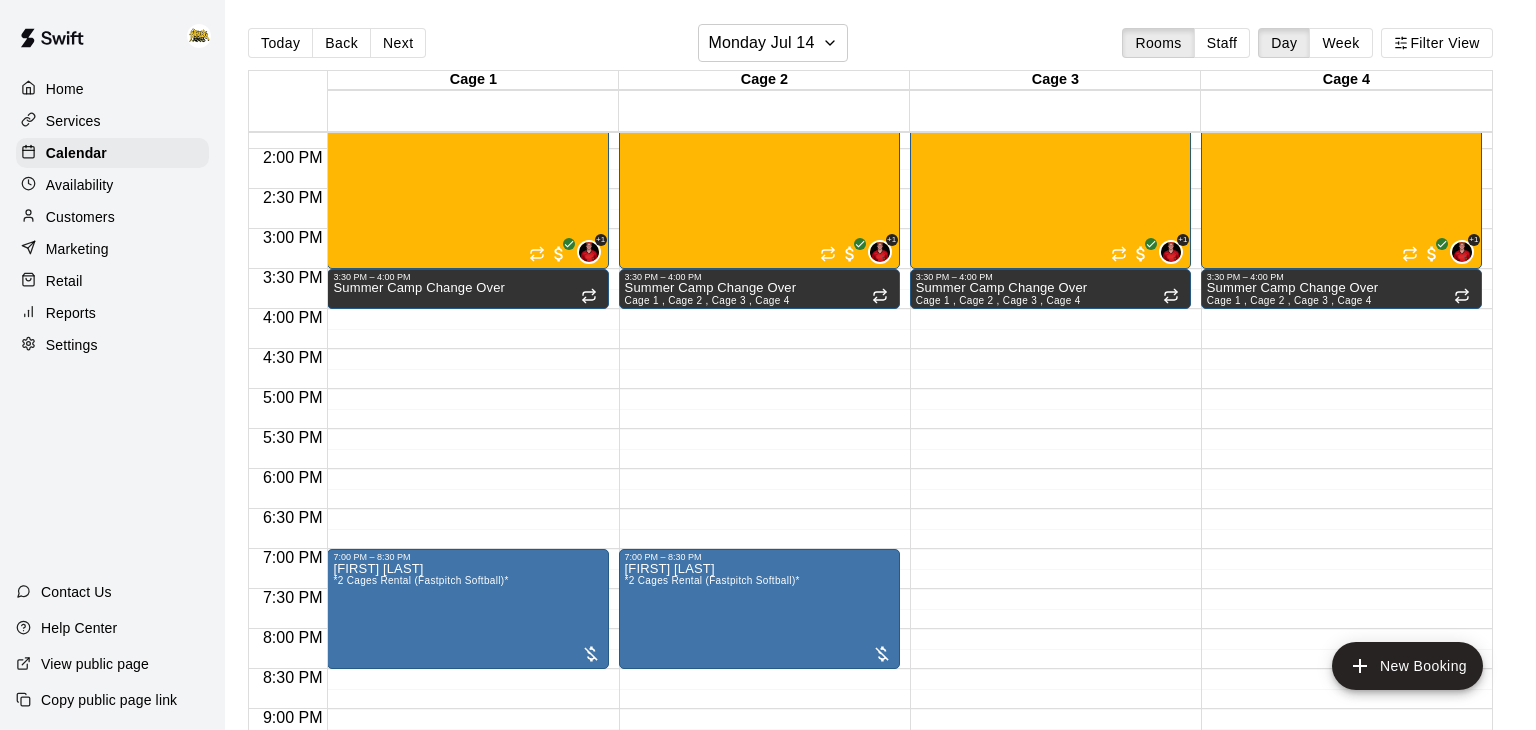 click on "Home" at bounding box center [112, 89] 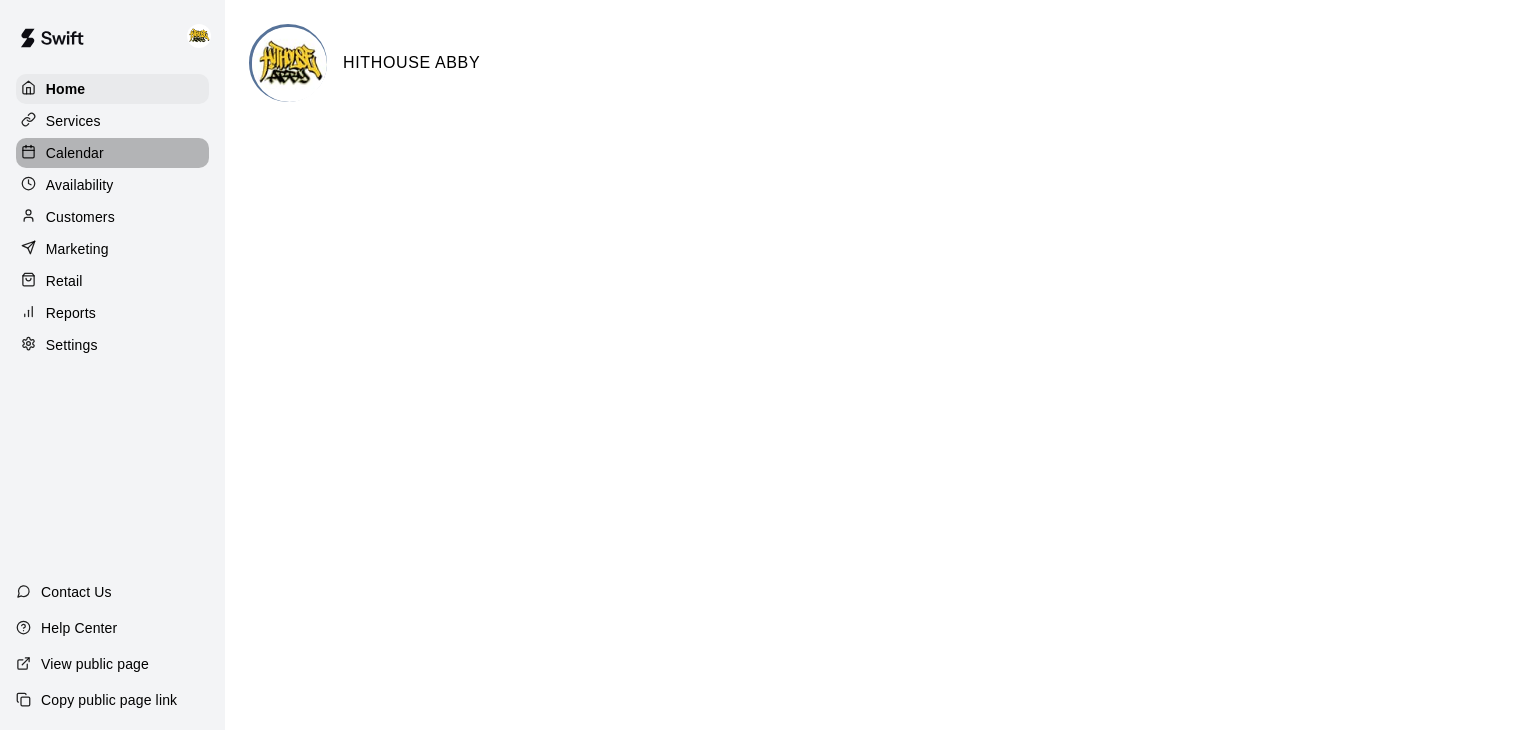 click on "Calendar" at bounding box center (75, 153) 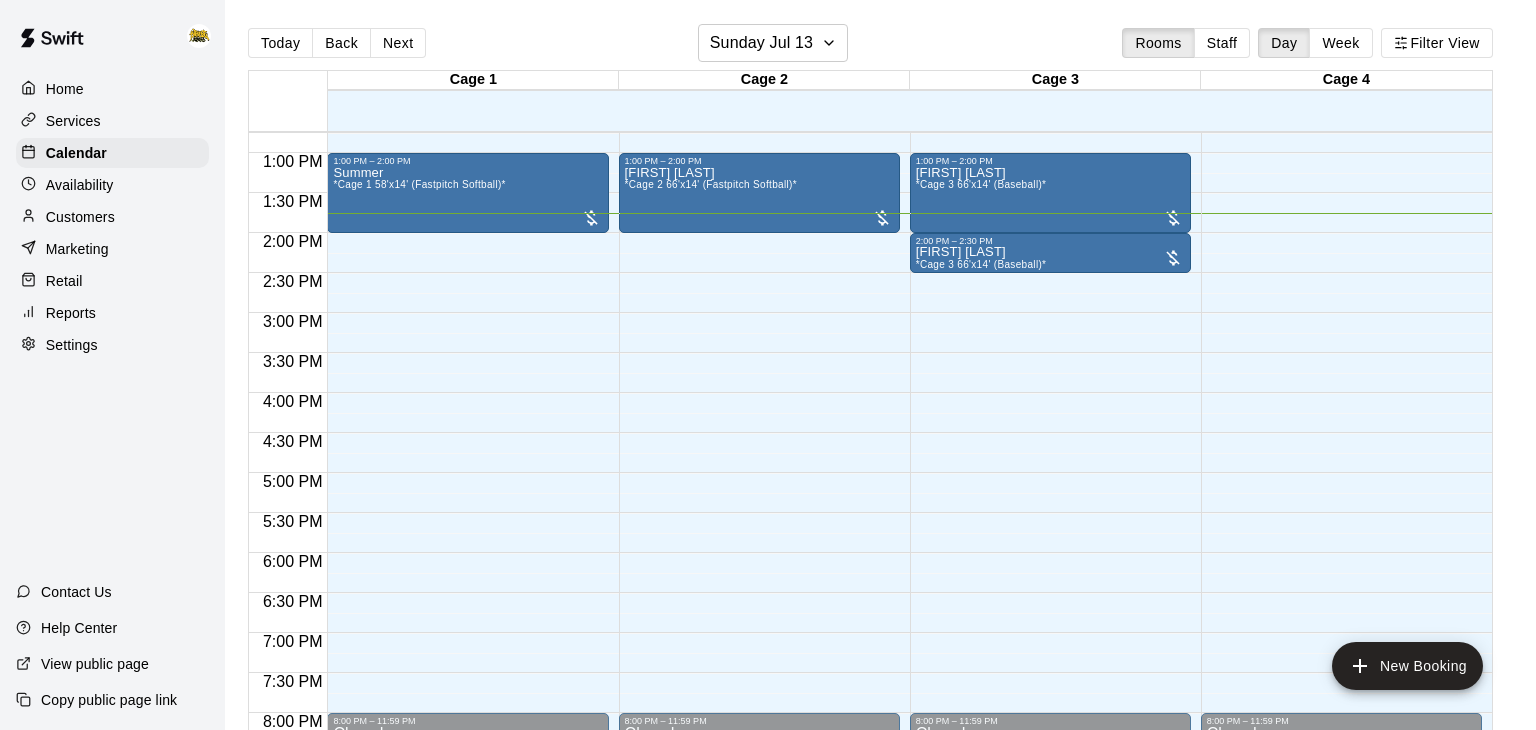 scroll, scrollTop: 1015, scrollLeft: 0, axis: vertical 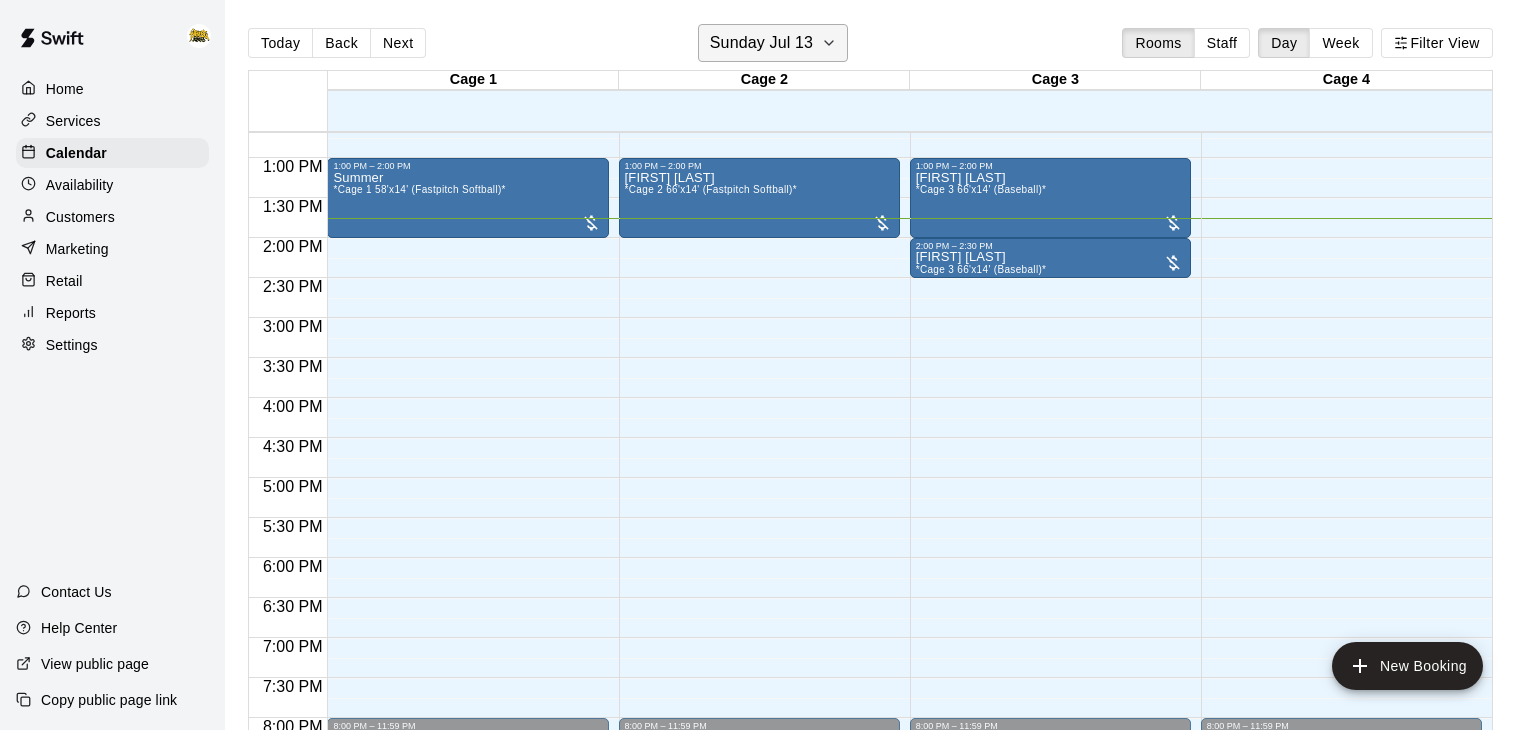 click 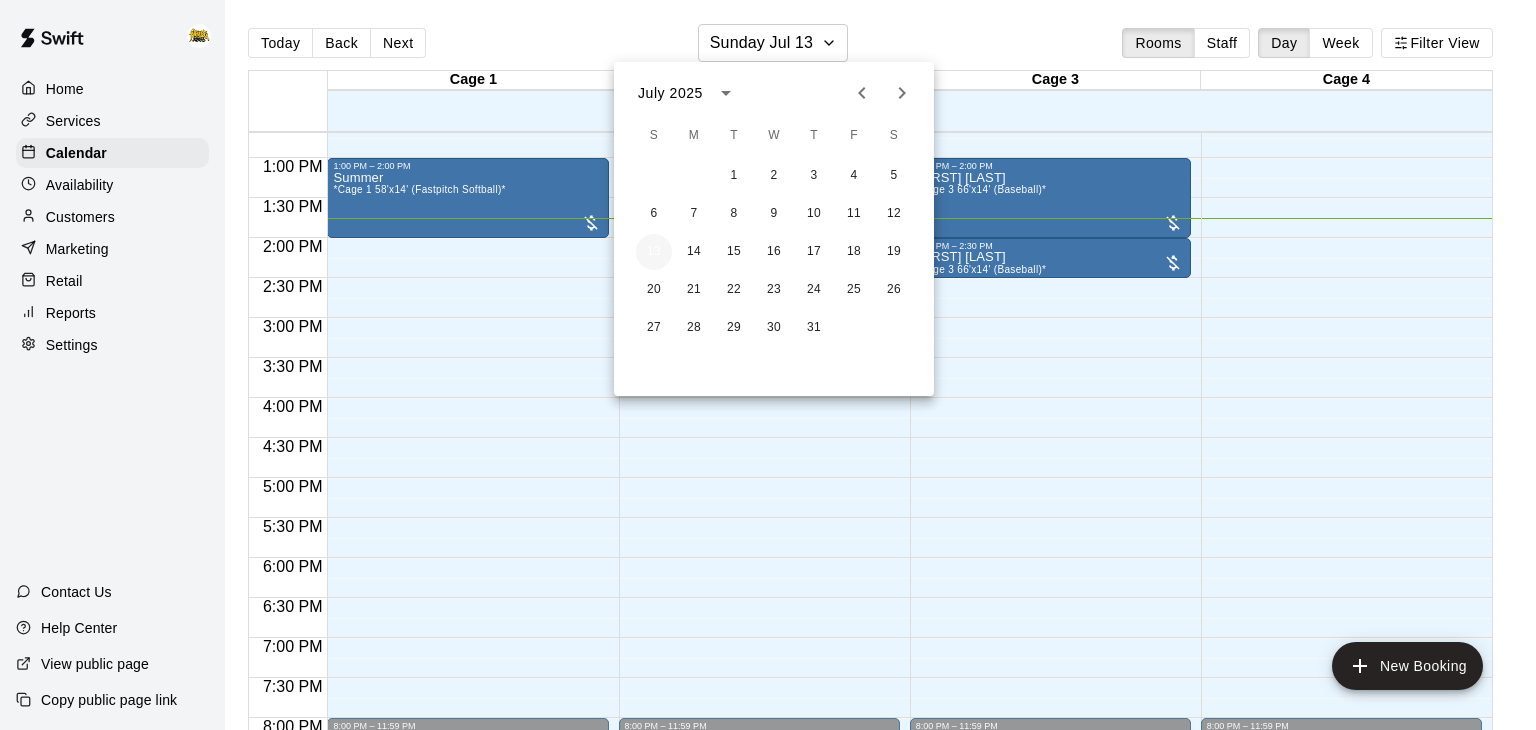 click on "13" at bounding box center [654, 252] 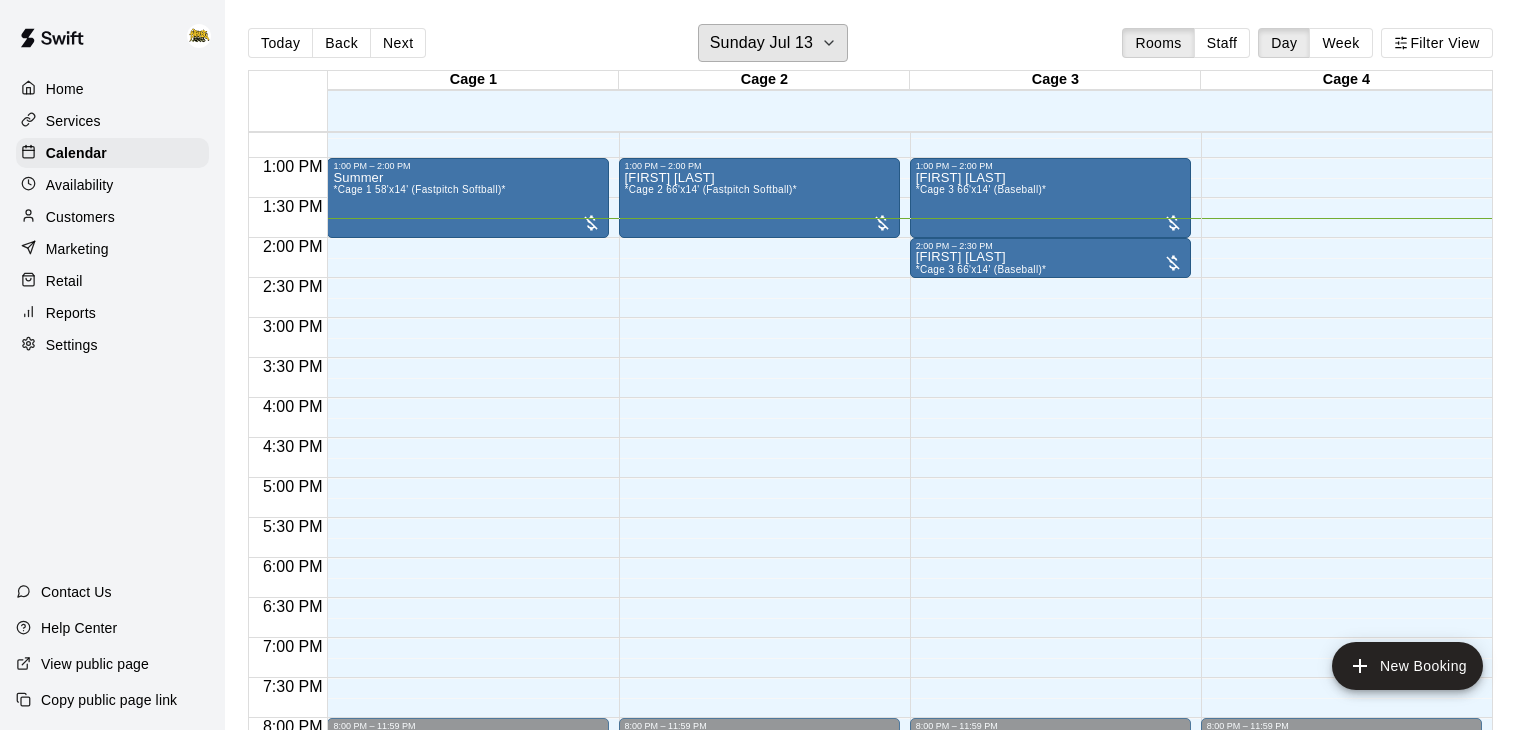 scroll, scrollTop: 972, scrollLeft: 0, axis: vertical 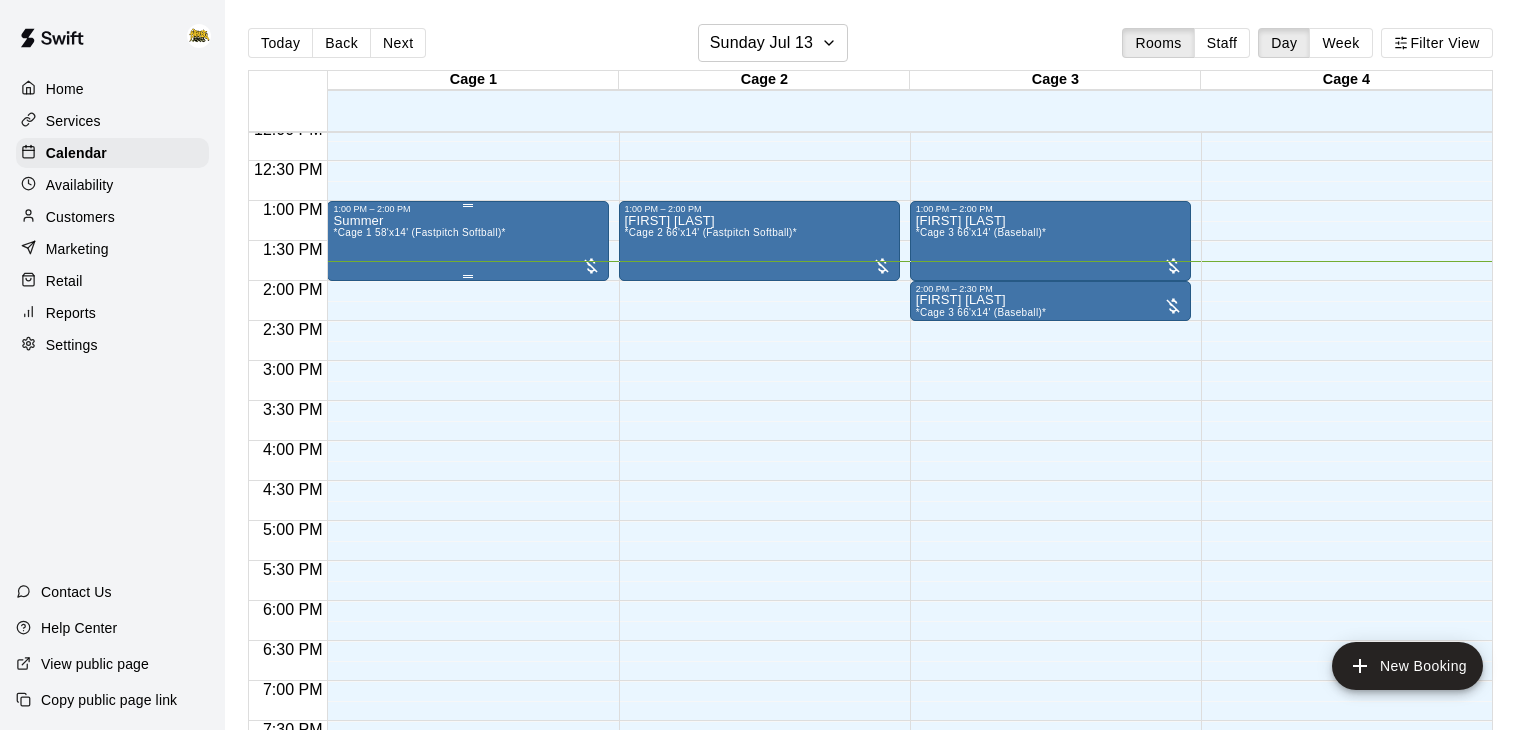 click on "Summer *Cage 1 58'x14' (Fastpitch Softball)*" at bounding box center (467, 579) 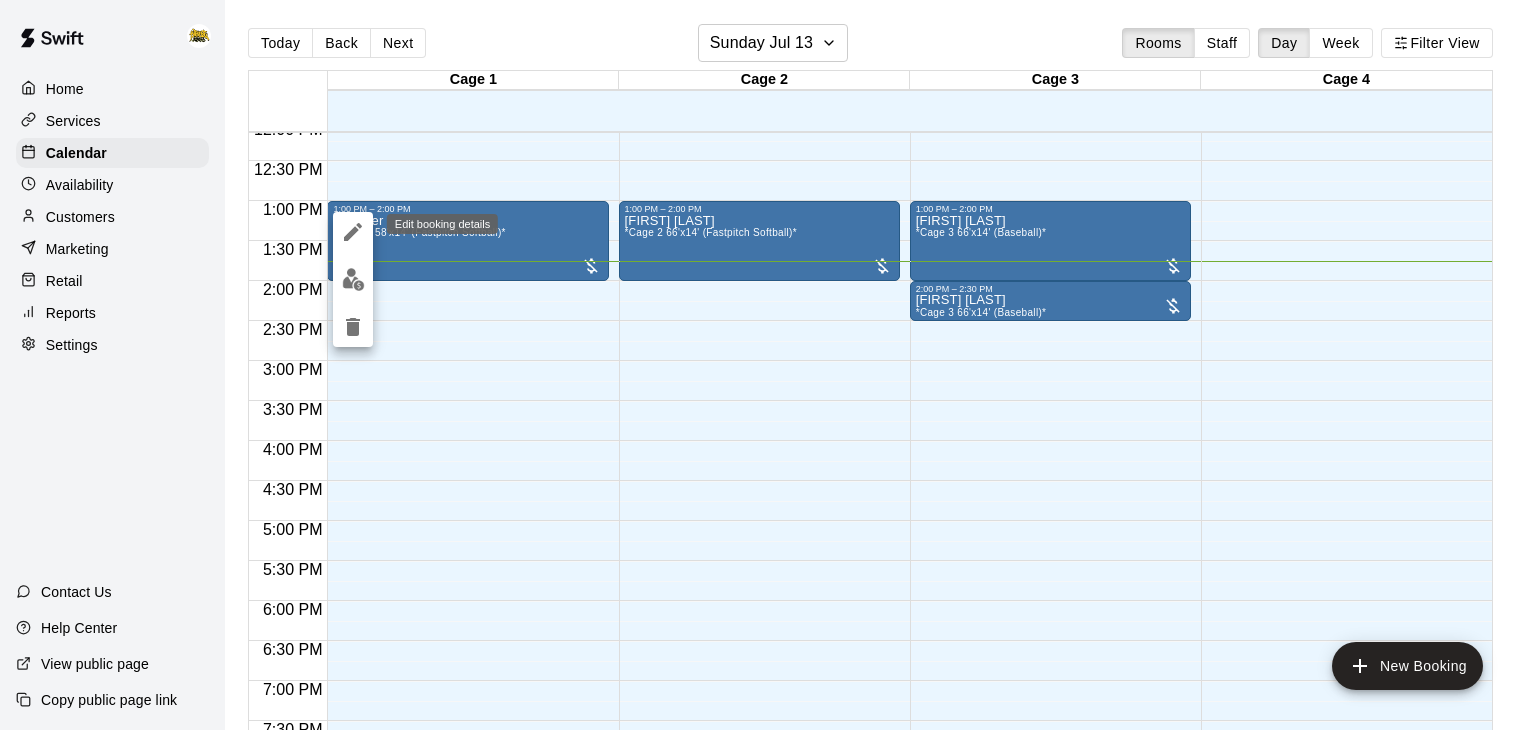 click 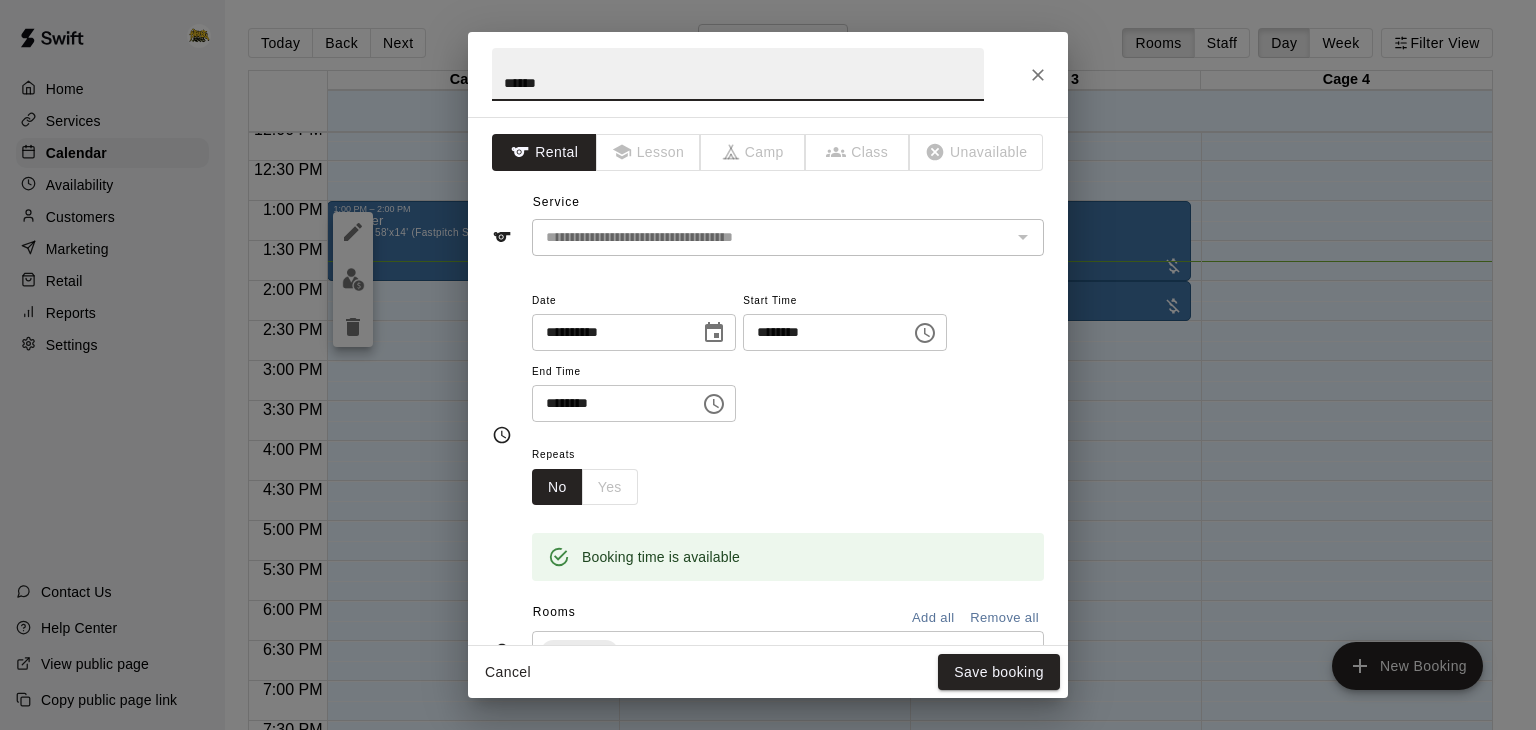 click on "********" at bounding box center (609, 403) 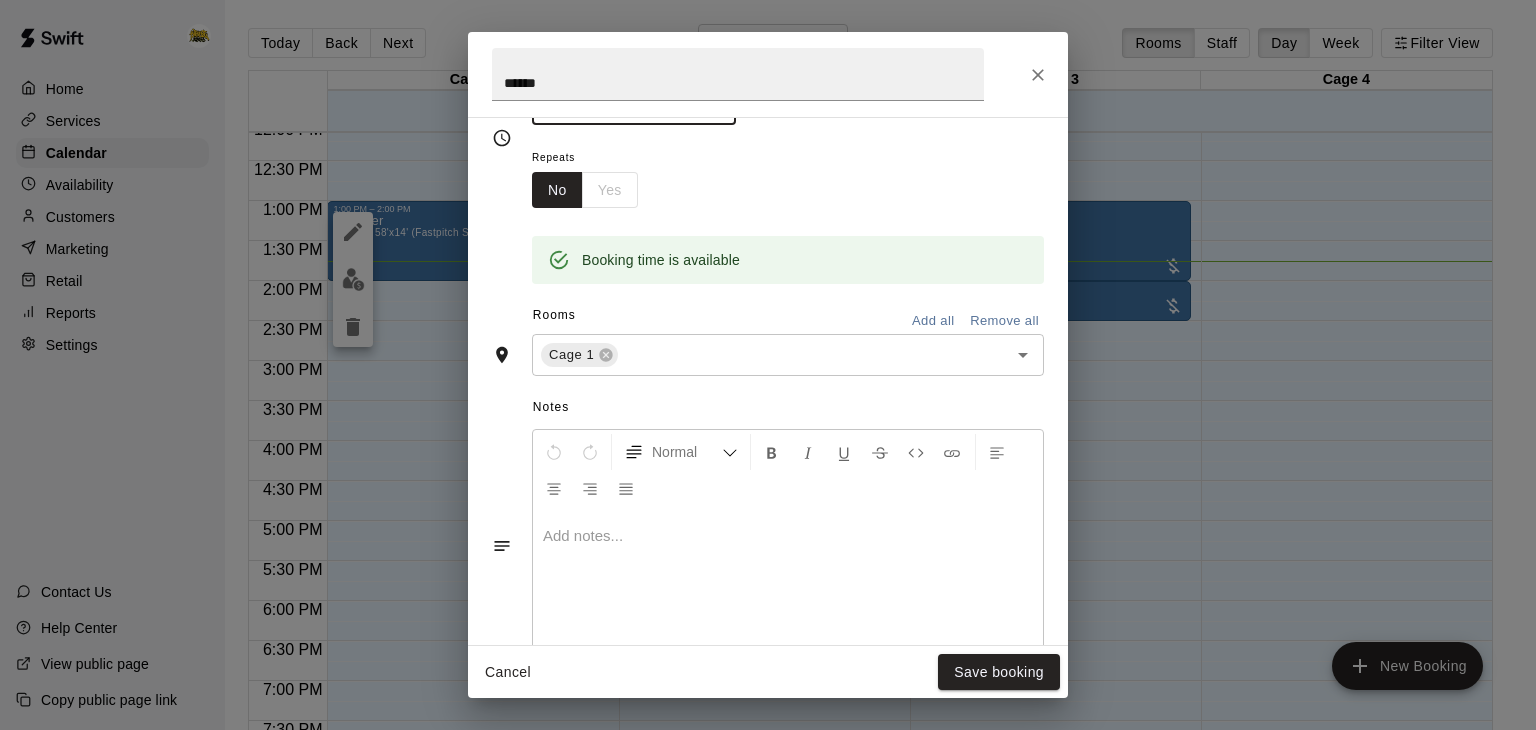 scroll, scrollTop: 353, scrollLeft: 0, axis: vertical 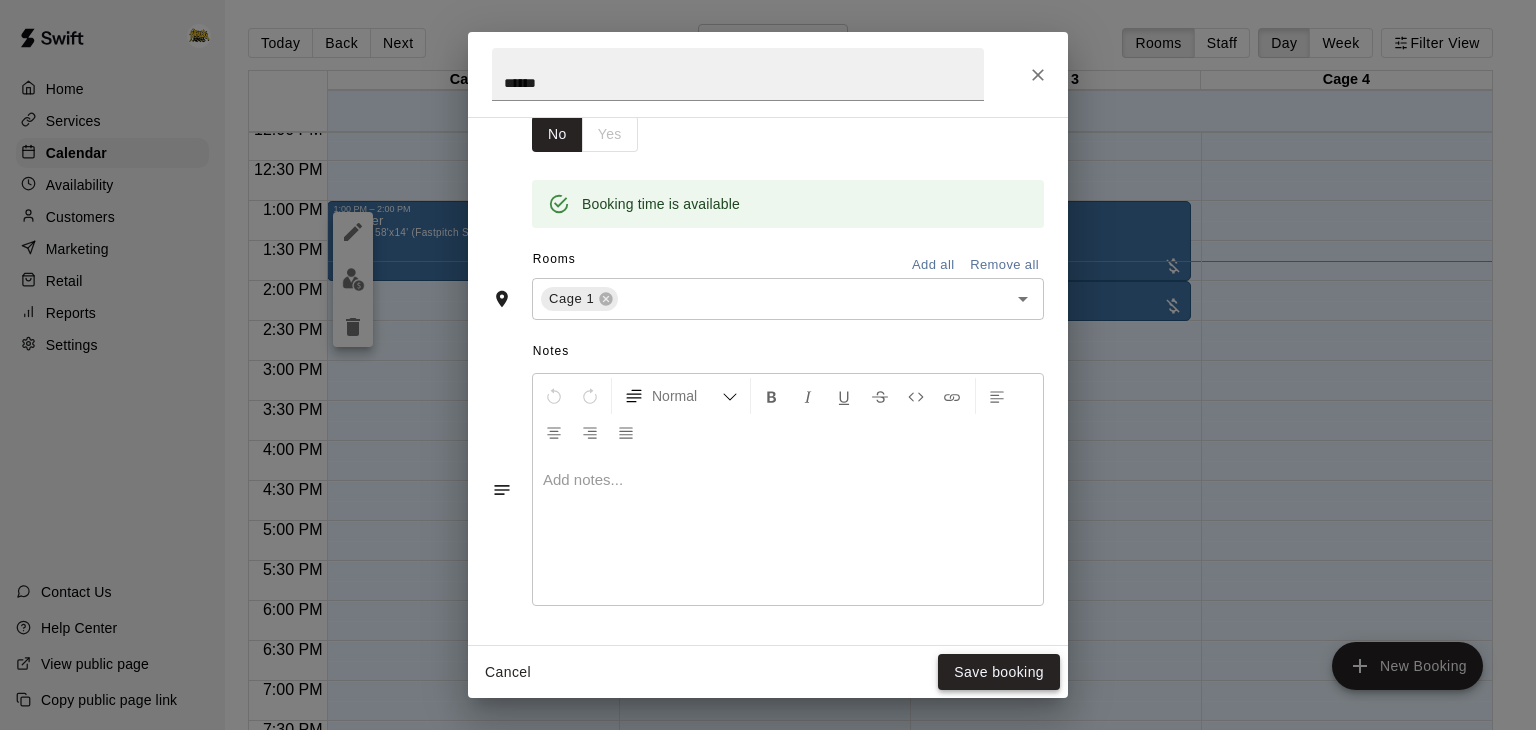 type on "********" 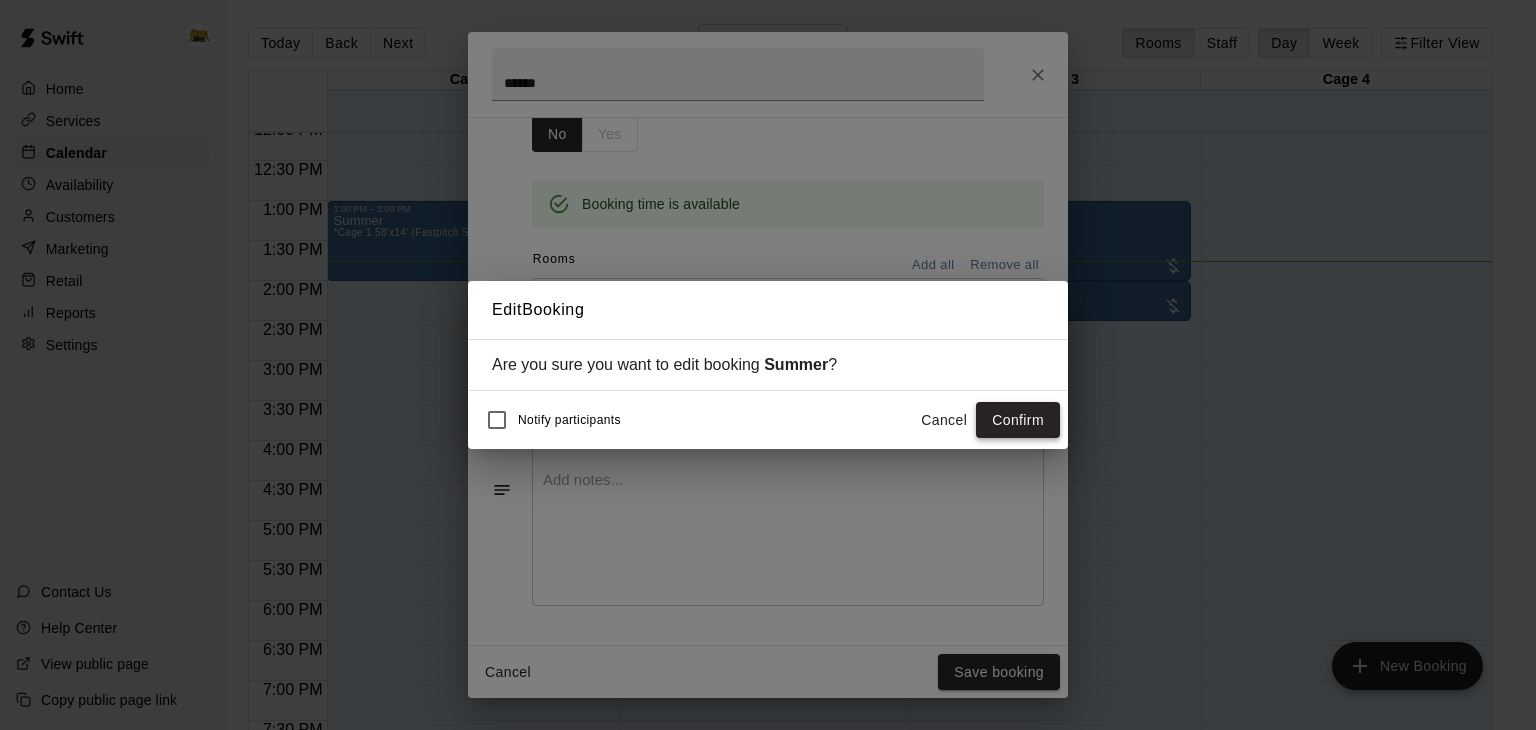 click on "Confirm" at bounding box center (1018, 420) 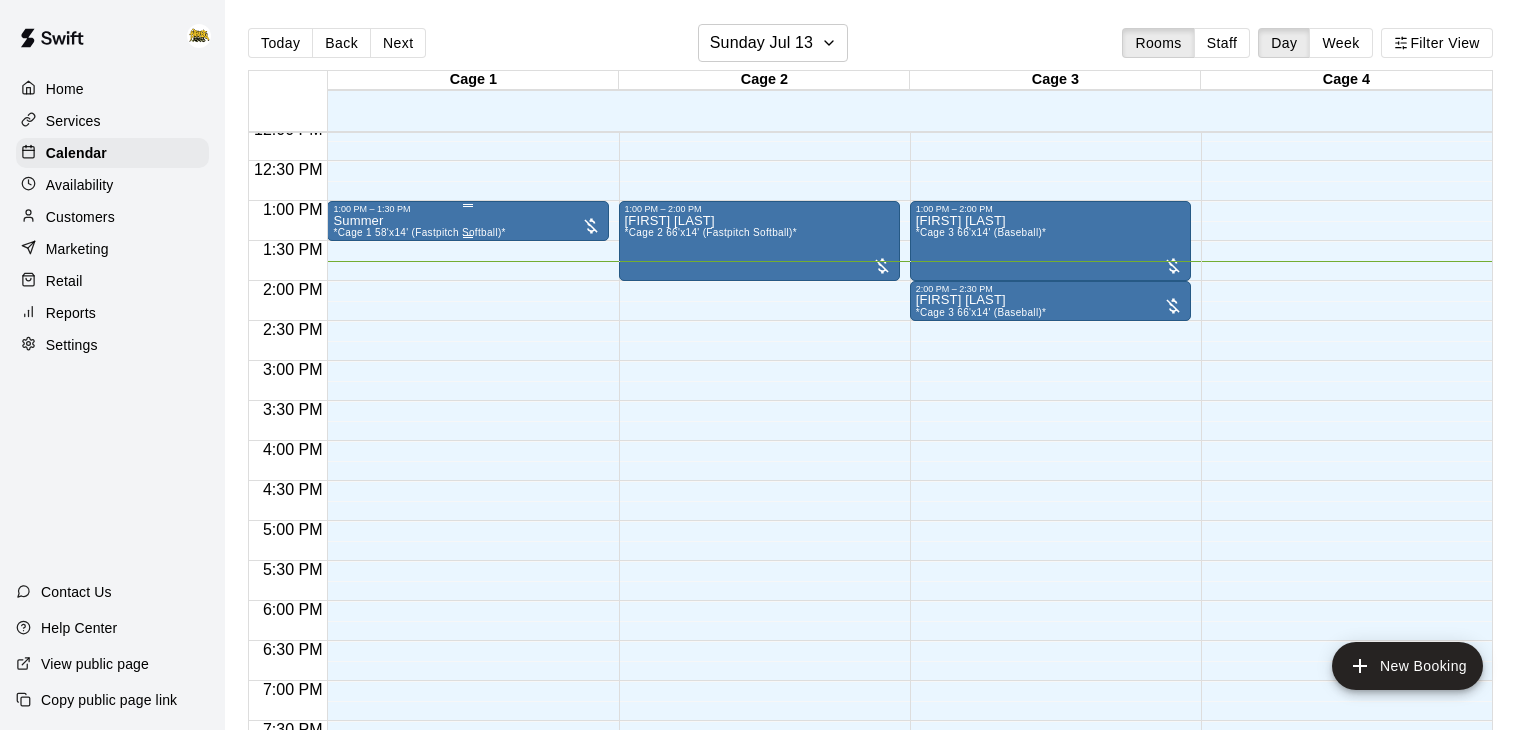 click on "1:00 PM – 1:30 PM" at bounding box center (467, 209) 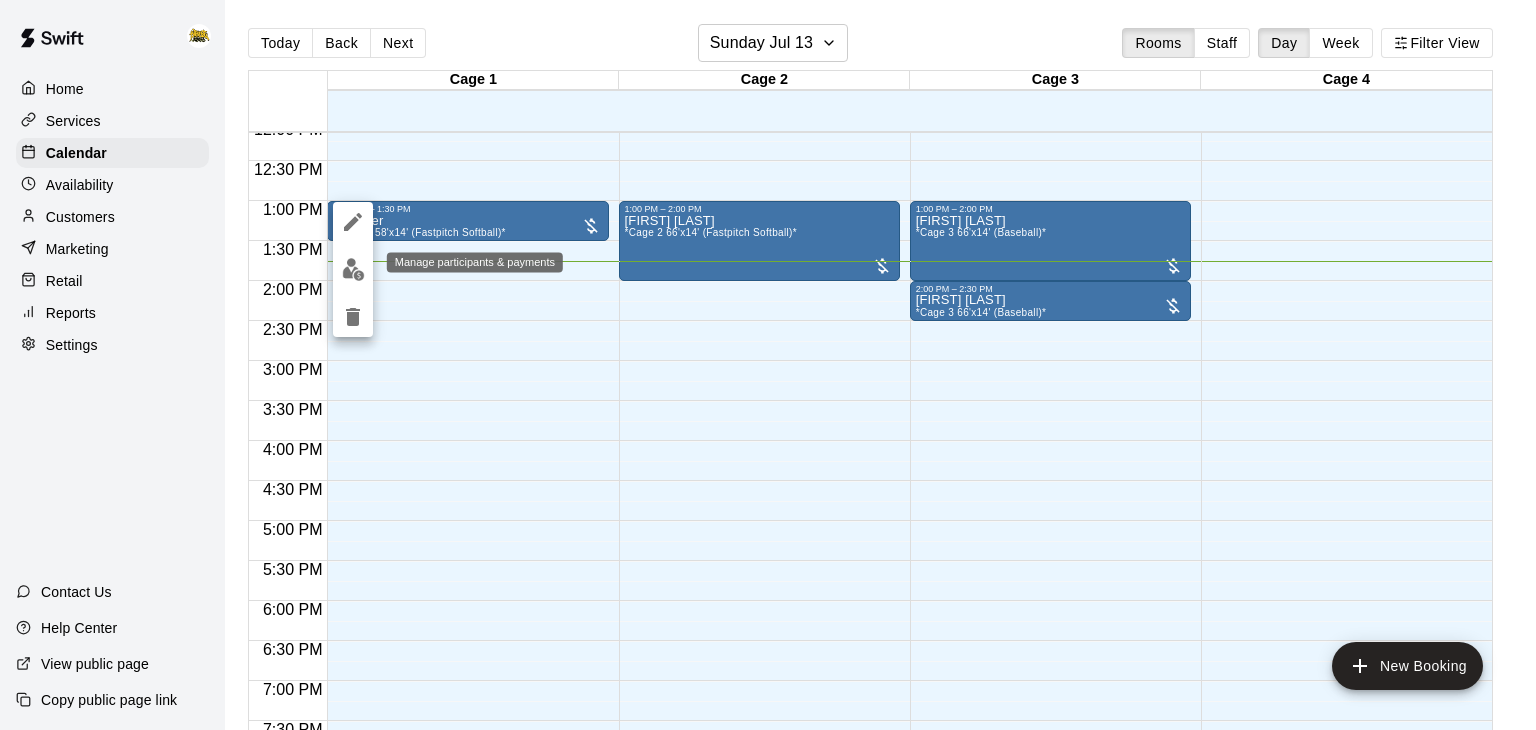 click at bounding box center (353, 269) 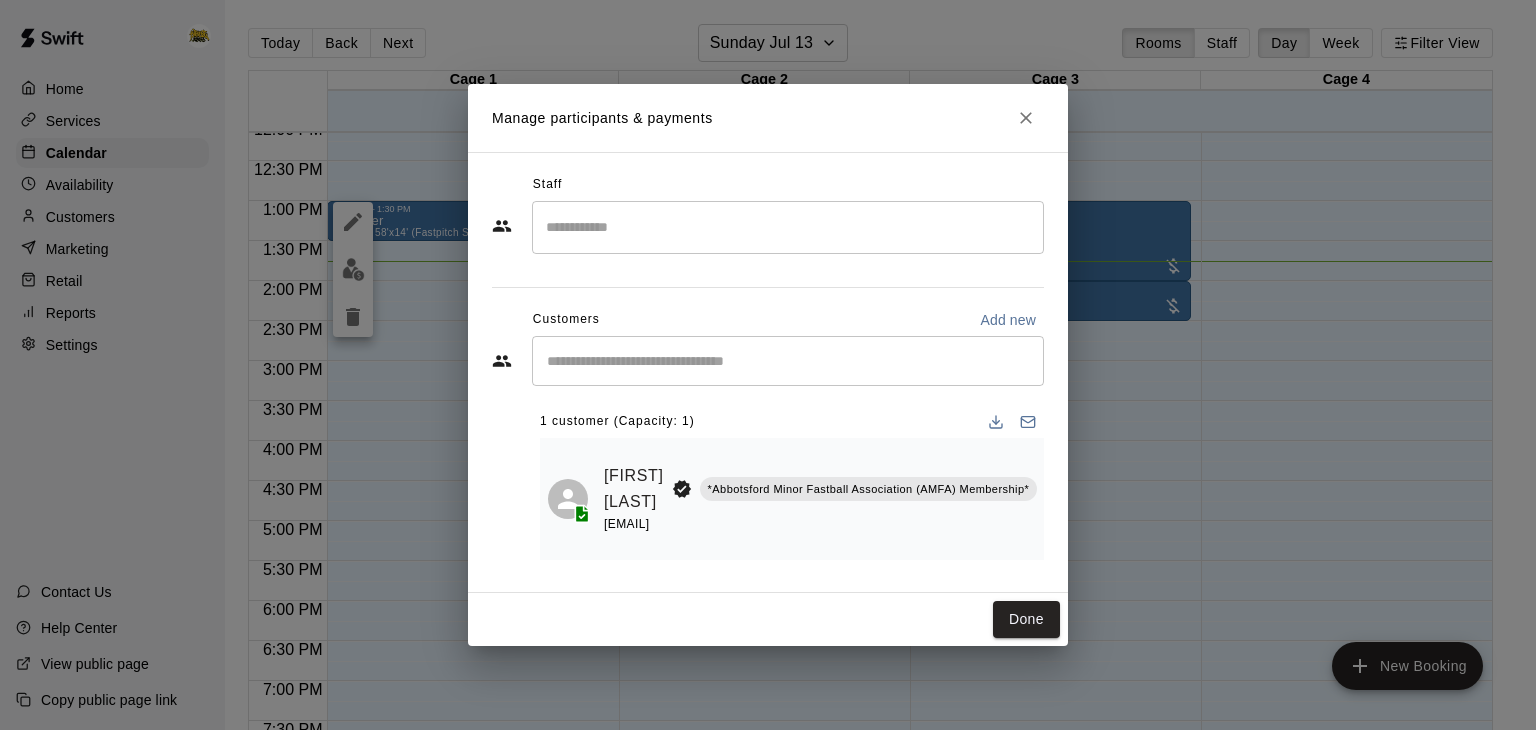 scroll, scrollTop: 0, scrollLeft: 38, axis: horizontal 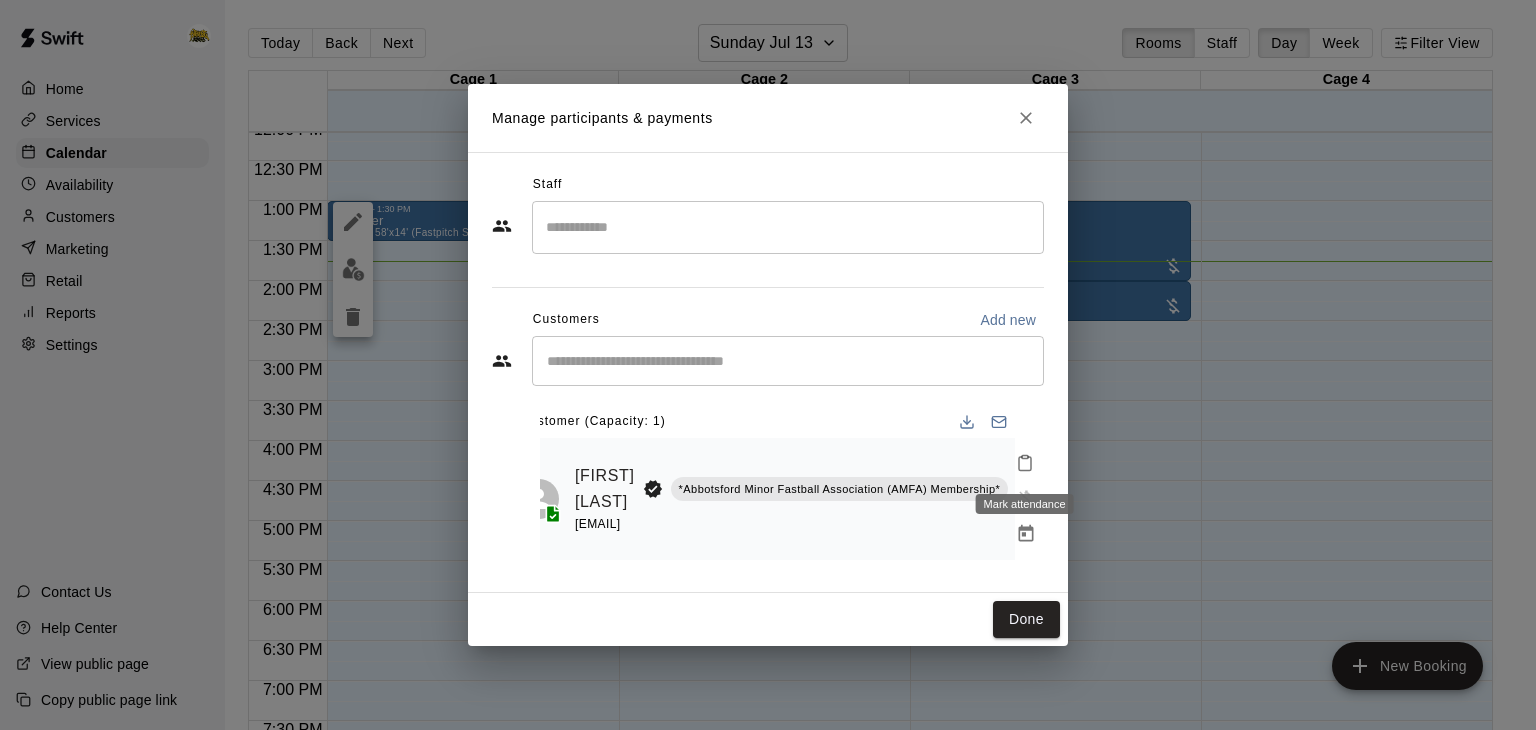 click 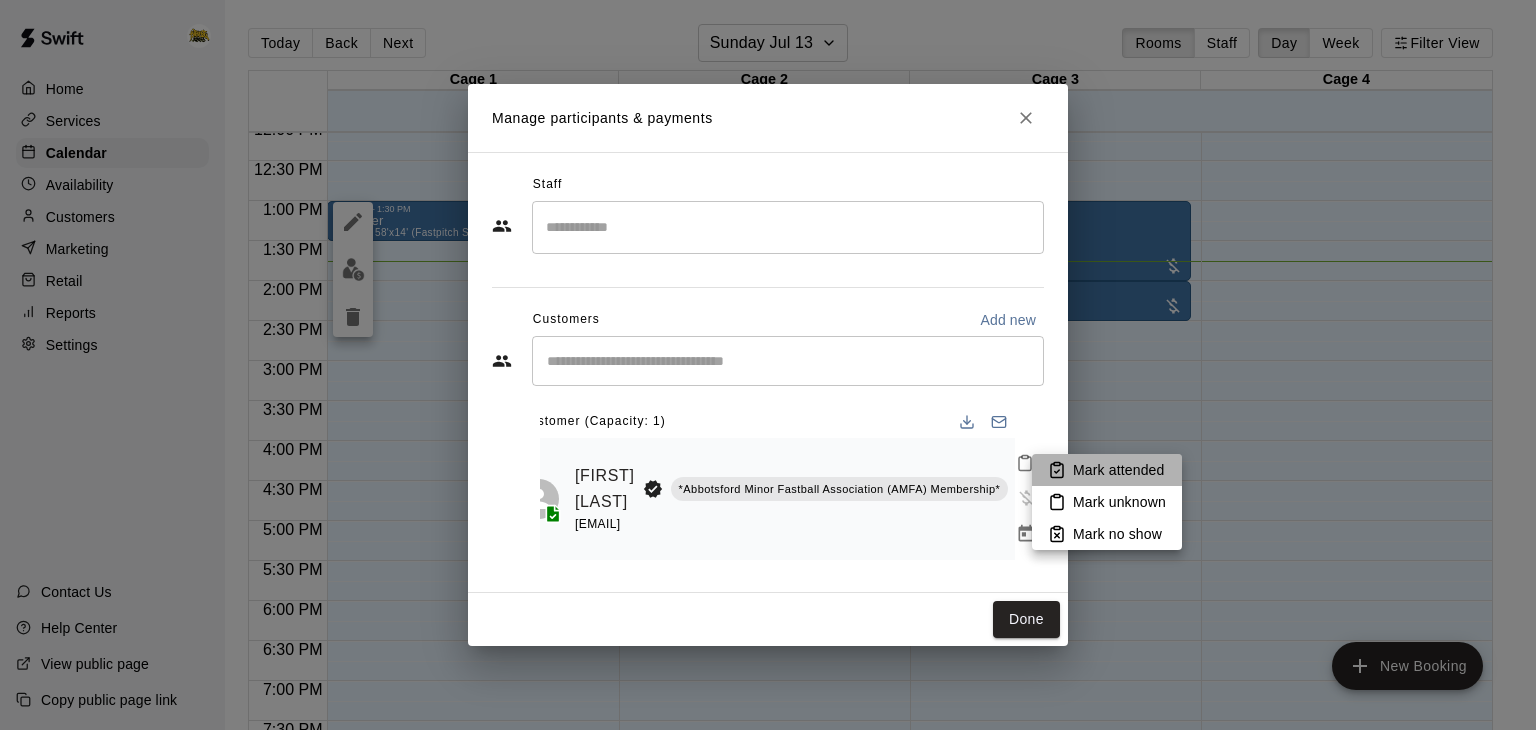 click on "Mark attended" at bounding box center [1118, 470] 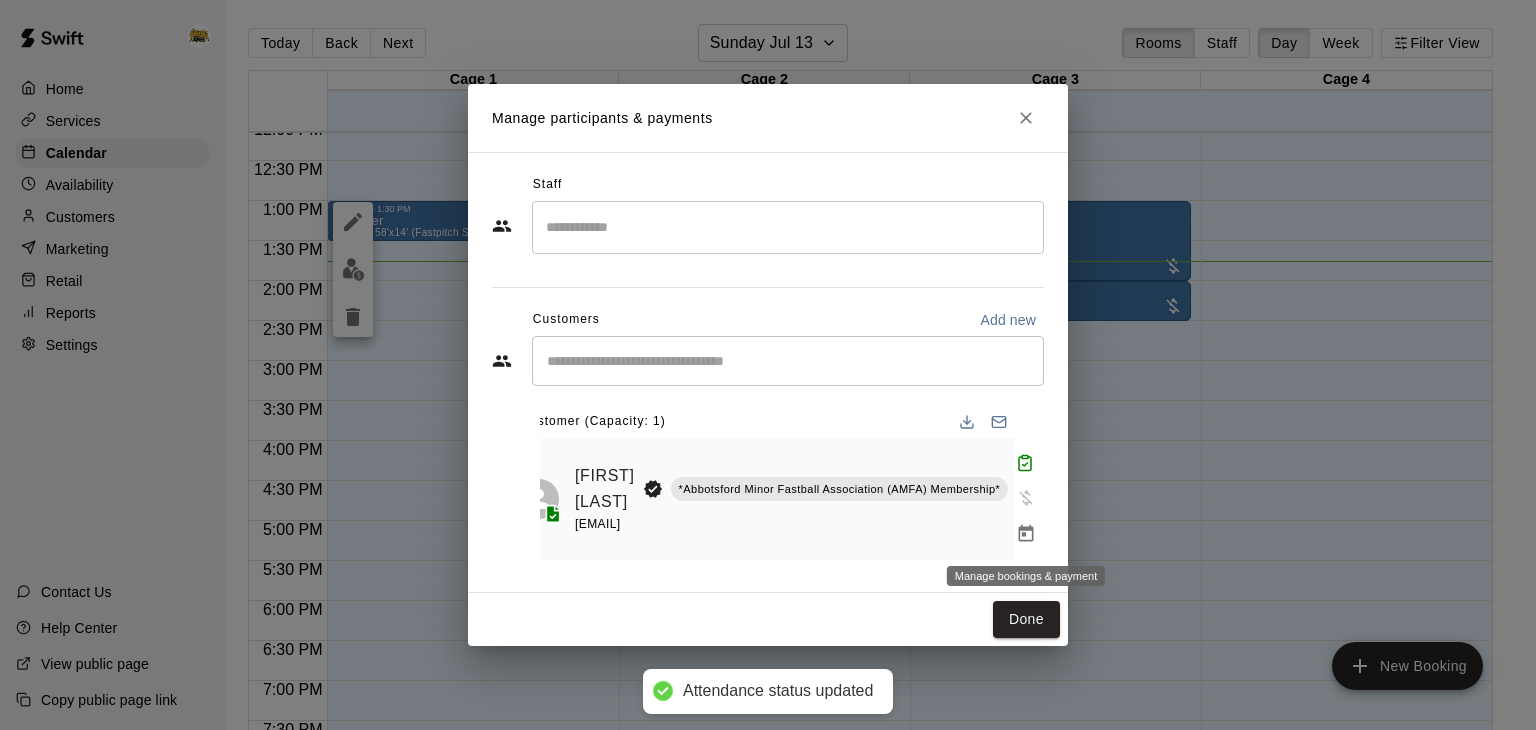 click 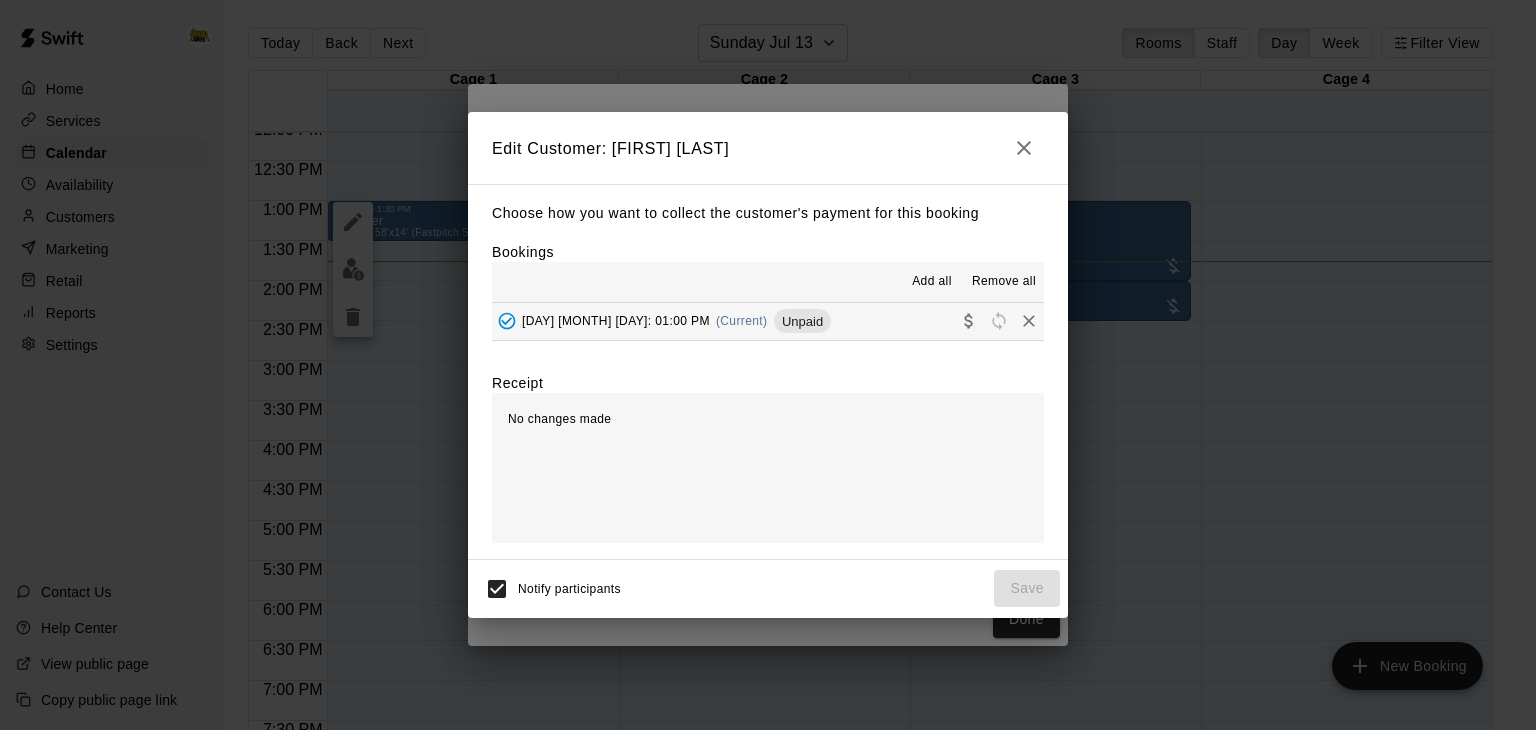 click on "[DAY], [MONTH] [NUMBER]:[NUMBER] [AM/PM] (Current) Unpaid" at bounding box center [768, 321] 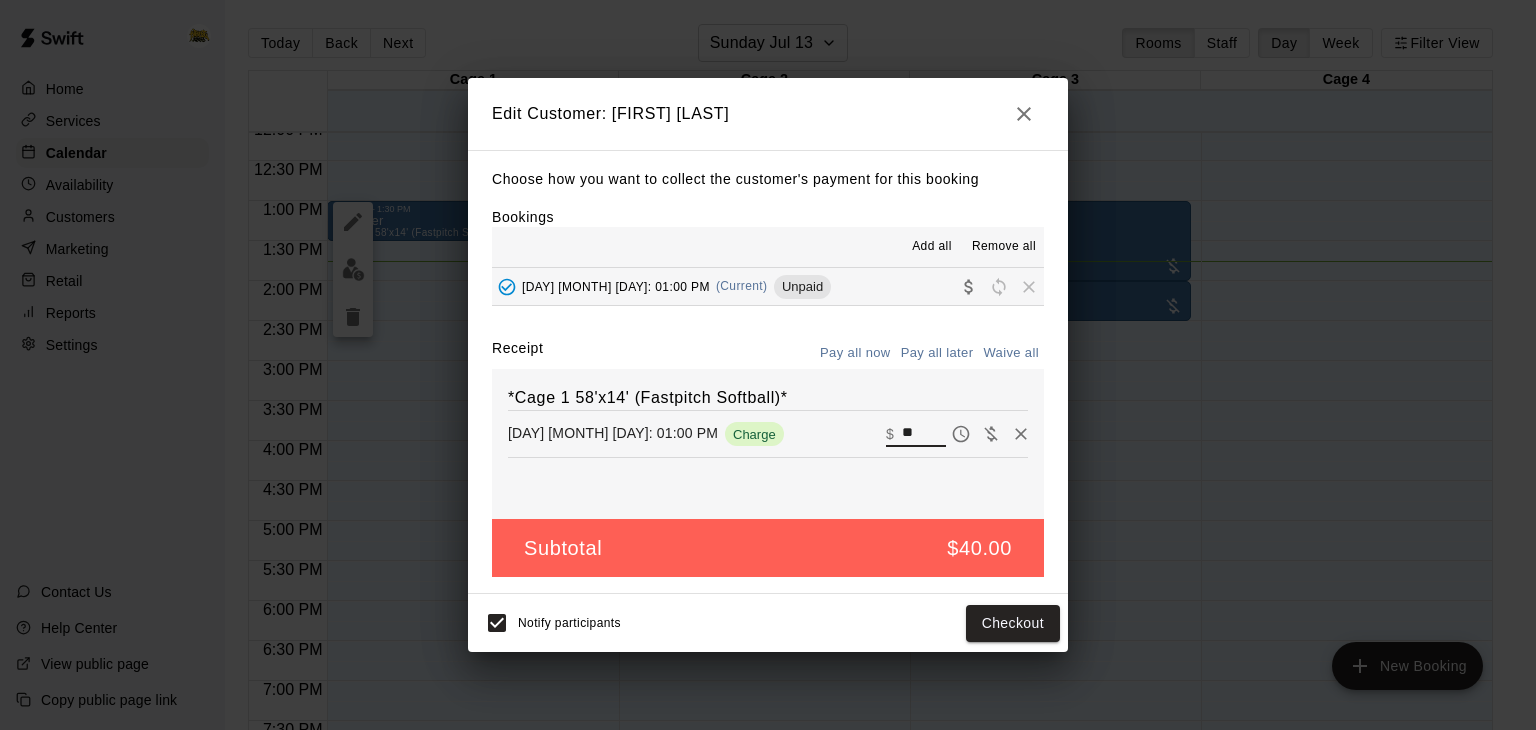 click on "**" at bounding box center [924, 434] 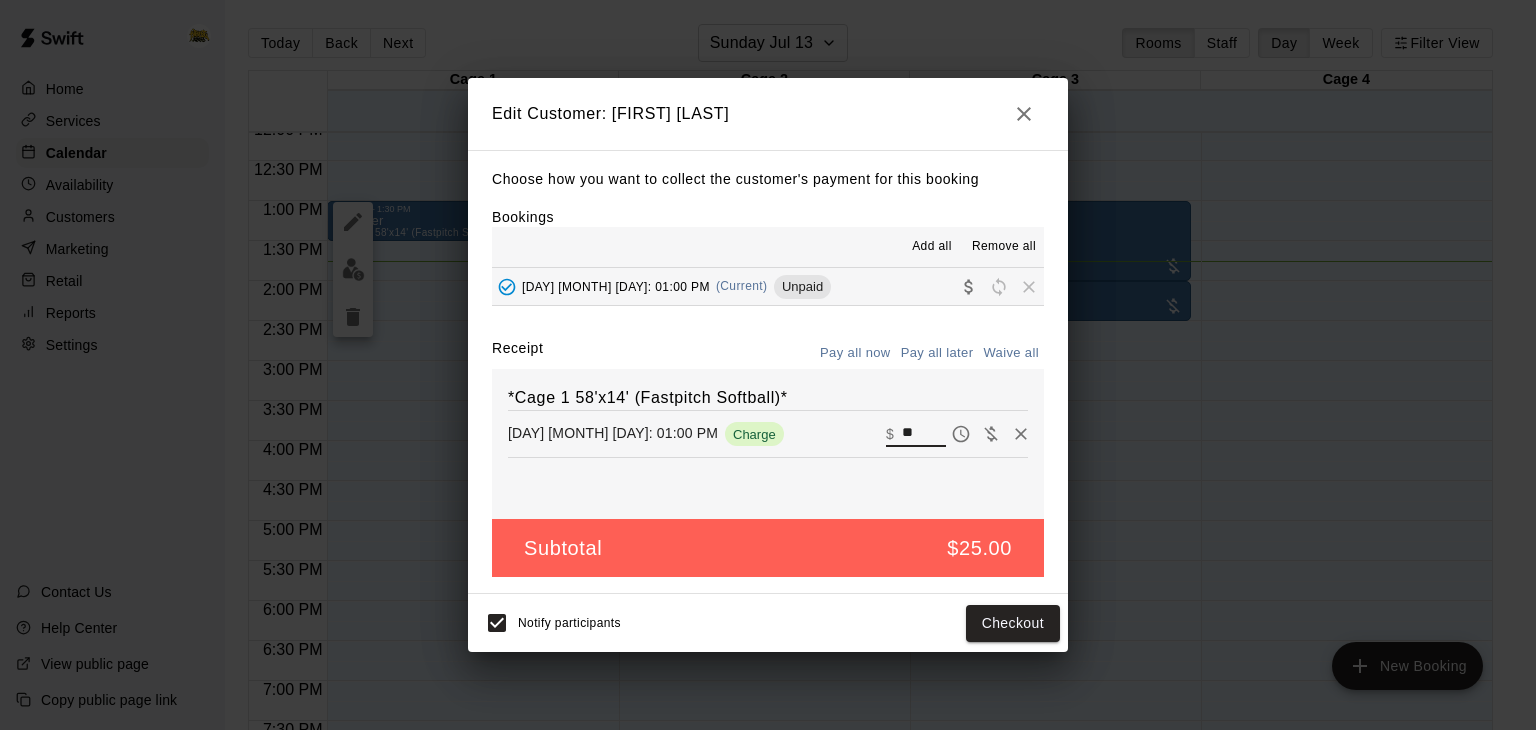 click on "**" at bounding box center [924, 434] 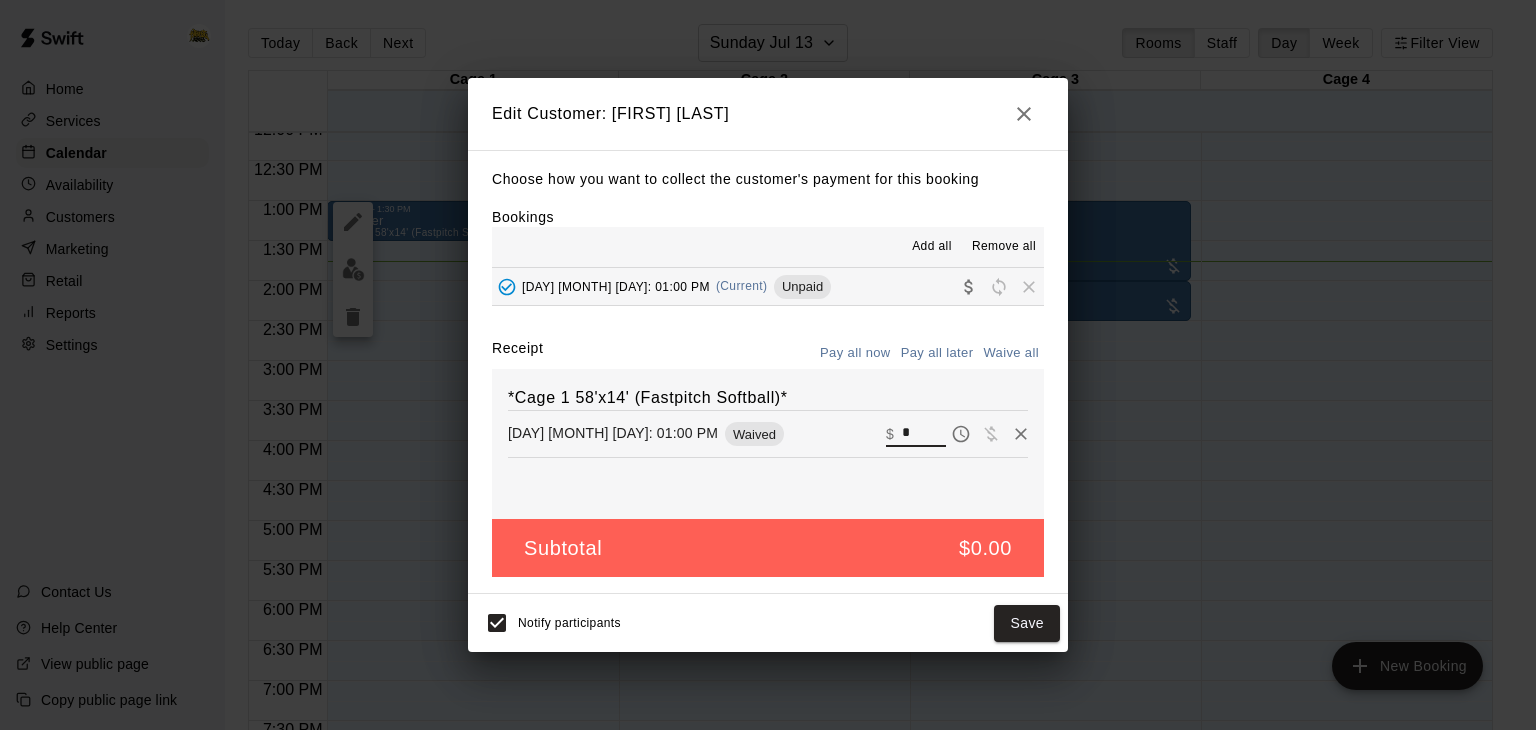 type on "**" 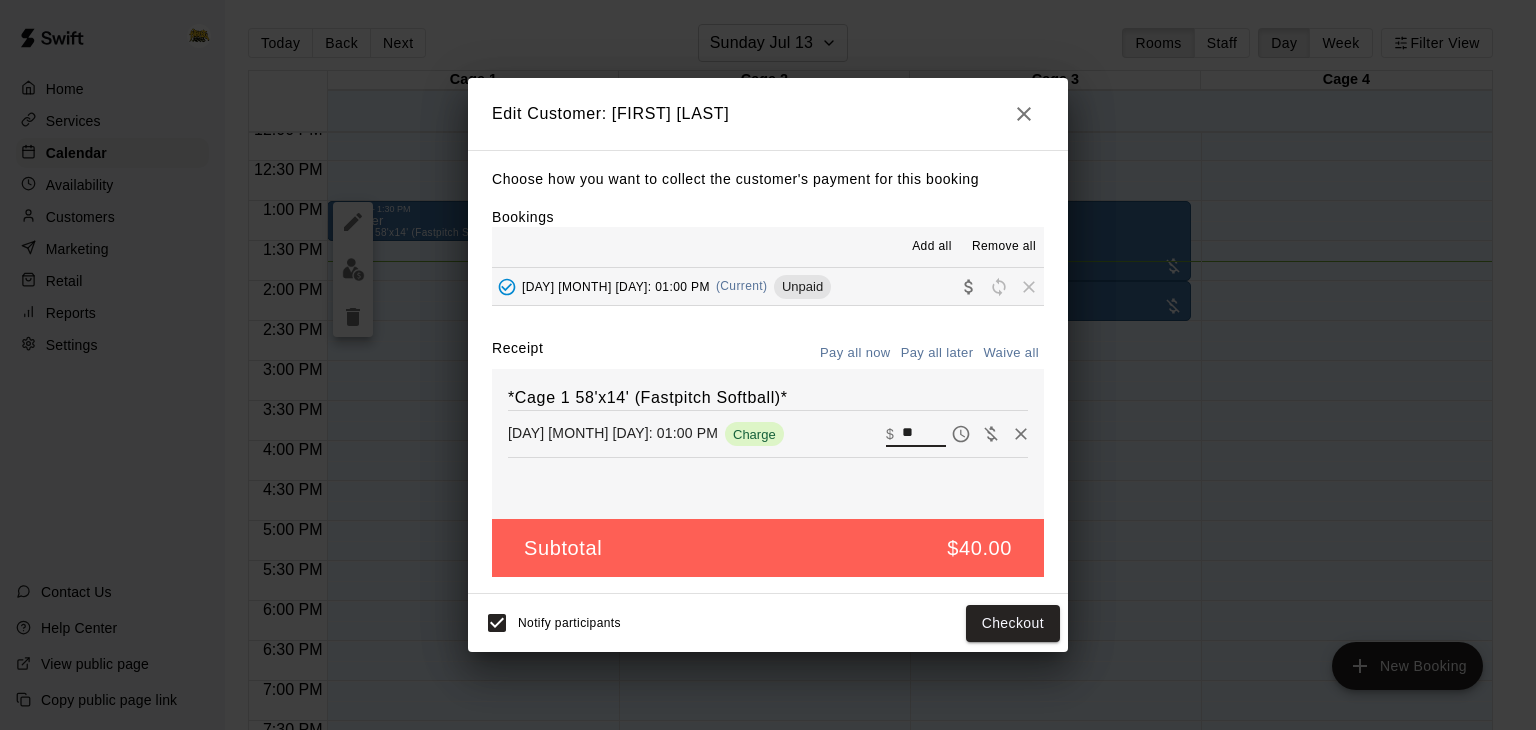 click 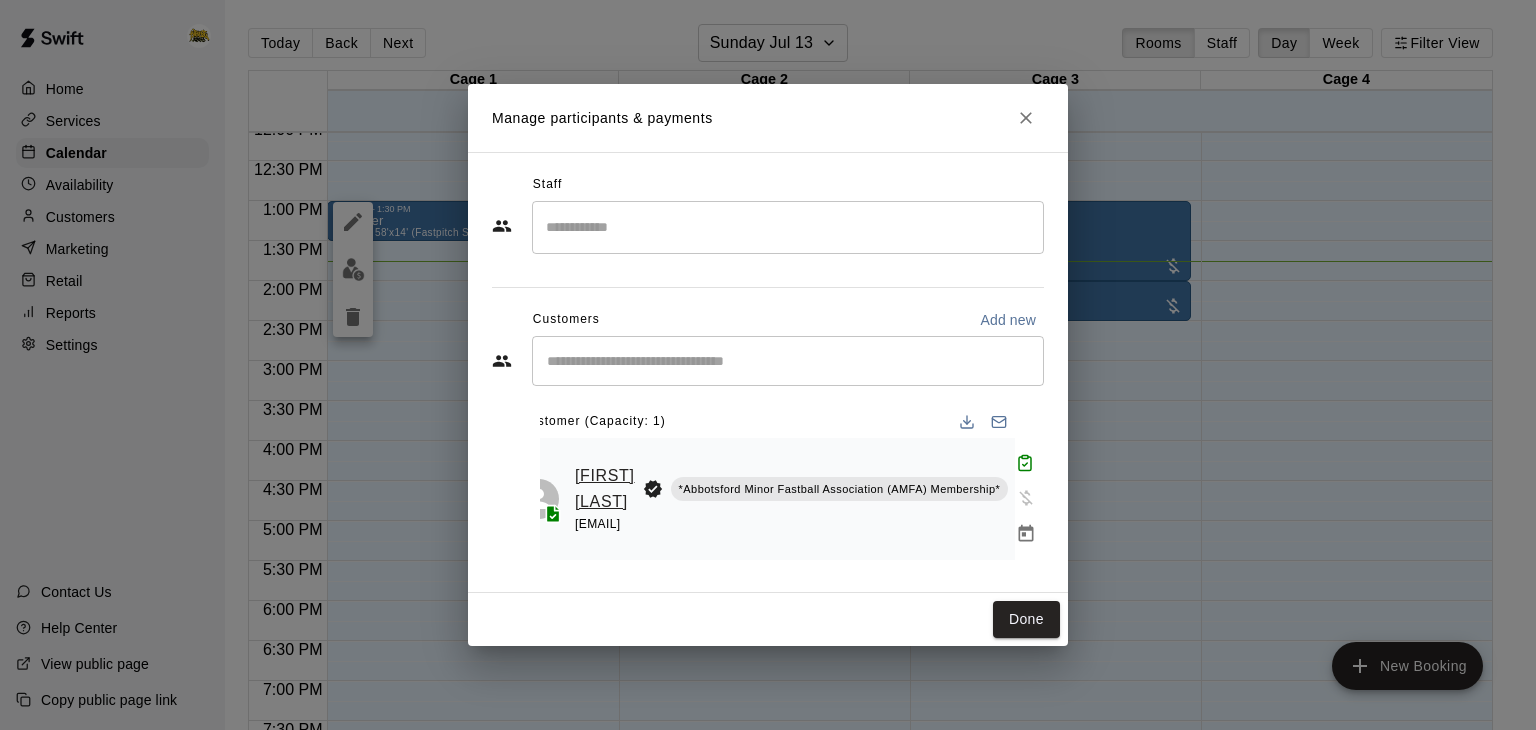 click on "[FIRST] [LAST]" at bounding box center (605, 488) 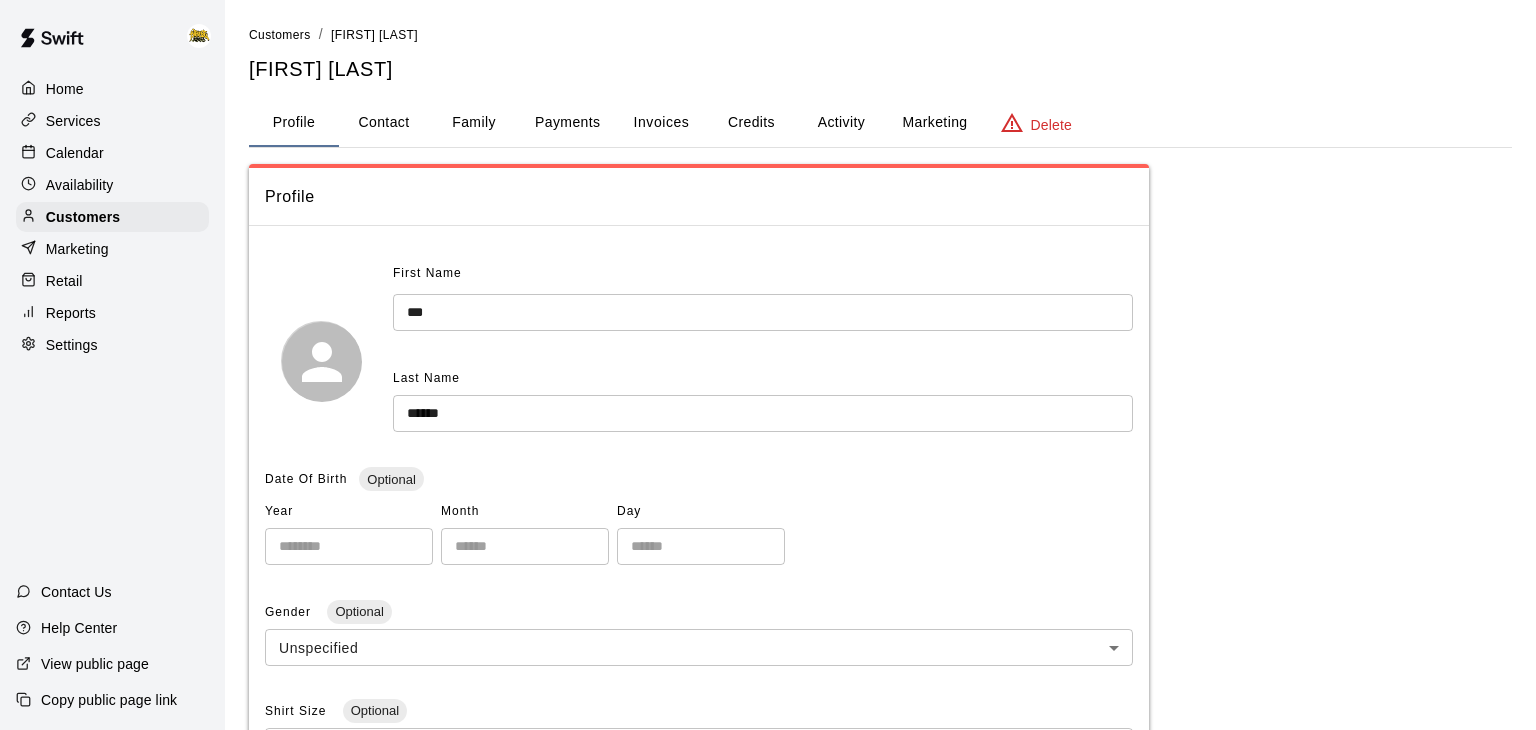 click on "Payments" at bounding box center [567, 123] 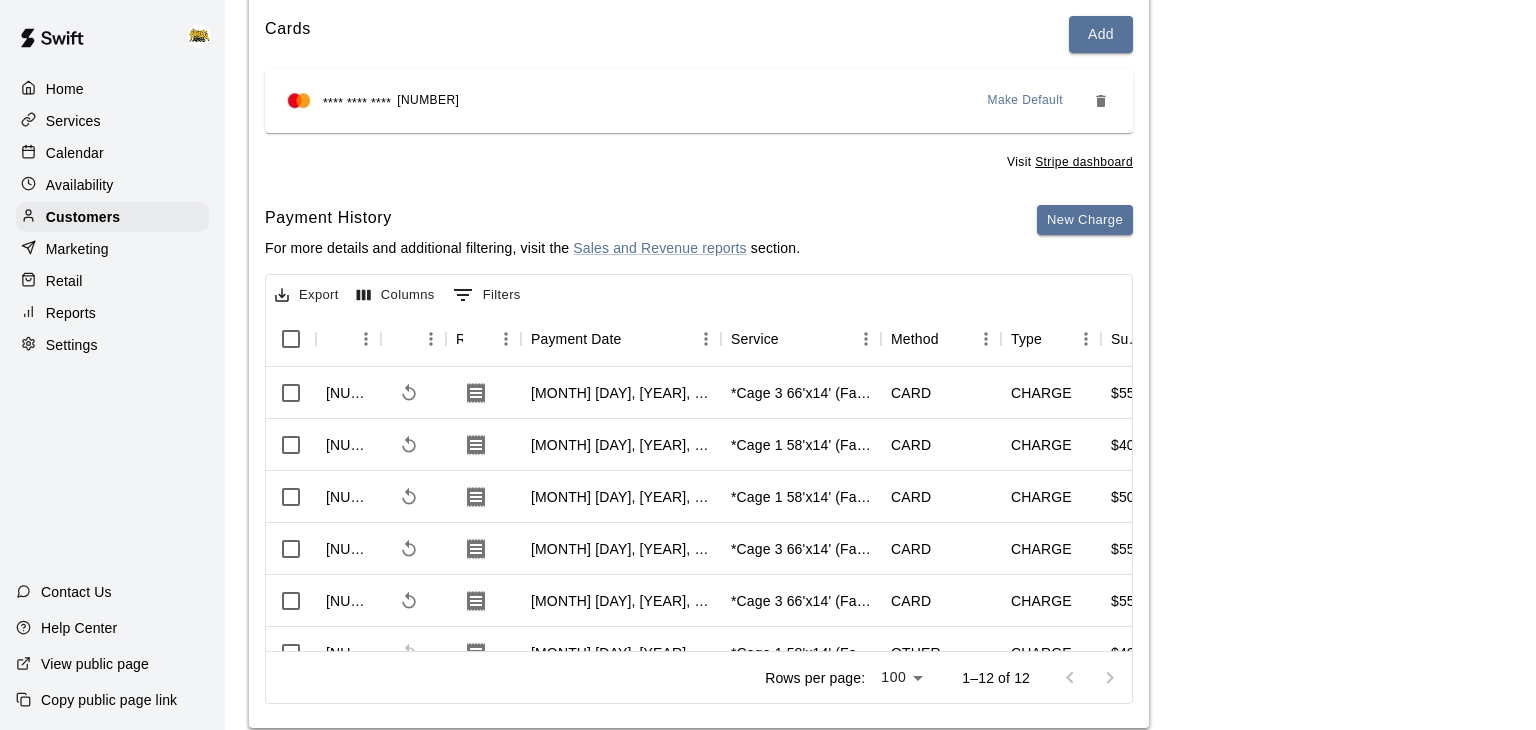 scroll, scrollTop: 249, scrollLeft: 0, axis: vertical 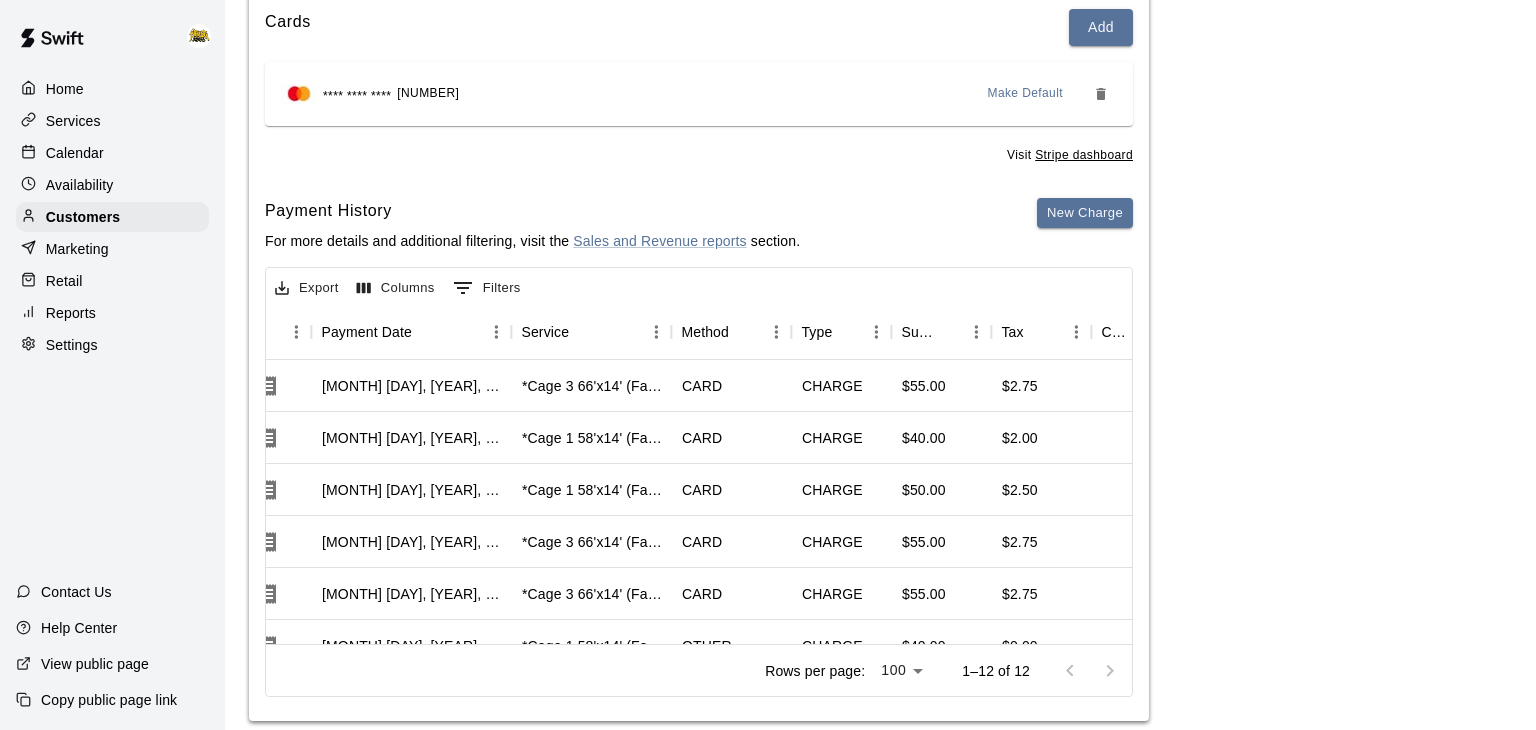 click on "Services" at bounding box center (73, 121) 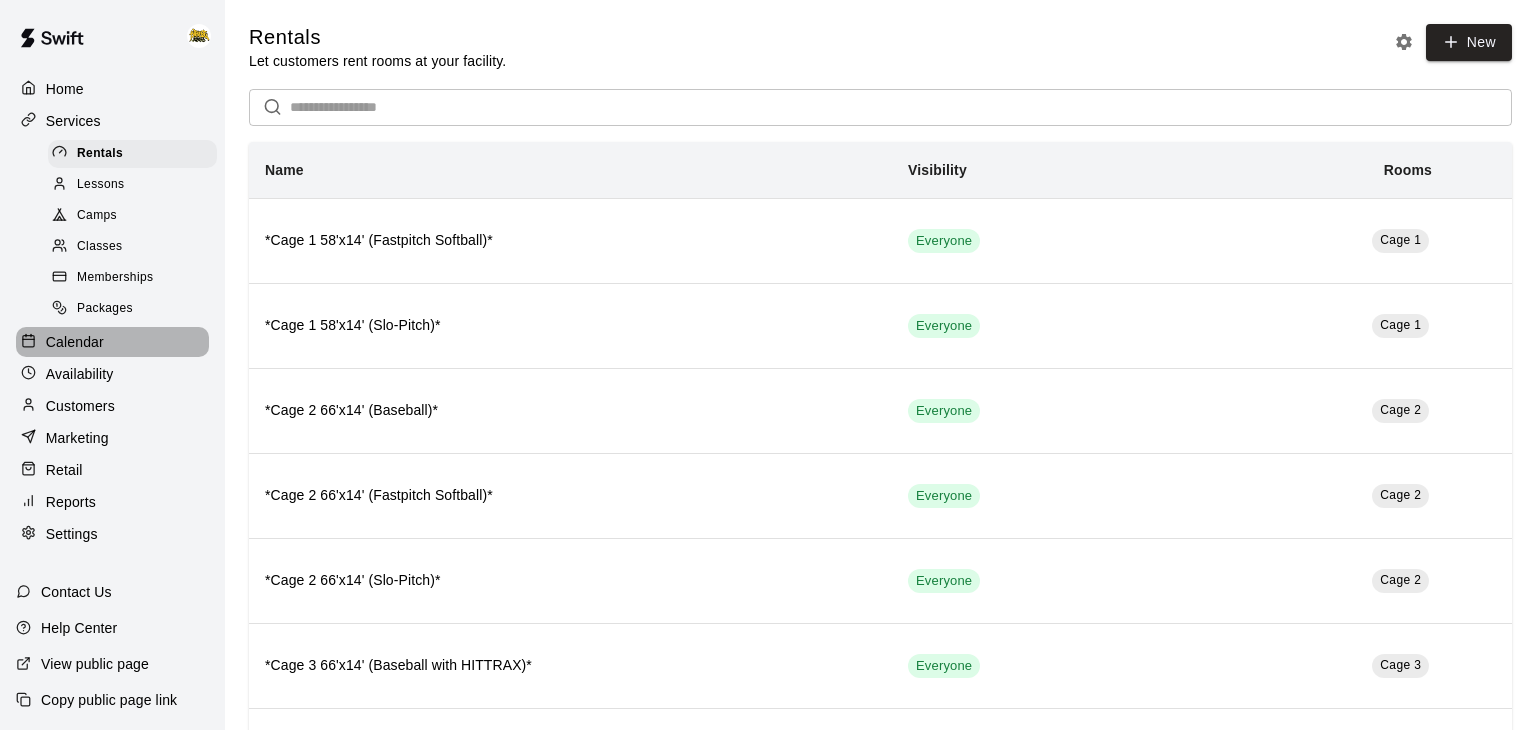 click on "Calendar" at bounding box center (75, 342) 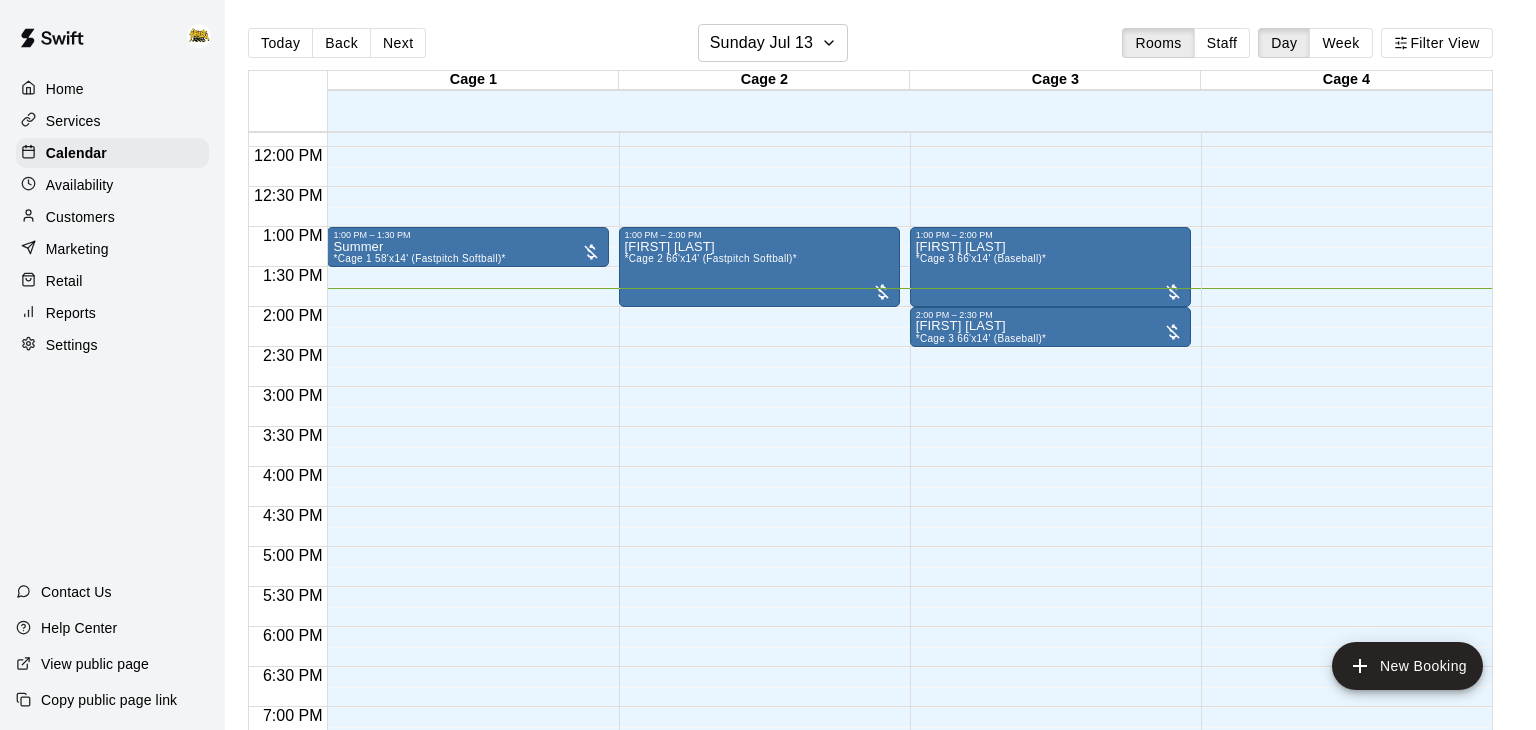 scroll, scrollTop: 943, scrollLeft: 0, axis: vertical 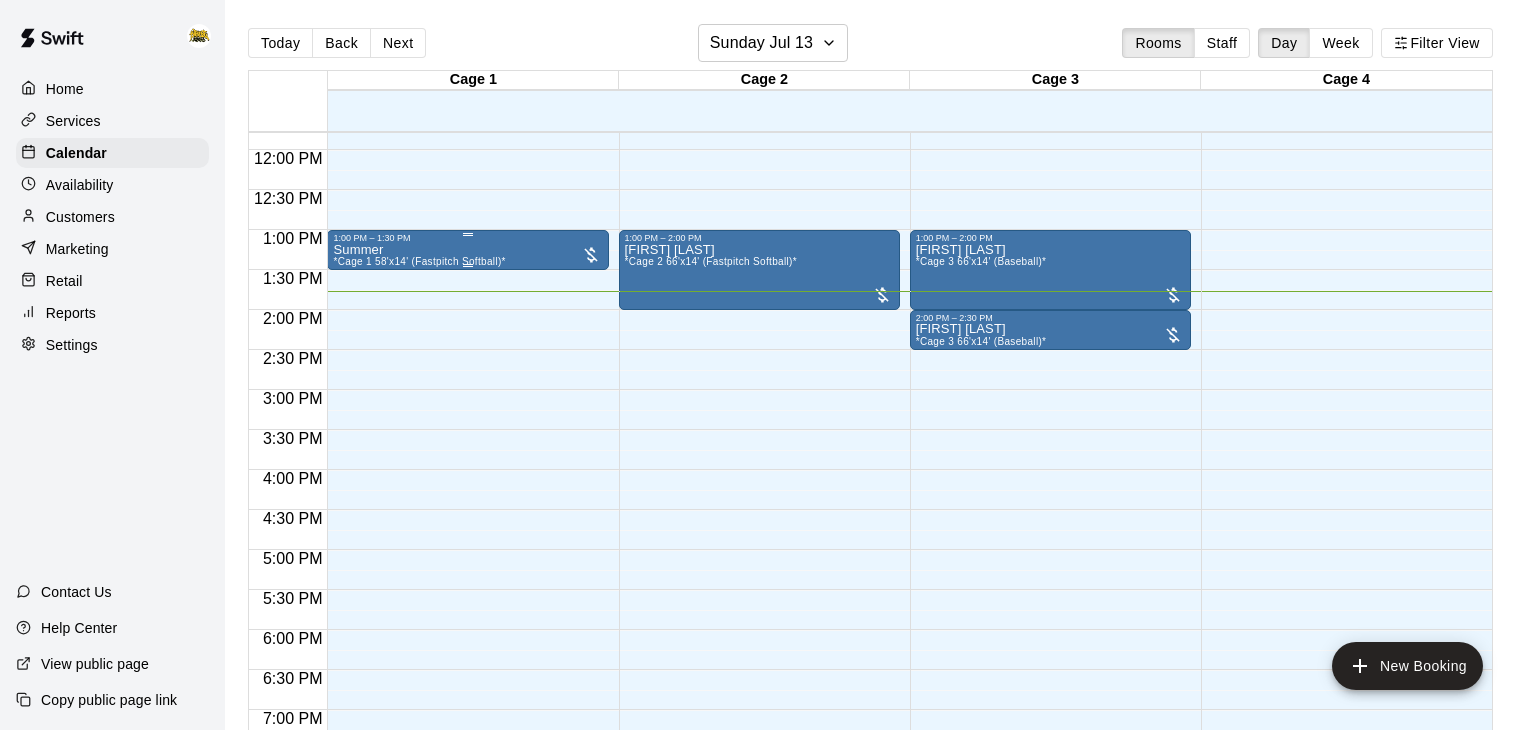 click on "Summer *Cage 1 58'x14' (Fastpitch Softball)*" at bounding box center [467, 608] 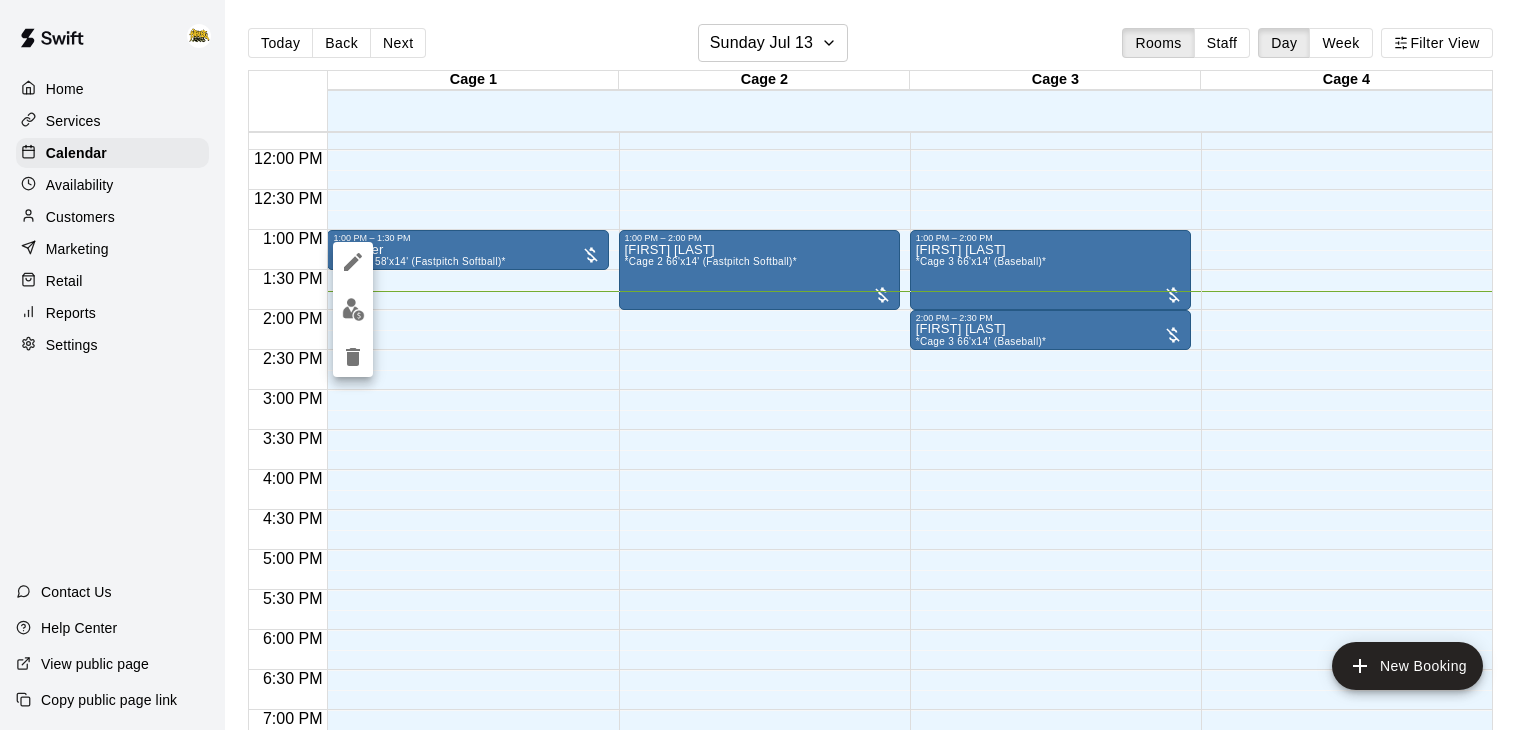 click at bounding box center (353, 309) 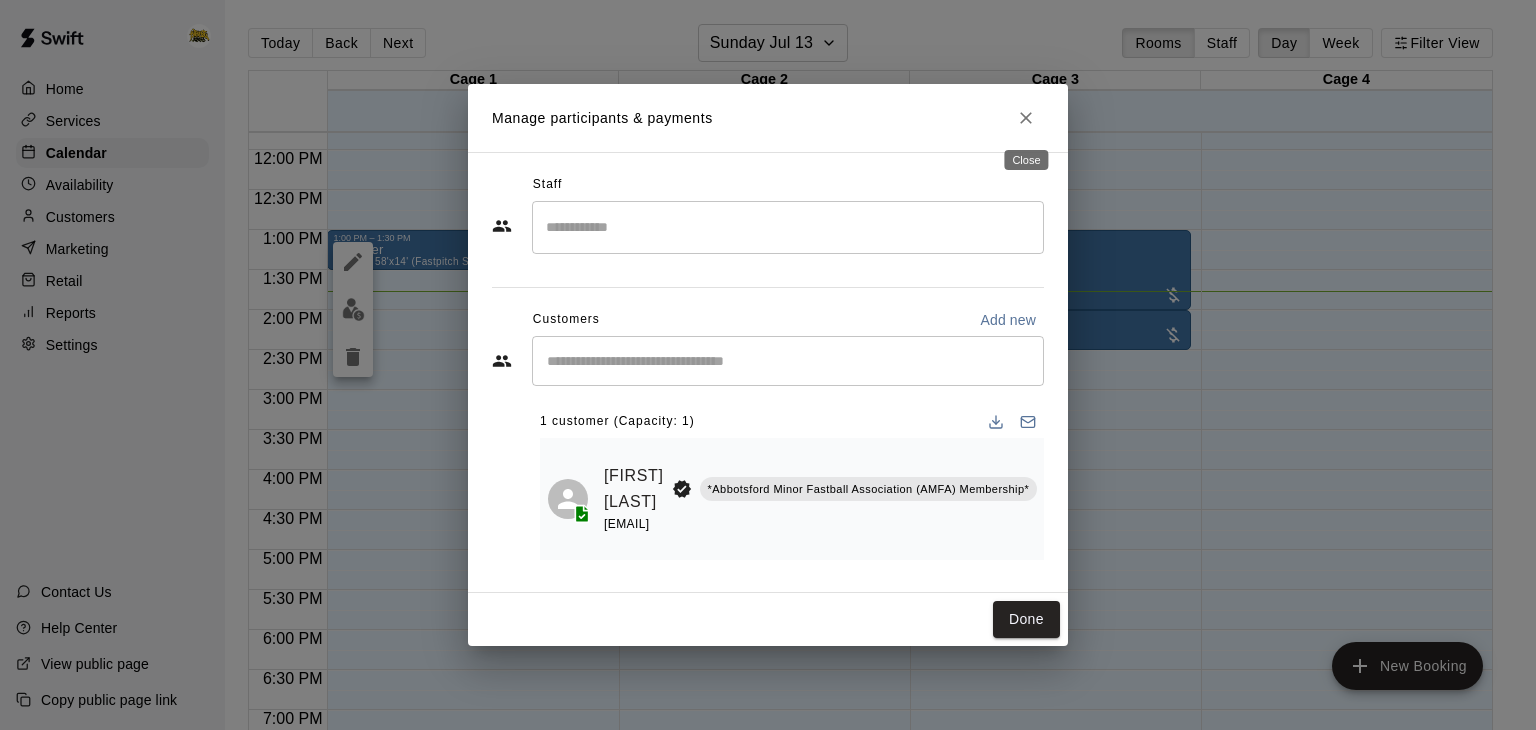 click 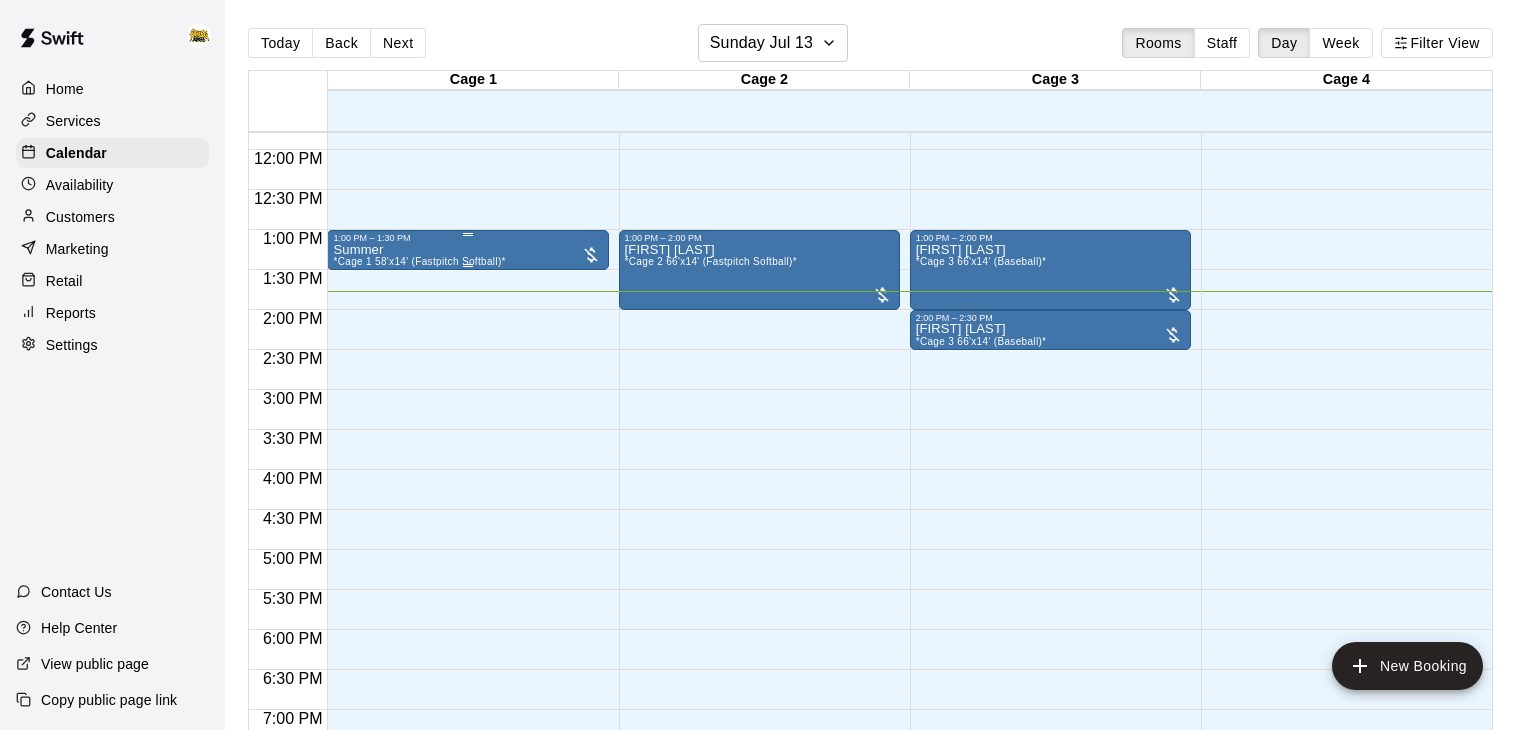 click on "Summer *Cage 1 58'x14' (Fastpitch Softball)*" at bounding box center [419, 608] 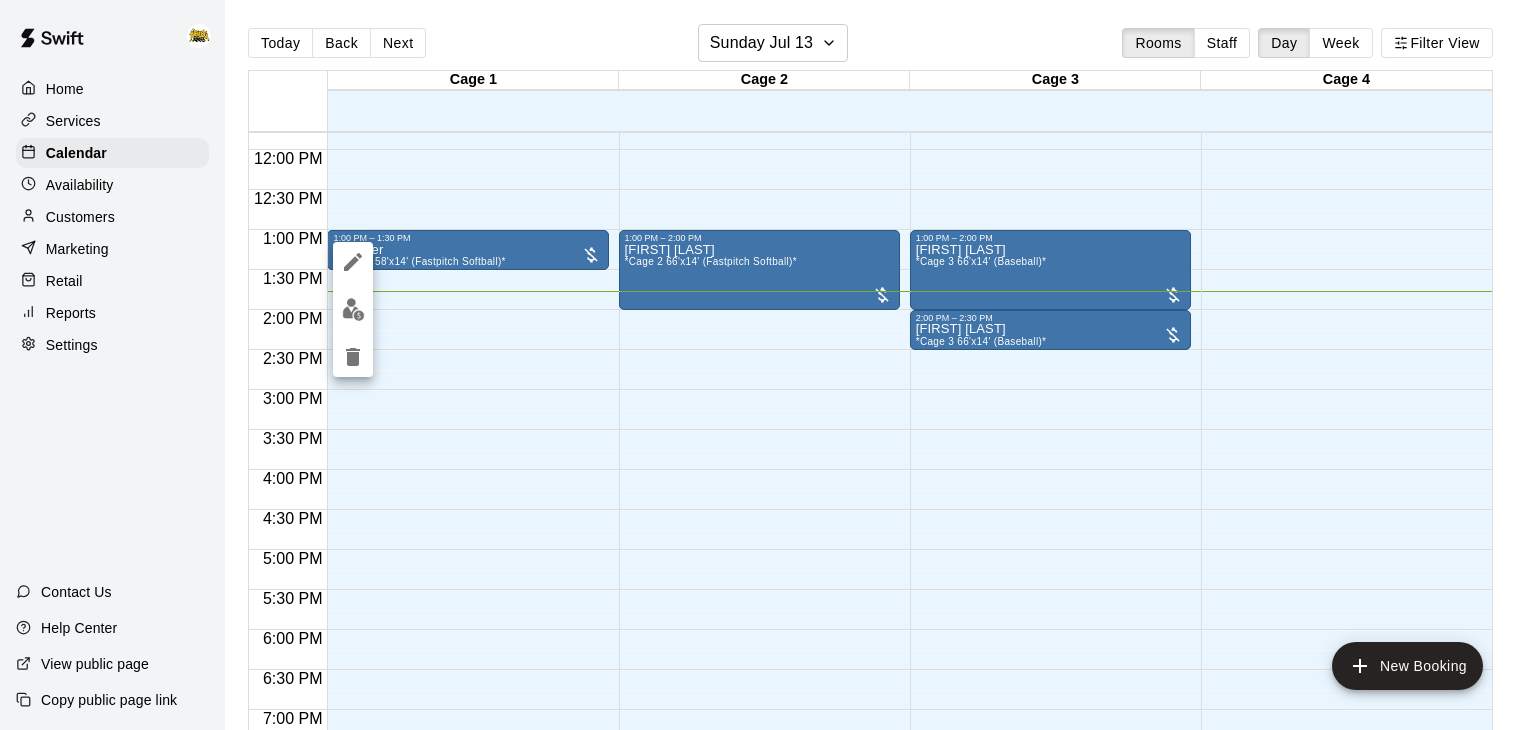 click 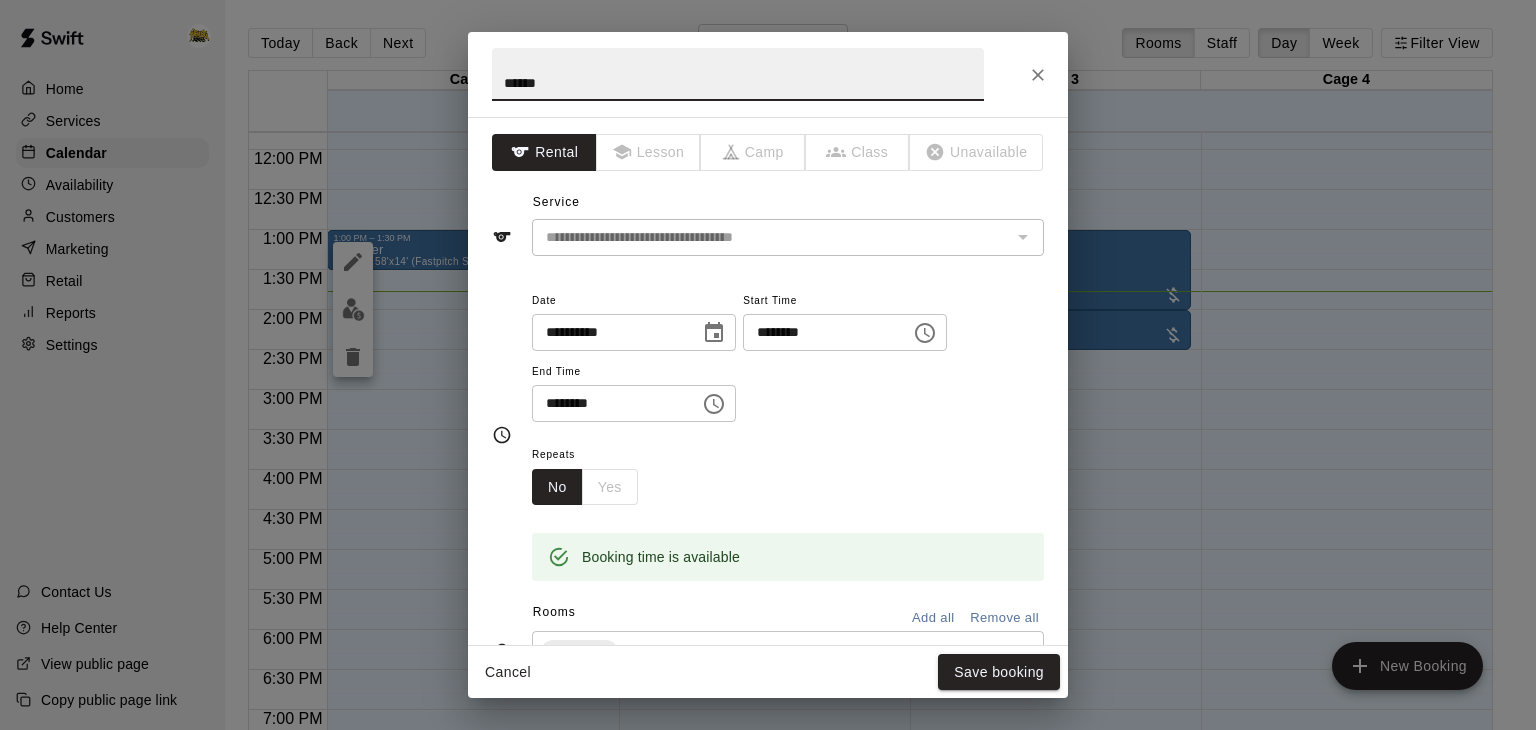 click on "********" at bounding box center [609, 403] 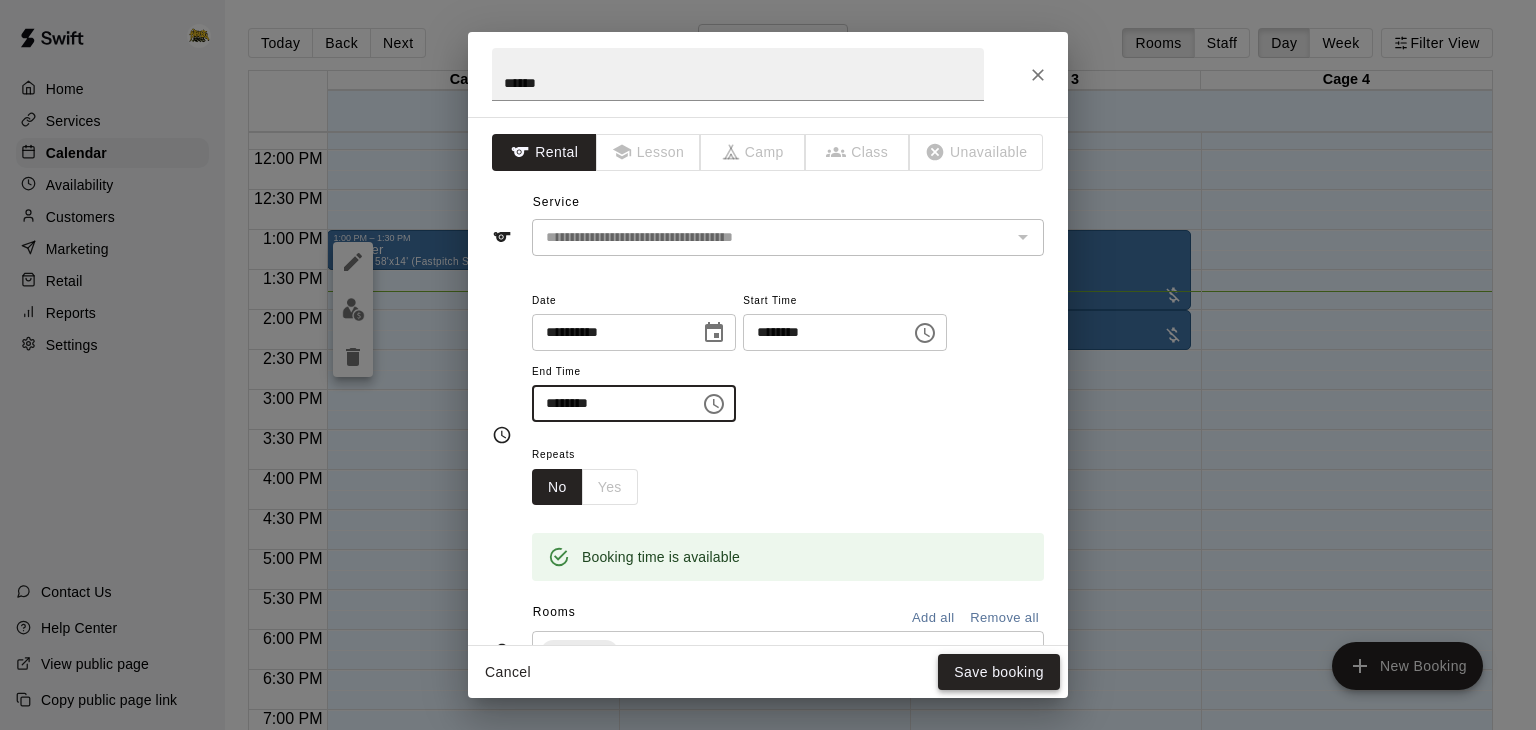 type on "********" 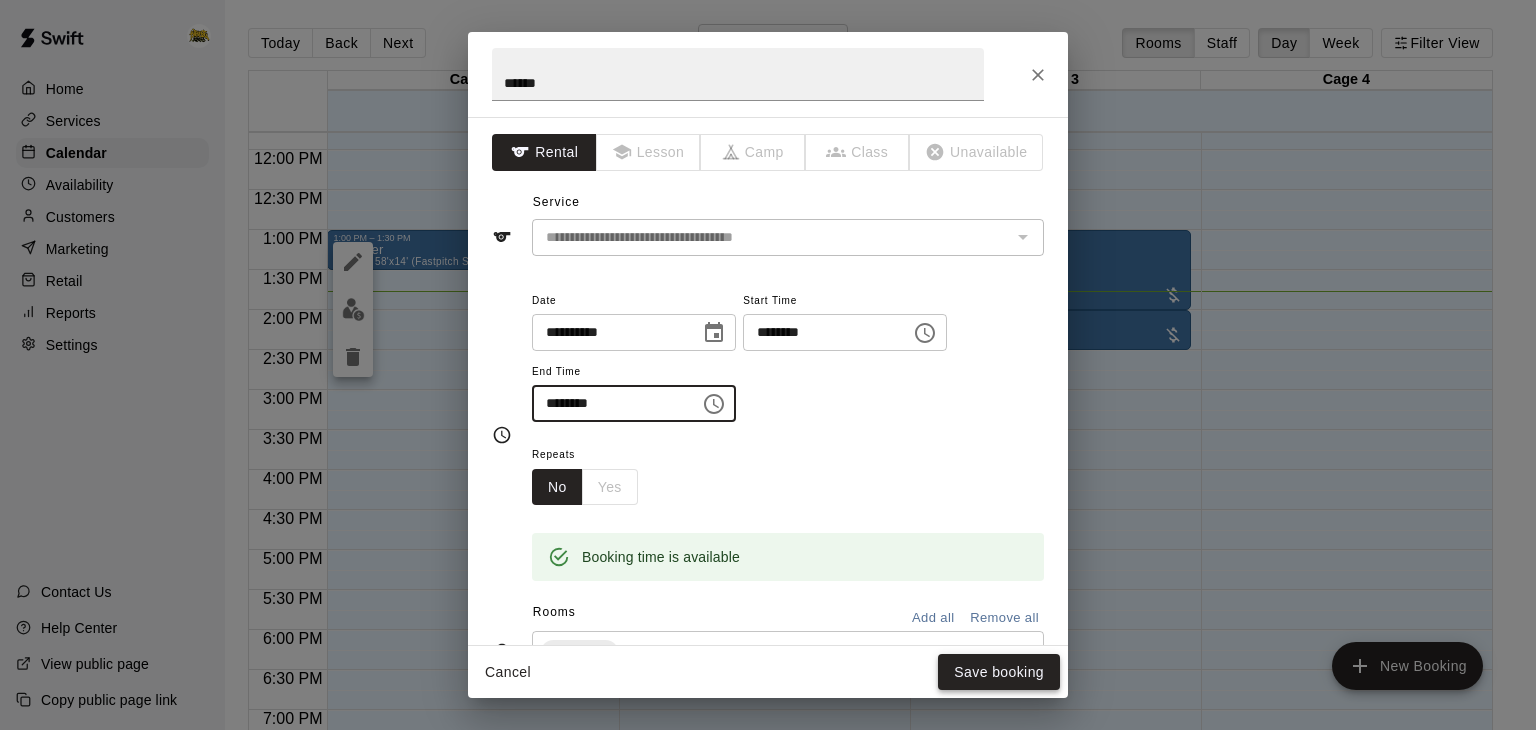click on "Save booking" at bounding box center (999, 672) 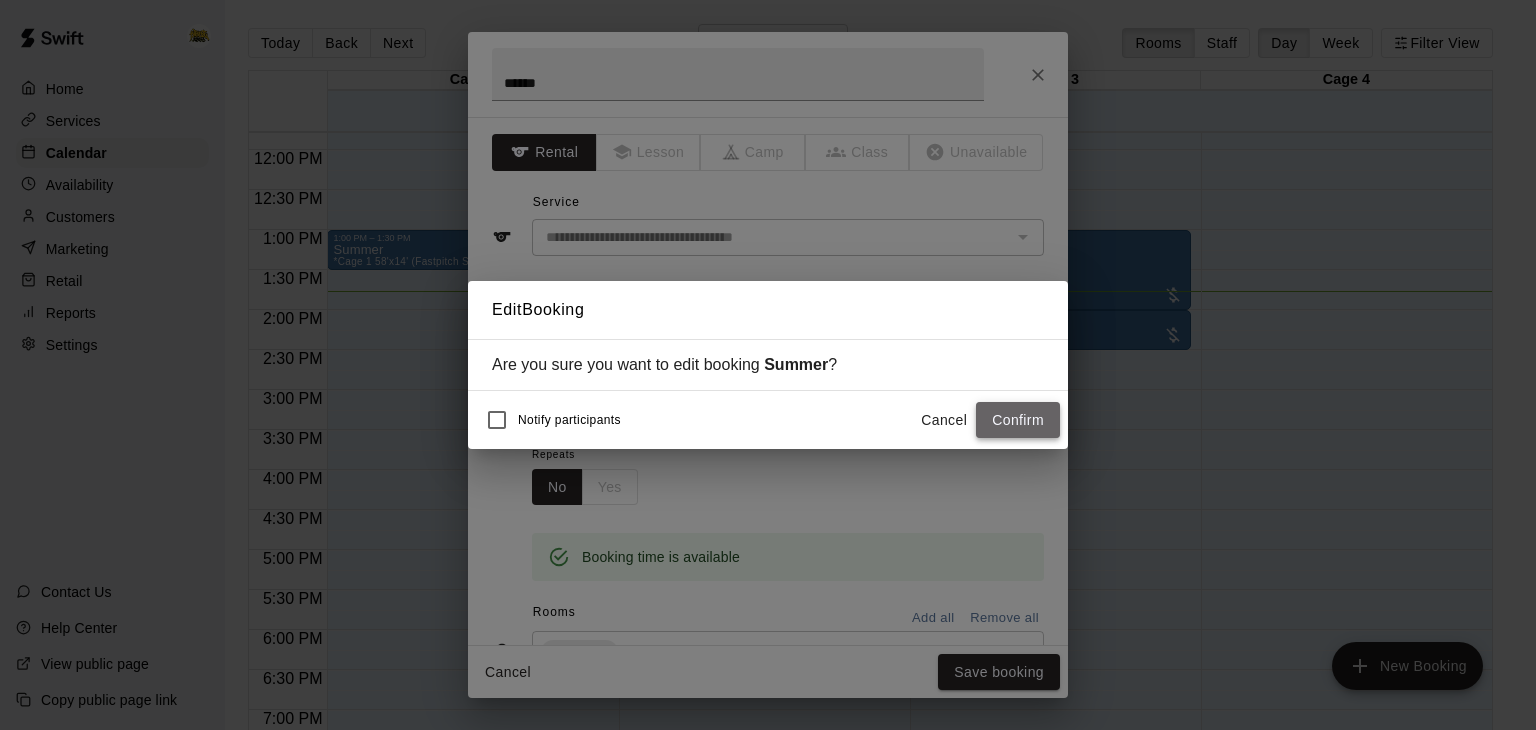 click on "Confirm" at bounding box center (1018, 420) 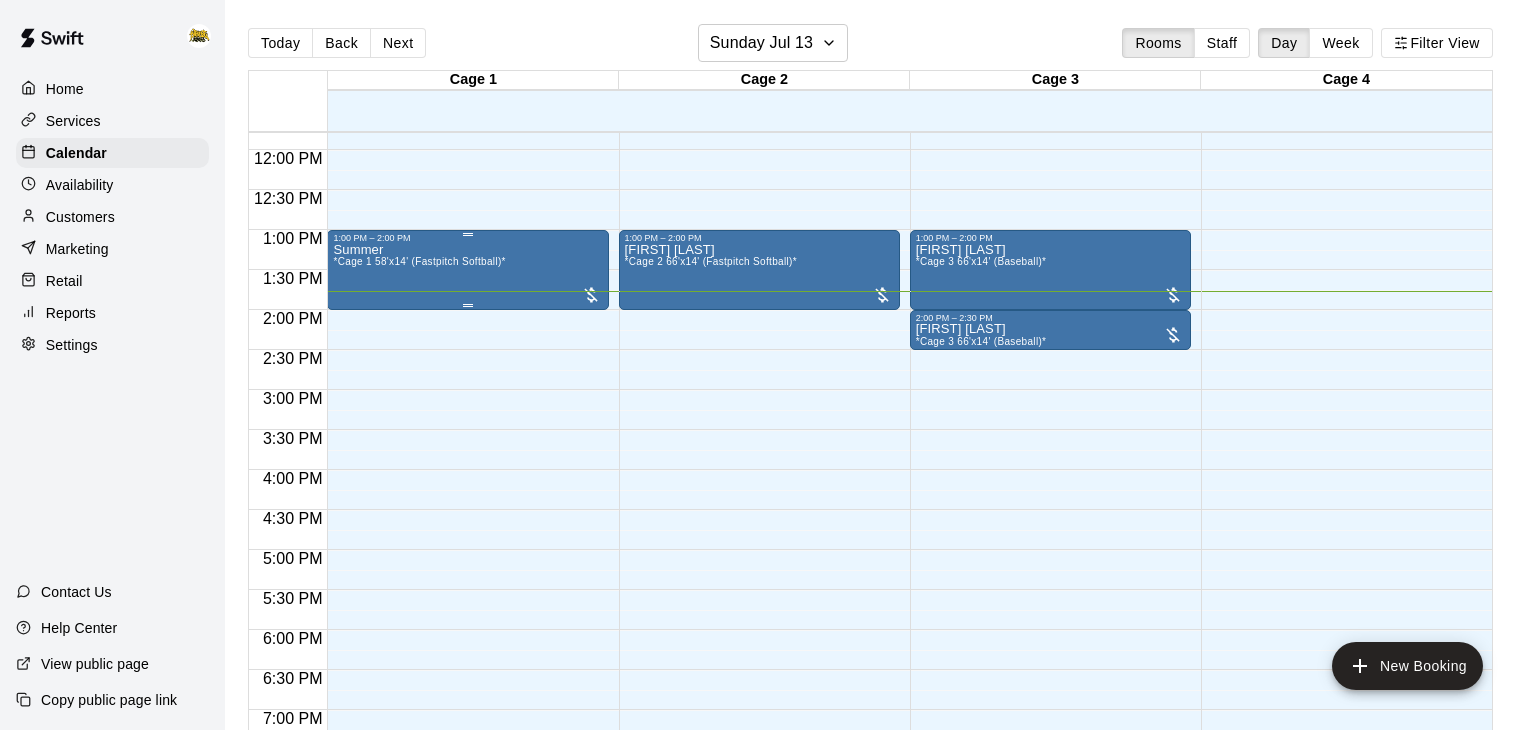 click on "Summer *Cage 1 58'x14' (Fastpitch Softball)*" at bounding box center (467, 608) 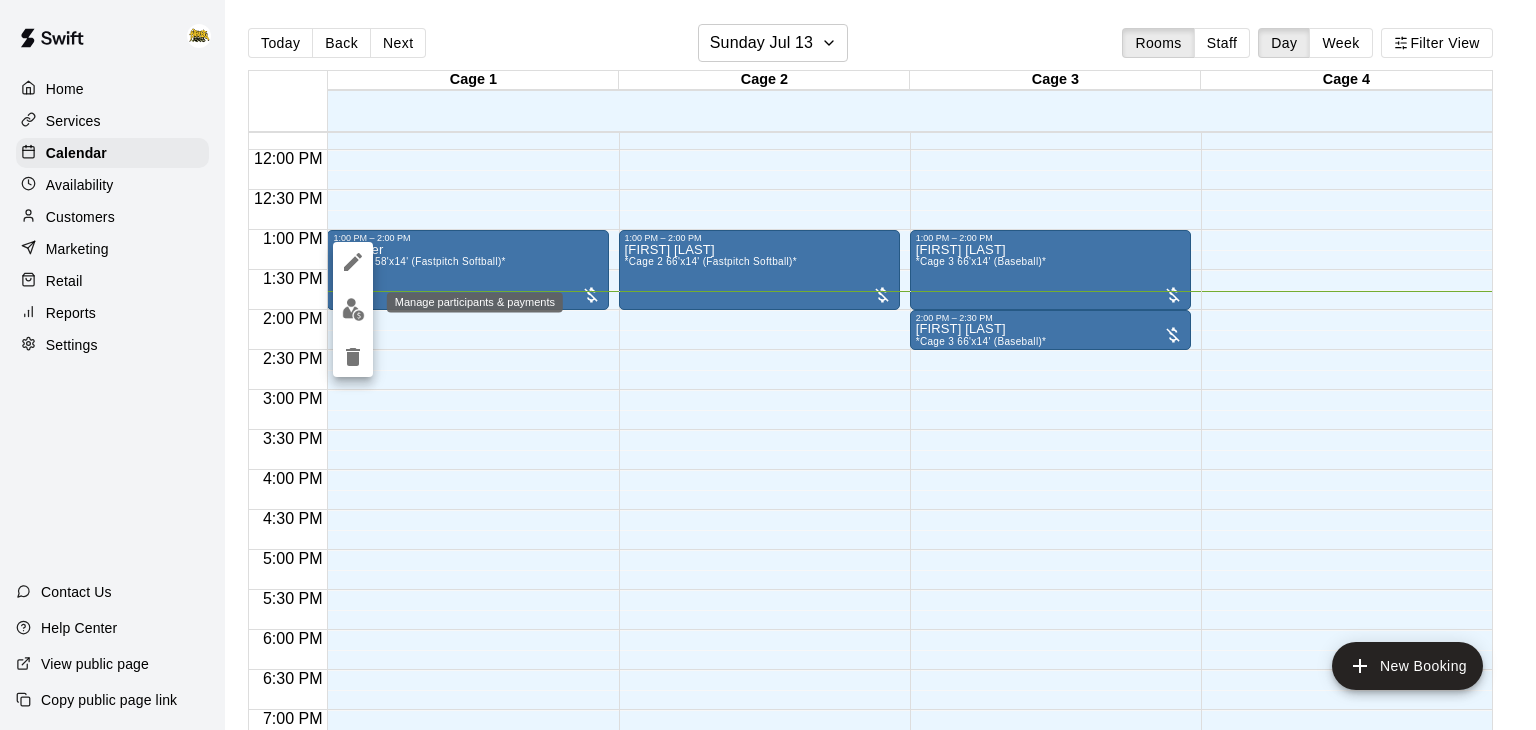 click at bounding box center [353, 309] 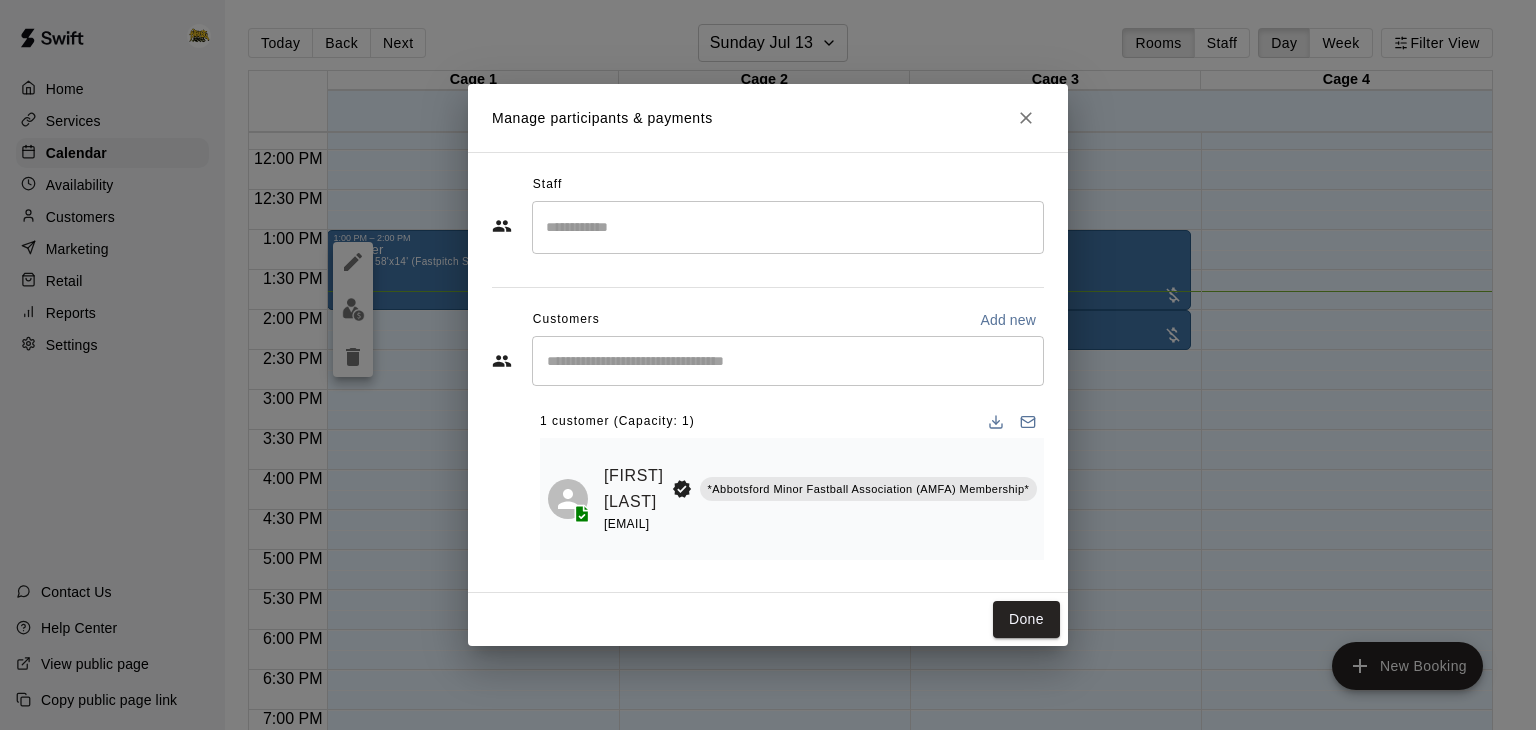 scroll, scrollTop: 0, scrollLeft: 38, axis: horizontal 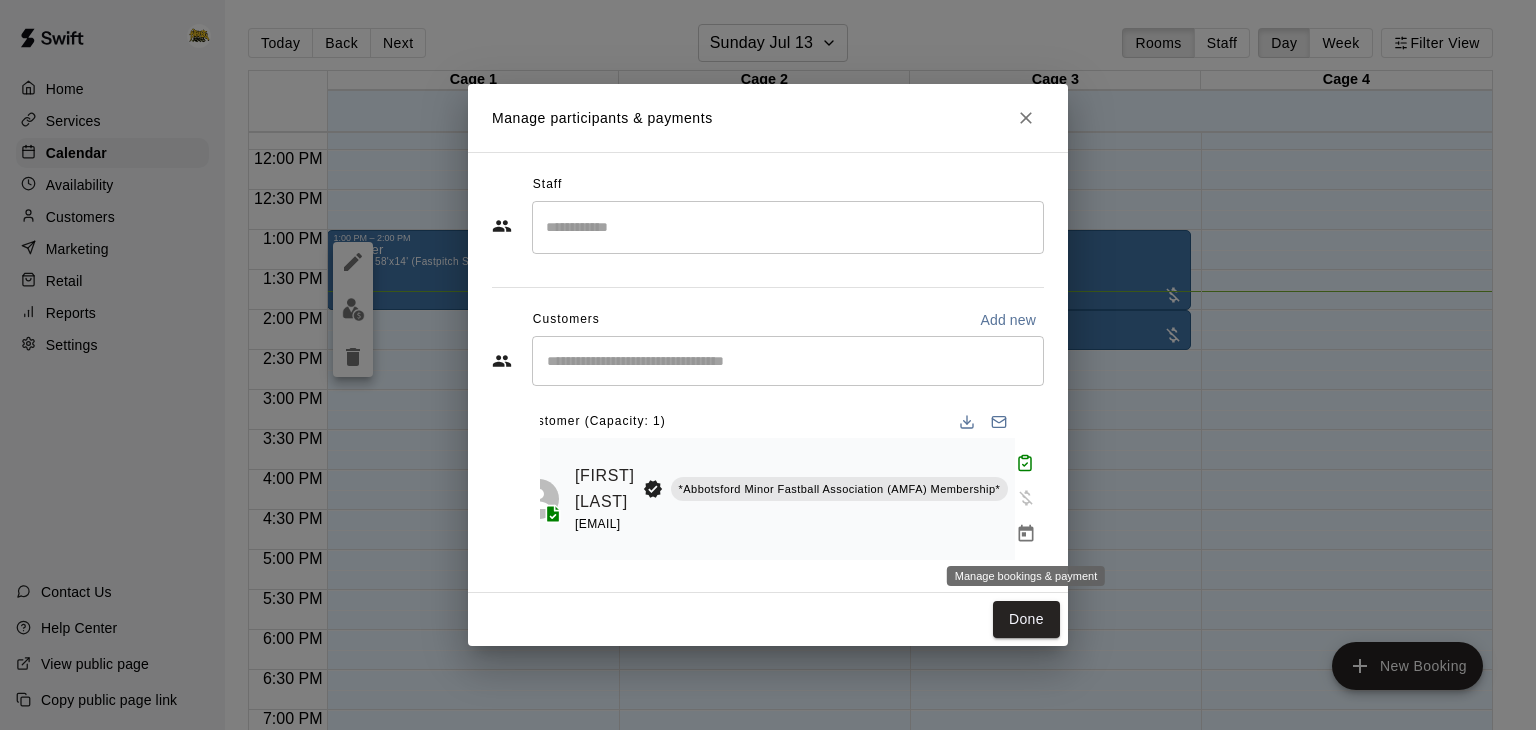 click 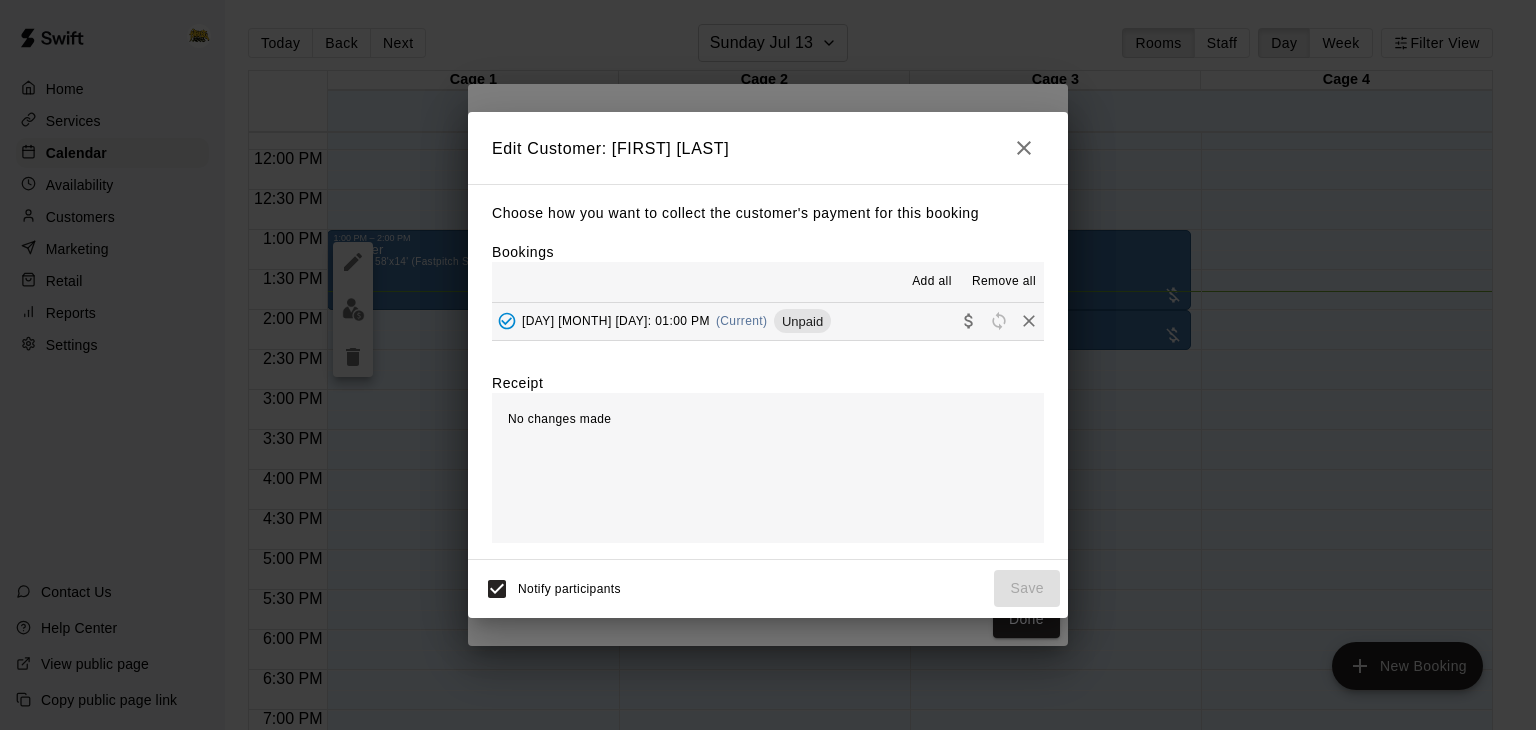 click on "[DAY], [MONTH] [NUMBER]:[NUMBER] [AM/PM] (Current) Unpaid" at bounding box center (768, 321) 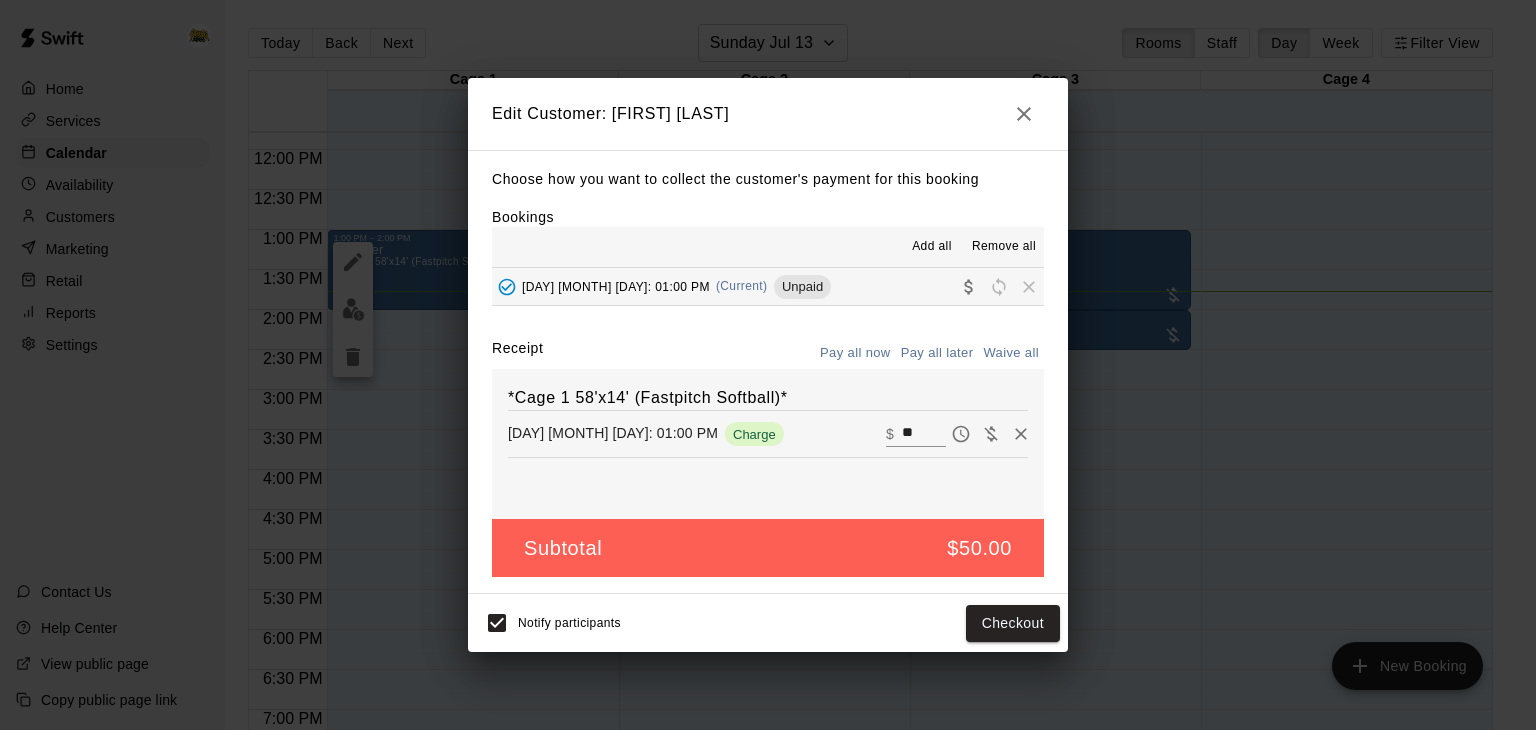 click on "**" at bounding box center (924, 434) 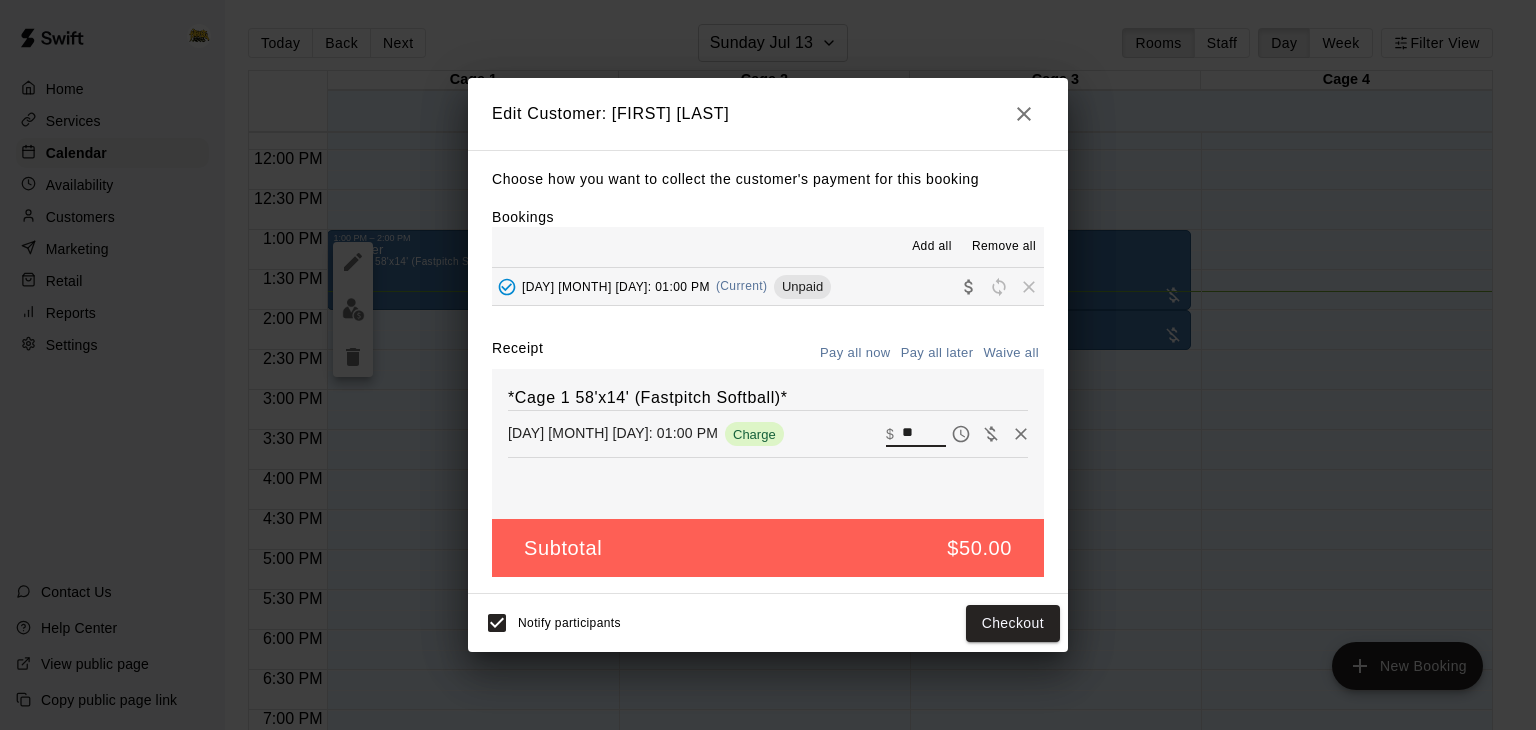 type on "*" 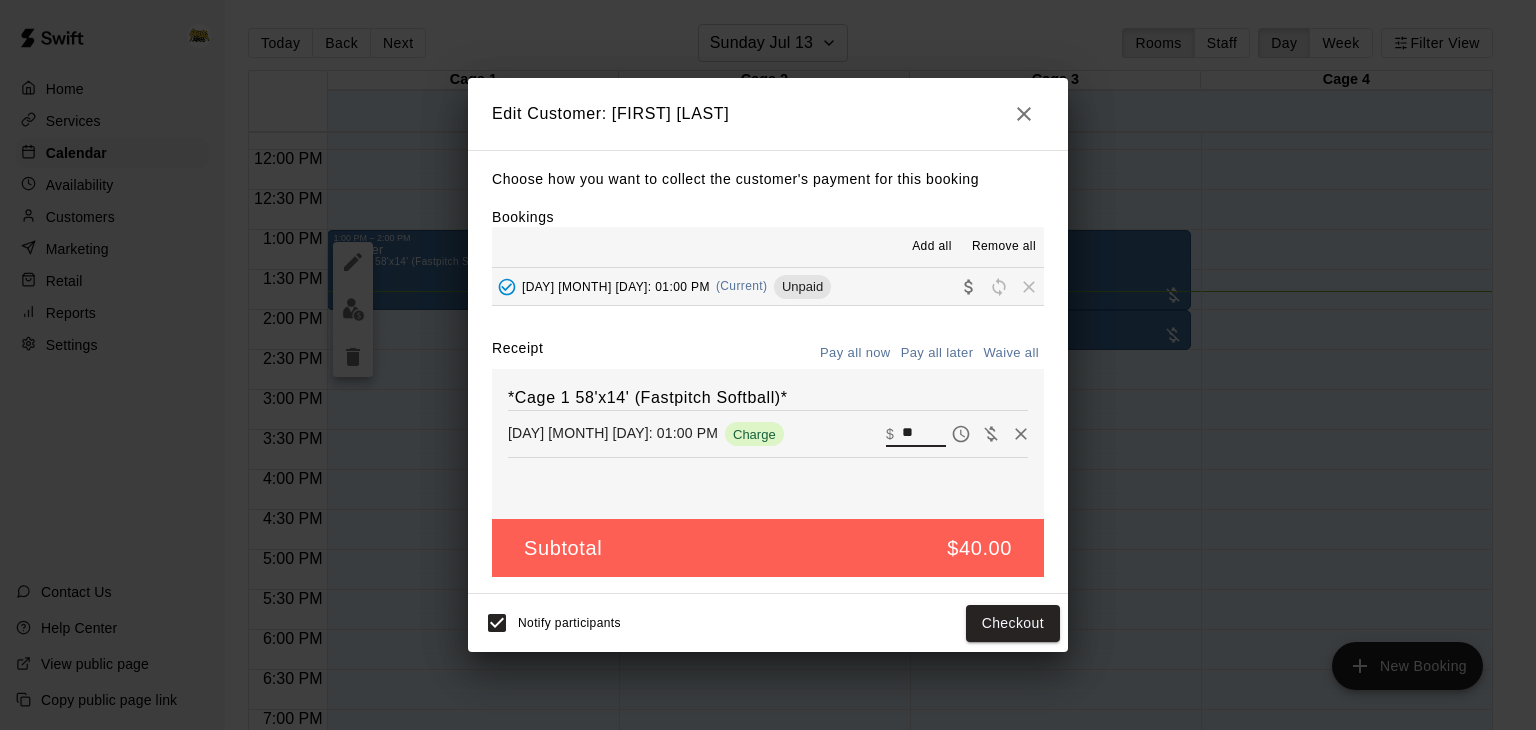 type on "**" 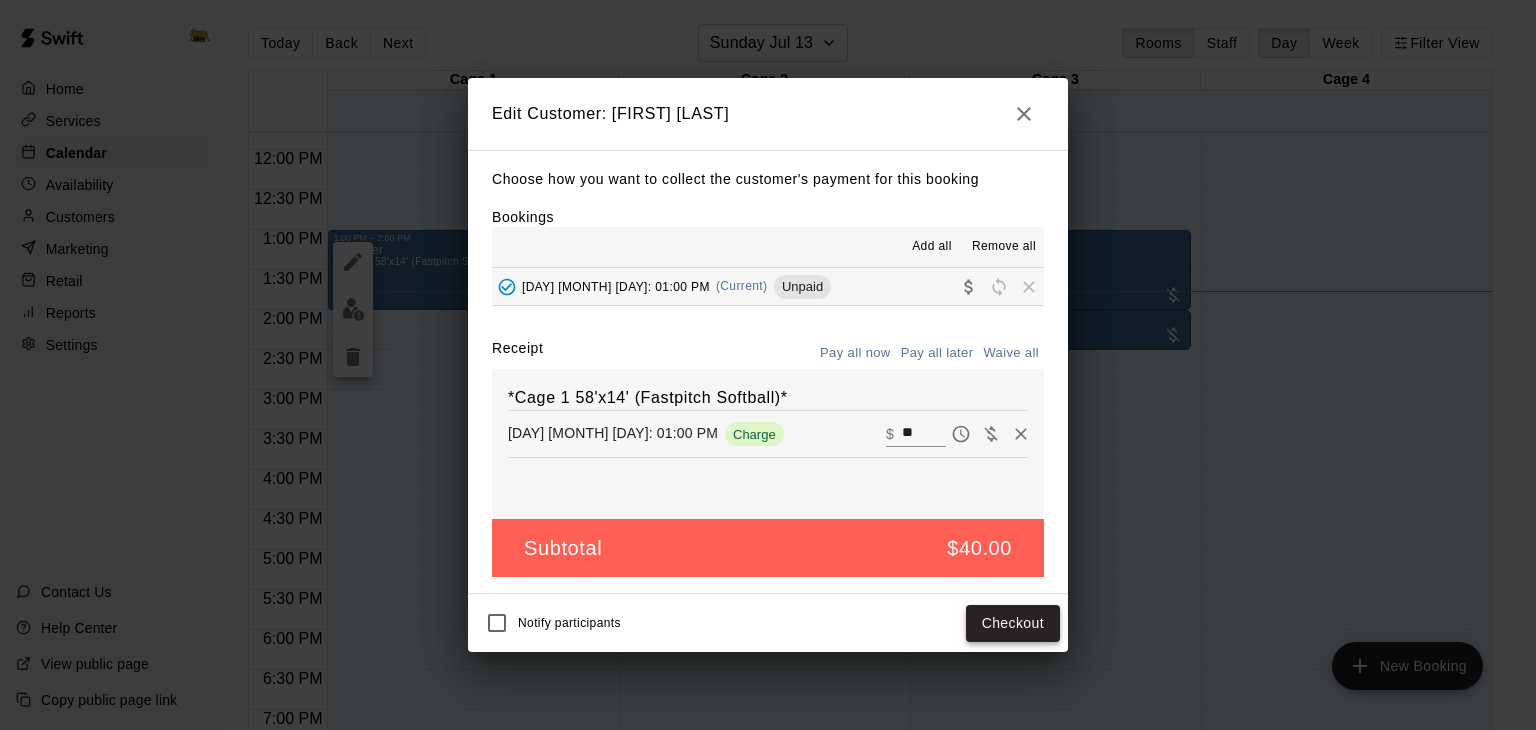 click on "Checkout" at bounding box center (1013, 623) 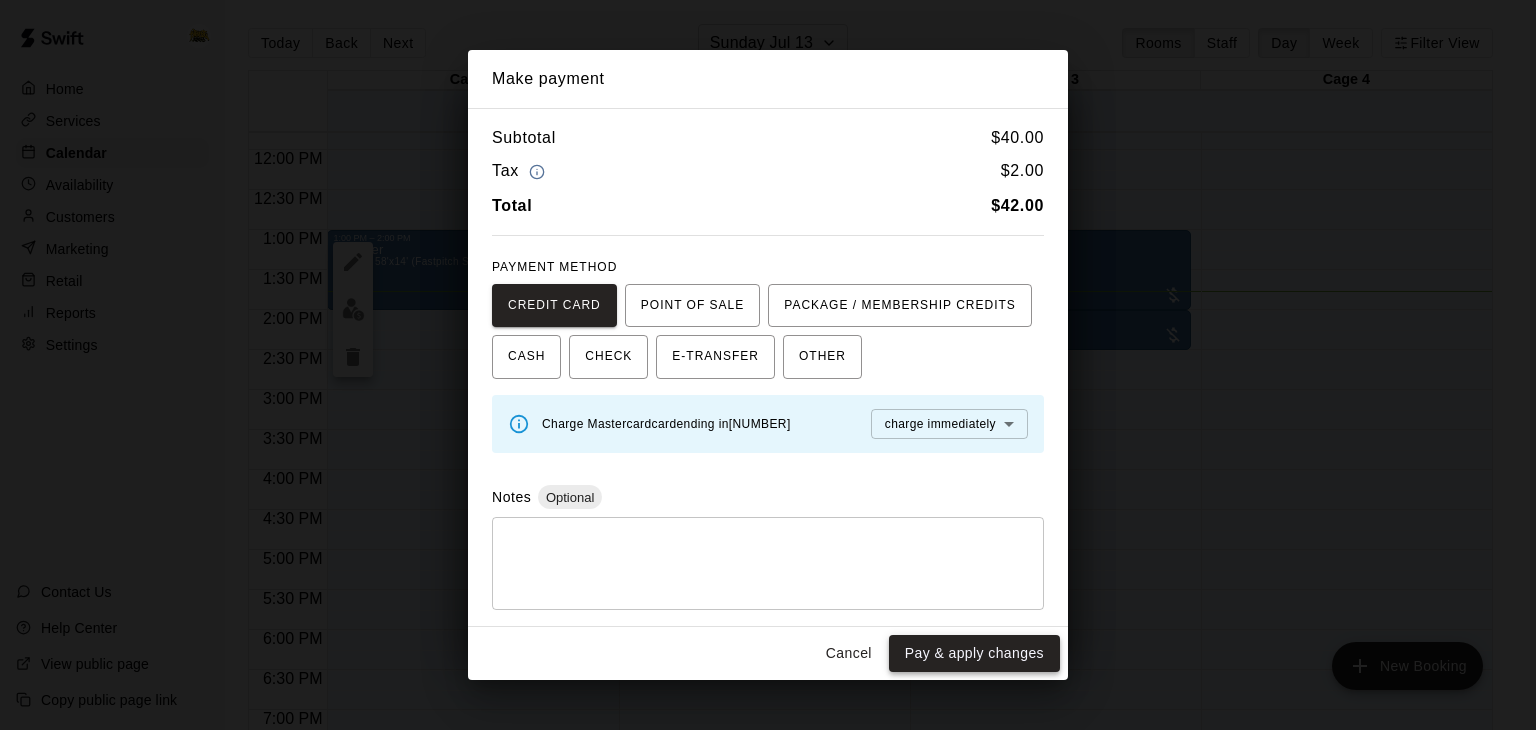 click on "Pay & apply changes" at bounding box center (974, 653) 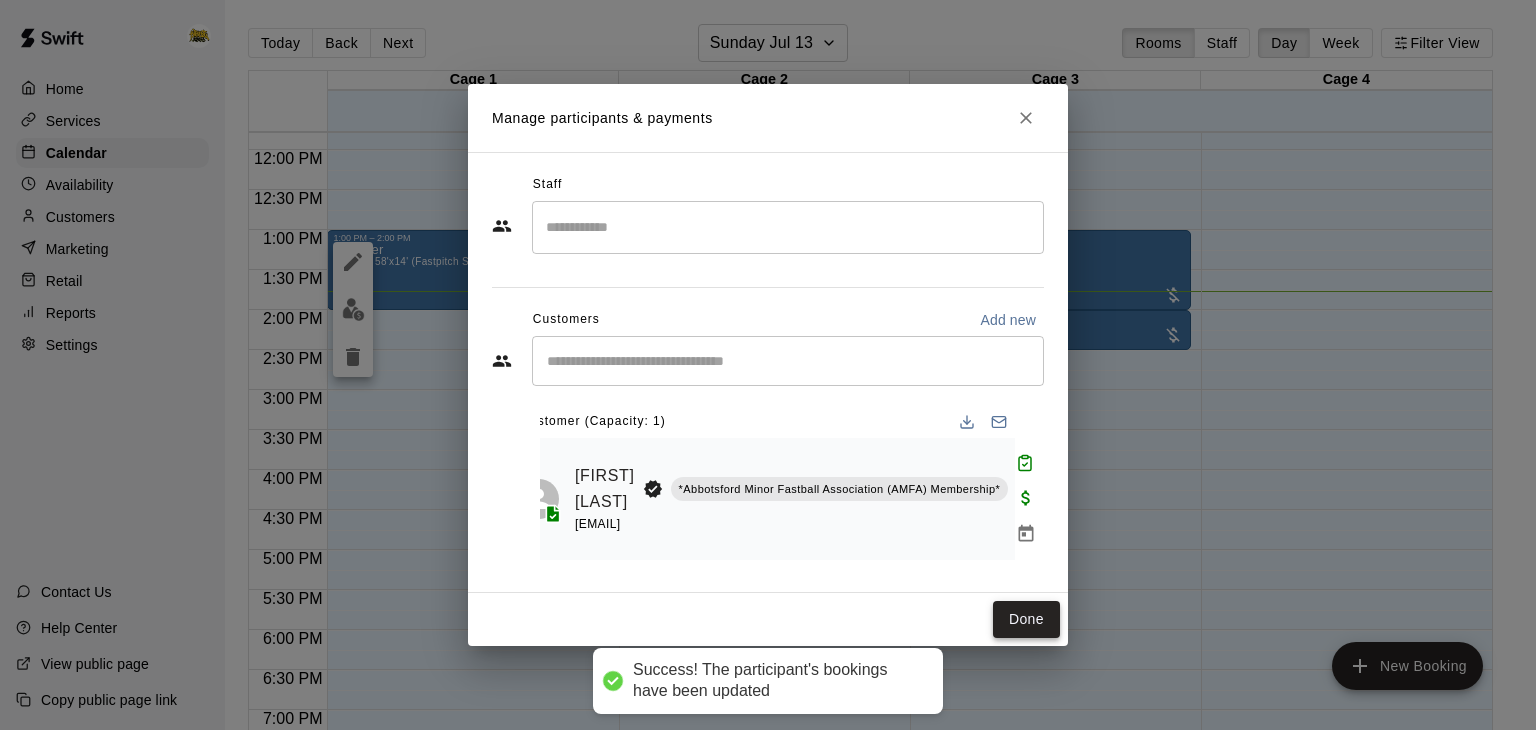 click on "Done" at bounding box center [1026, 619] 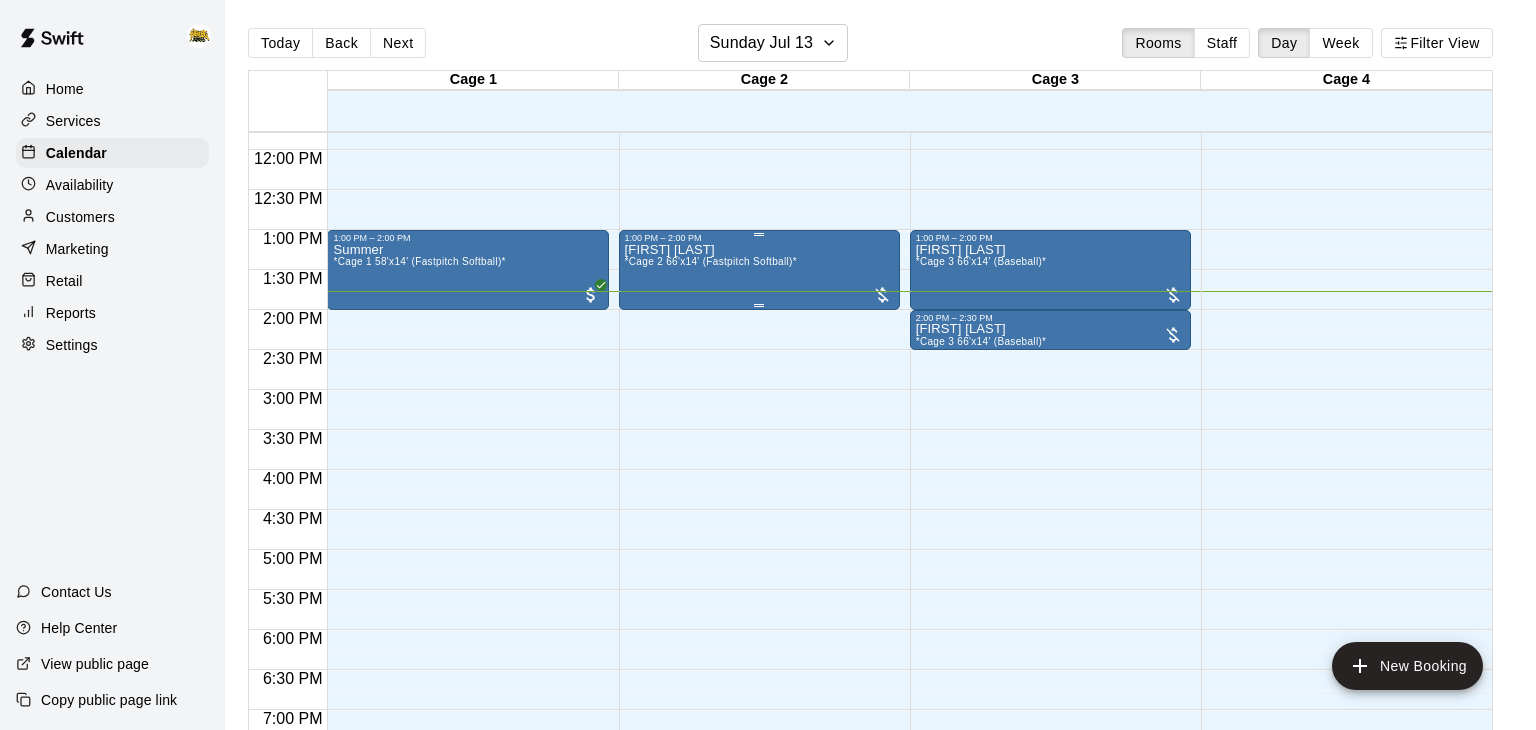click on "[FIRST] [LAST]  *Cage 2 (Fastpitch Softball)*" at bounding box center (759, 608) 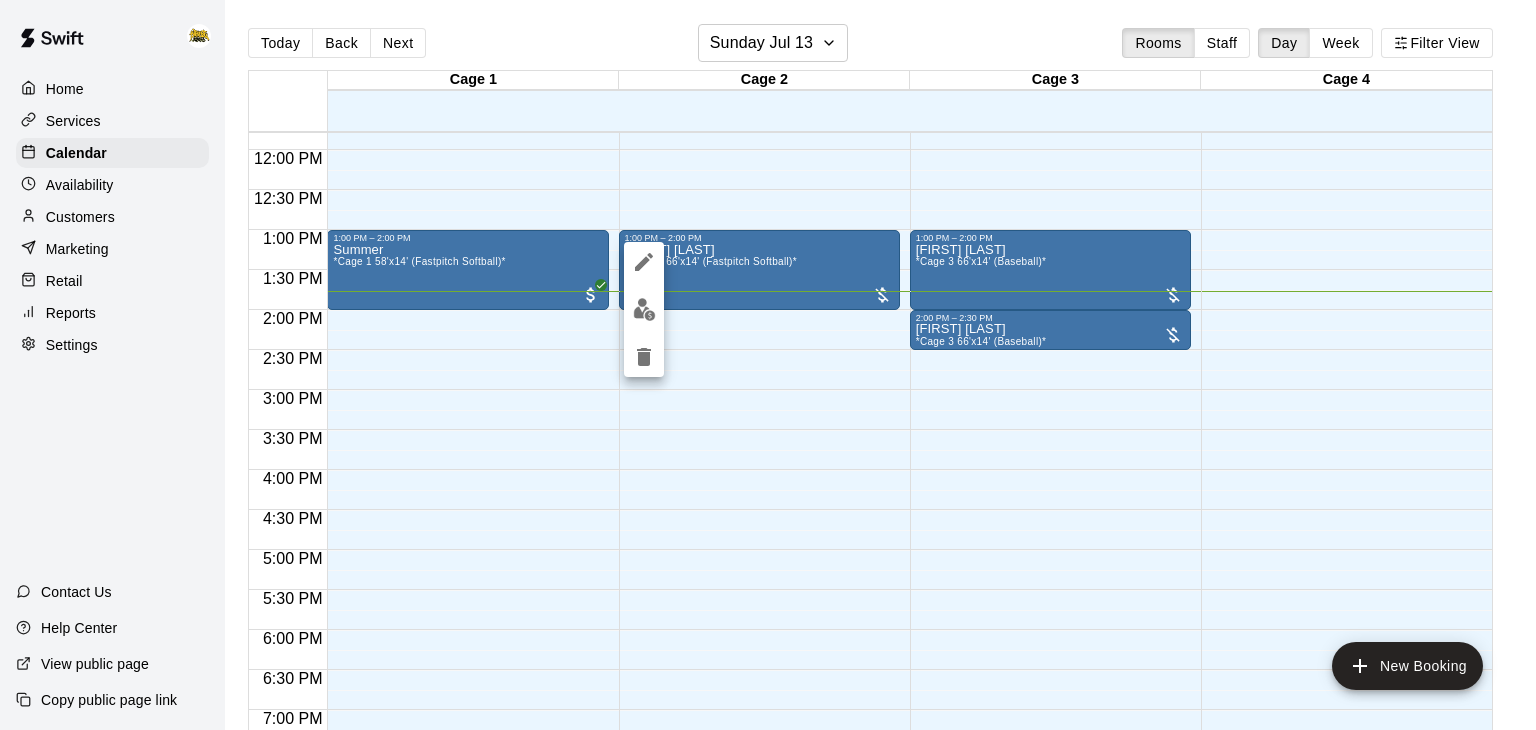 click at bounding box center (768, 365) 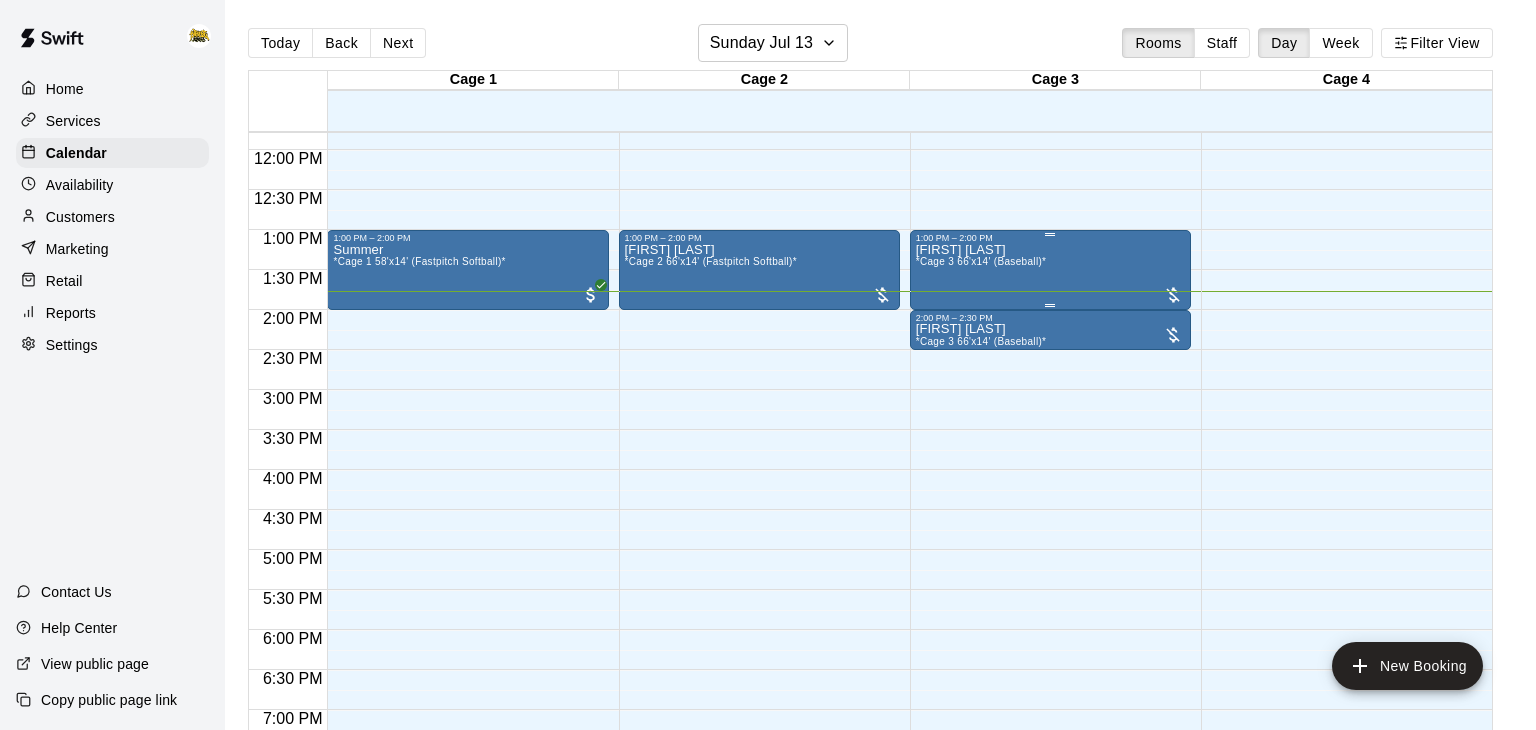 click on "[FIRST] [LAST]  *[ROOM]" at bounding box center [1050, 608] 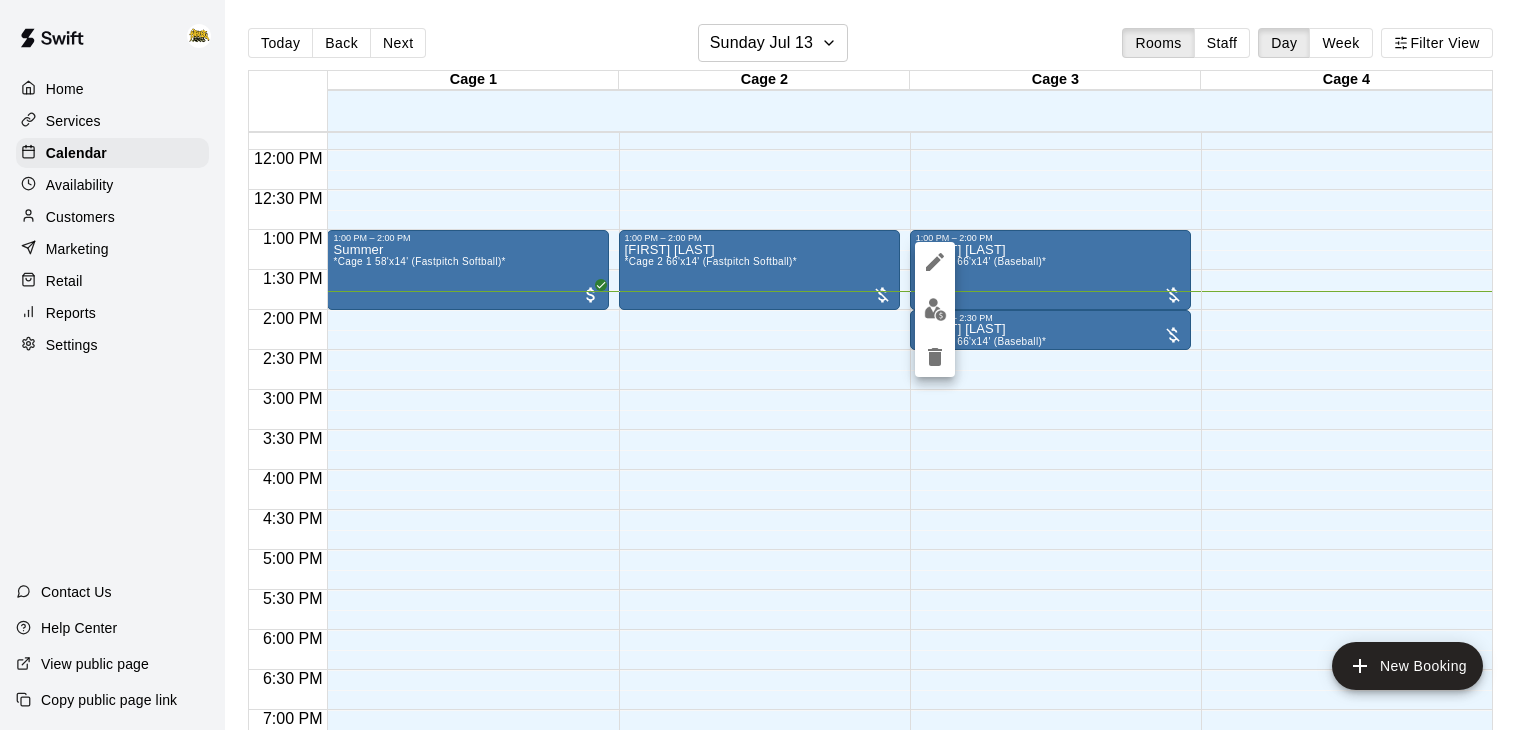 click at bounding box center [935, 309] 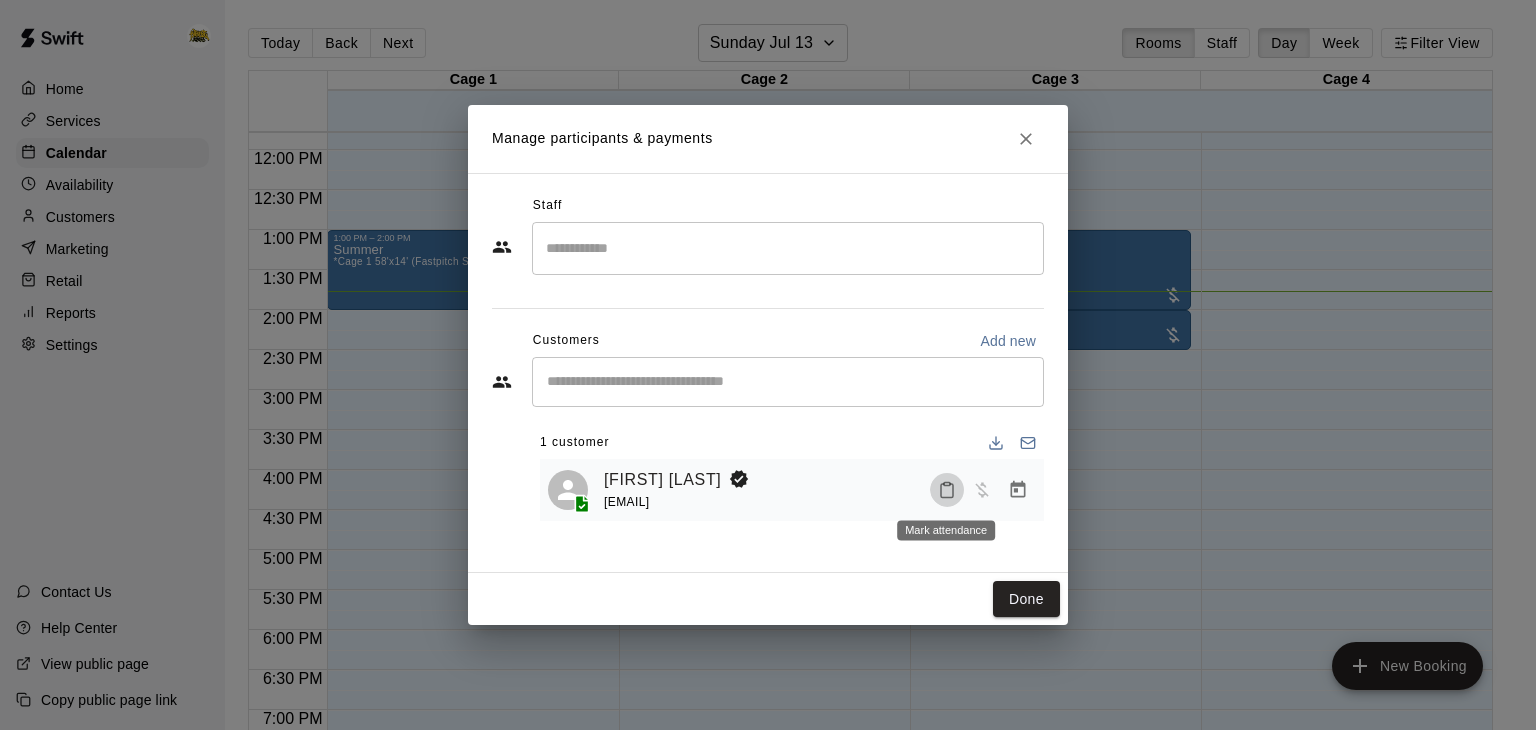 click at bounding box center (947, 490) 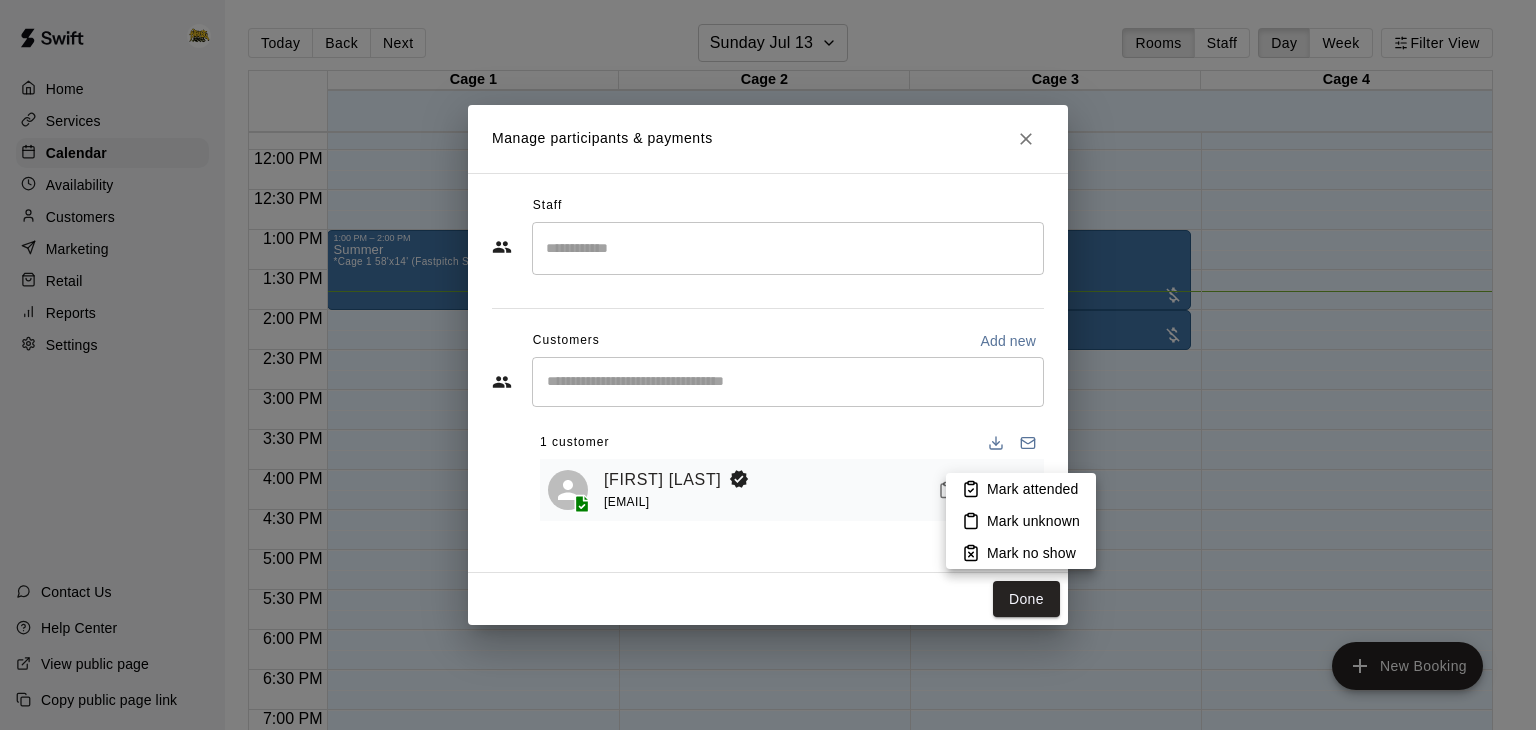 click 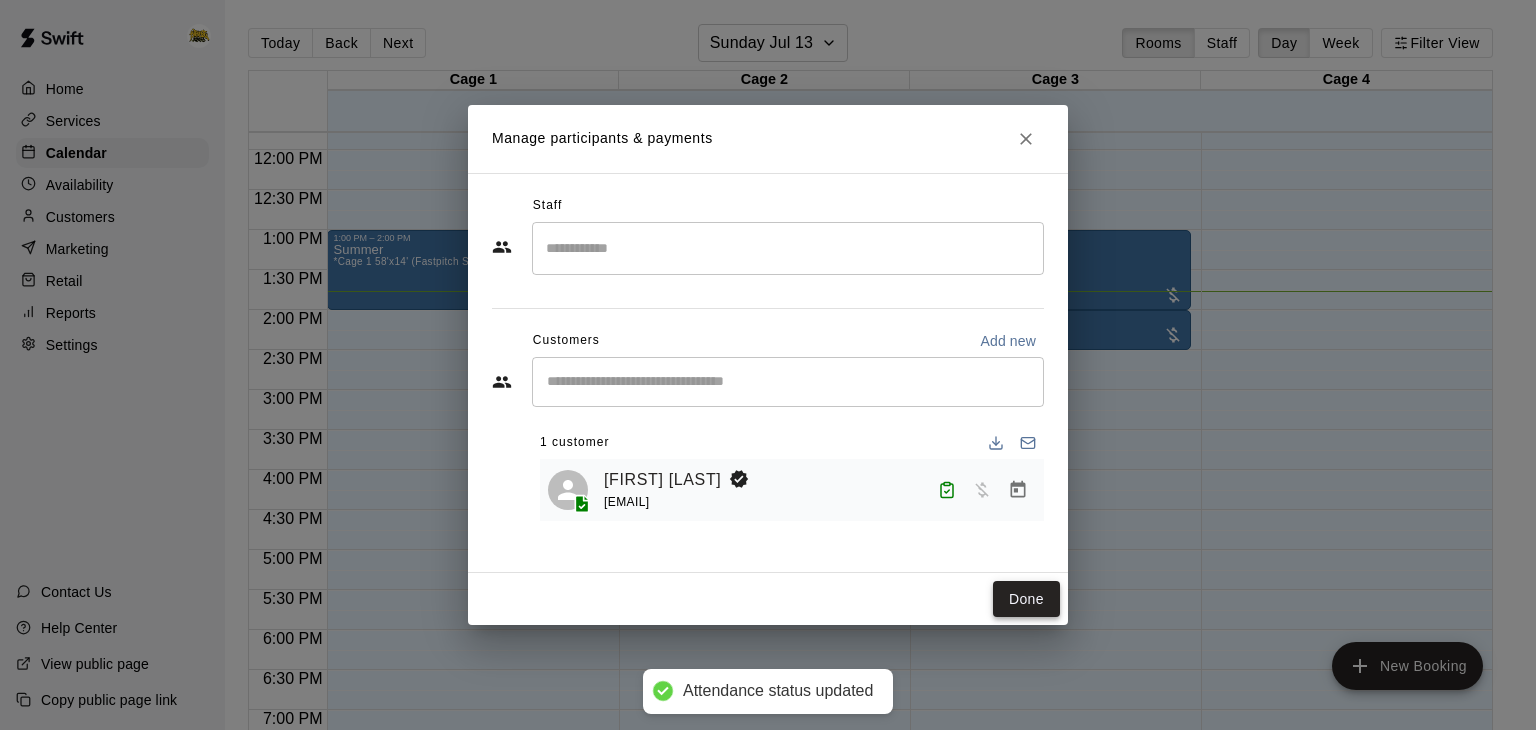 click on "Done" at bounding box center [1026, 599] 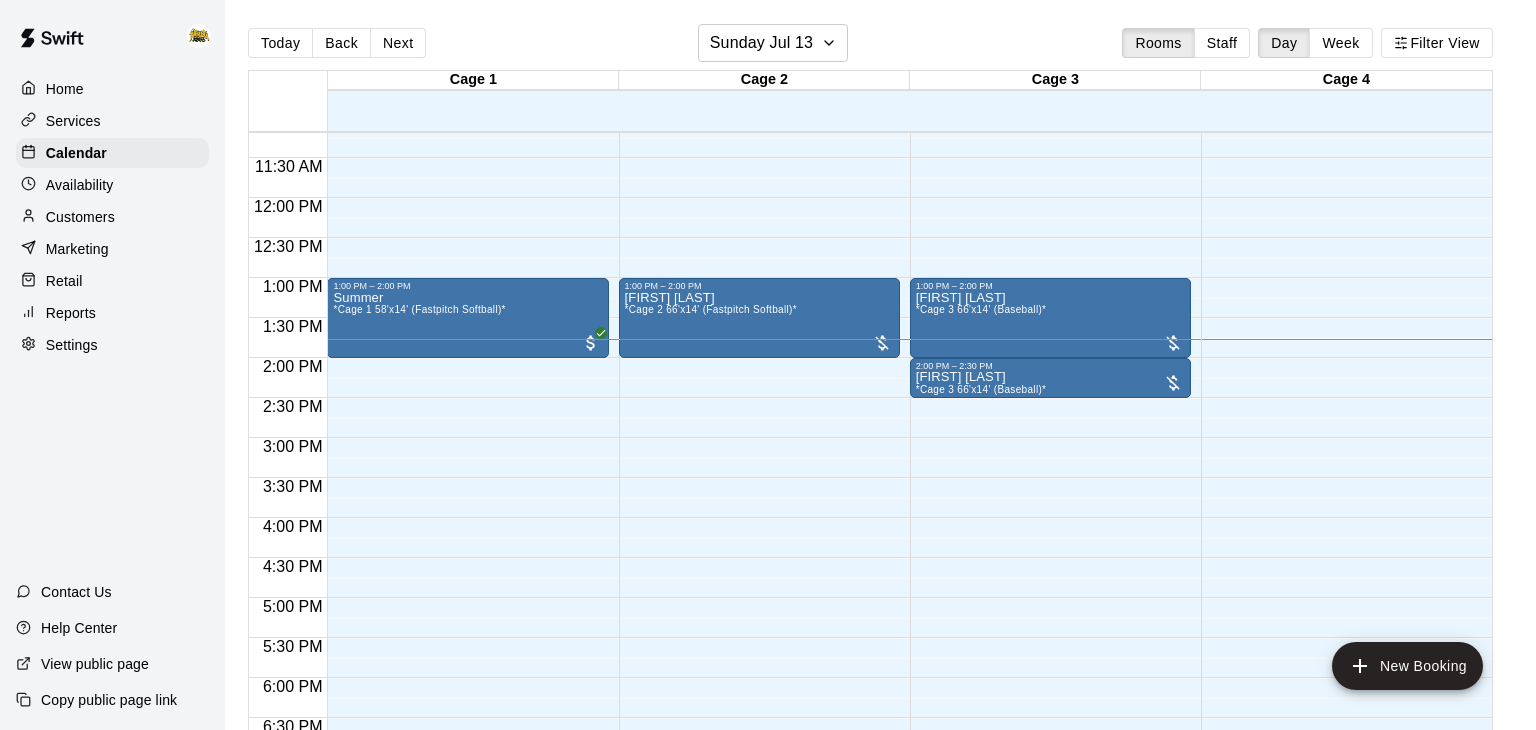 scroll, scrollTop: 886, scrollLeft: 0, axis: vertical 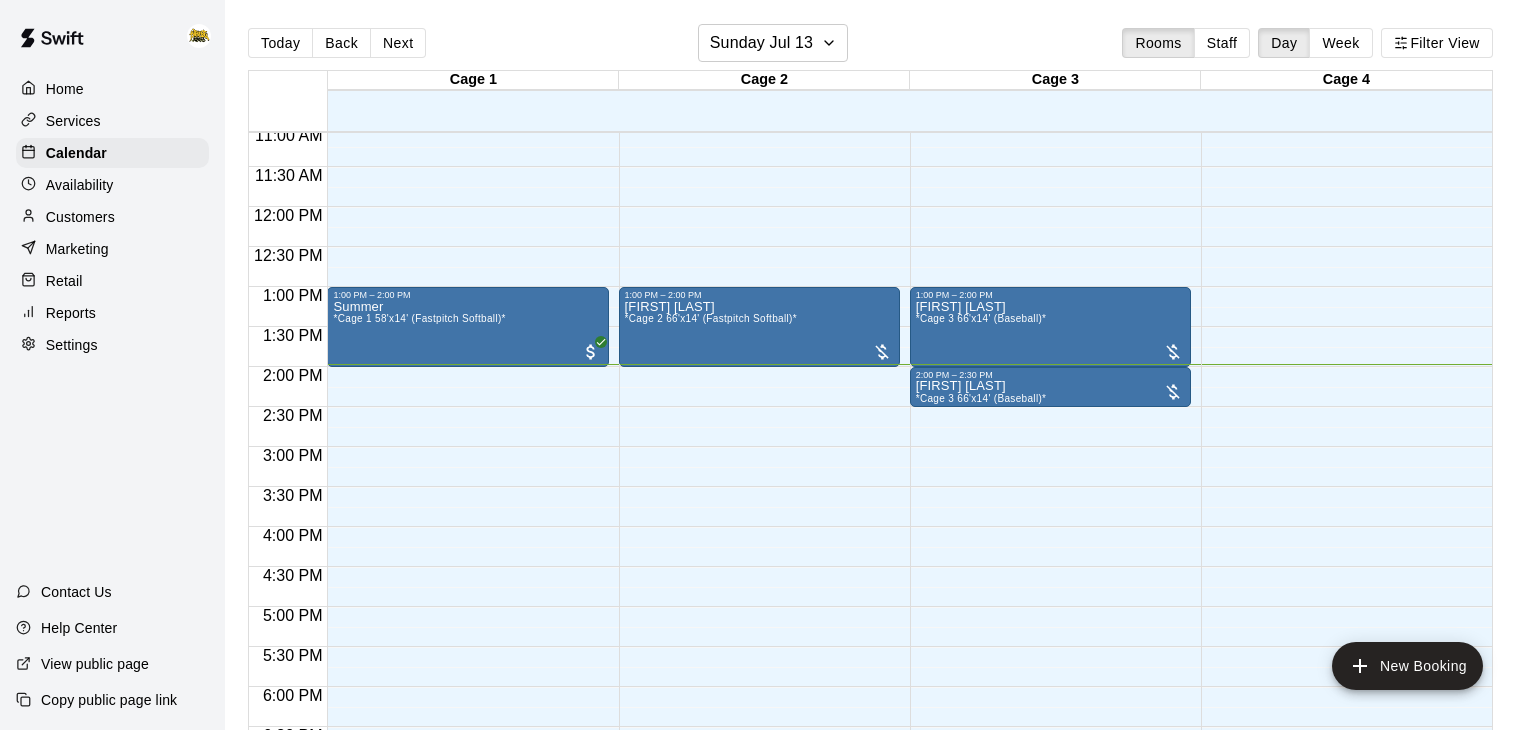 click on "[HOUR]:[MINUTE] [AM/PM] – [HOUR]:[MINUTE] [AM/PM] Closed [HOUR]:[MINUTE] [AM/PM] – [HOUR]:[MINUTE] [AM/PM] [FIRST] [LAST] *Cage [NUMBER] [ACTIVITY]* [HOUR]:[MINUTE] [AM/PM] Closed" at bounding box center [759, 207] 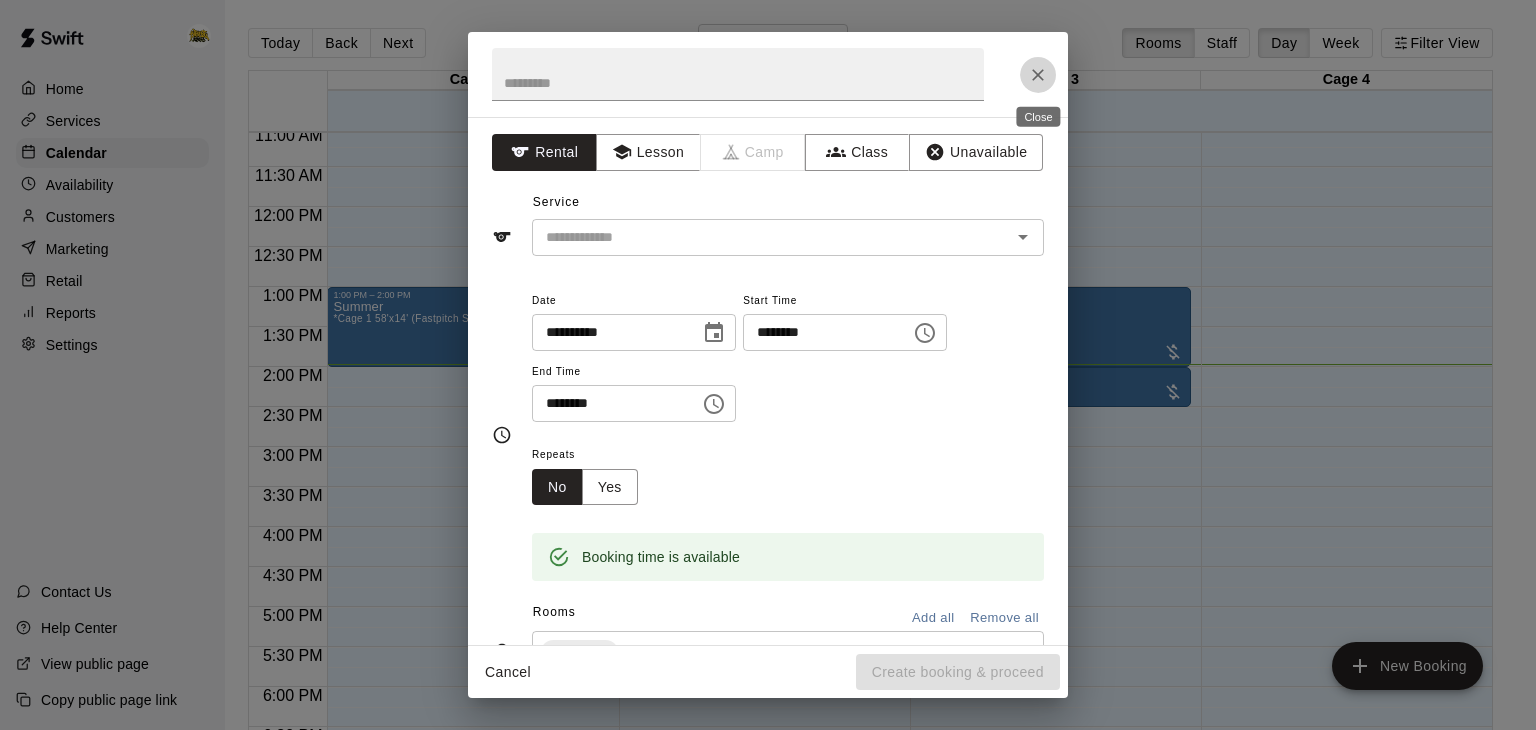 click 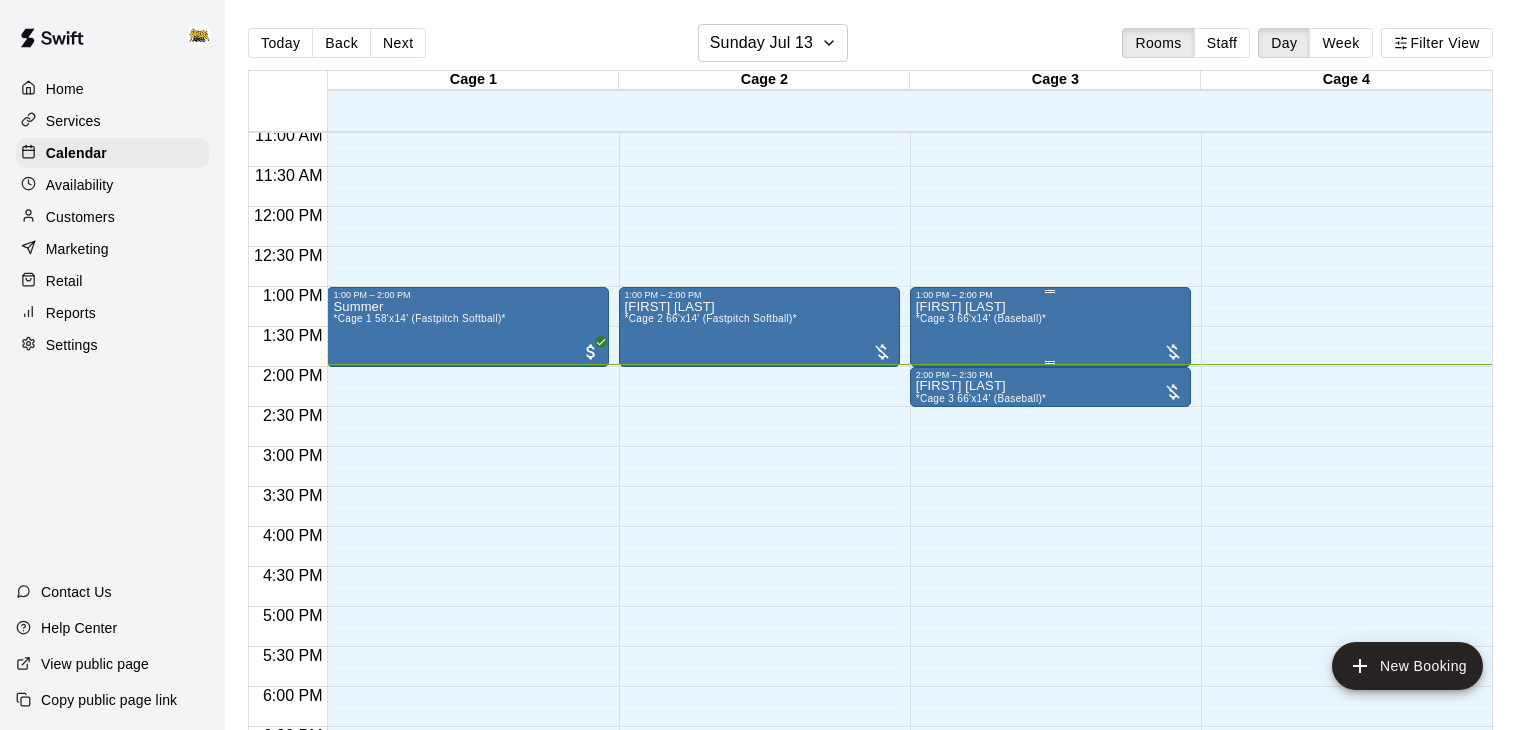 click on "[FIRST] [LAST]  *[ROOM]" at bounding box center (1050, 665) 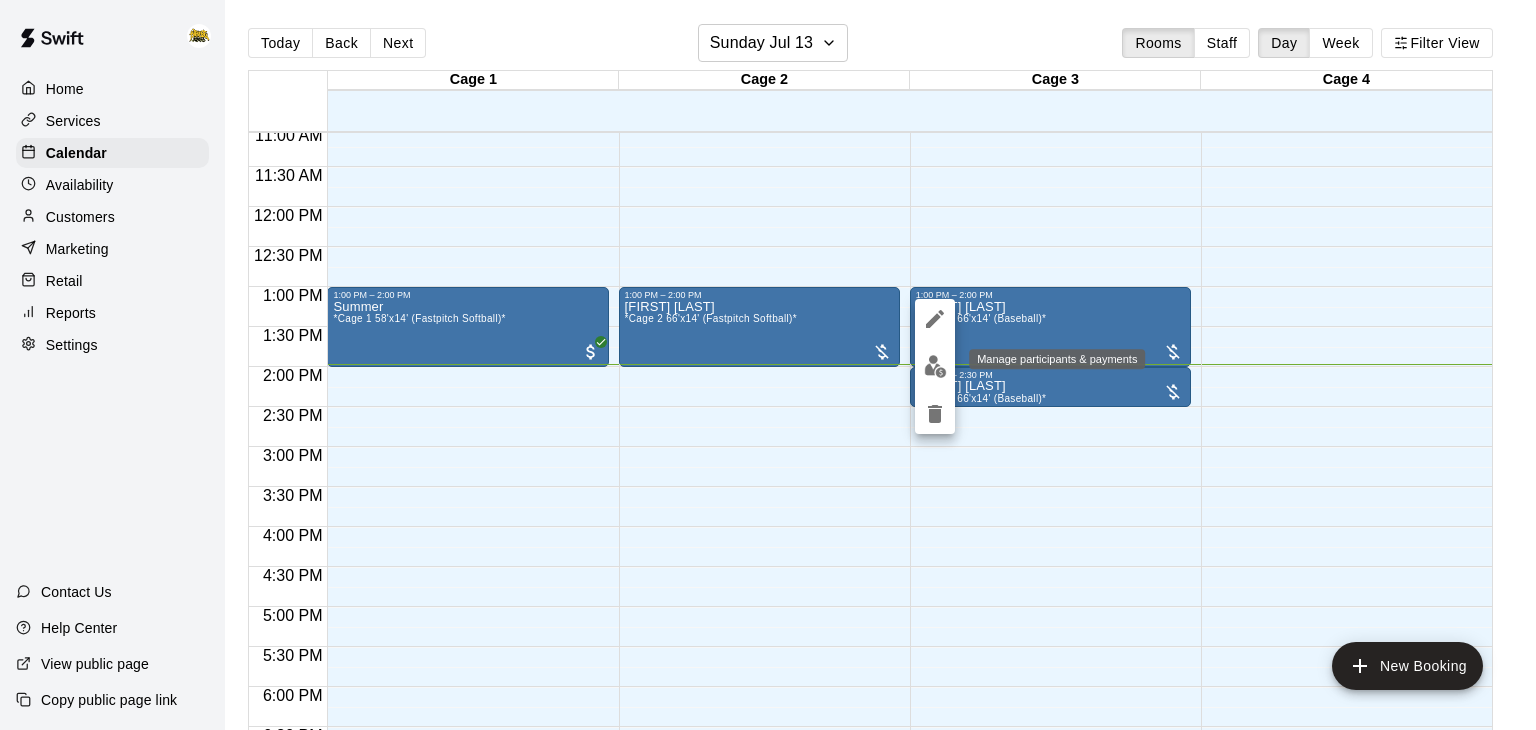 click at bounding box center (935, 366) 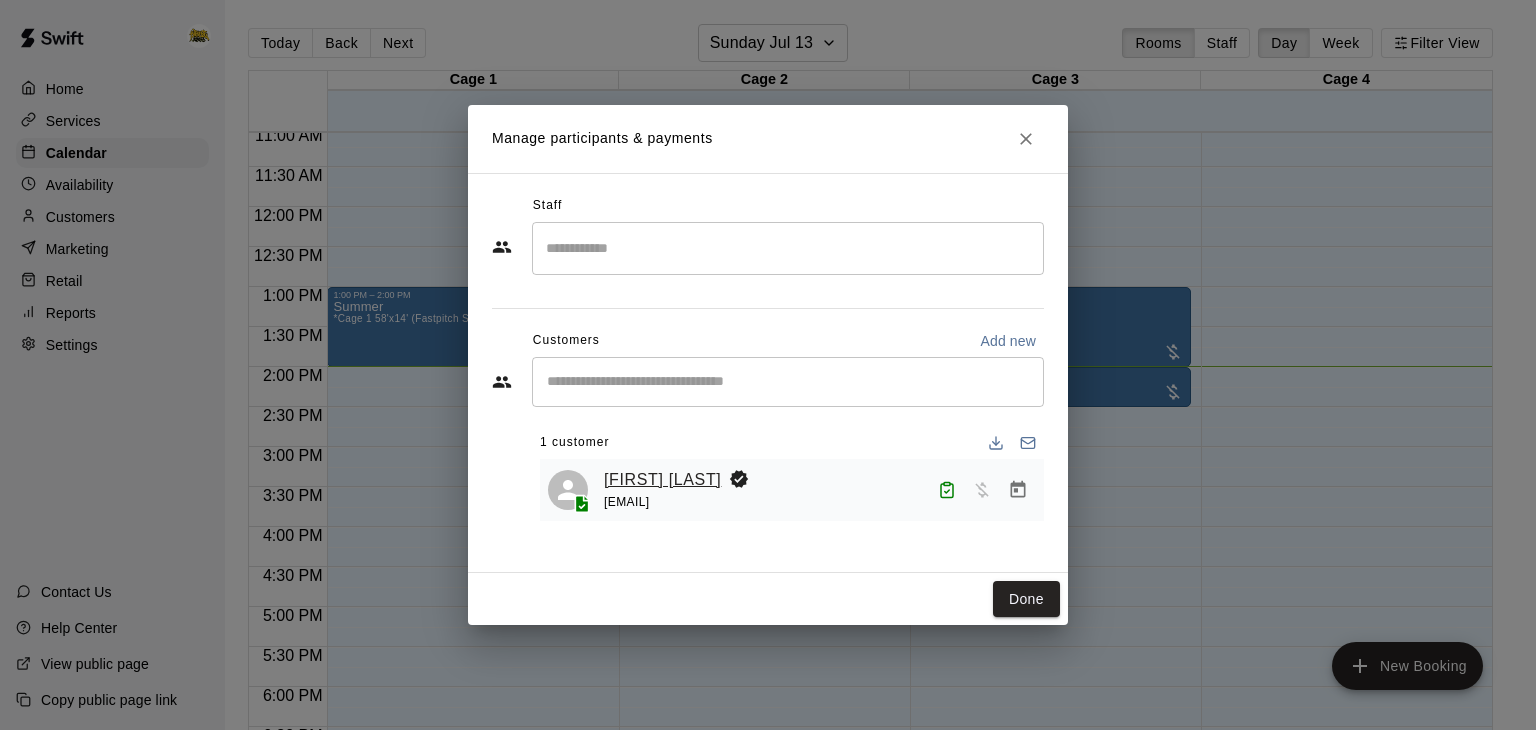 click on "[FIRST] [LAST]" at bounding box center (662, 480) 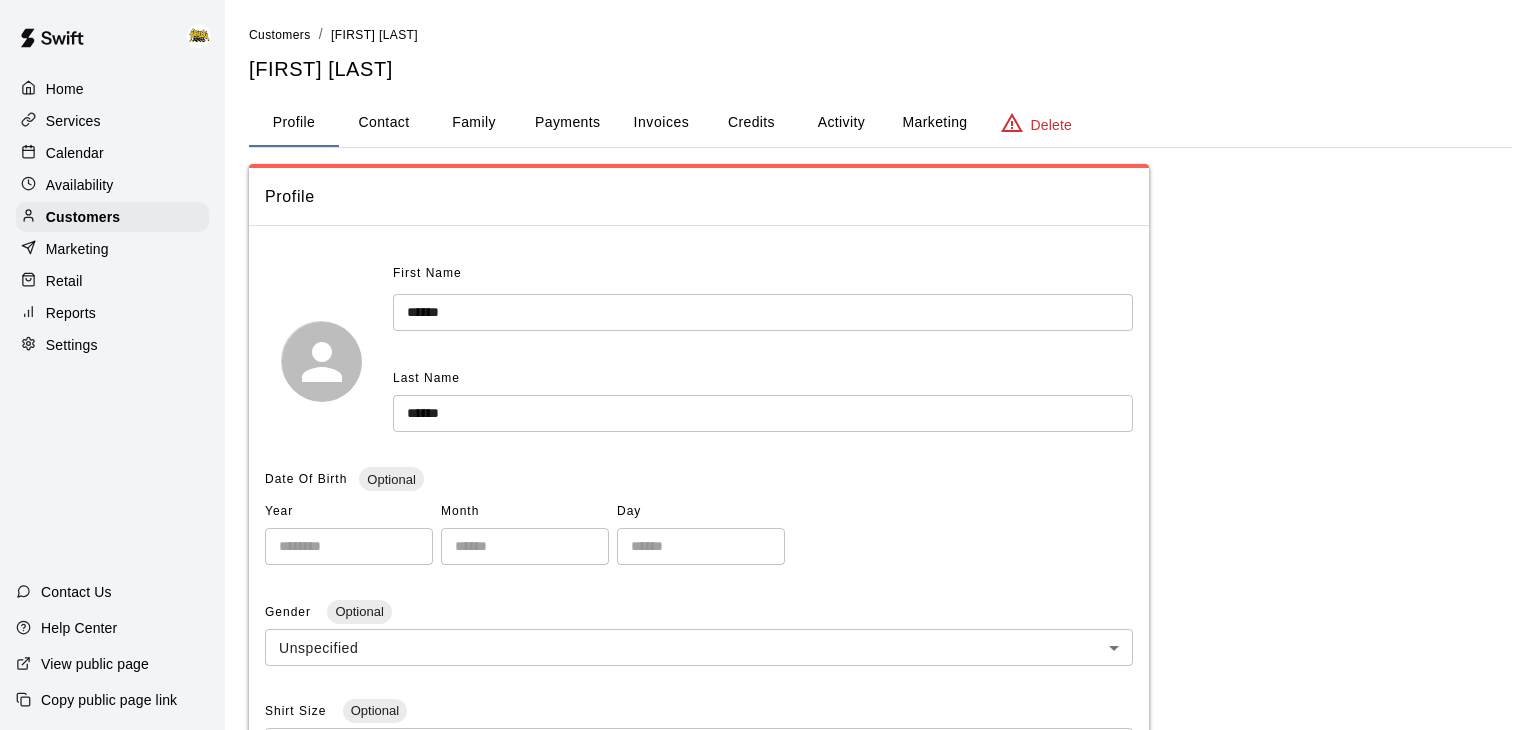 click on "Family" at bounding box center [474, 123] 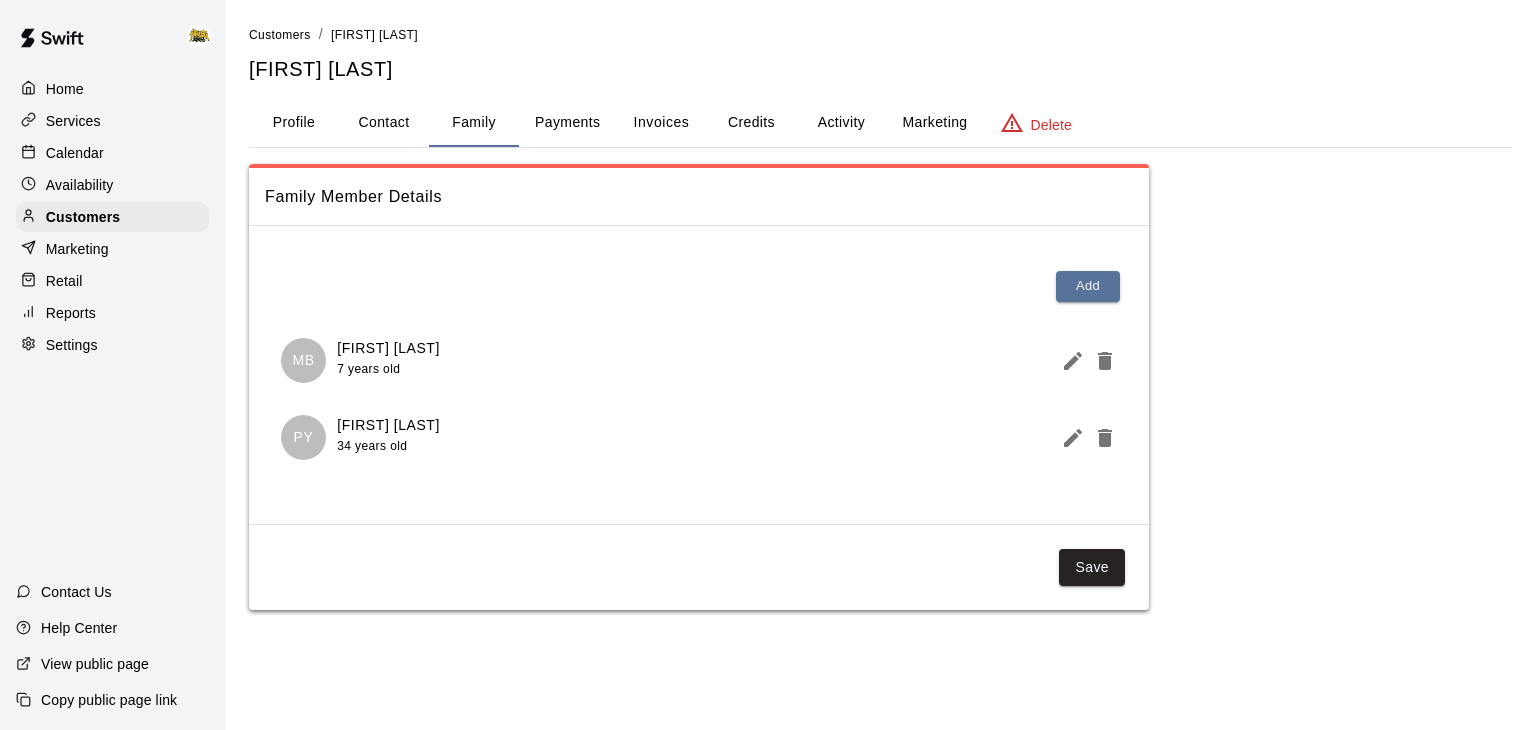 click on "Payments" at bounding box center [567, 123] 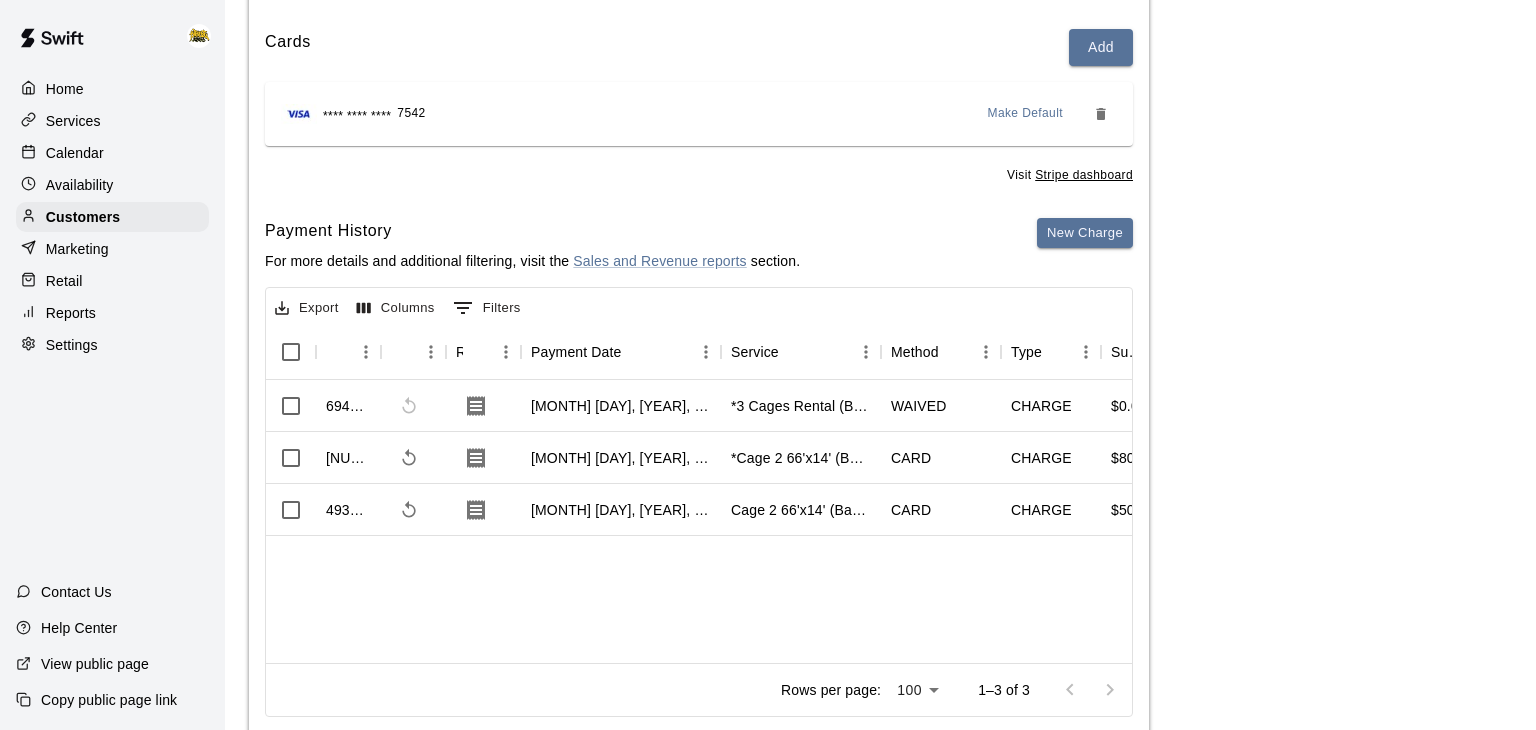 scroll, scrollTop: 231, scrollLeft: 0, axis: vertical 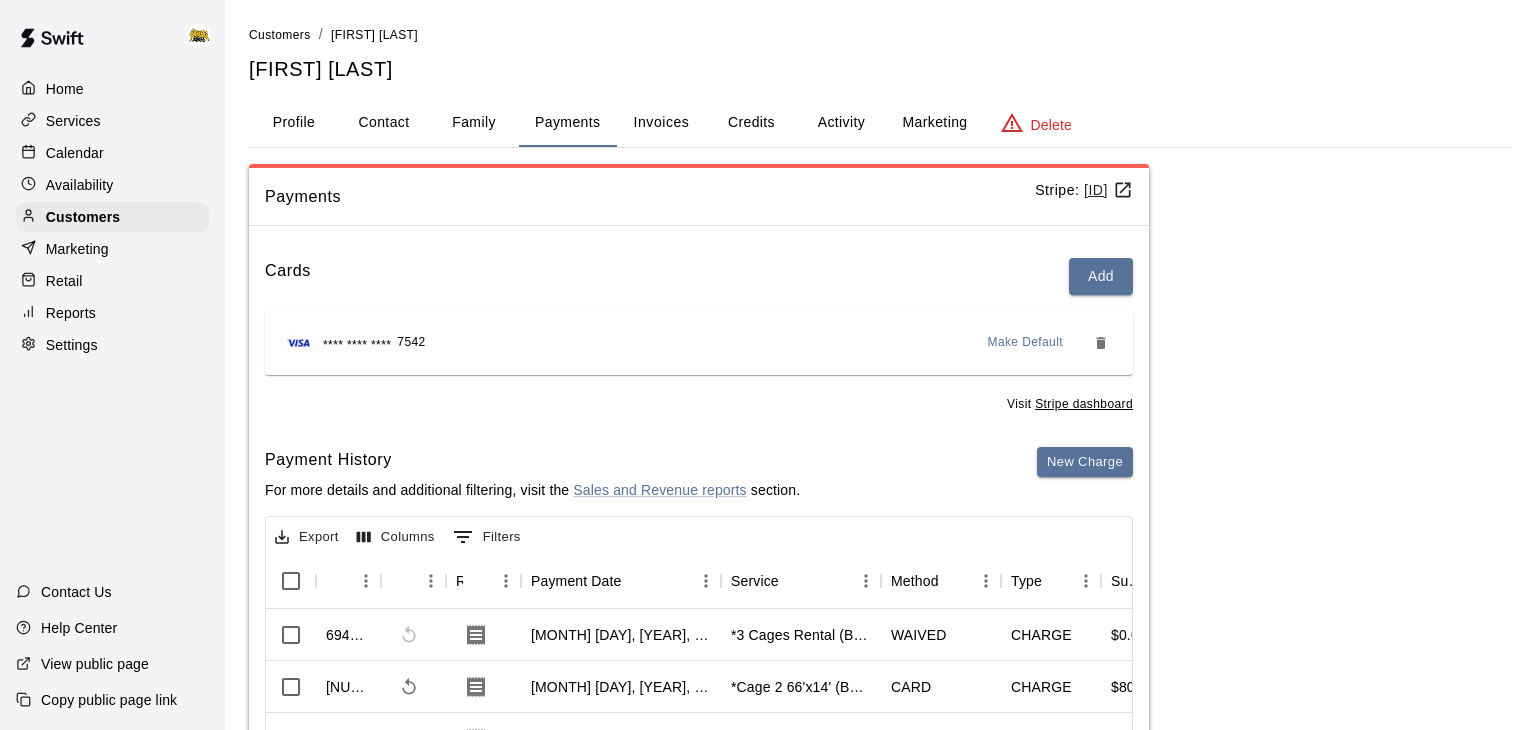 click on "Calendar" at bounding box center (75, 153) 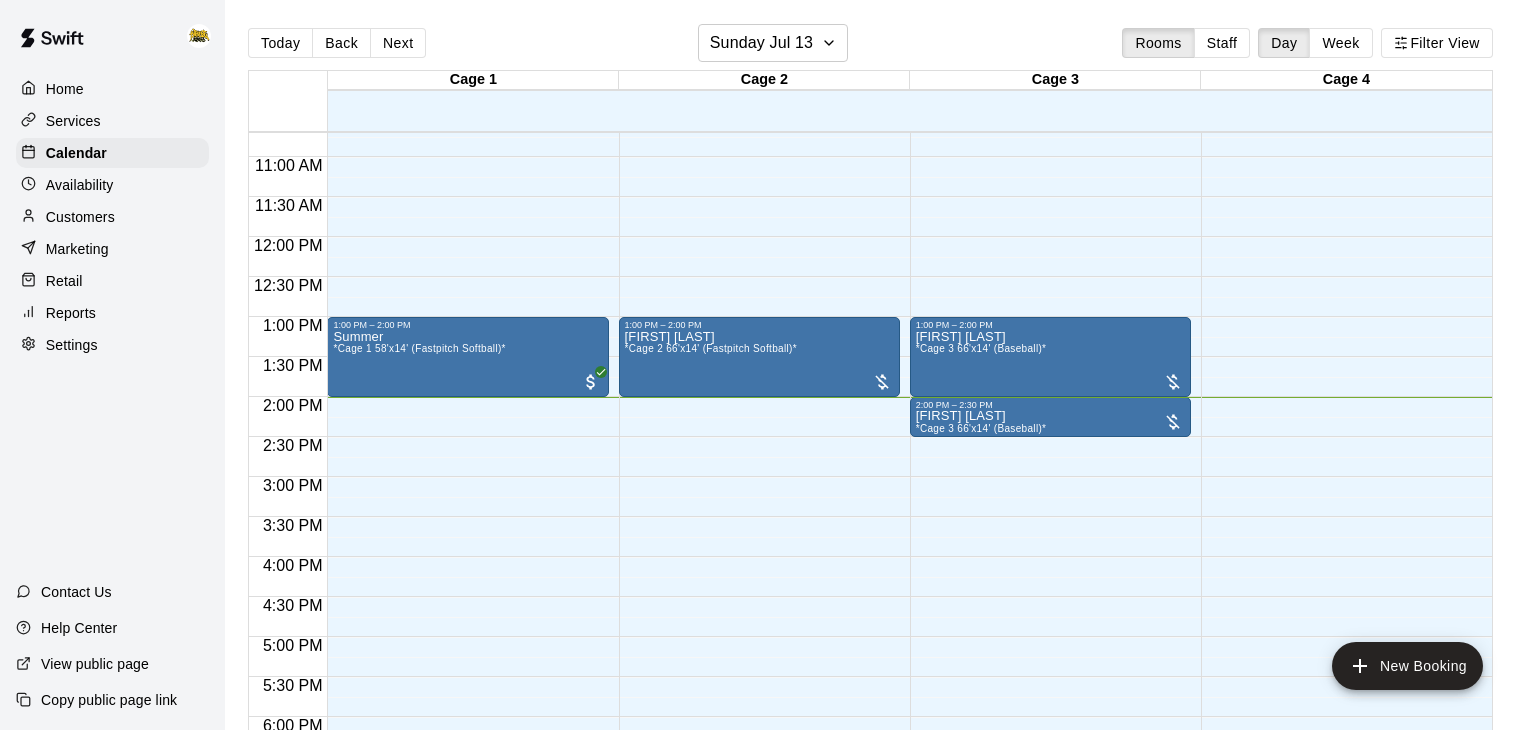 scroll, scrollTop: 850, scrollLeft: 0, axis: vertical 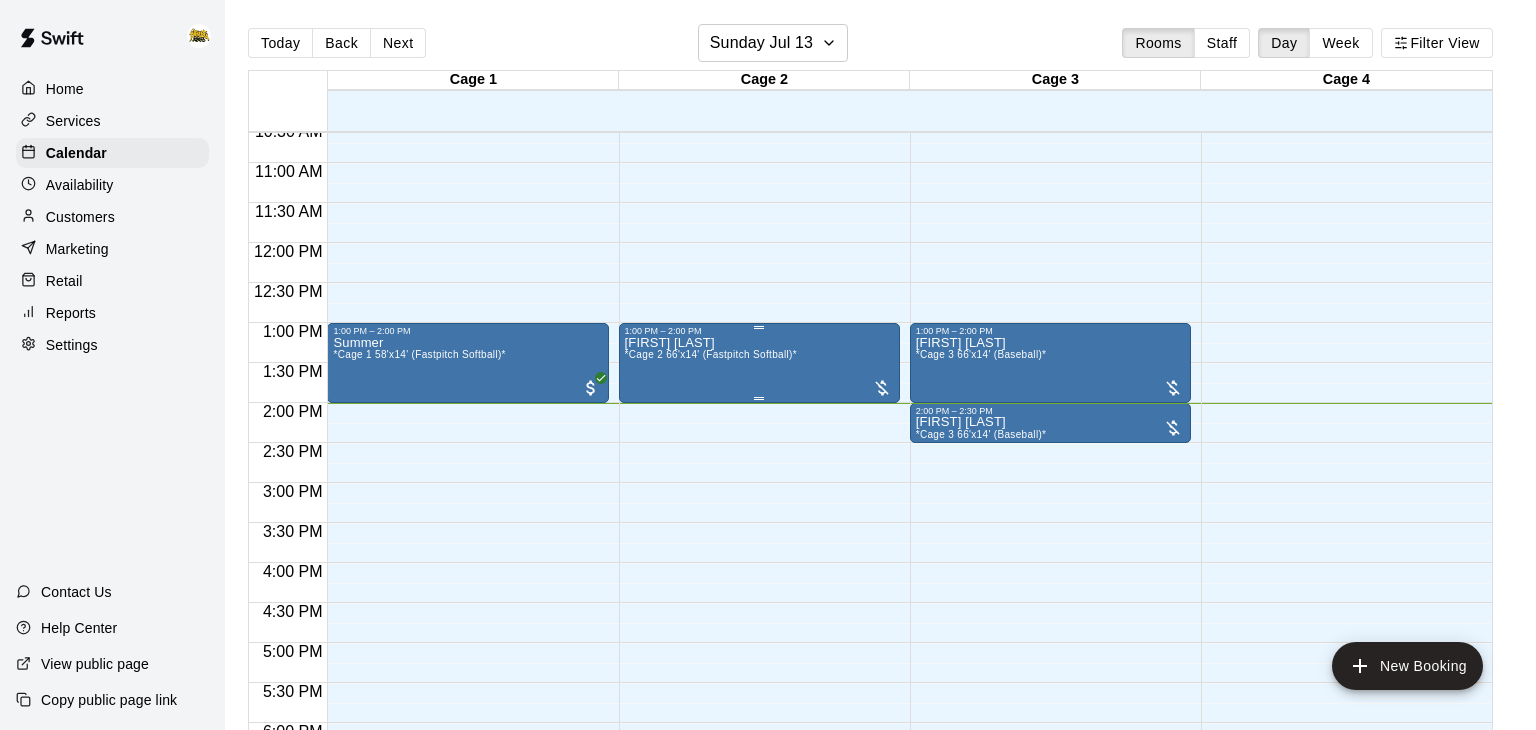 click on "[FIRST] [LAST]  *Cage 2 (Fastpitch Softball)*" at bounding box center (759, 701) 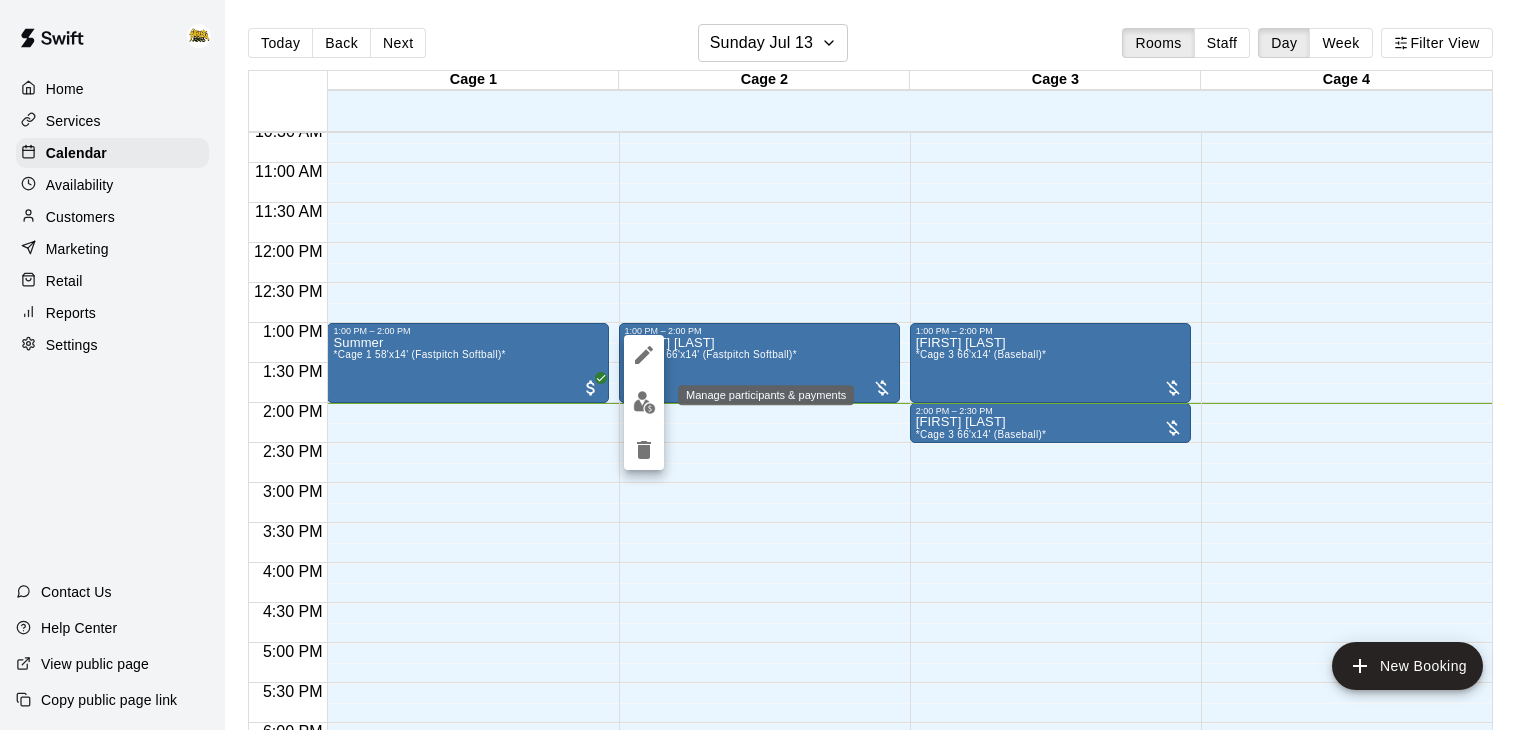 click at bounding box center [644, 402] 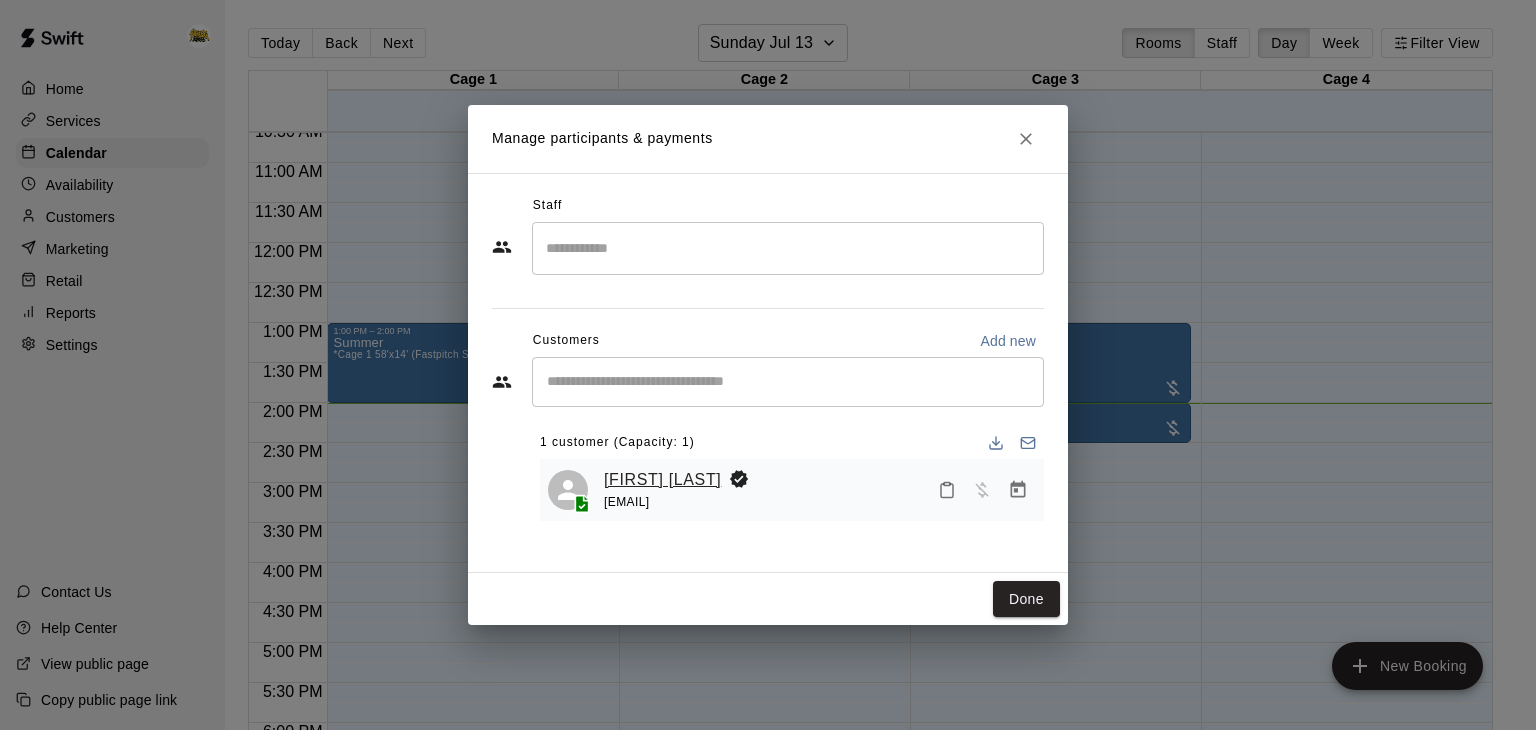 click on "[FIRST] [LAST]" at bounding box center [662, 480] 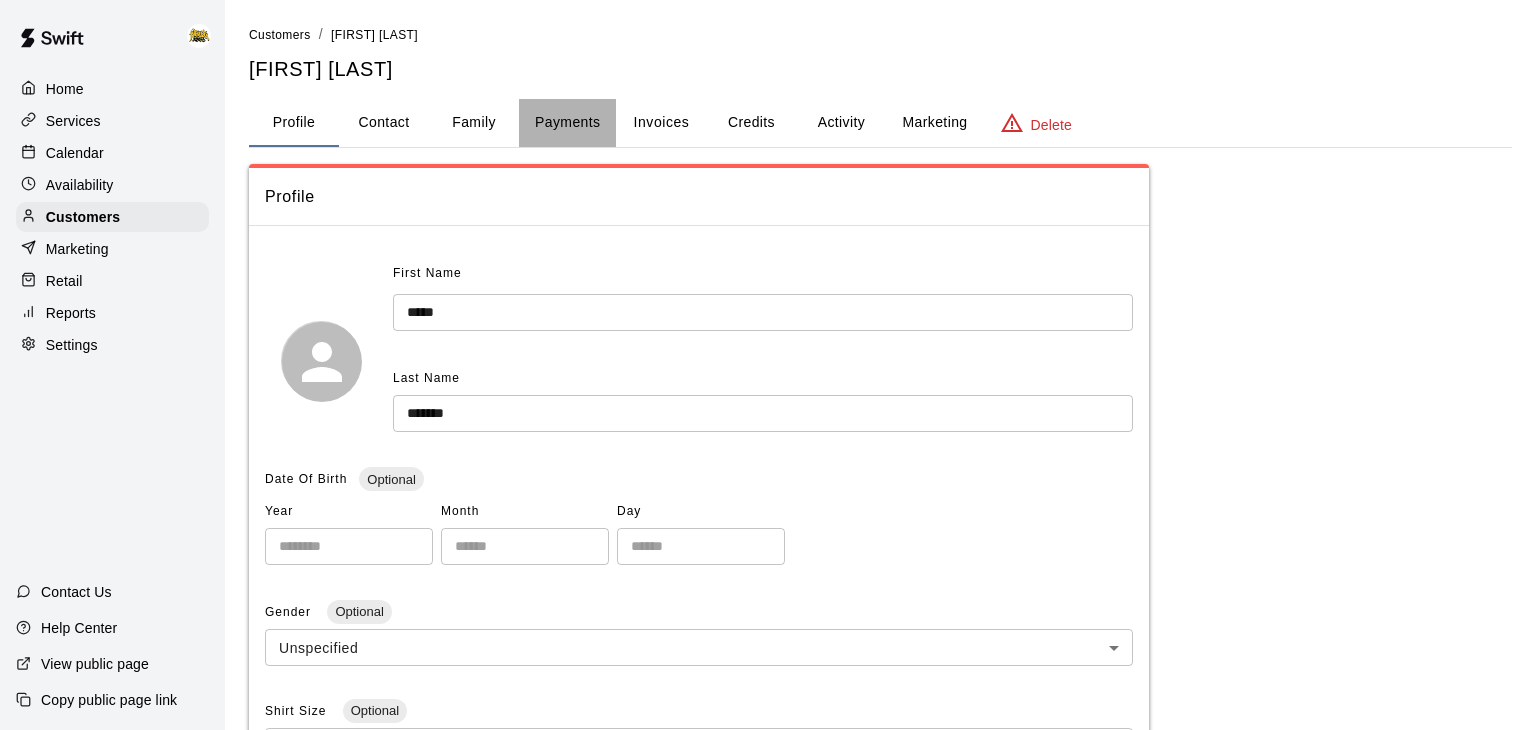 click on "Payments" at bounding box center [567, 123] 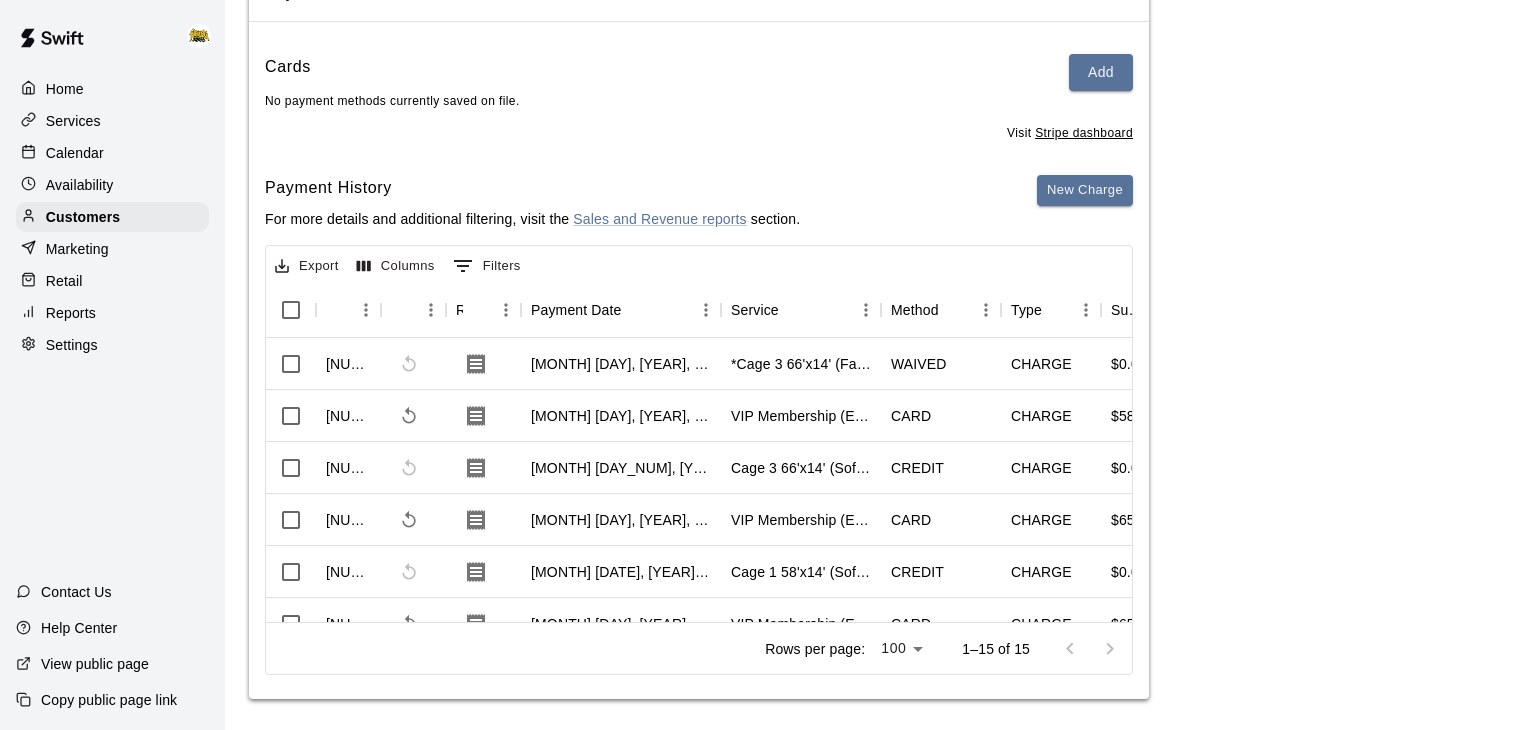 scroll, scrollTop: 212, scrollLeft: 0, axis: vertical 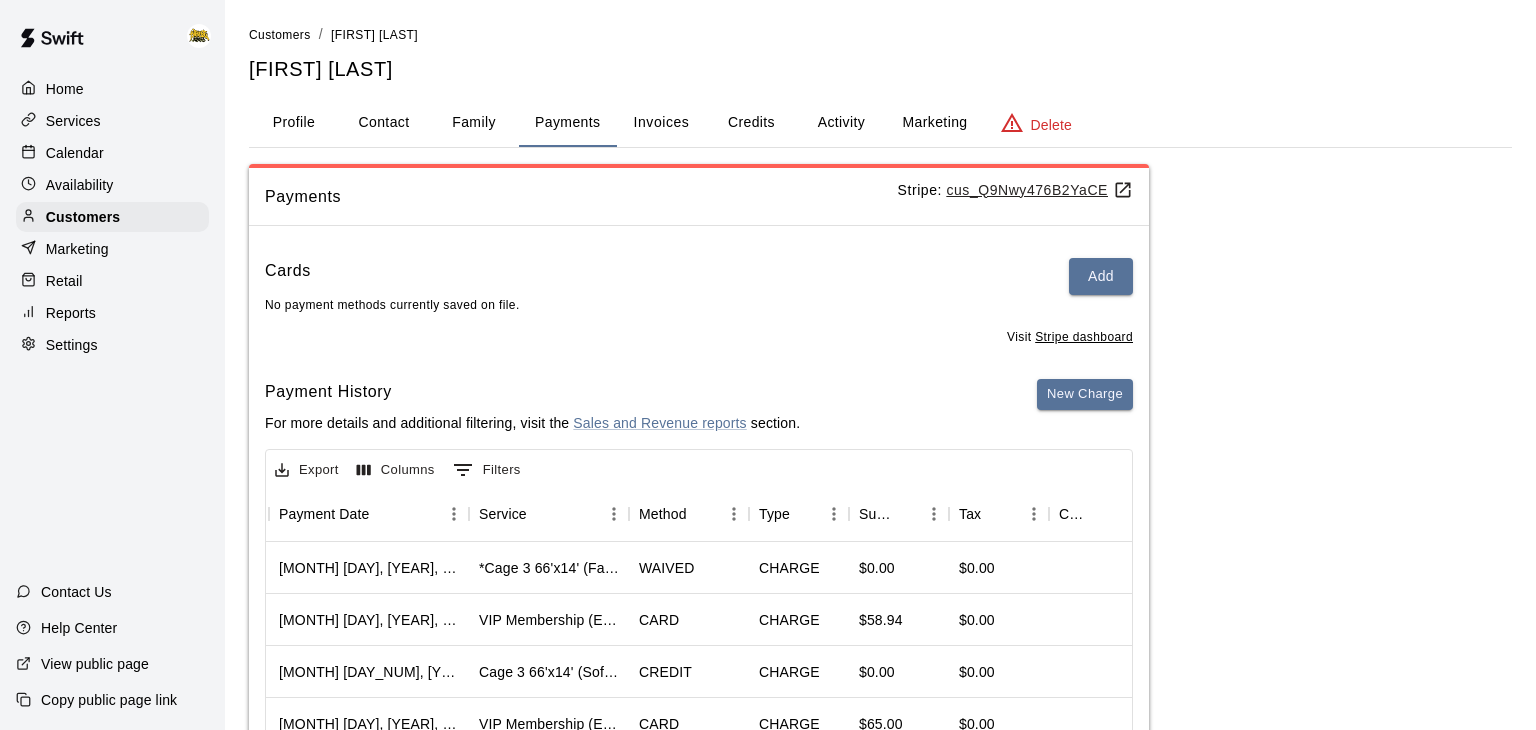 click on "Credits" at bounding box center (751, 123) 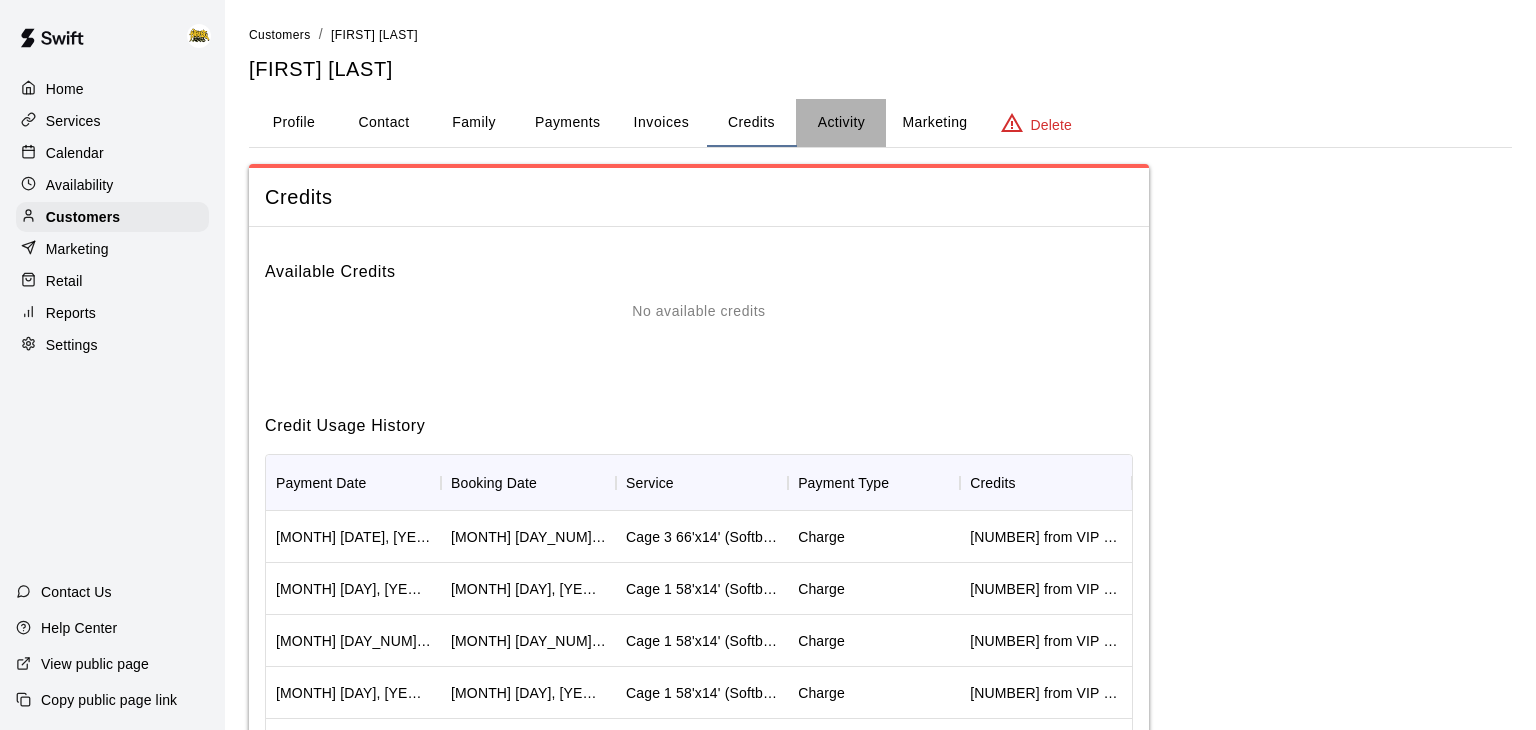 click on "Activity" at bounding box center (841, 123) 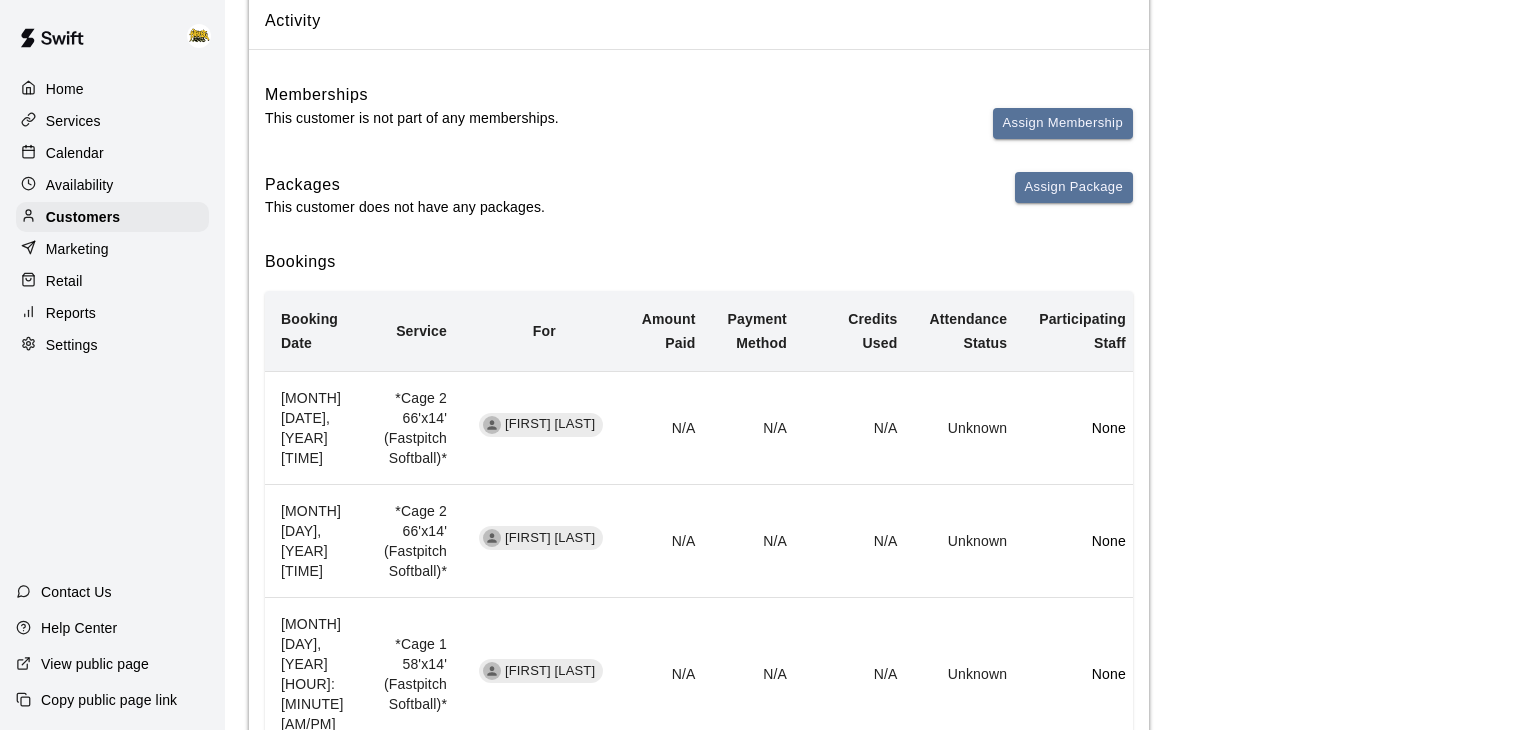 scroll, scrollTop: 187, scrollLeft: 0, axis: vertical 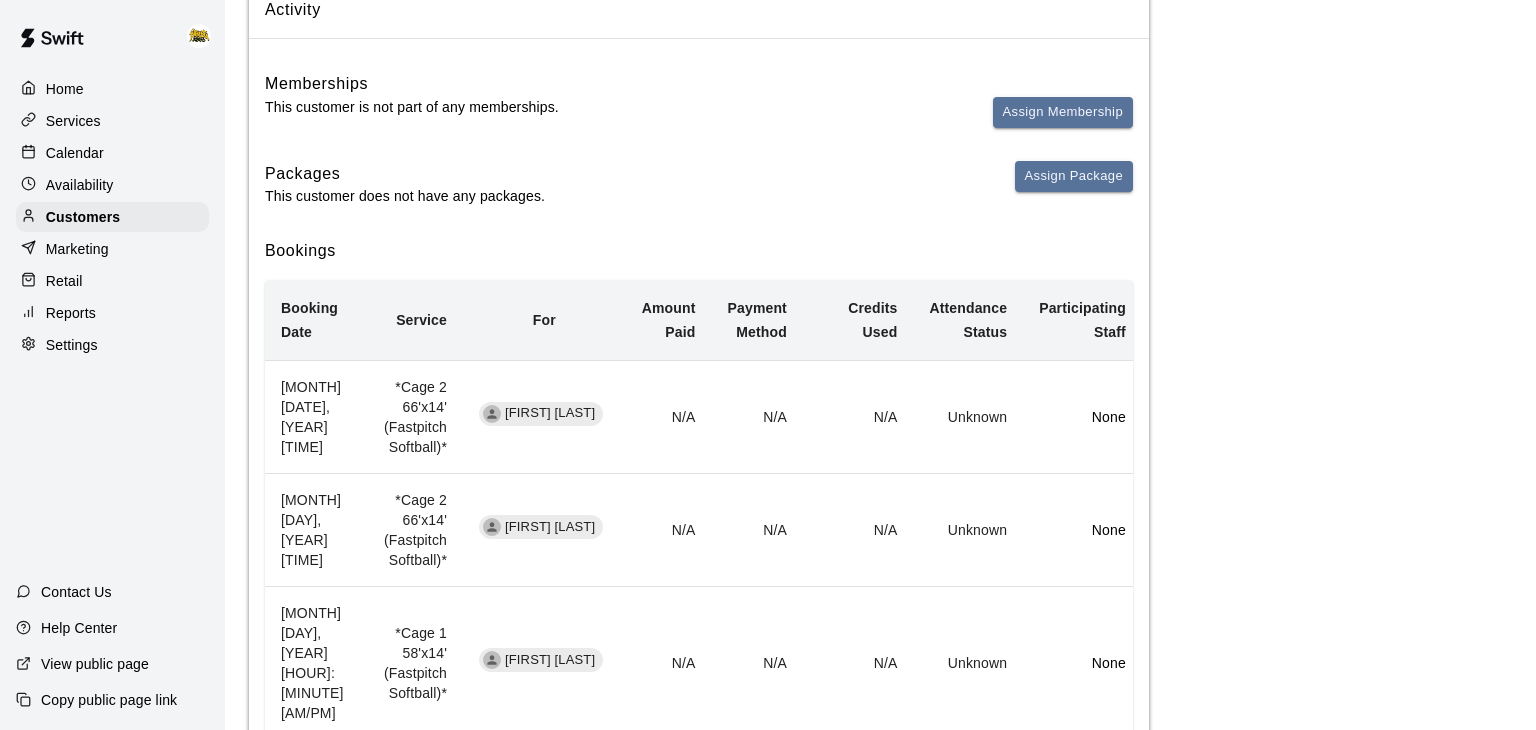 click on "Calendar" at bounding box center [112, 153] 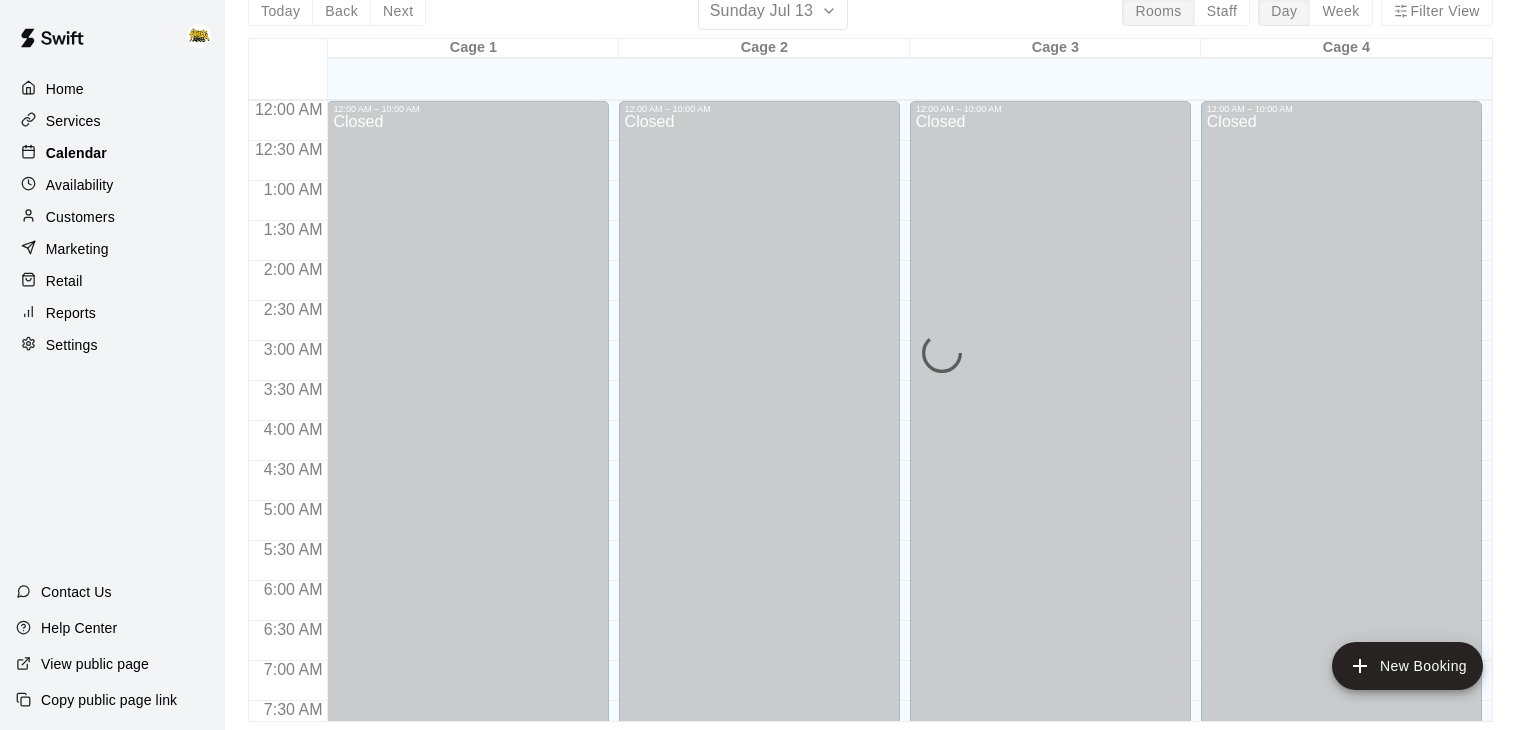 scroll, scrollTop: 0, scrollLeft: 0, axis: both 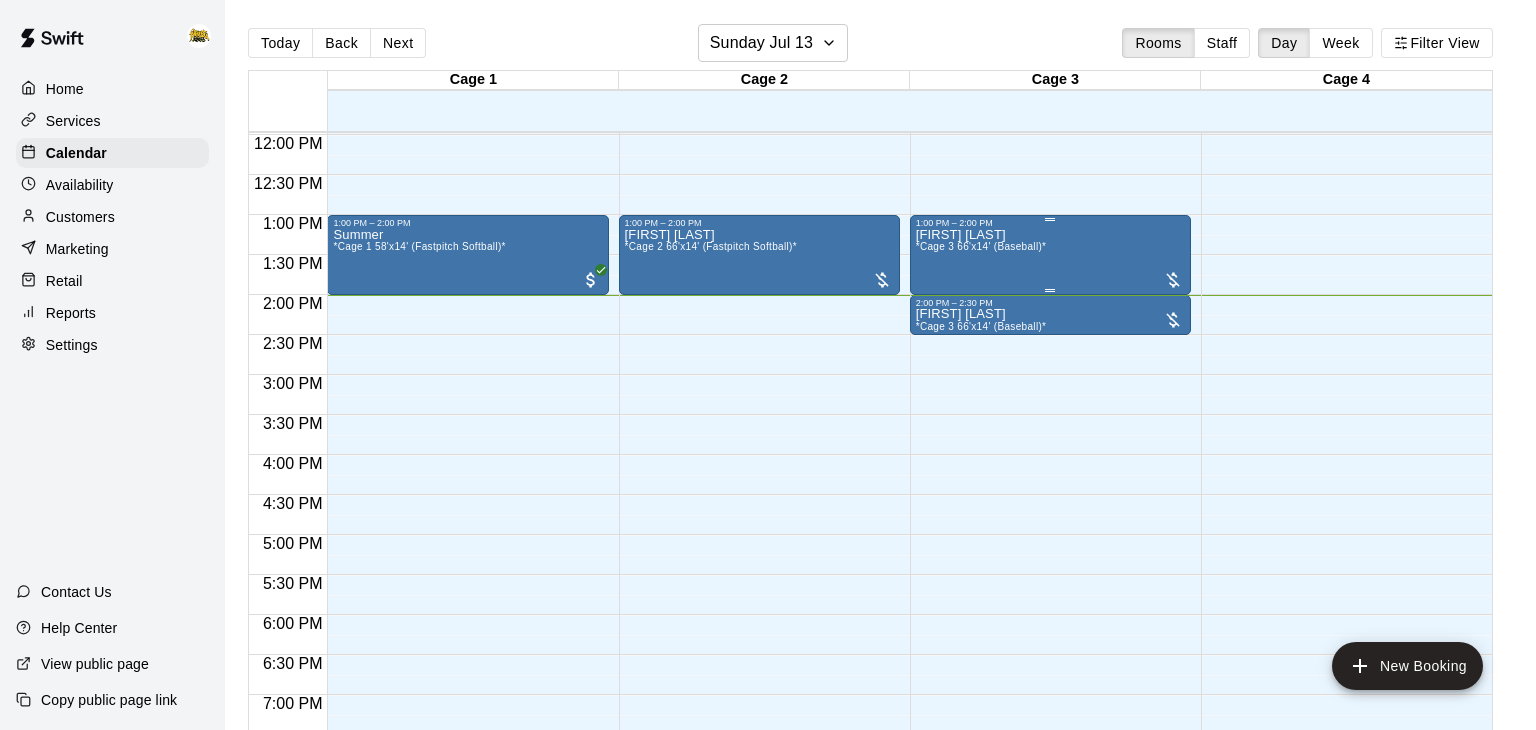 click on "[FIRST] [LAST]  *[ROOM]" at bounding box center [1050, 593] 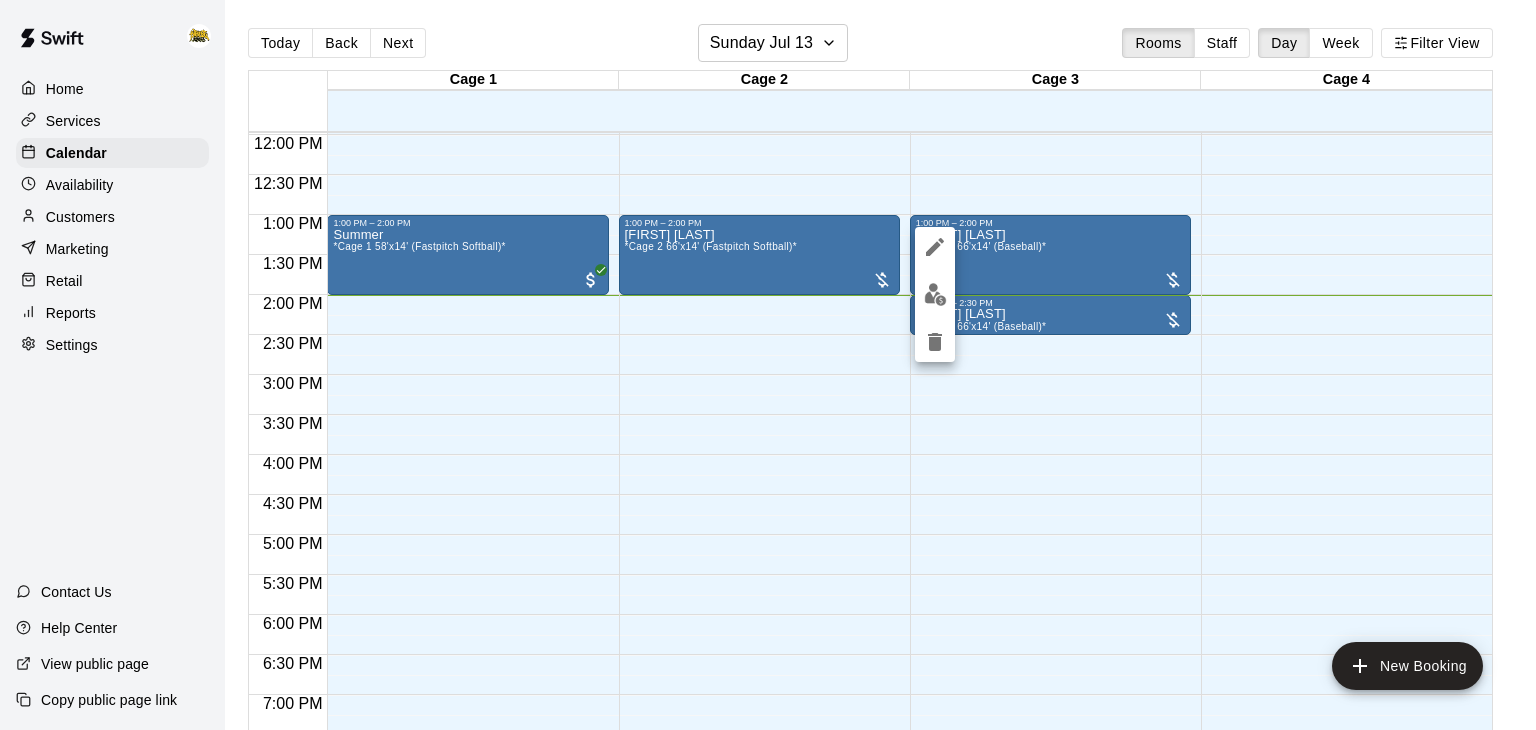 click at bounding box center [935, 294] 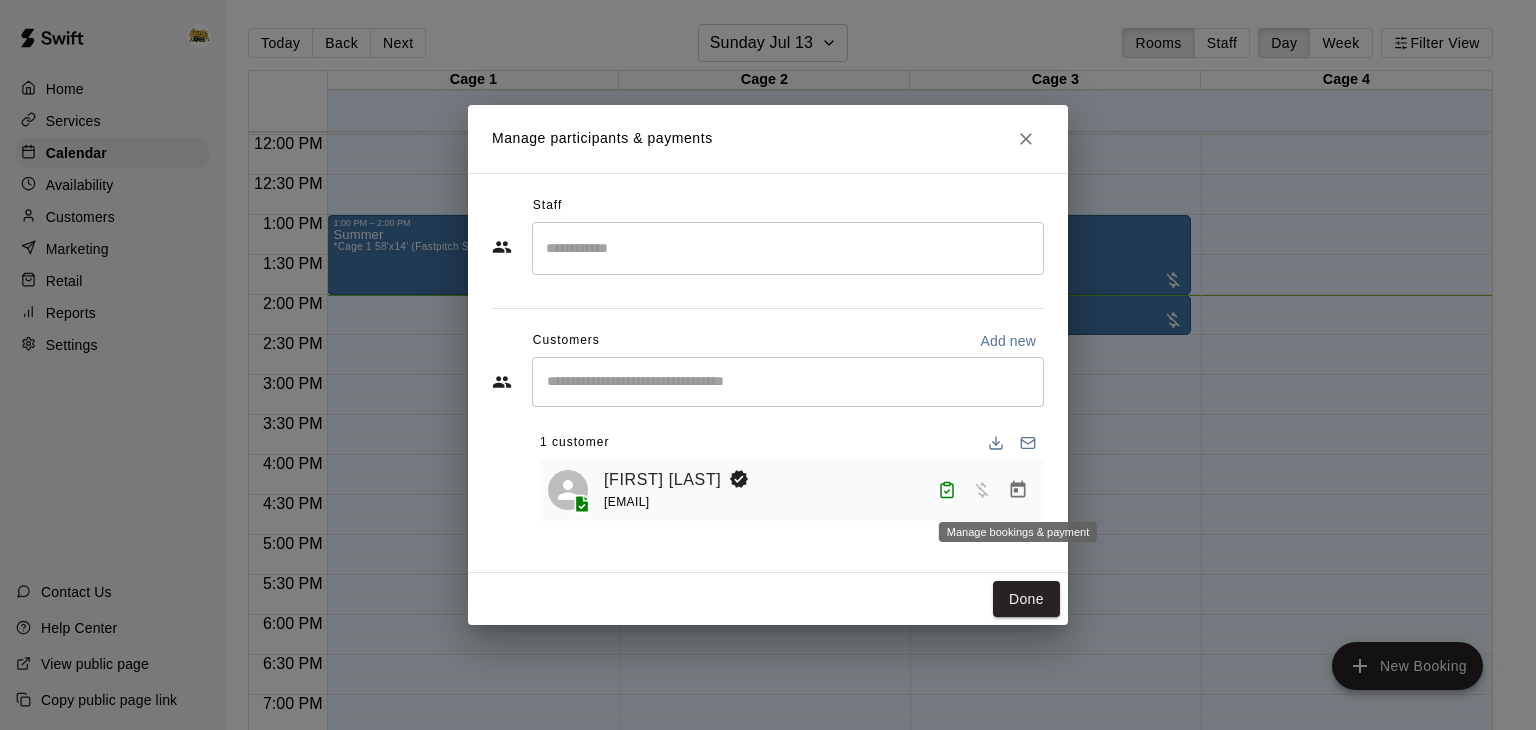 click 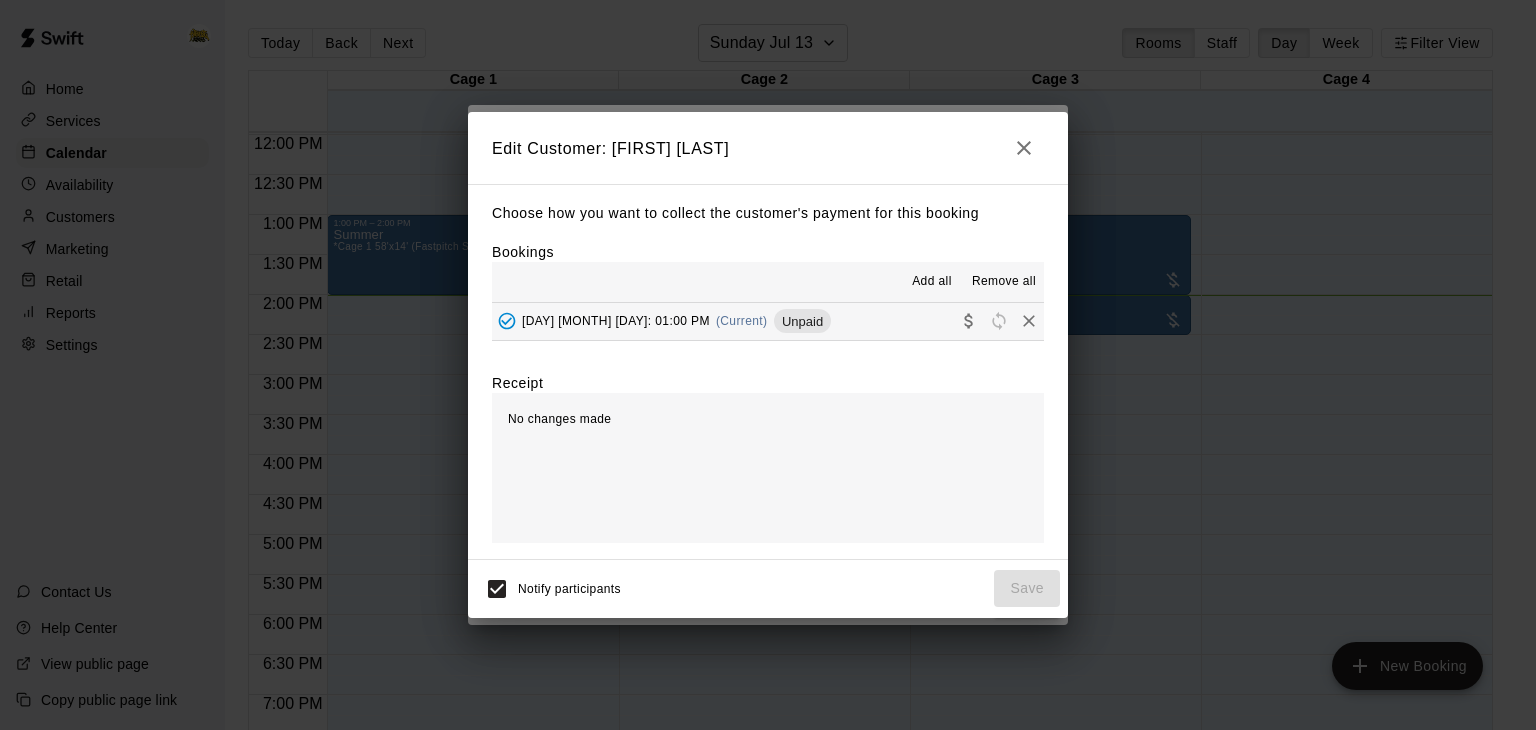 click on "[DAY], [MONTH] [NUMBER]:[NUMBER] [AM/PM] (Current) Unpaid" at bounding box center [768, 321] 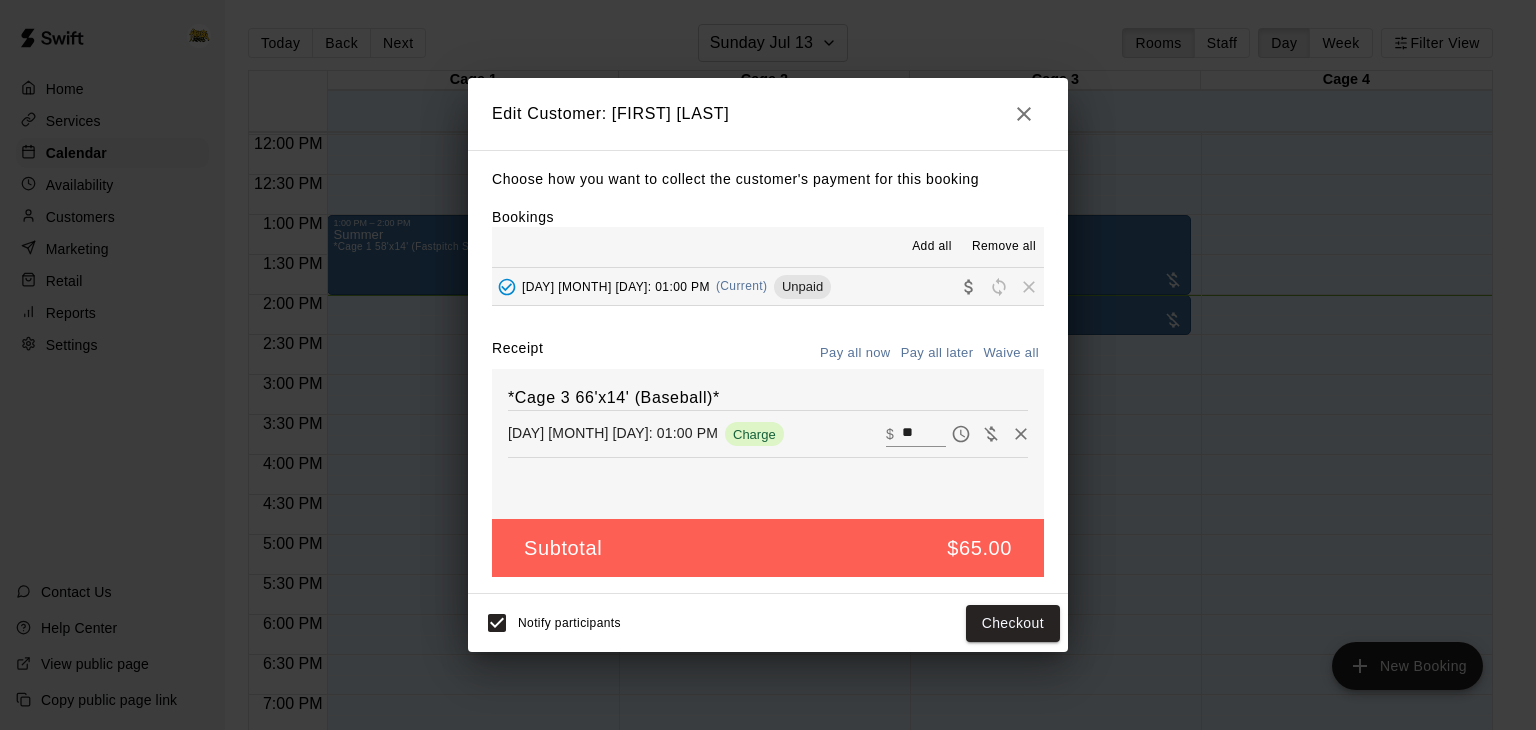 click on "**" at bounding box center [924, 434] 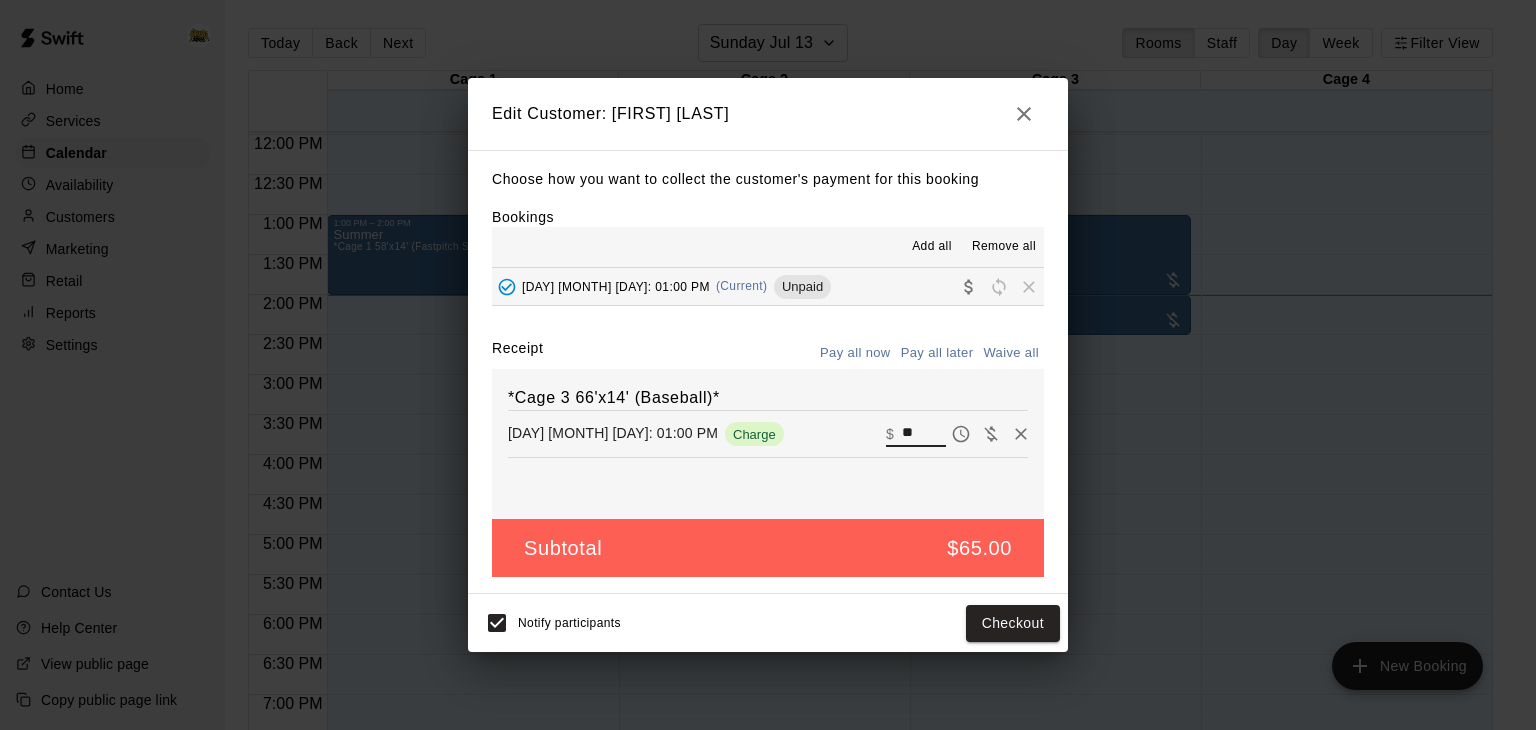 type on "*" 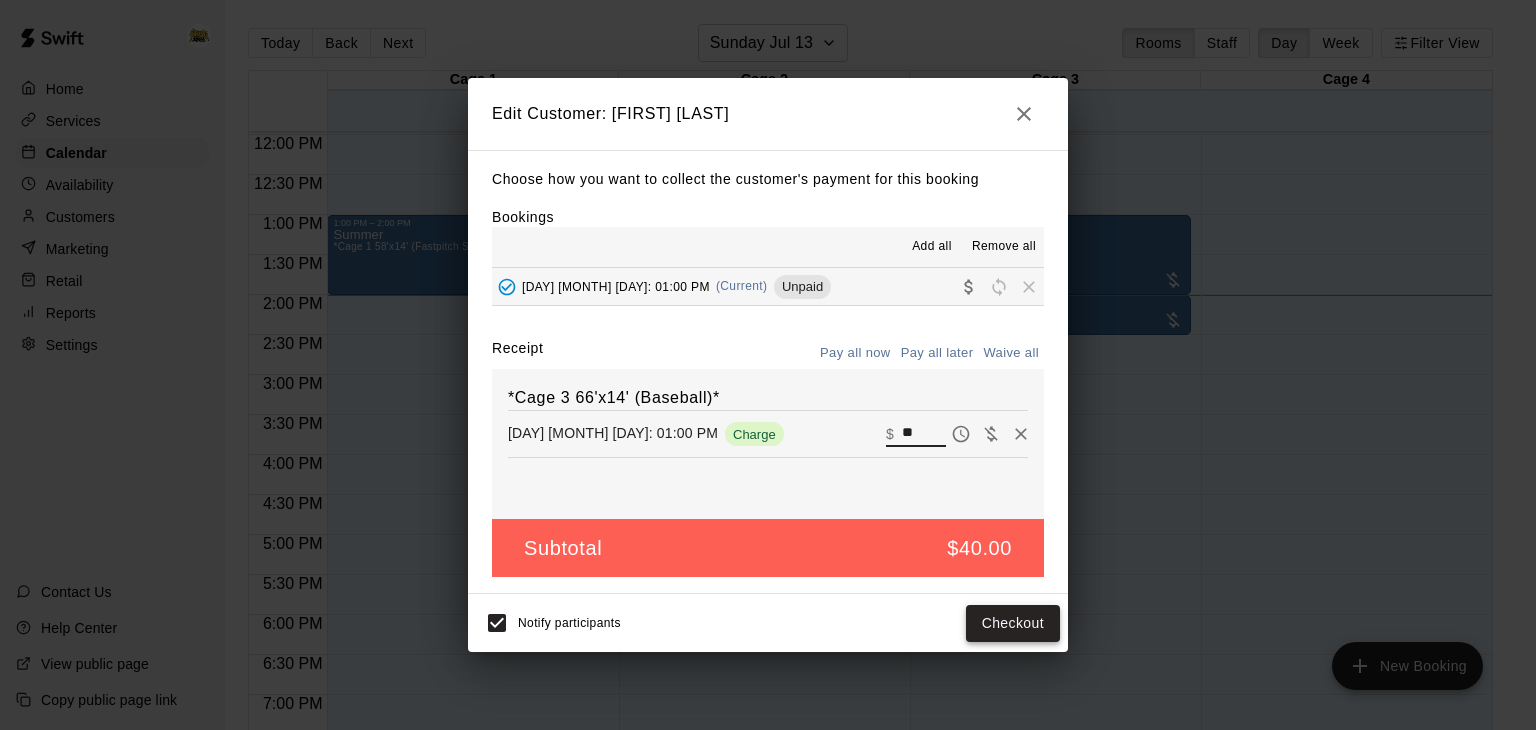 type on "**" 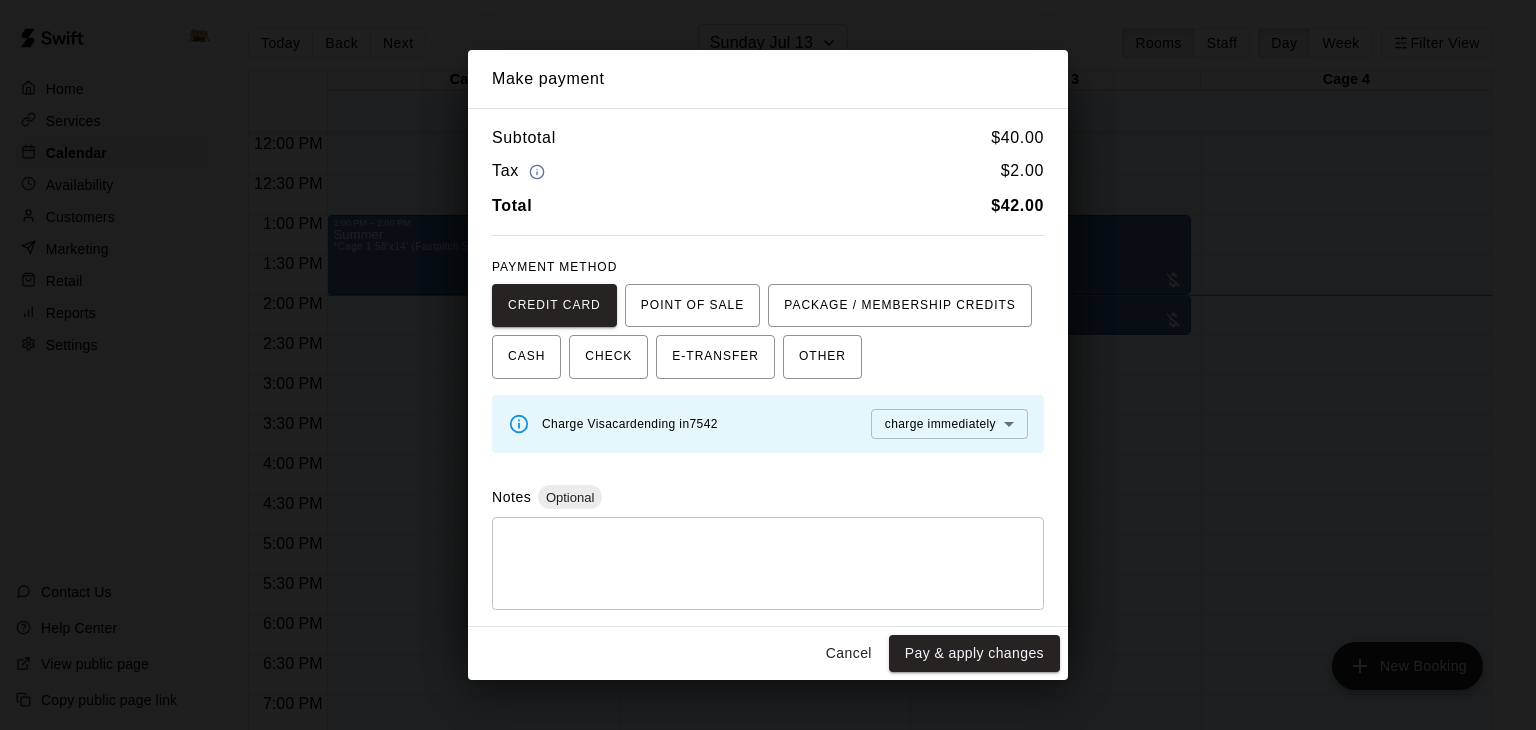 click on "Cancel" at bounding box center [849, 653] 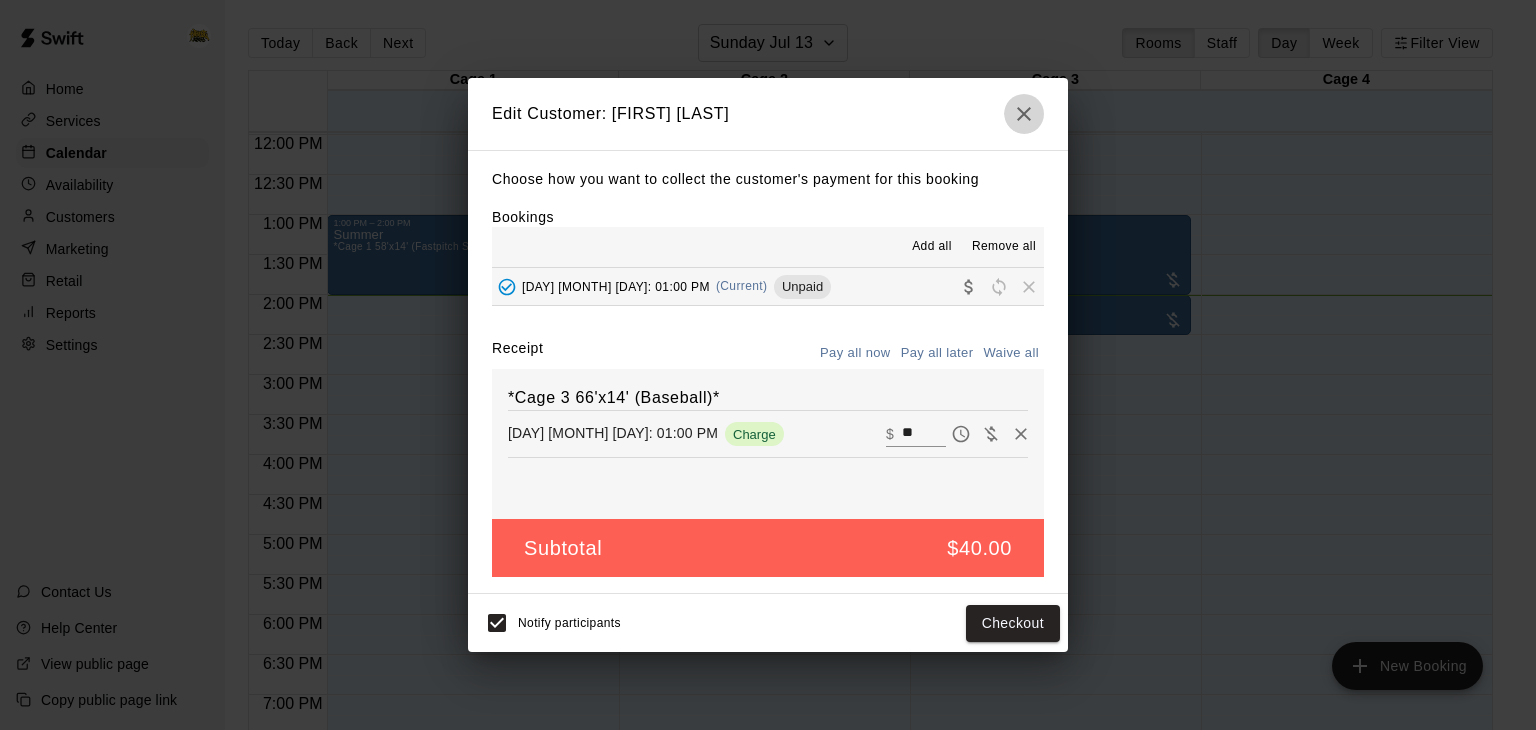 click 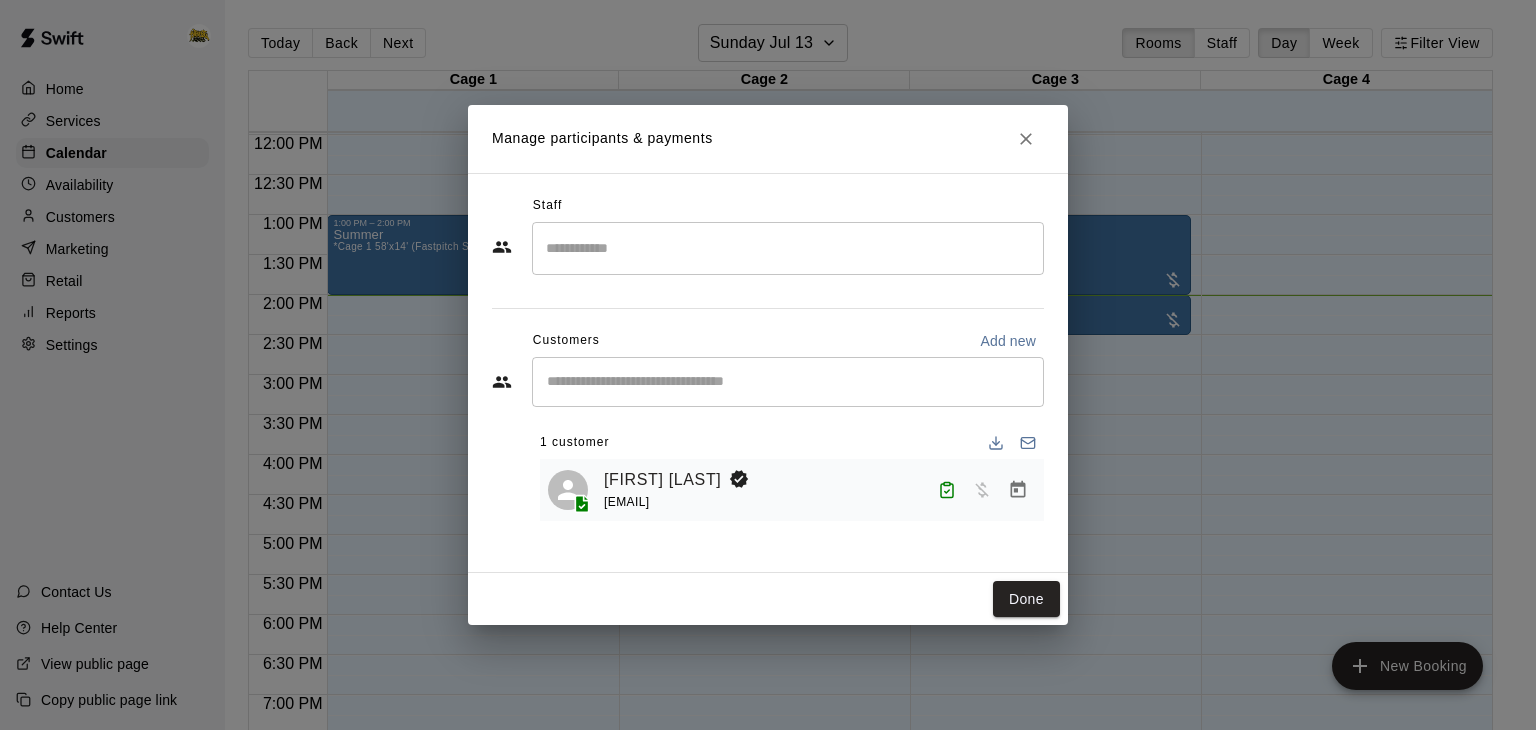 click 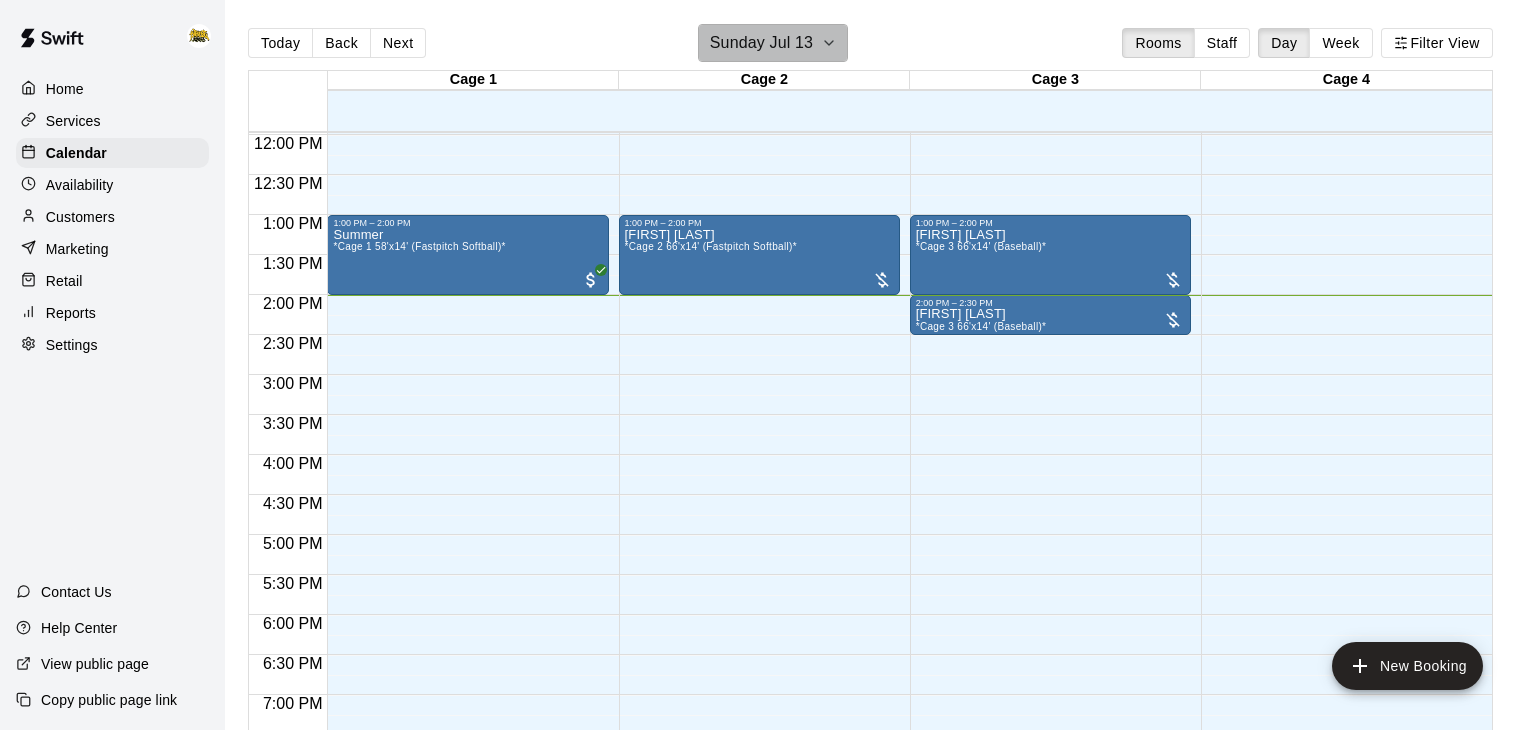 click on "Sunday Jul 13" at bounding box center [761, 43] 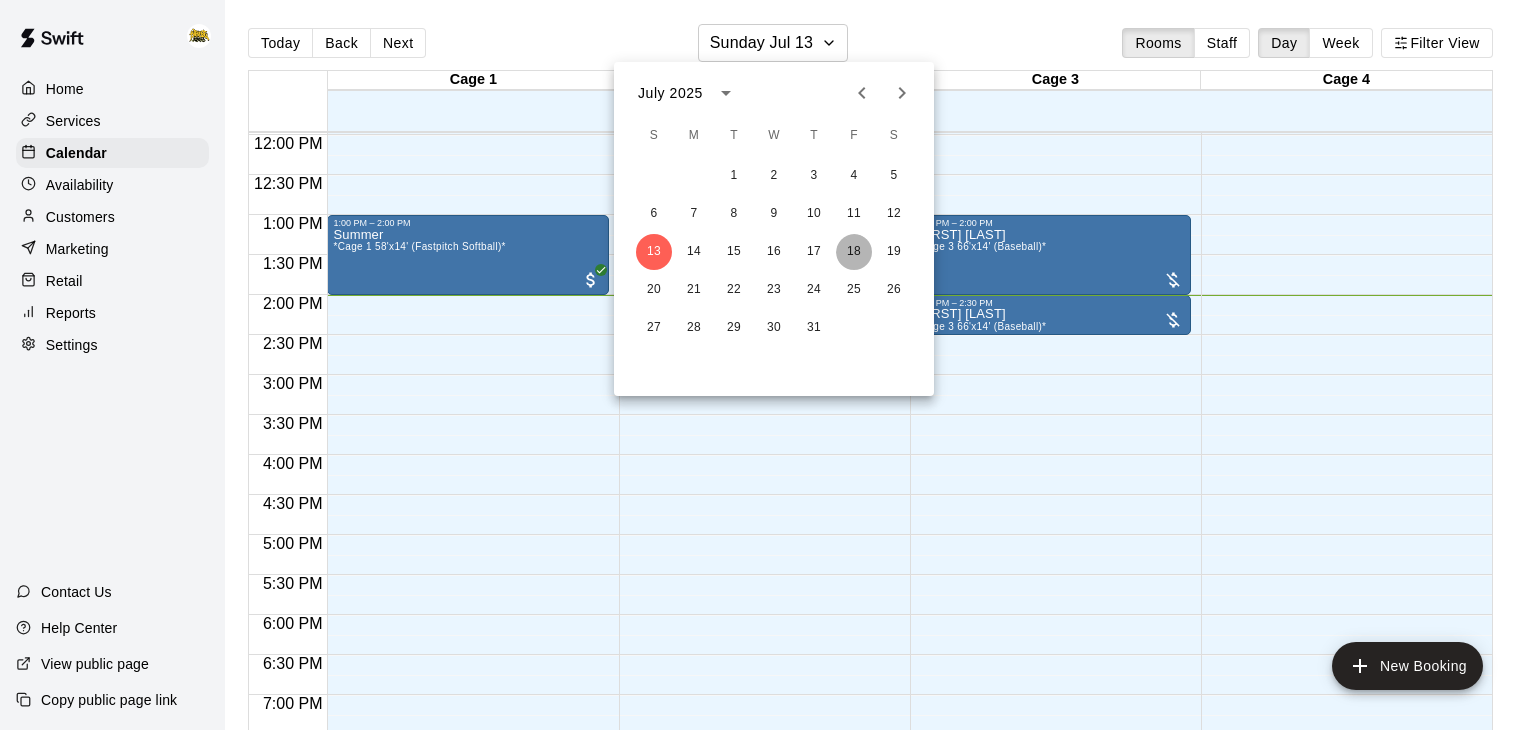 click on "18" at bounding box center [854, 252] 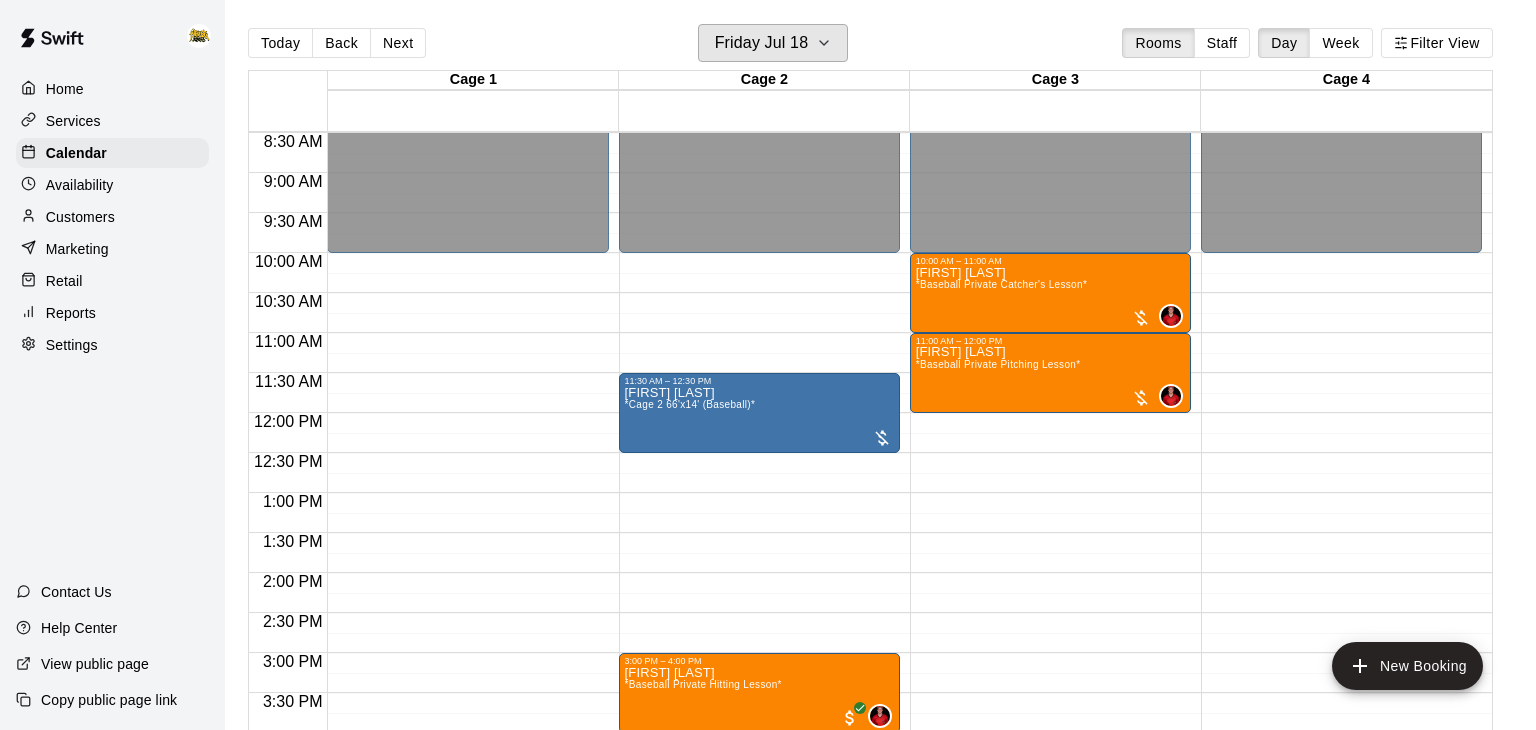 scroll, scrollTop: 907, scrollLeft: 0, axis: vertical 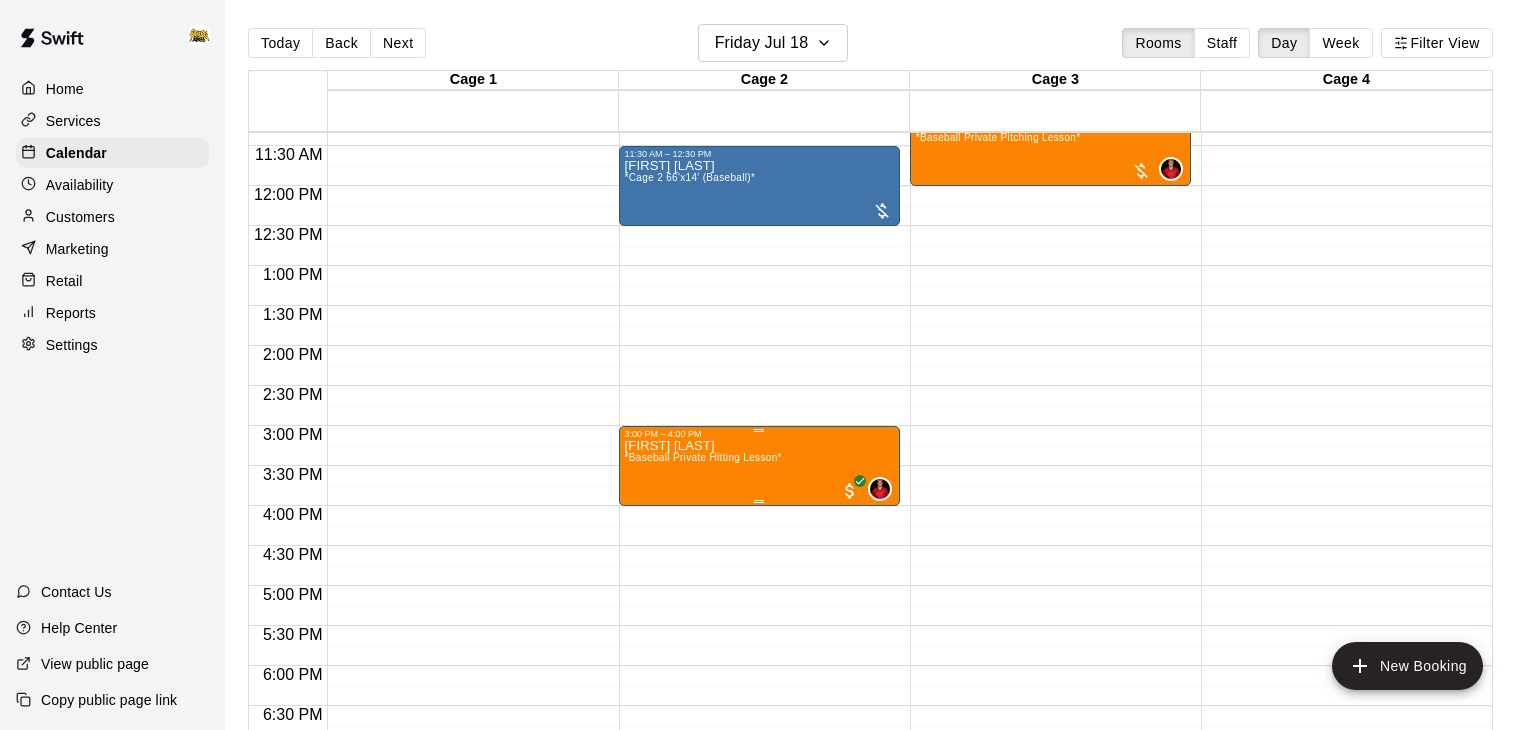 click on "[FIRST] [LAST] *Baseball Private Hitting Lesson* 0" at bounding box center [759, 804] 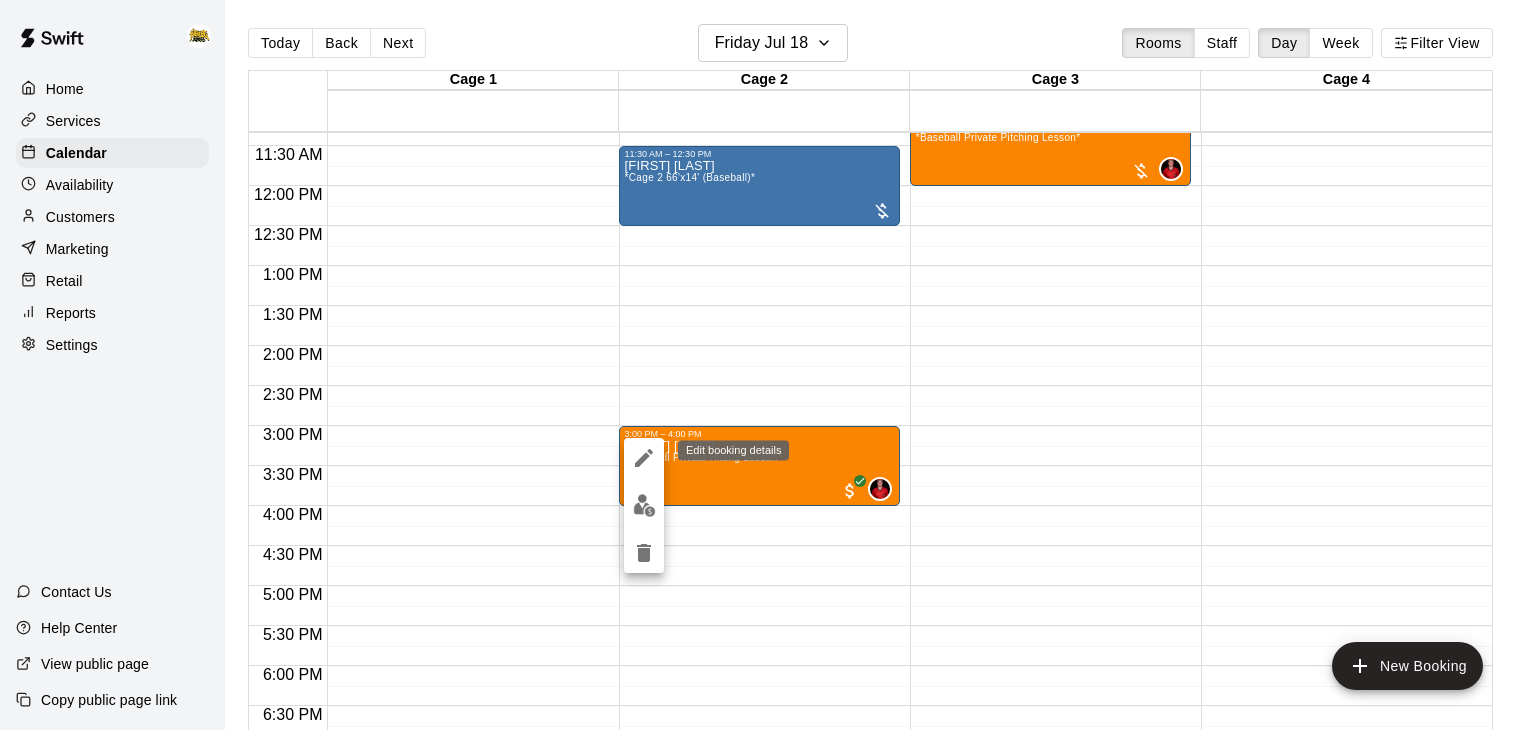 click 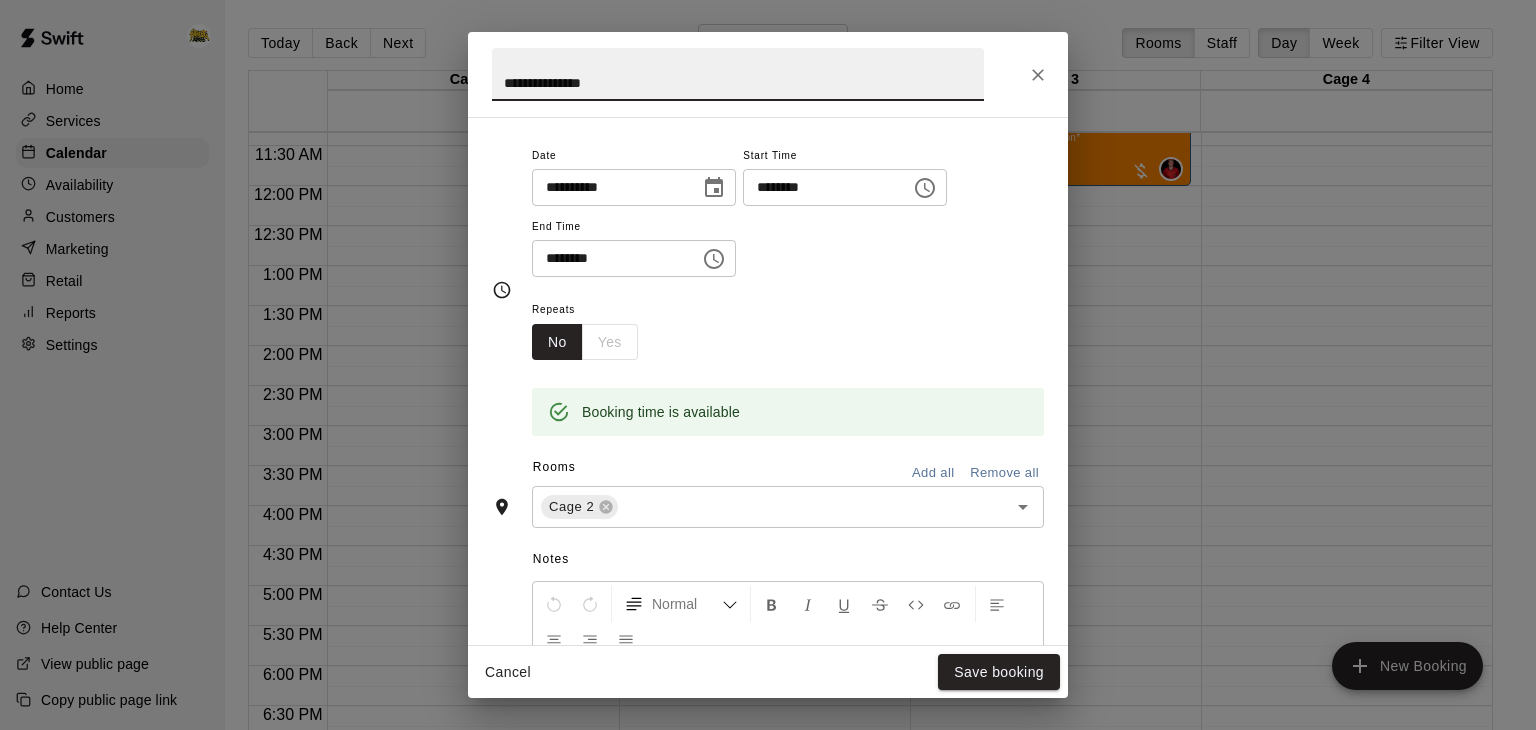 scroll, scrollTop: 179, scrollLeft: 0, axis: vertical 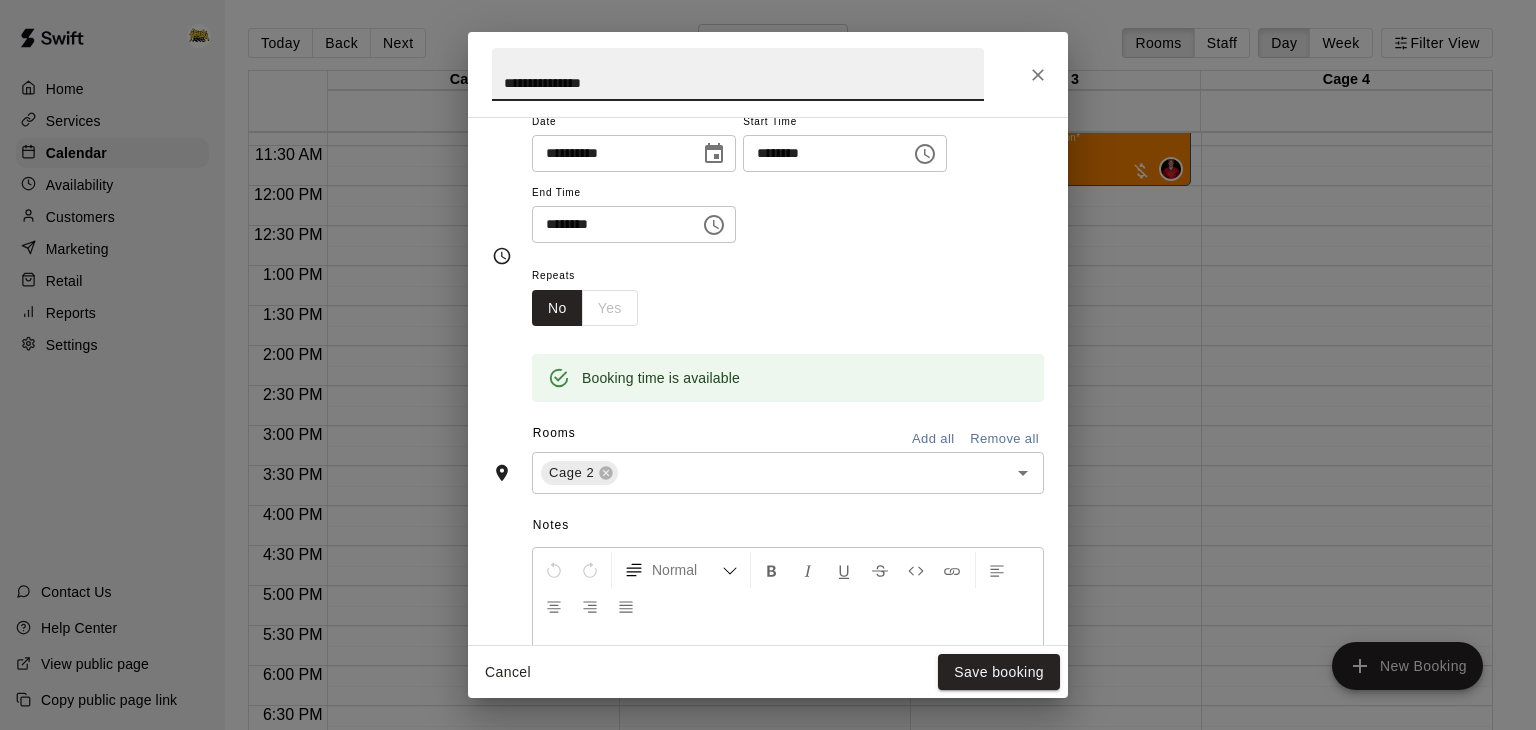 click on "Remove all" at bounding box center [1004, 439] 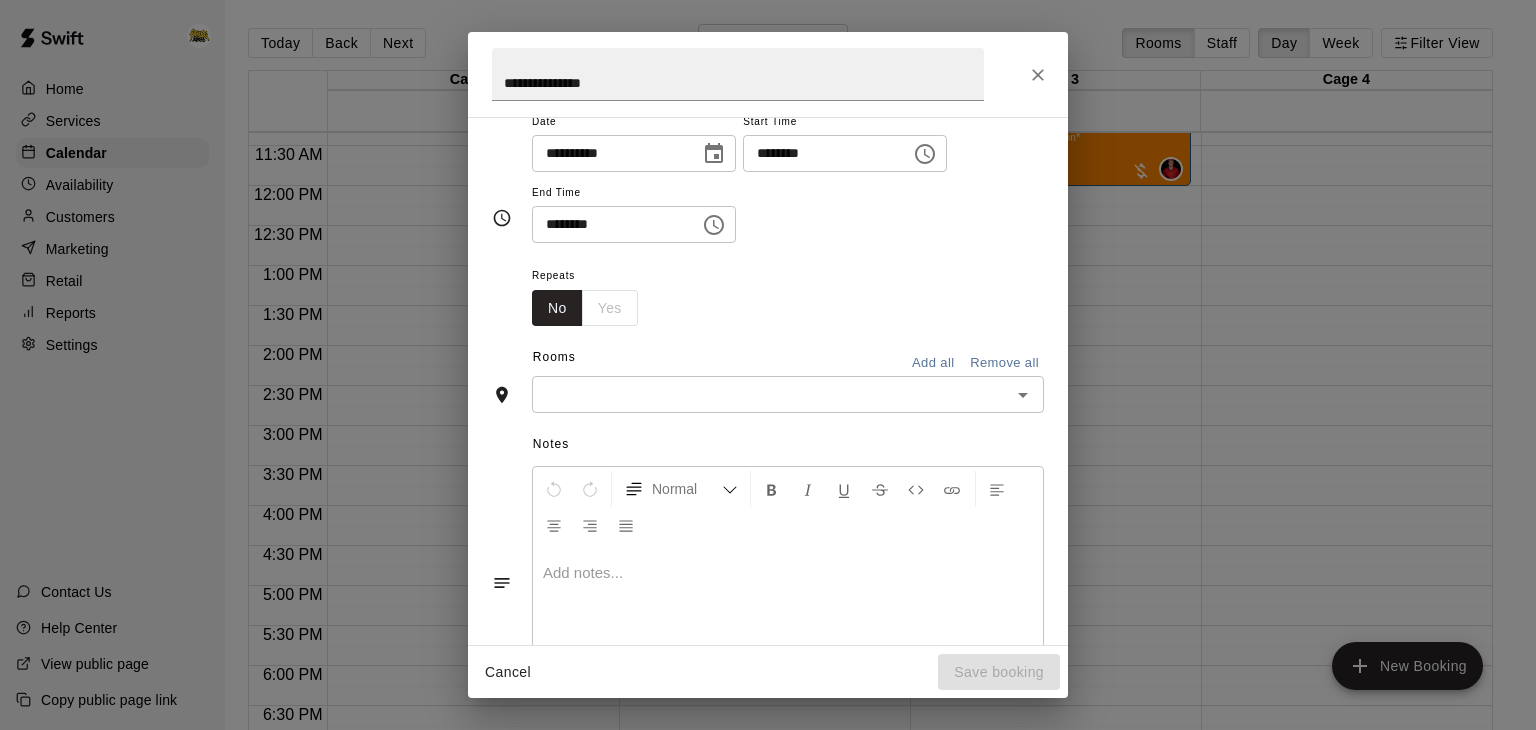scroll, scrollTop: 140, scrollLeft: 0, axis: vertical 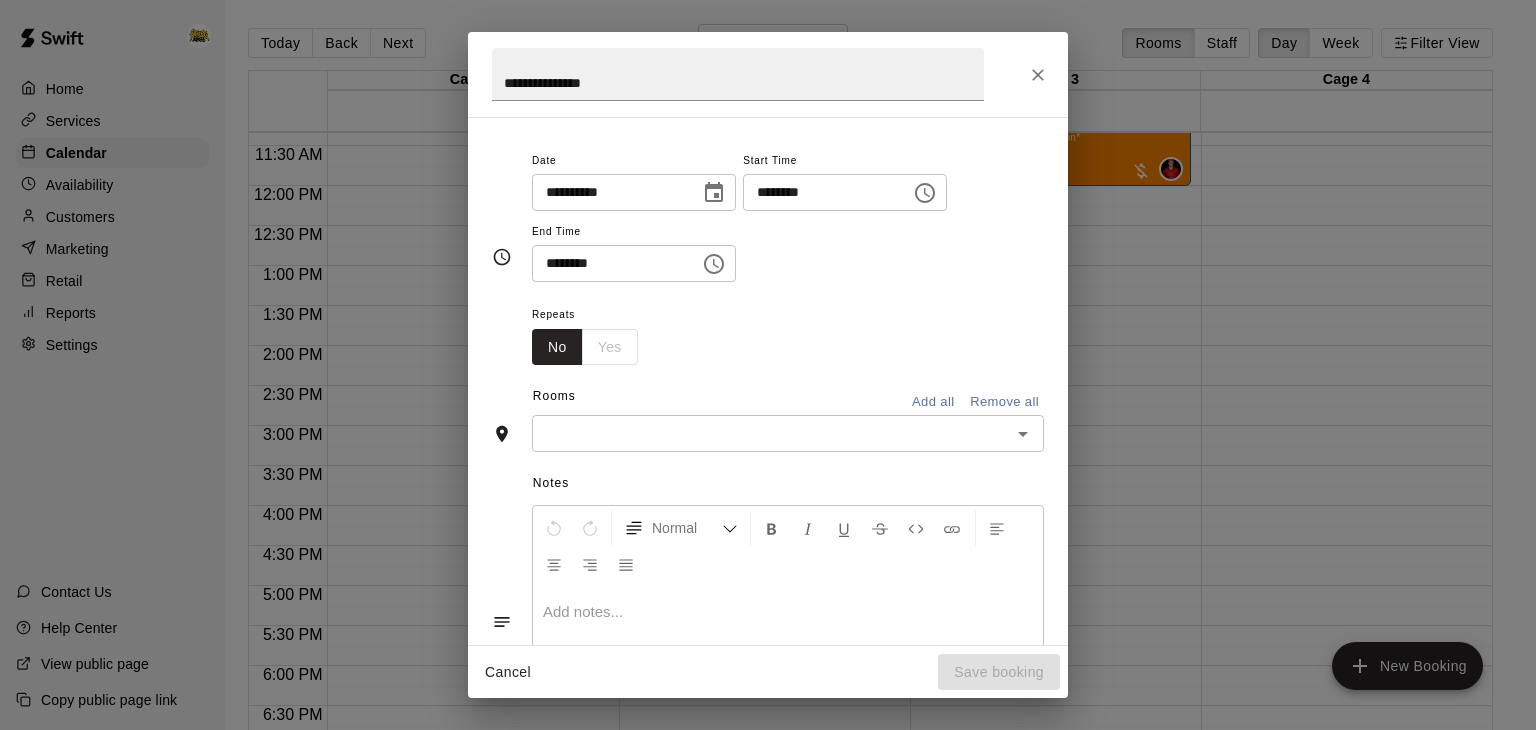 click 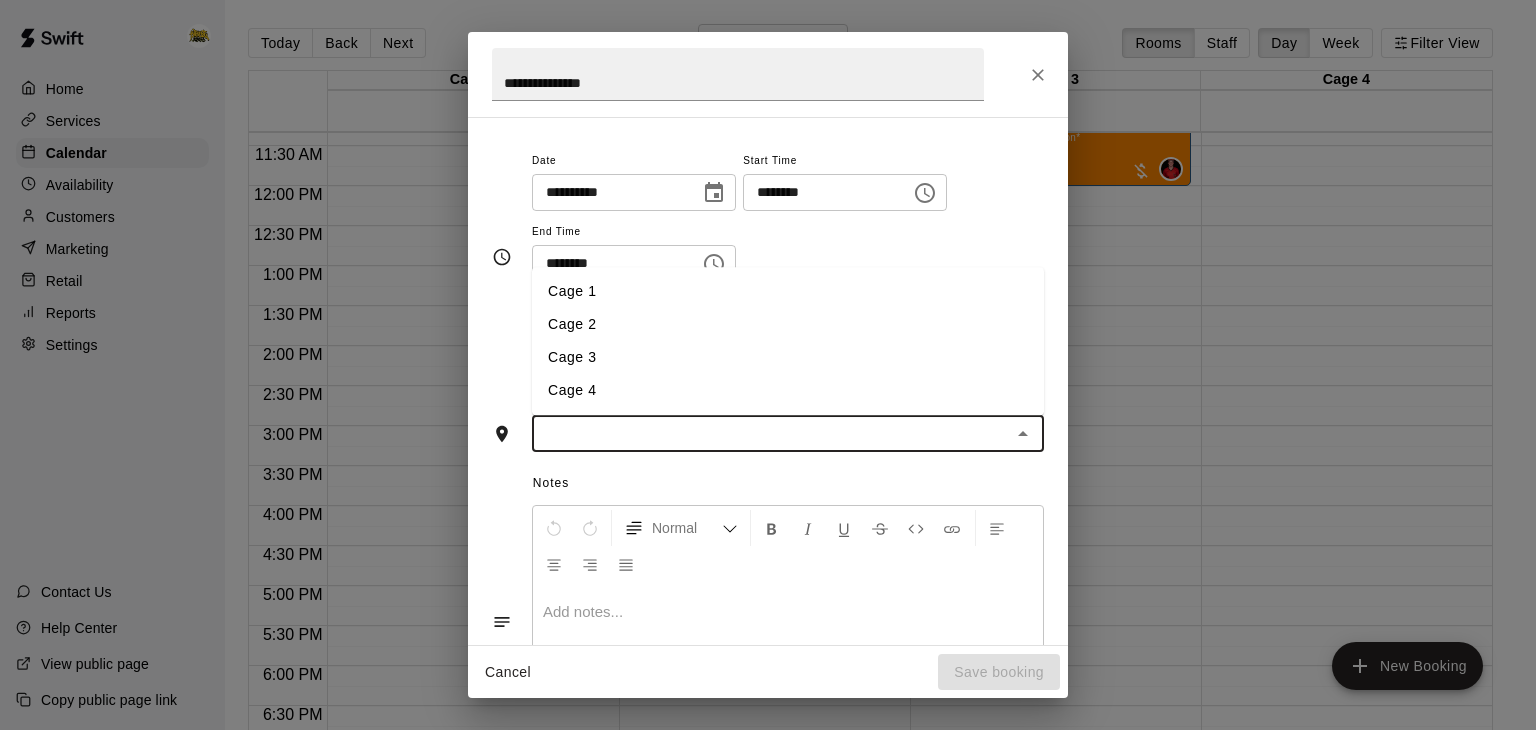 click on "Cage 3" at bounding box center (788, 358) 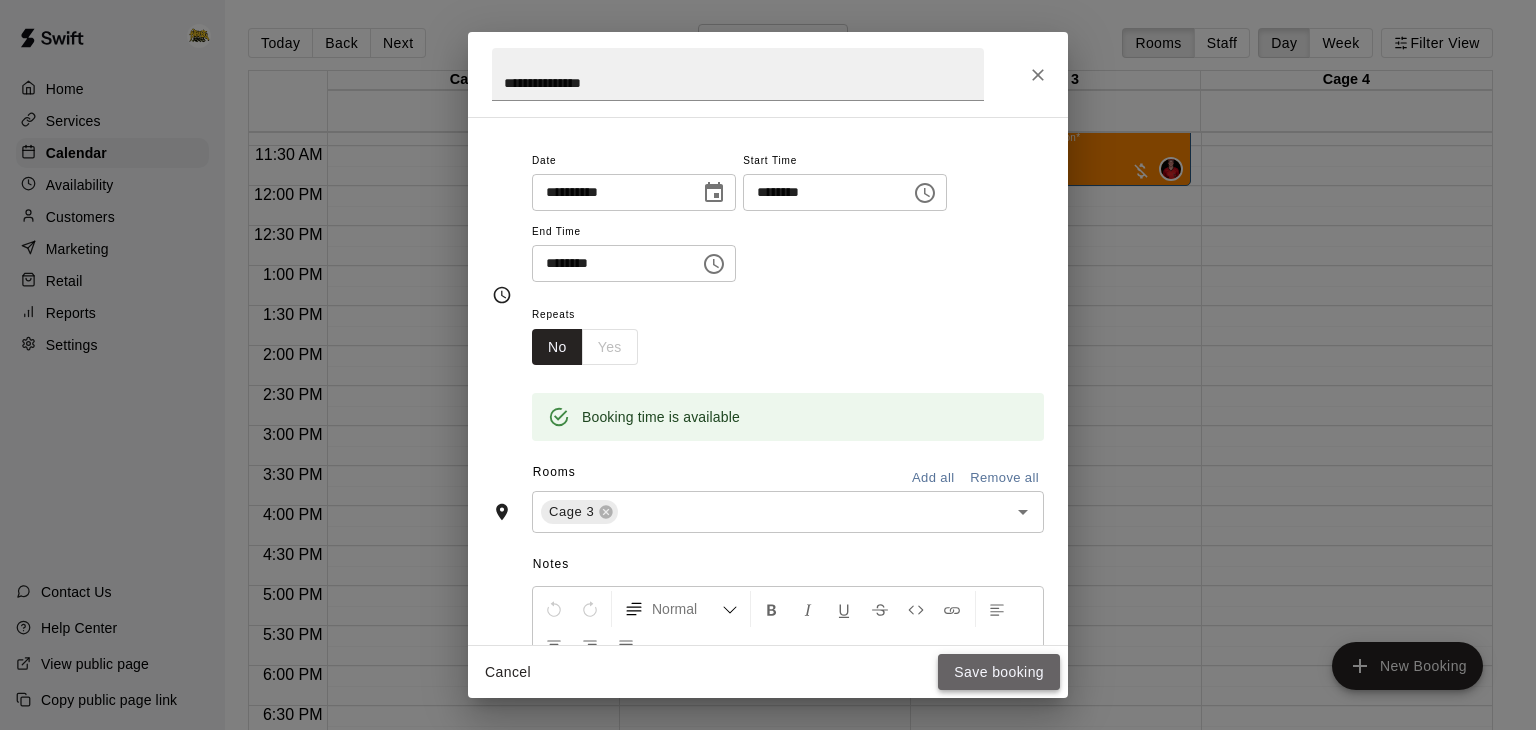 click on "Save booking" at bounding box center (999, 672) 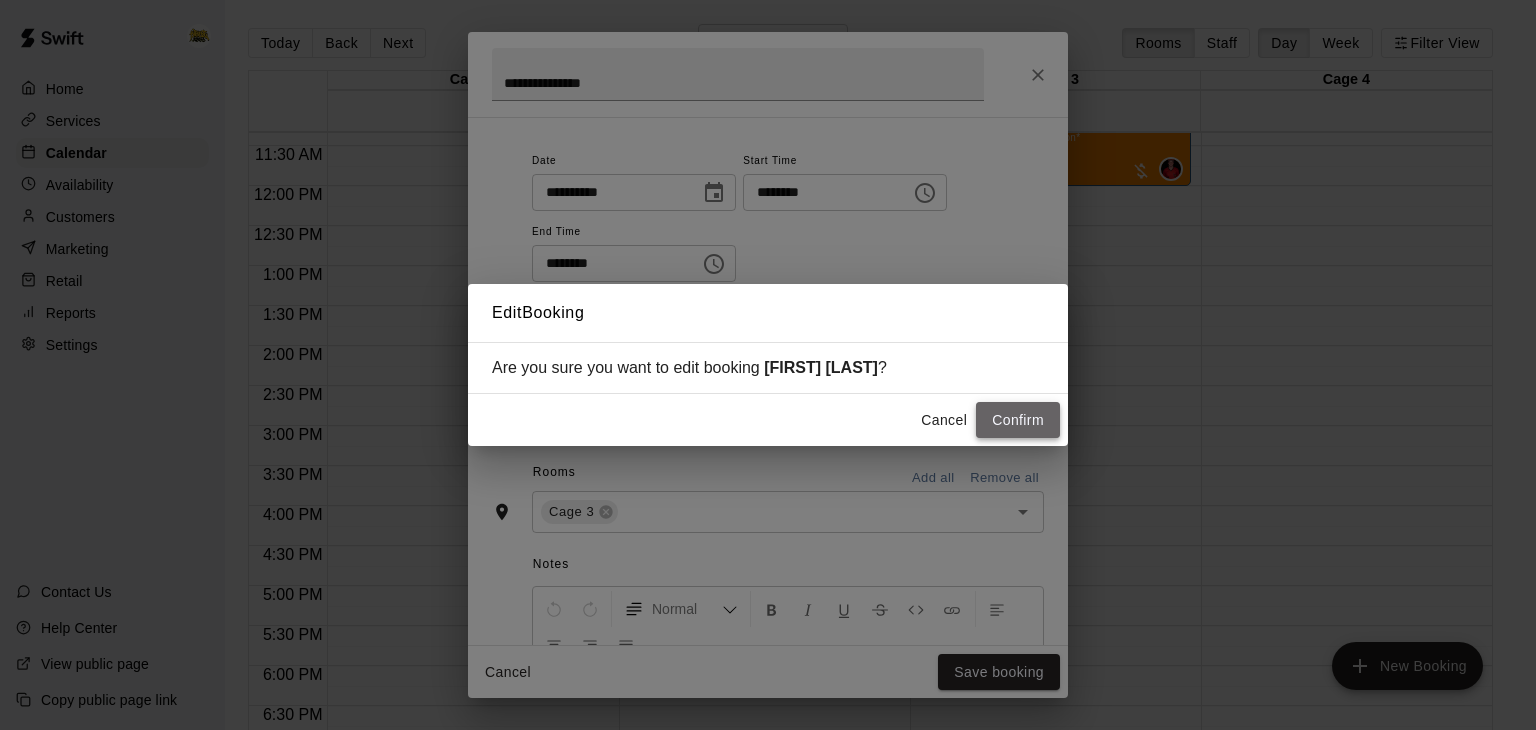 click on "Confirm" at bounding box center [1018, 420] 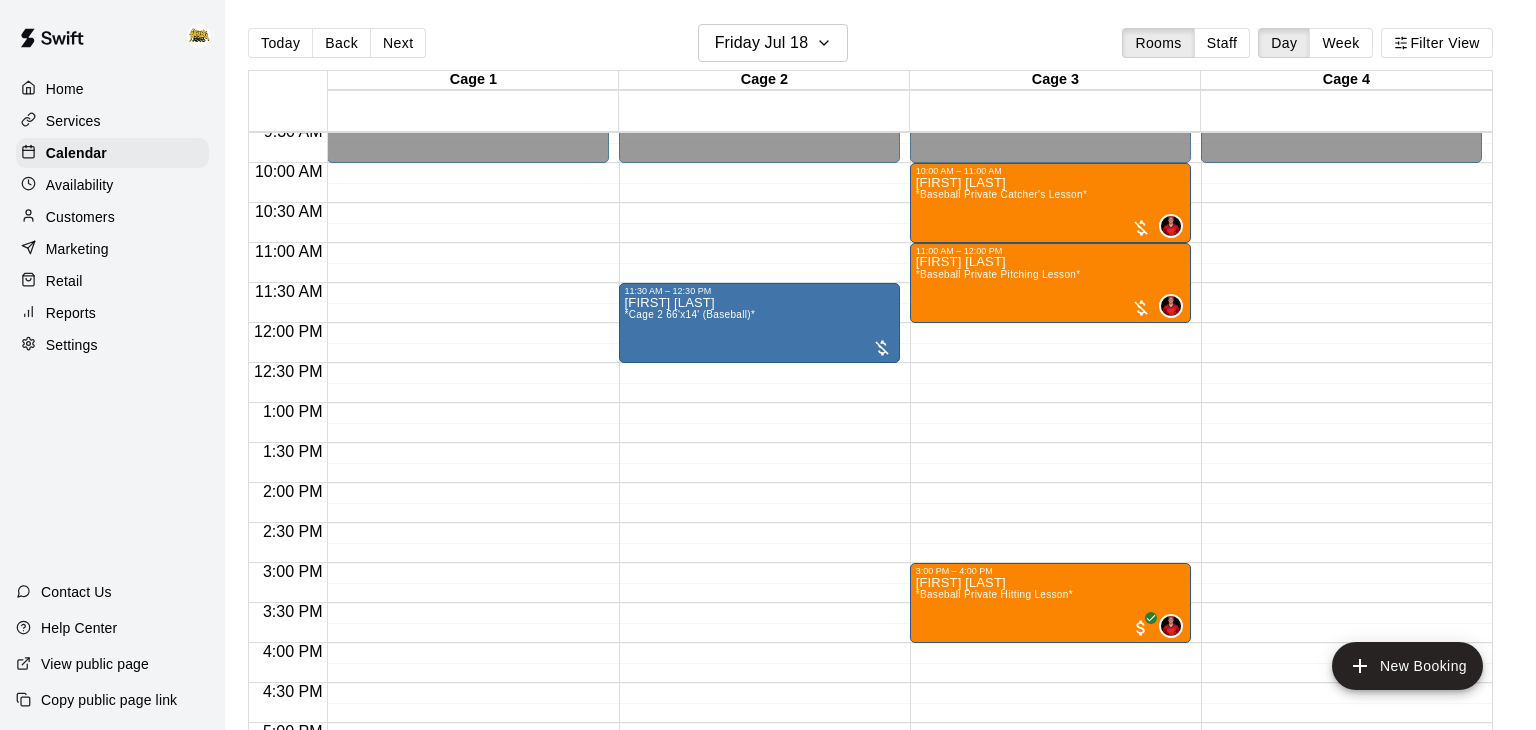 scroll, scrollTop: 747, scrollLeft: 0, axis: vertical 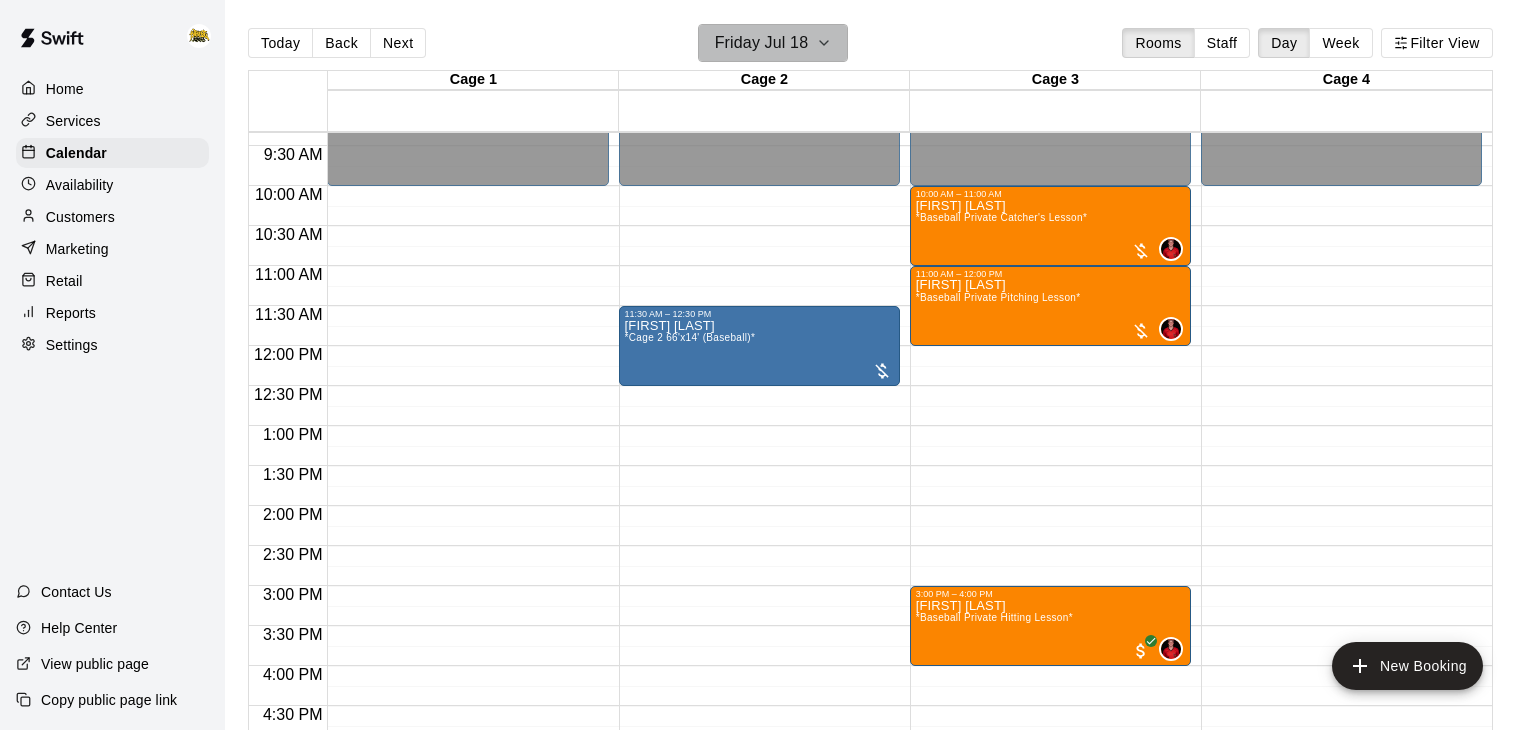 click on "Friday Jul 18" at bounding box center [773, 43] 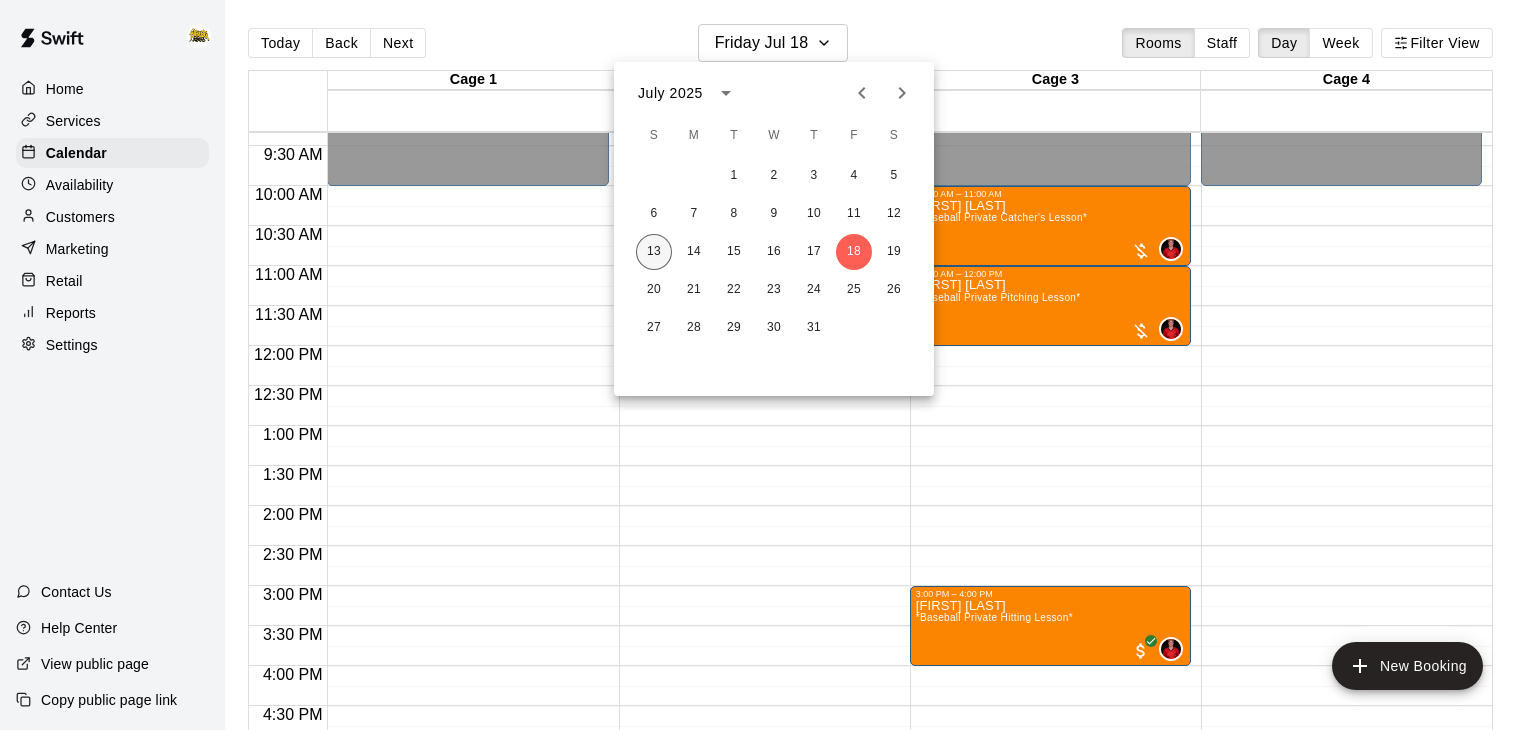 click on "13" at bounding box center (654, 252) 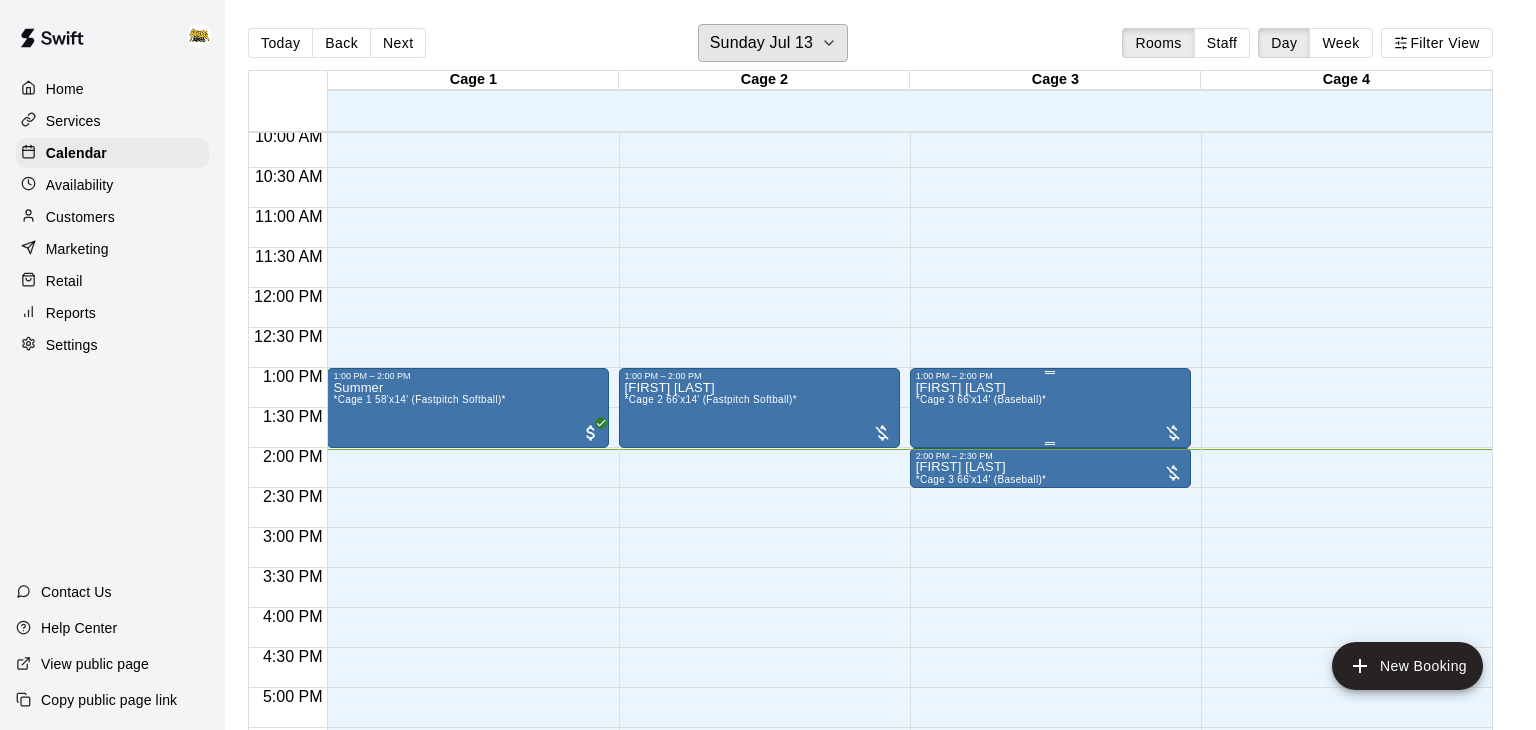 scroll, scrollTop: 855, scrollLeft: 0, axis: vertical 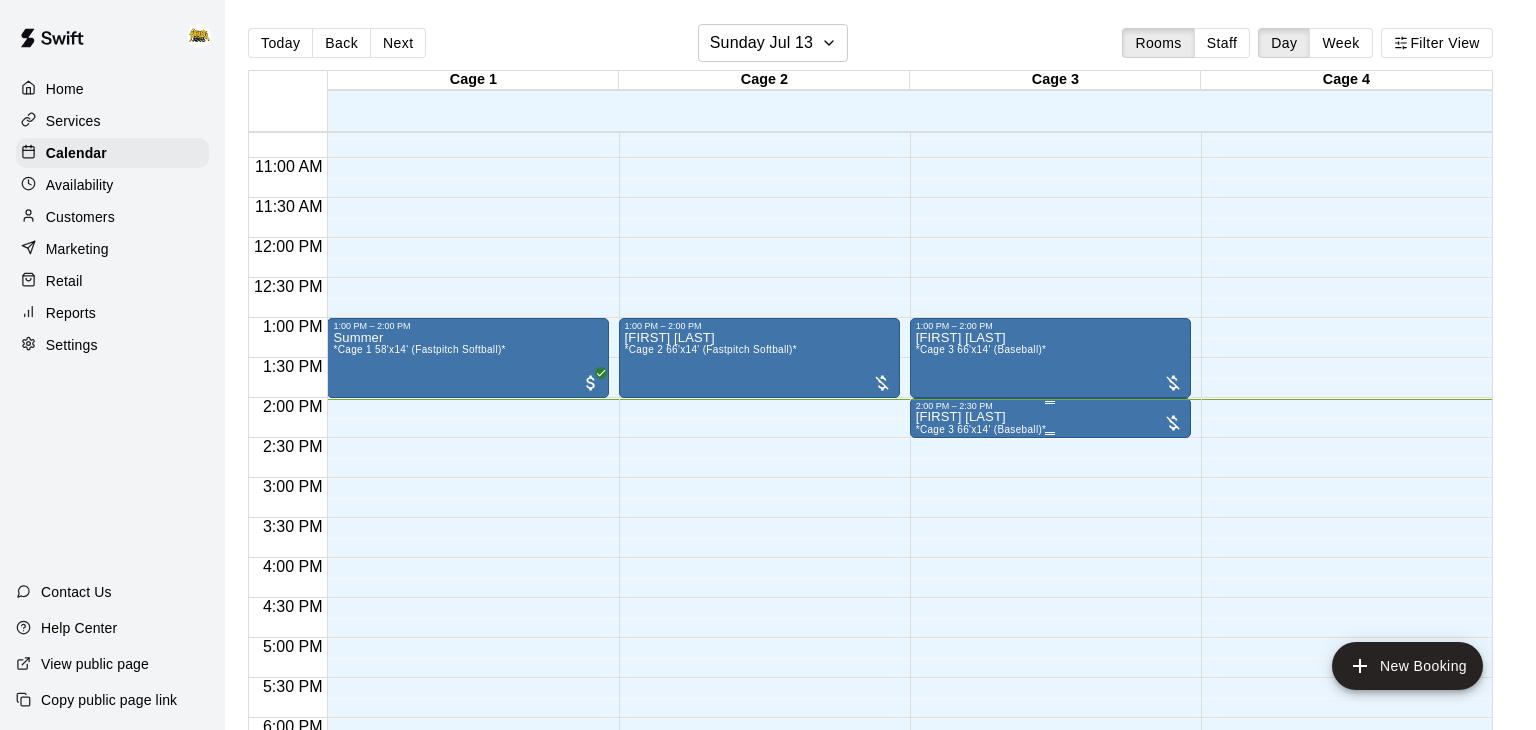 click on "[FIRST] [LAST] *Cage 3 66'x14' (Baseball)*" at bounding box center [1050, 776] 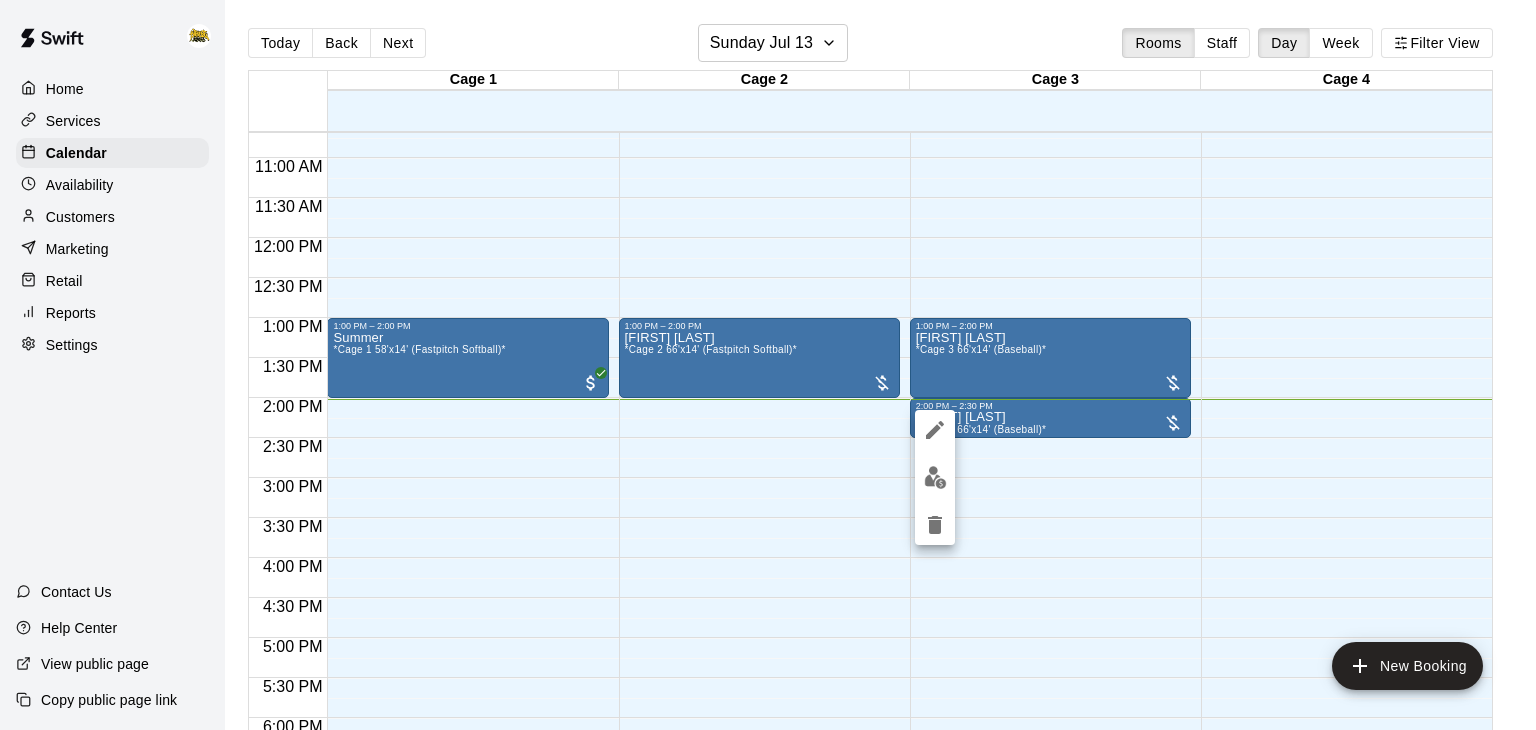 click at bounding box center (935, 477) 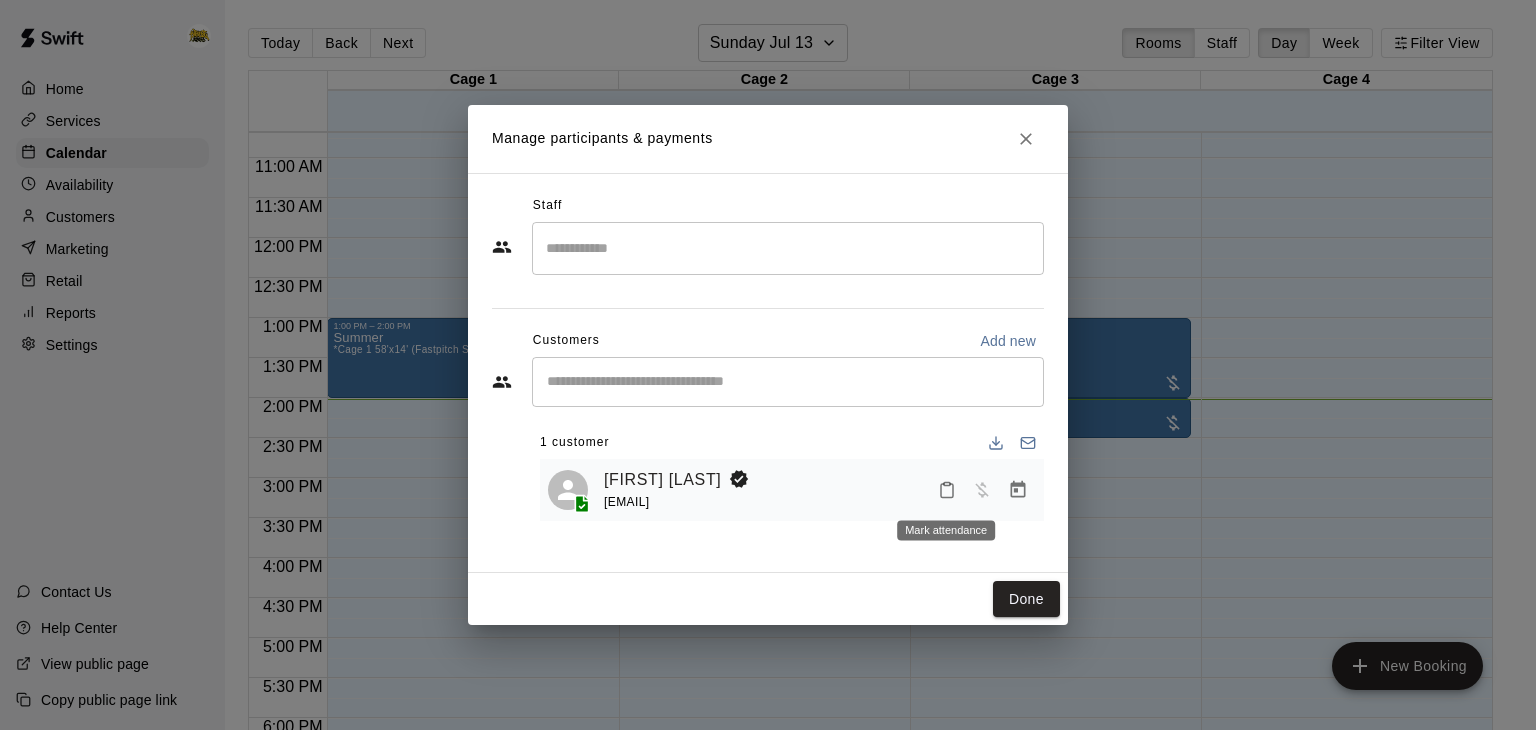 click 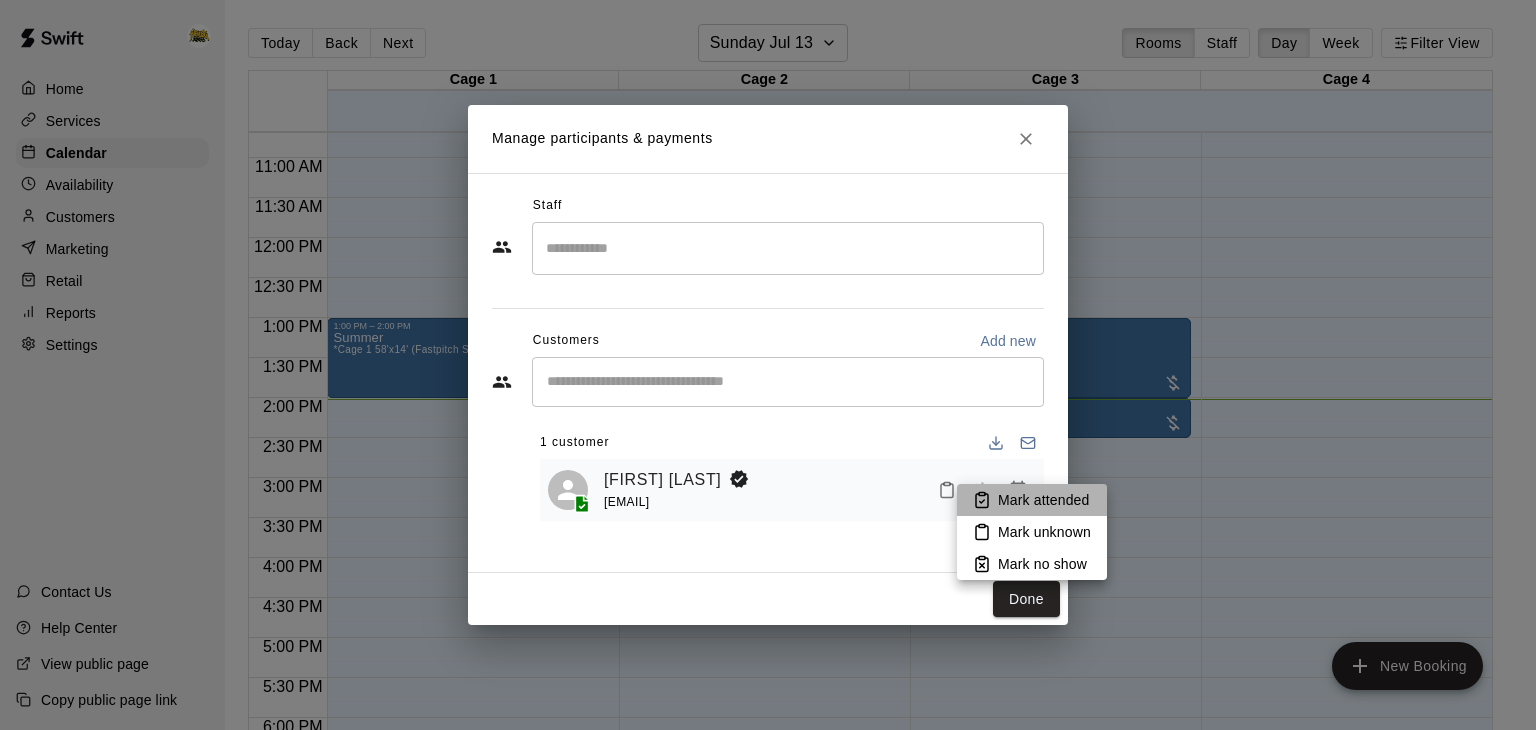 click 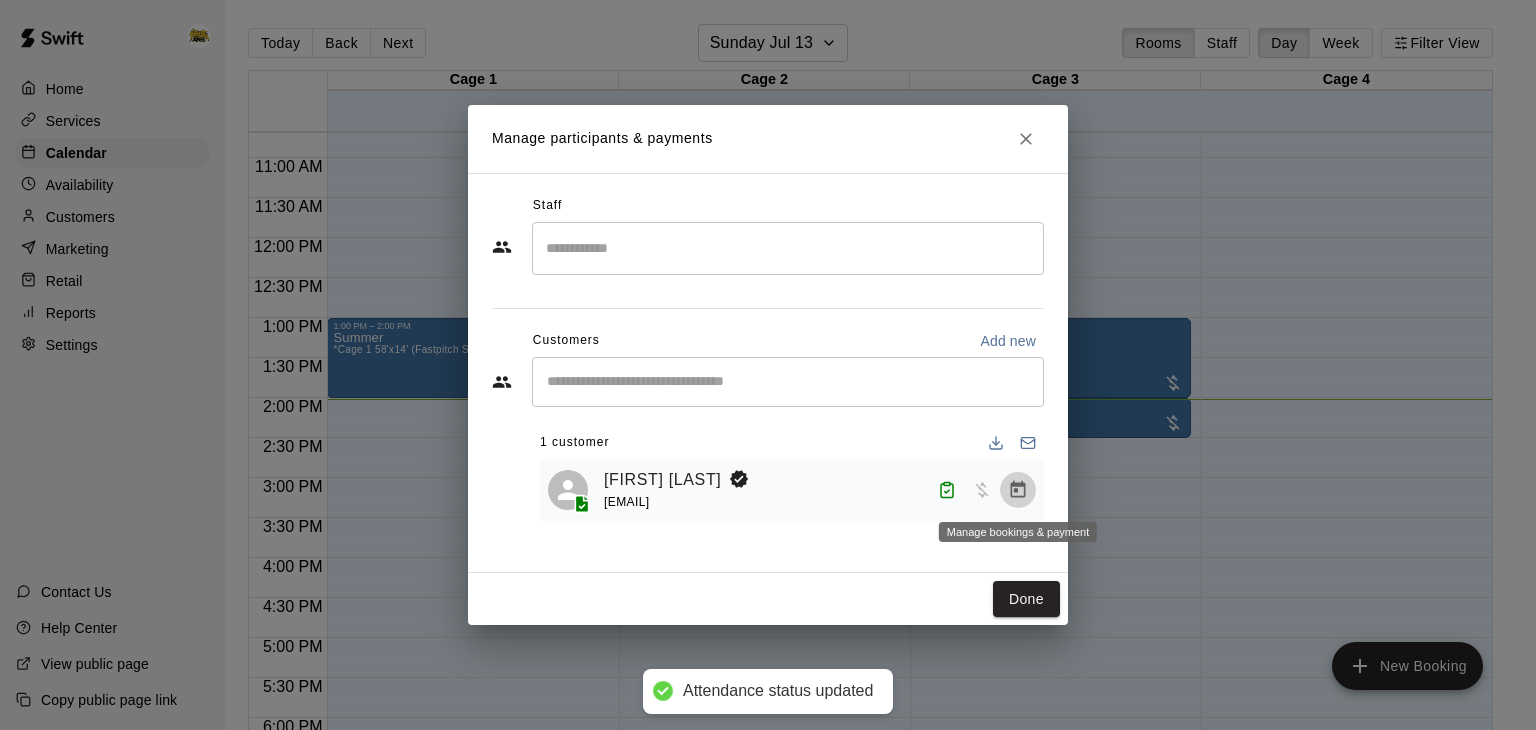 click 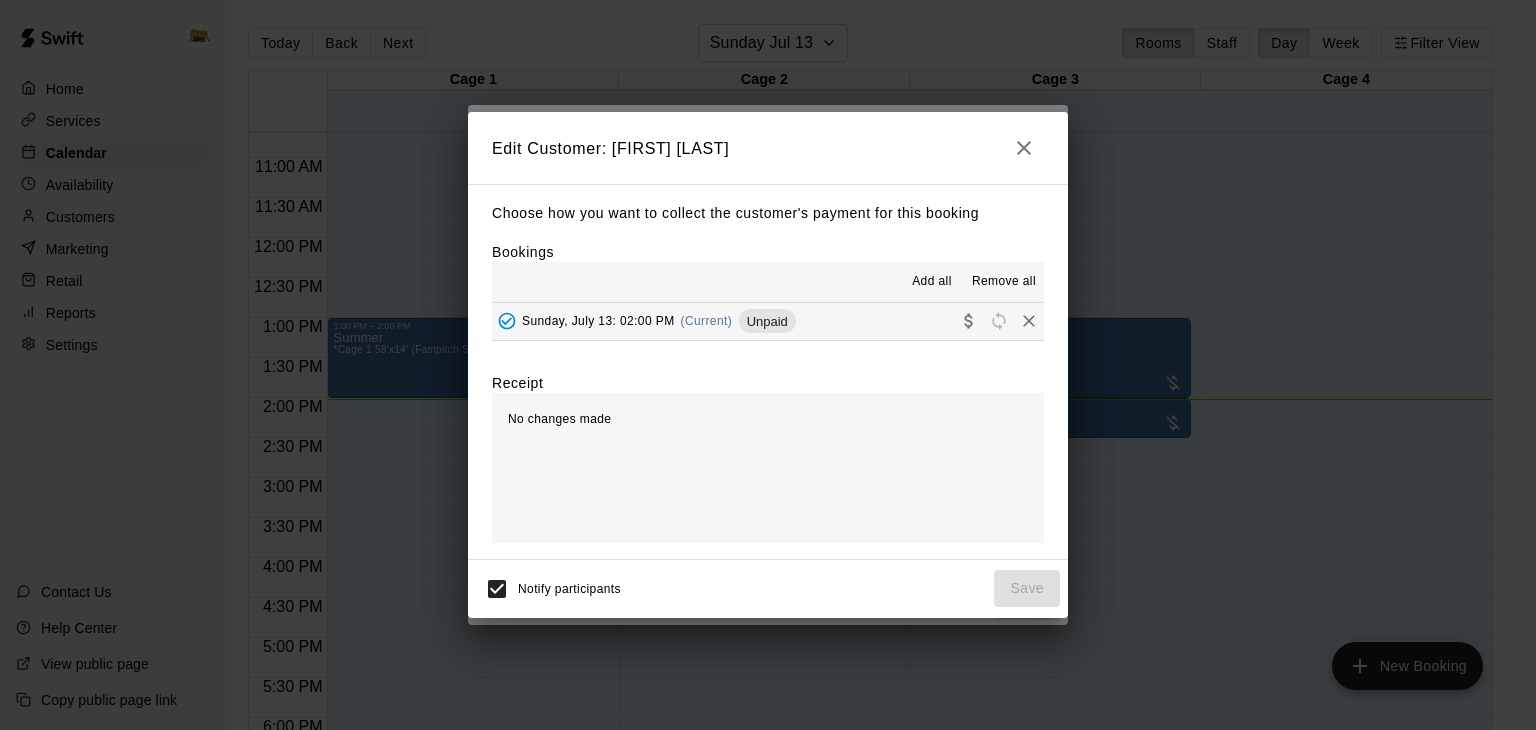 click on "[DAY], [MONTH] [DAY_NUM]: [HOUR]:[MINUTE] [AMPM] (Current) Unpaid" at bounding box center [768, 321] 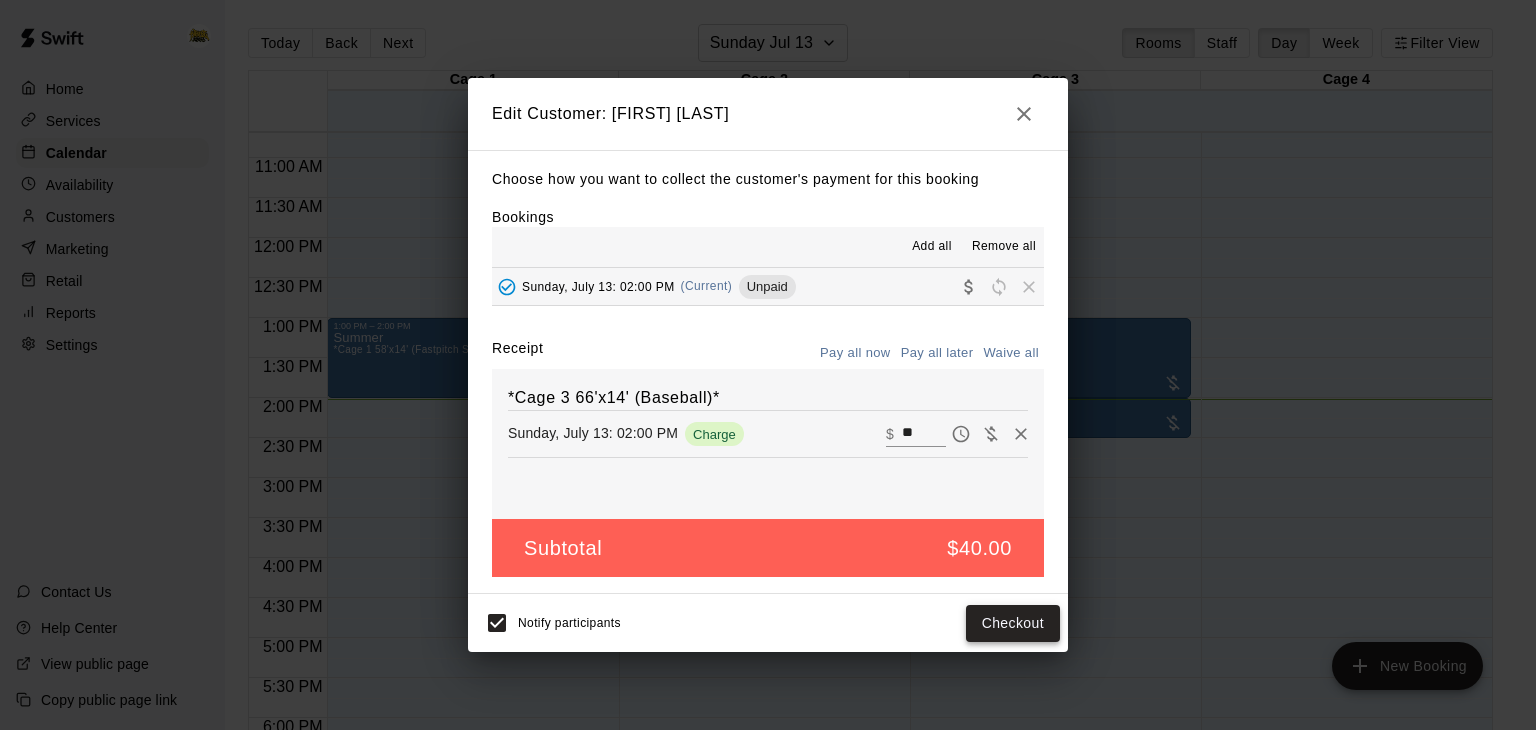 click on "Checkout" at bounding box center (1013, 623) 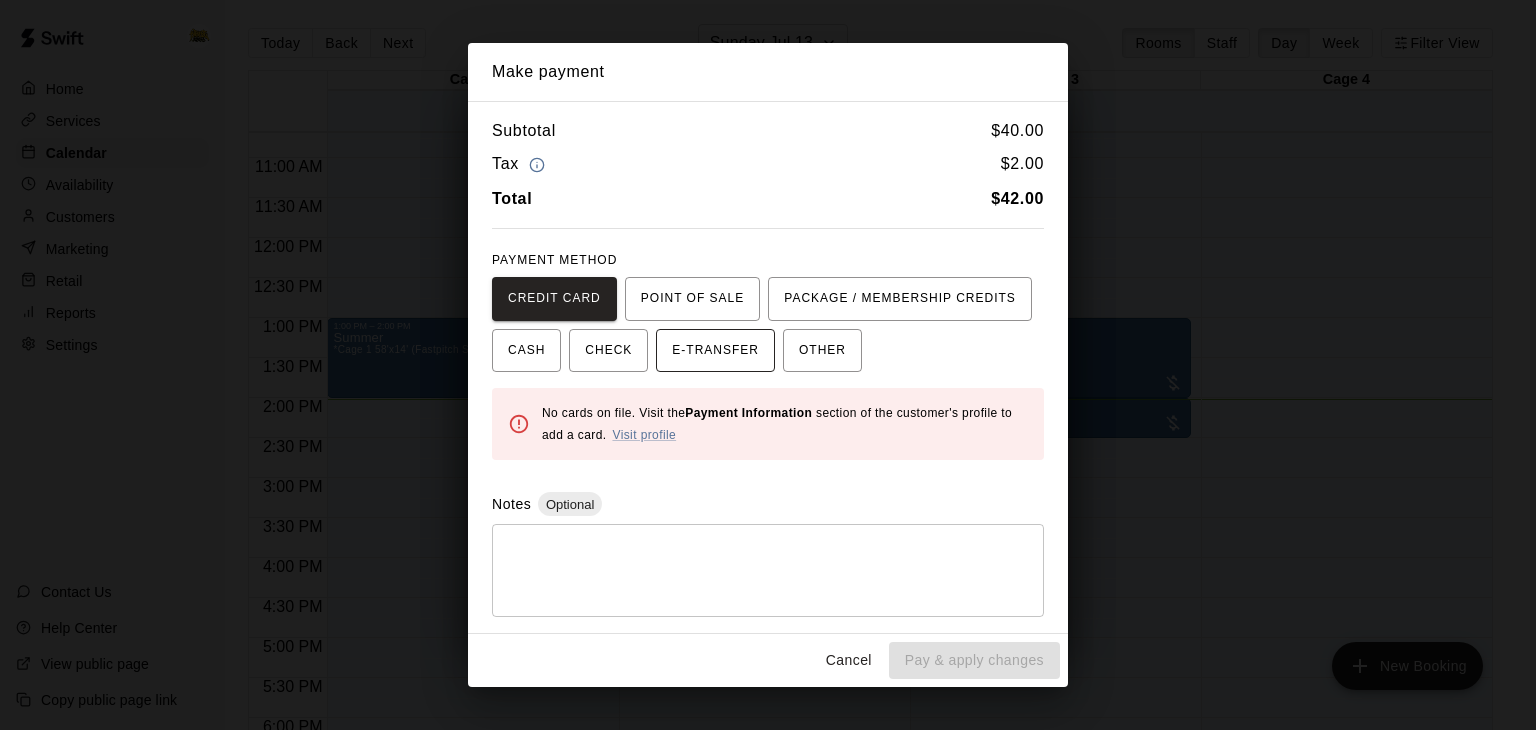 click on "E-TRANSFER" at bounding box center [715, 351] 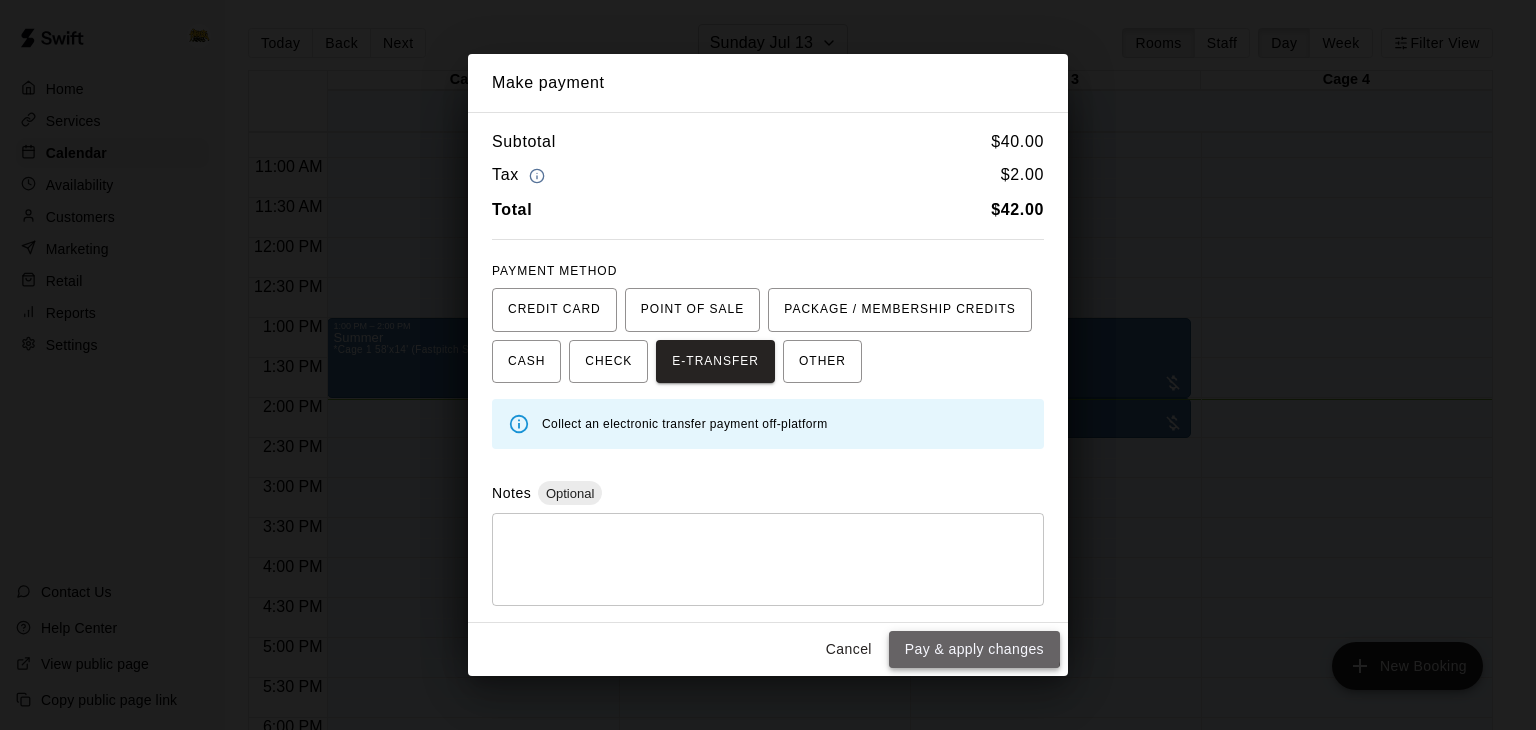 click on "Pay & apply changes" at bounding box center [974, 649] 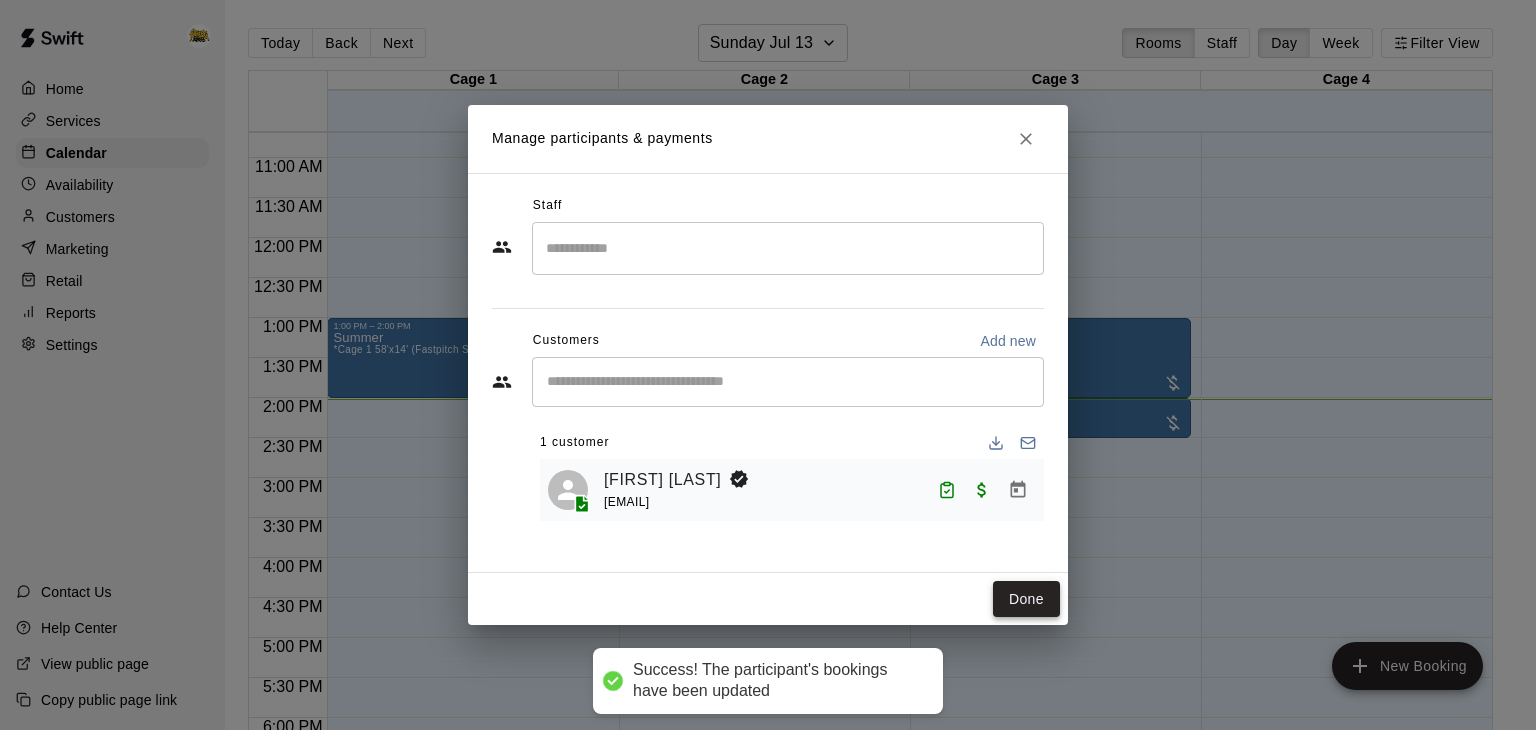 click on "Done" at bounding box center (1026, 599) 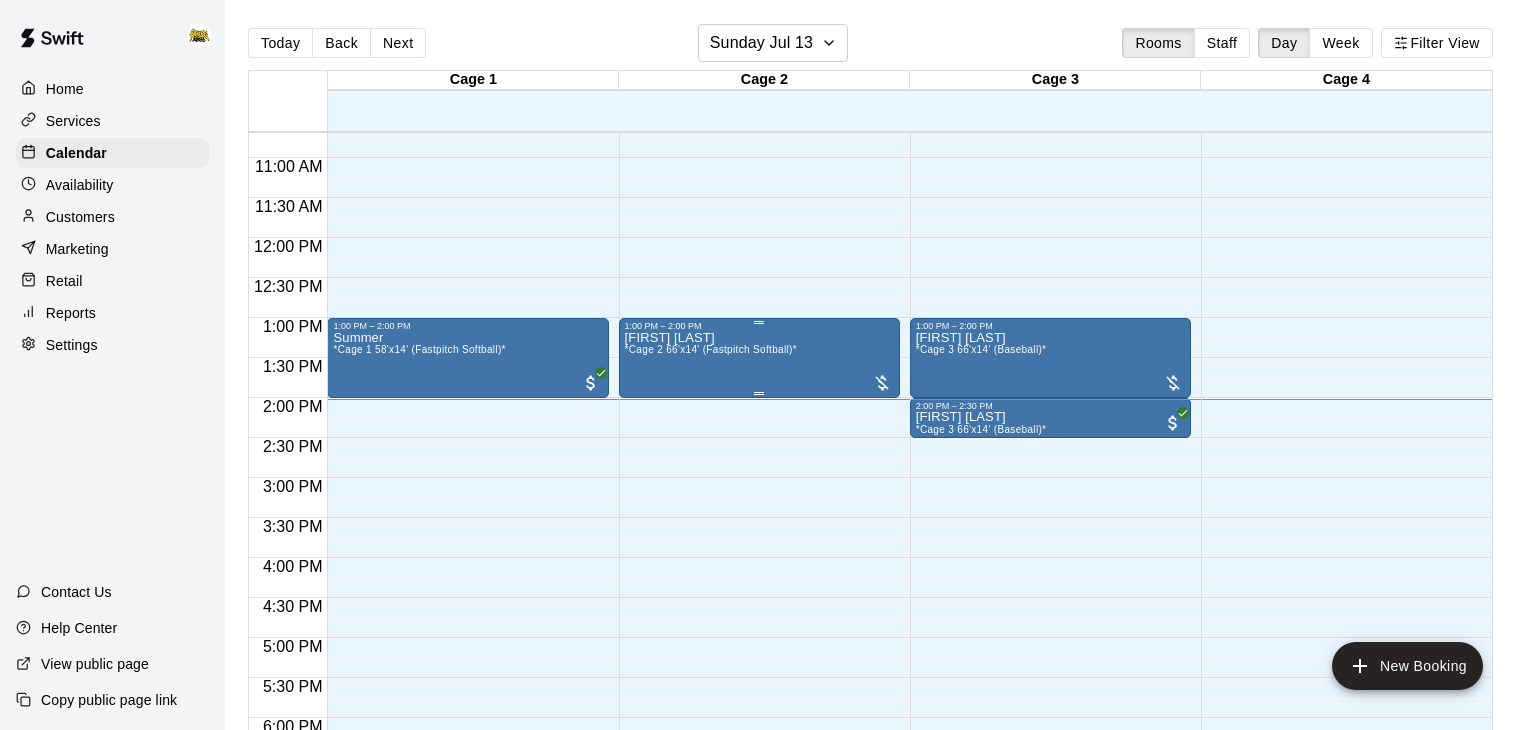 click on "[FIRST] [LAST]  *Cage 2 (Fastpitch Softball)*" at bounding box center (759, 696) 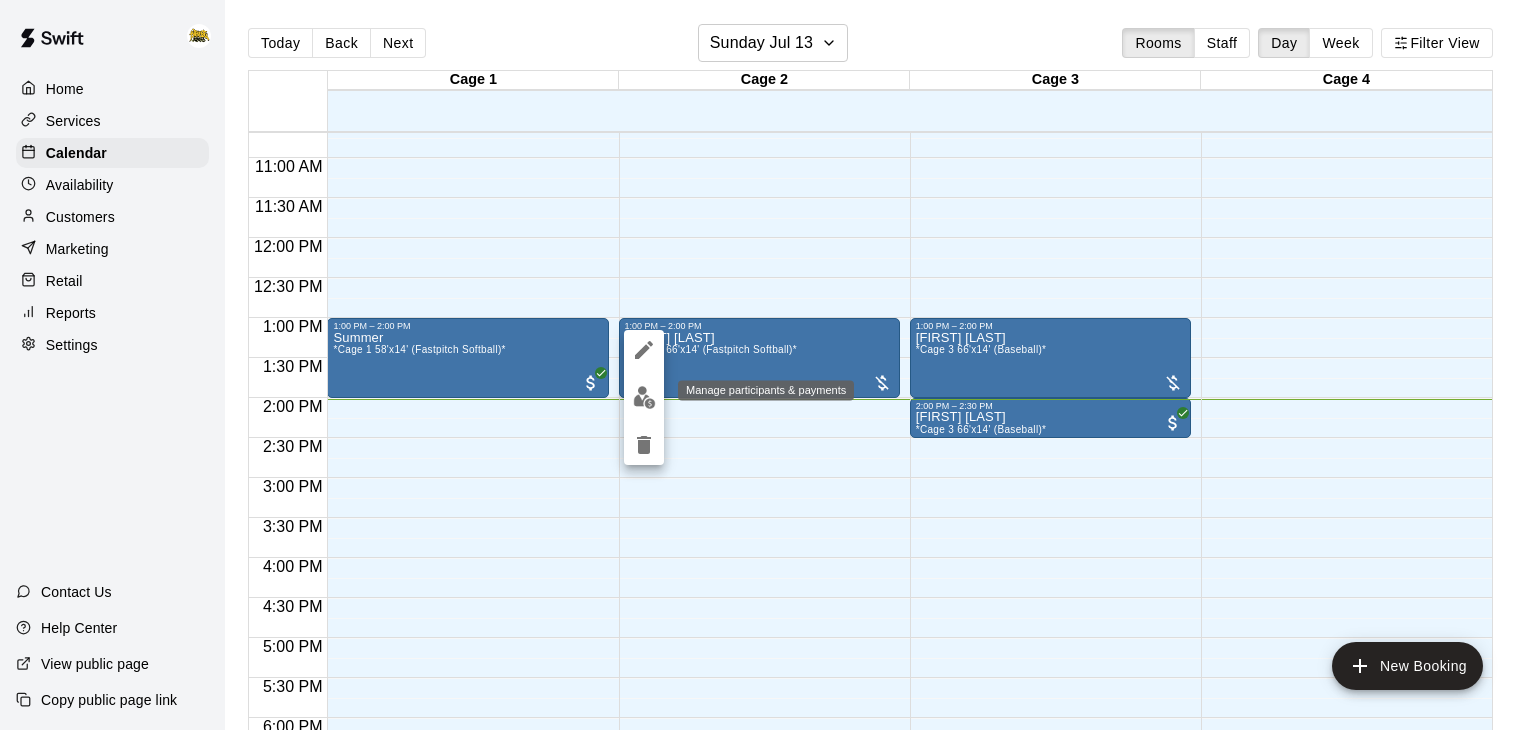 click at bounding box center [644, 397] 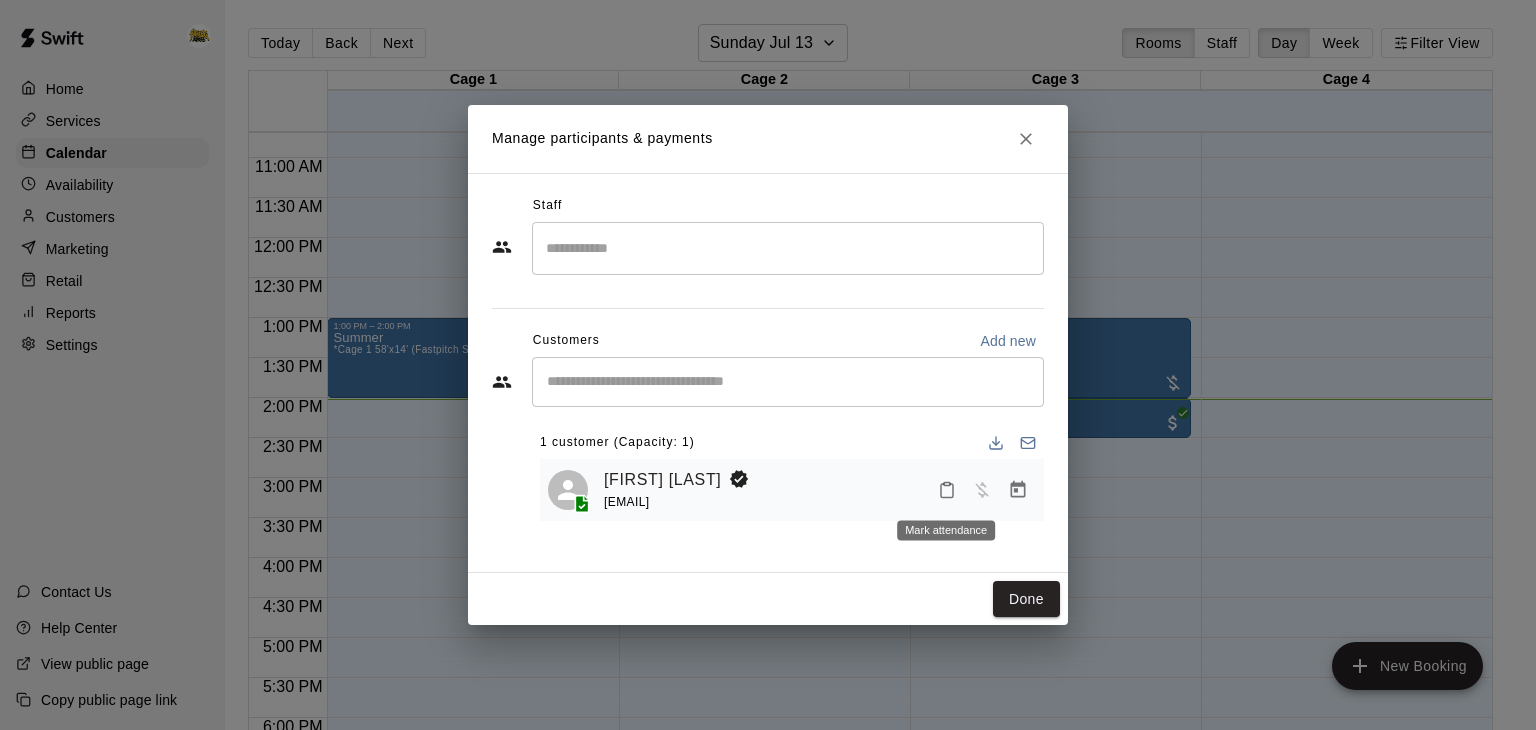 click 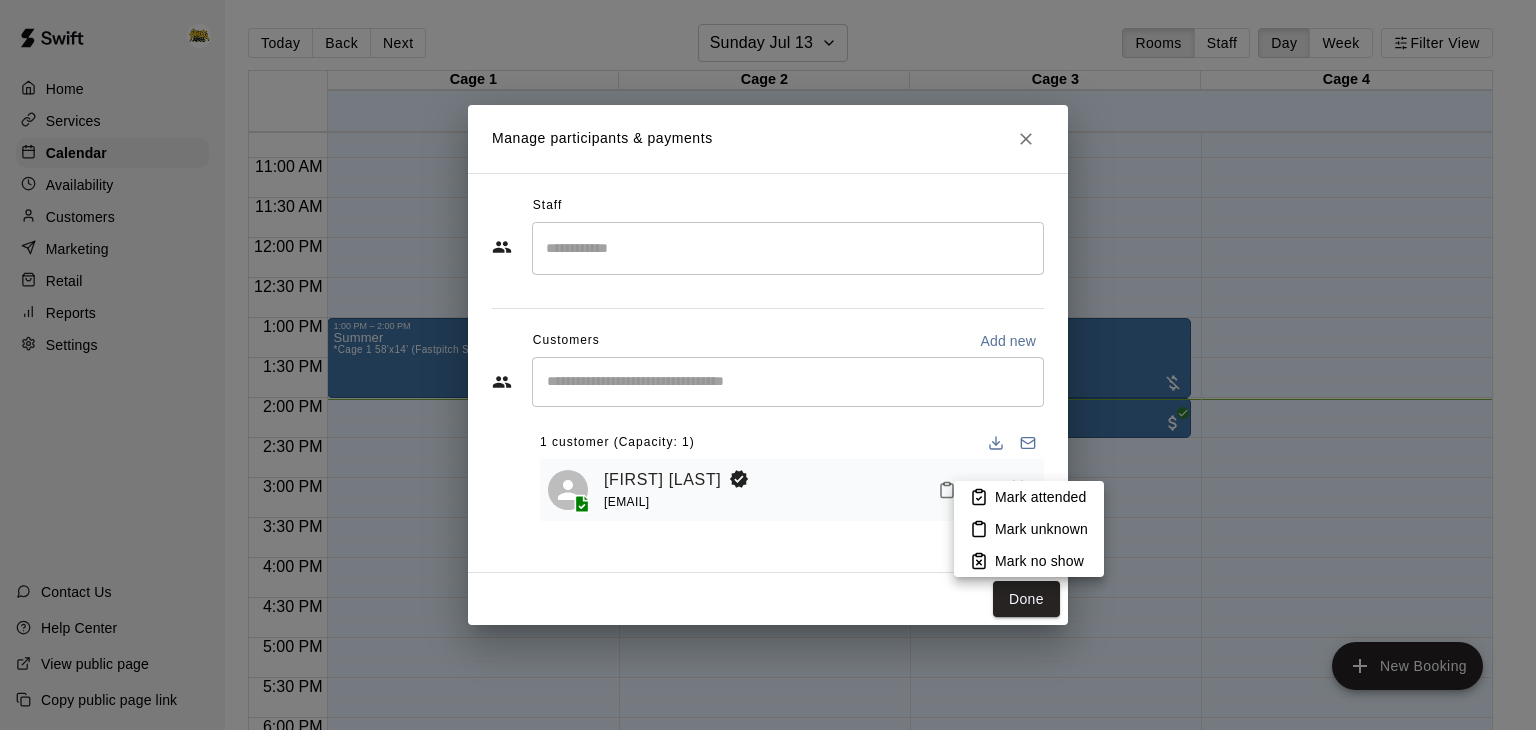 click 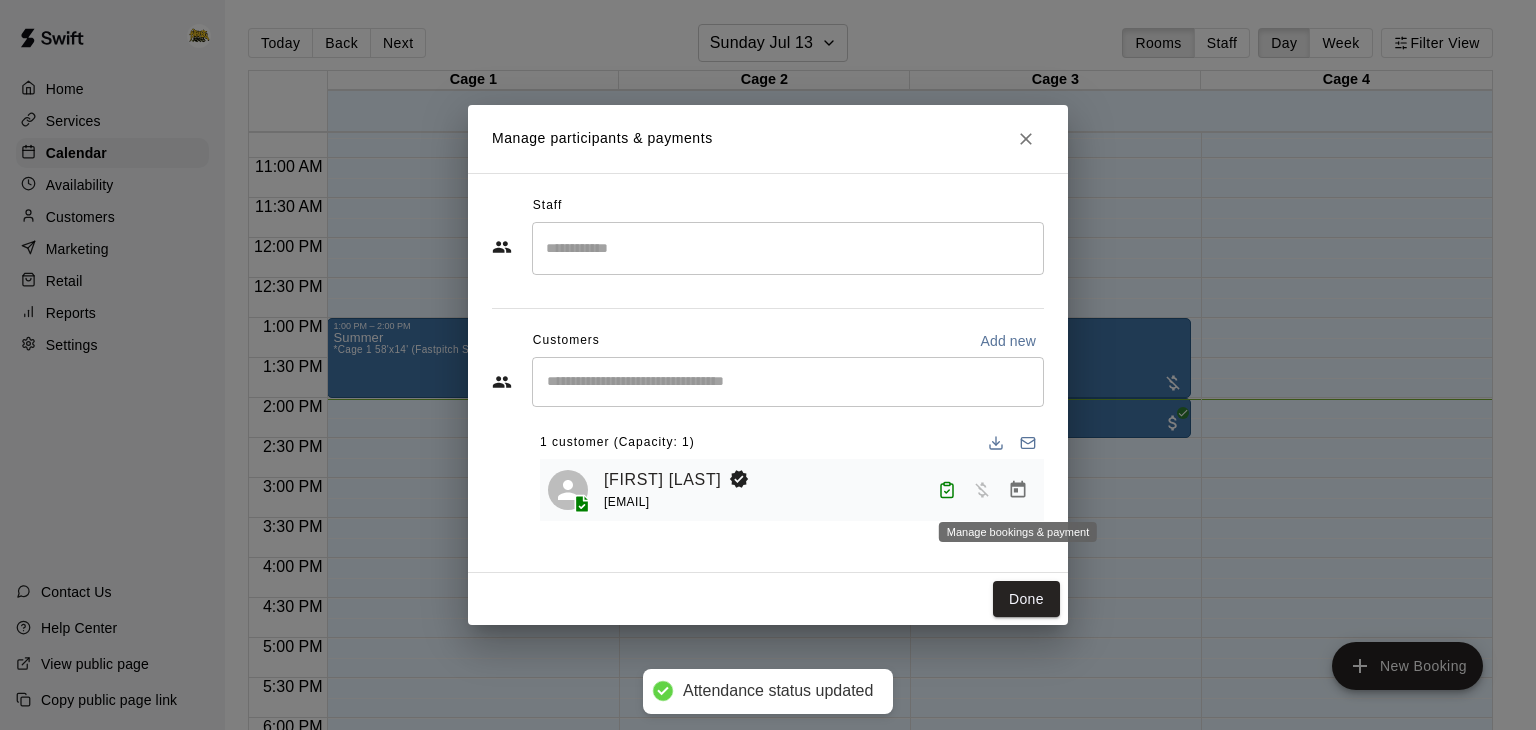 click 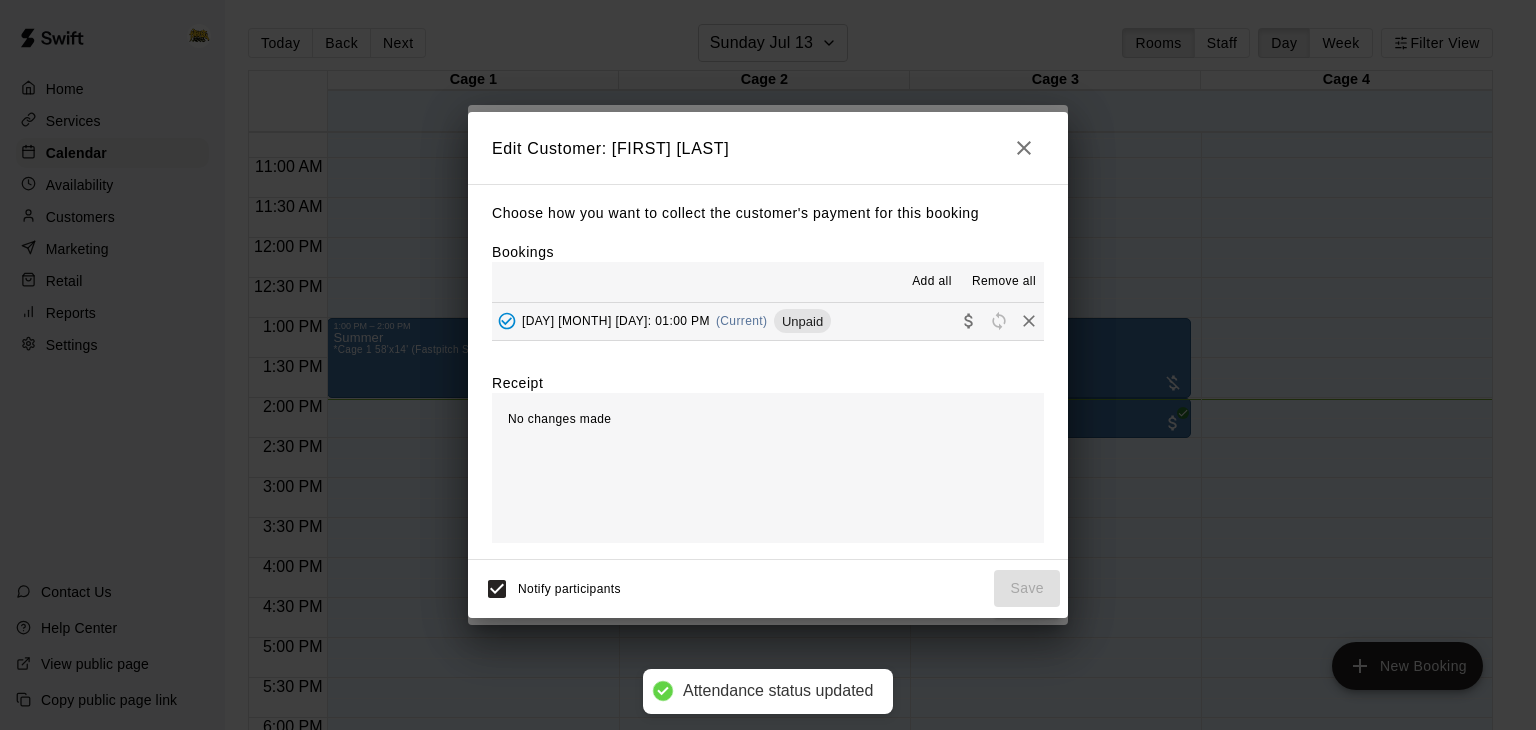 click on "[DAY], [MONTH] [NUMBER]:[NUMBER] [AM/PM] (Current) Unpaid" at bounding box center [768, 321] 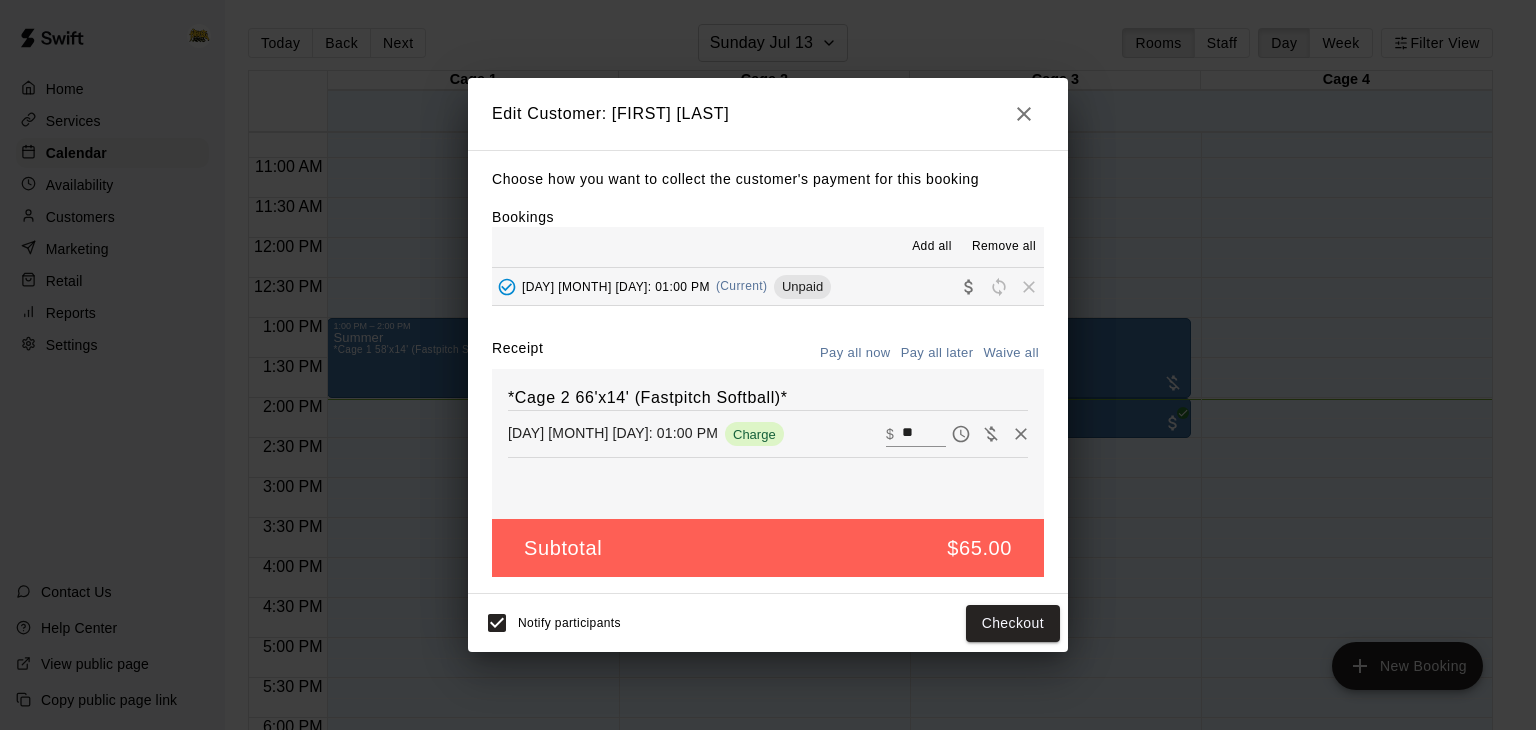 click on "**" at bounding box center (924, 434) 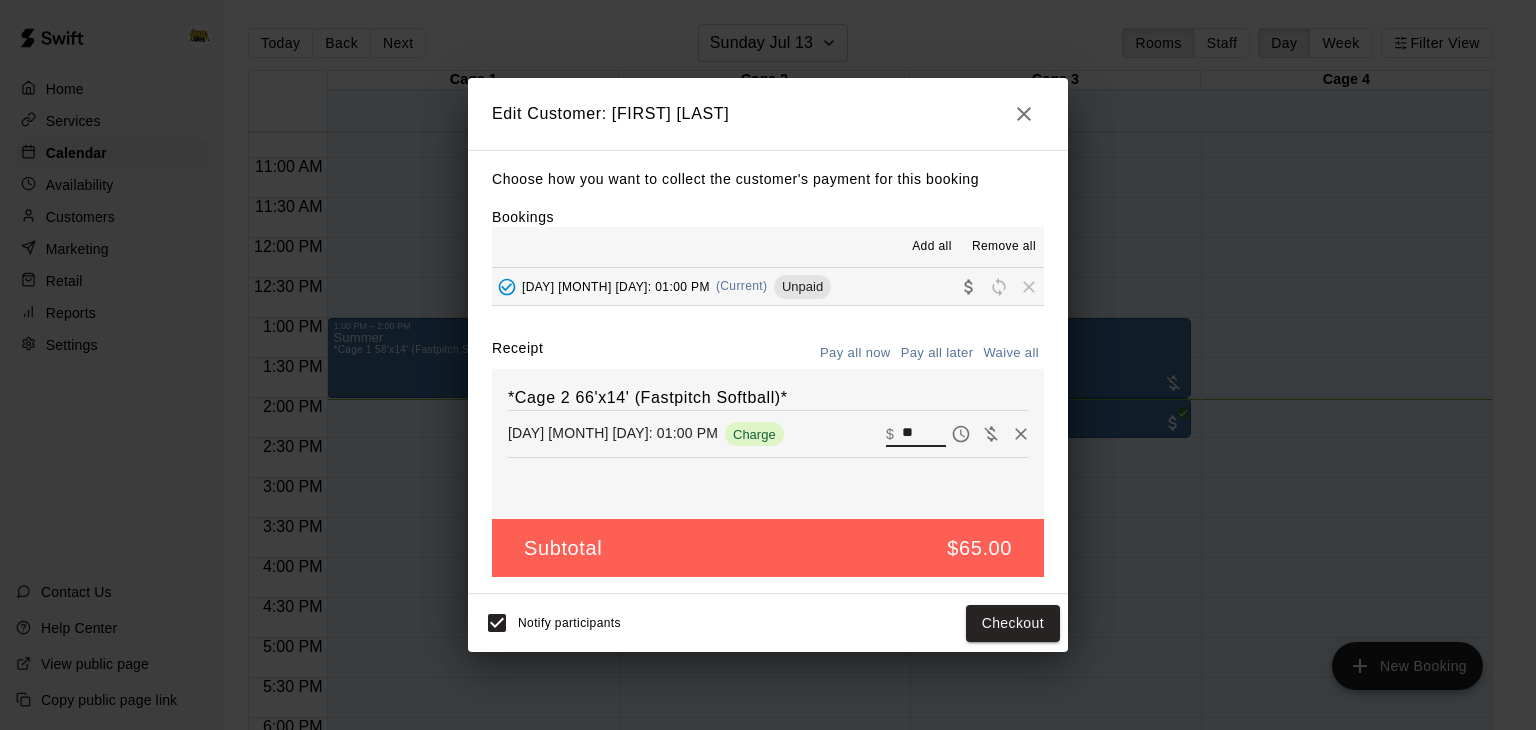 type on "*" 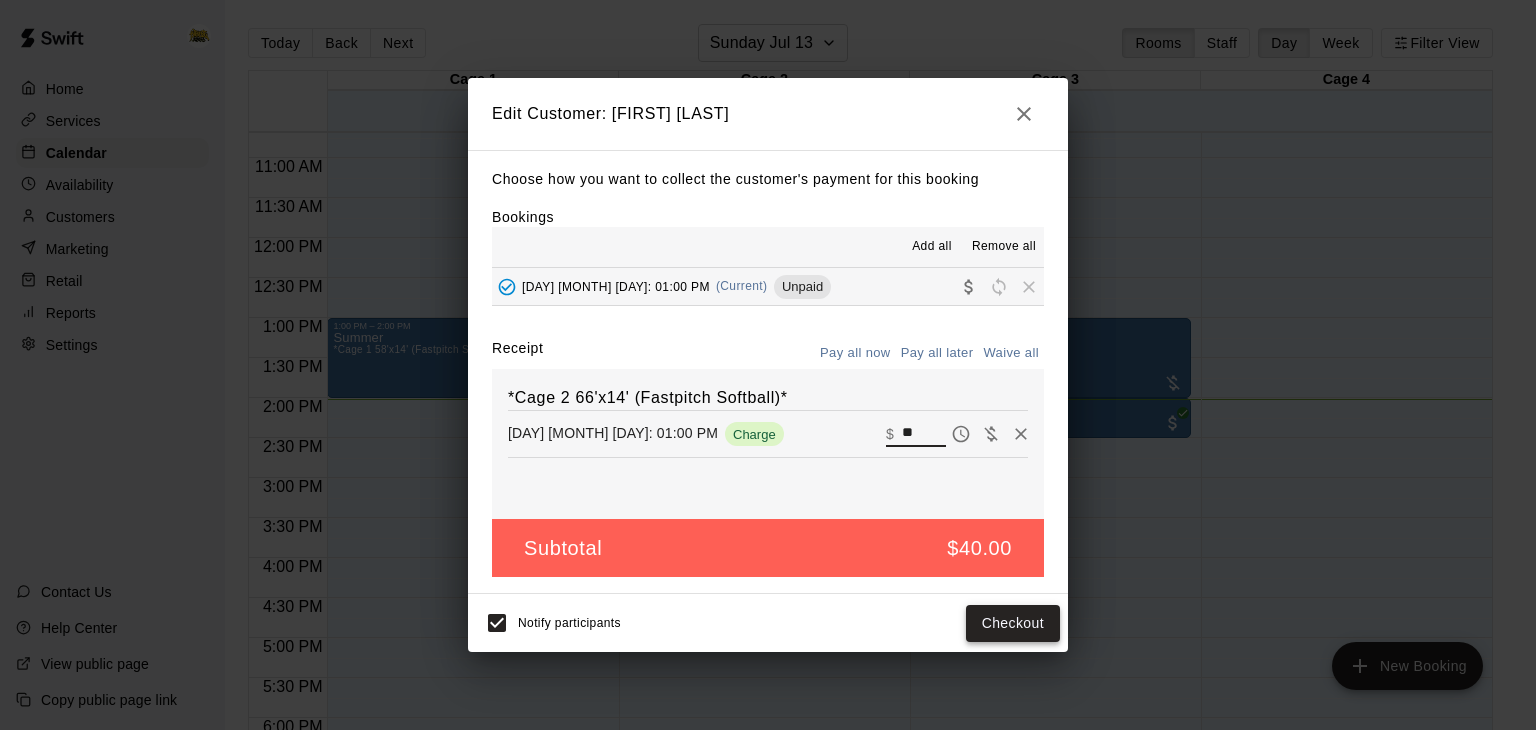 type on "**" 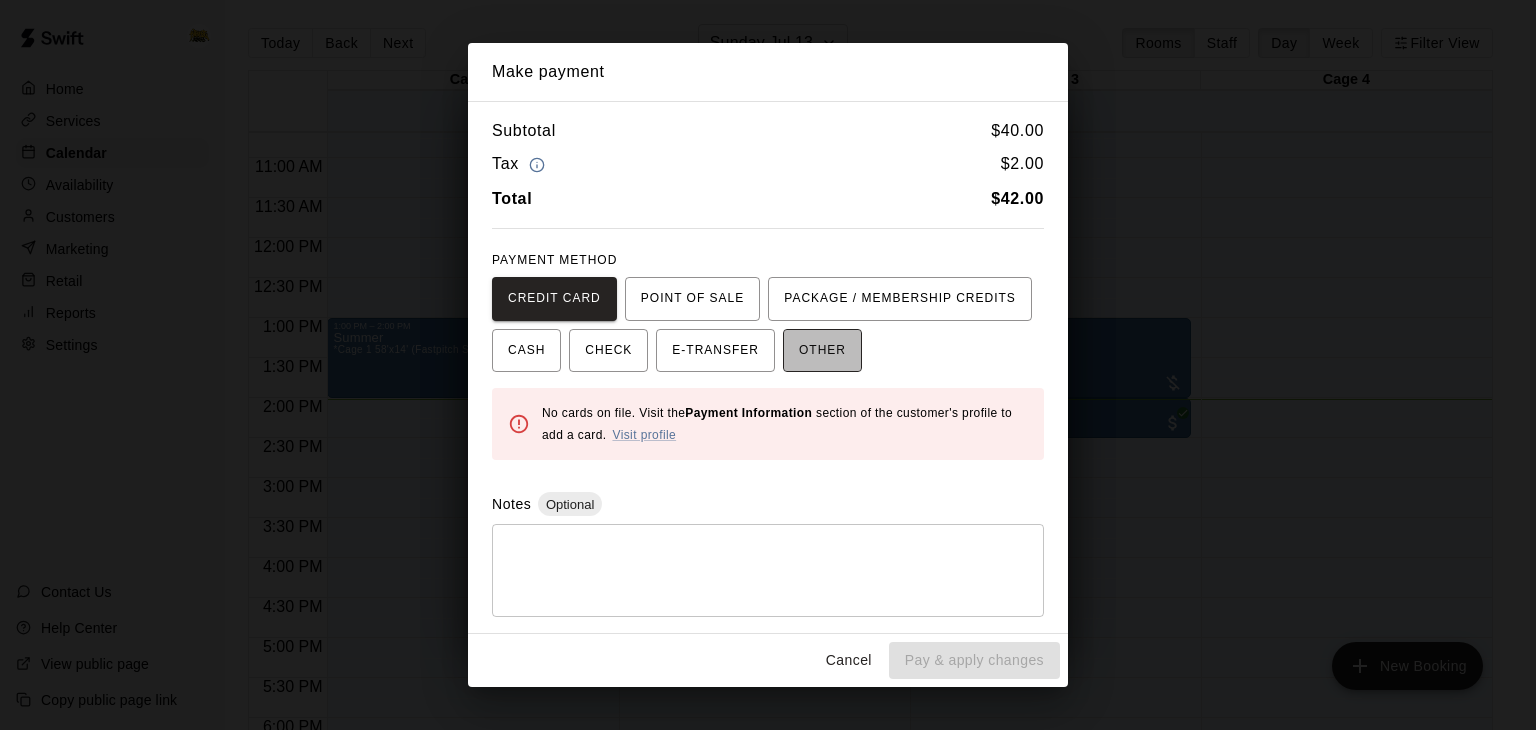click on "OTHER" at bounding box center (822, 351) 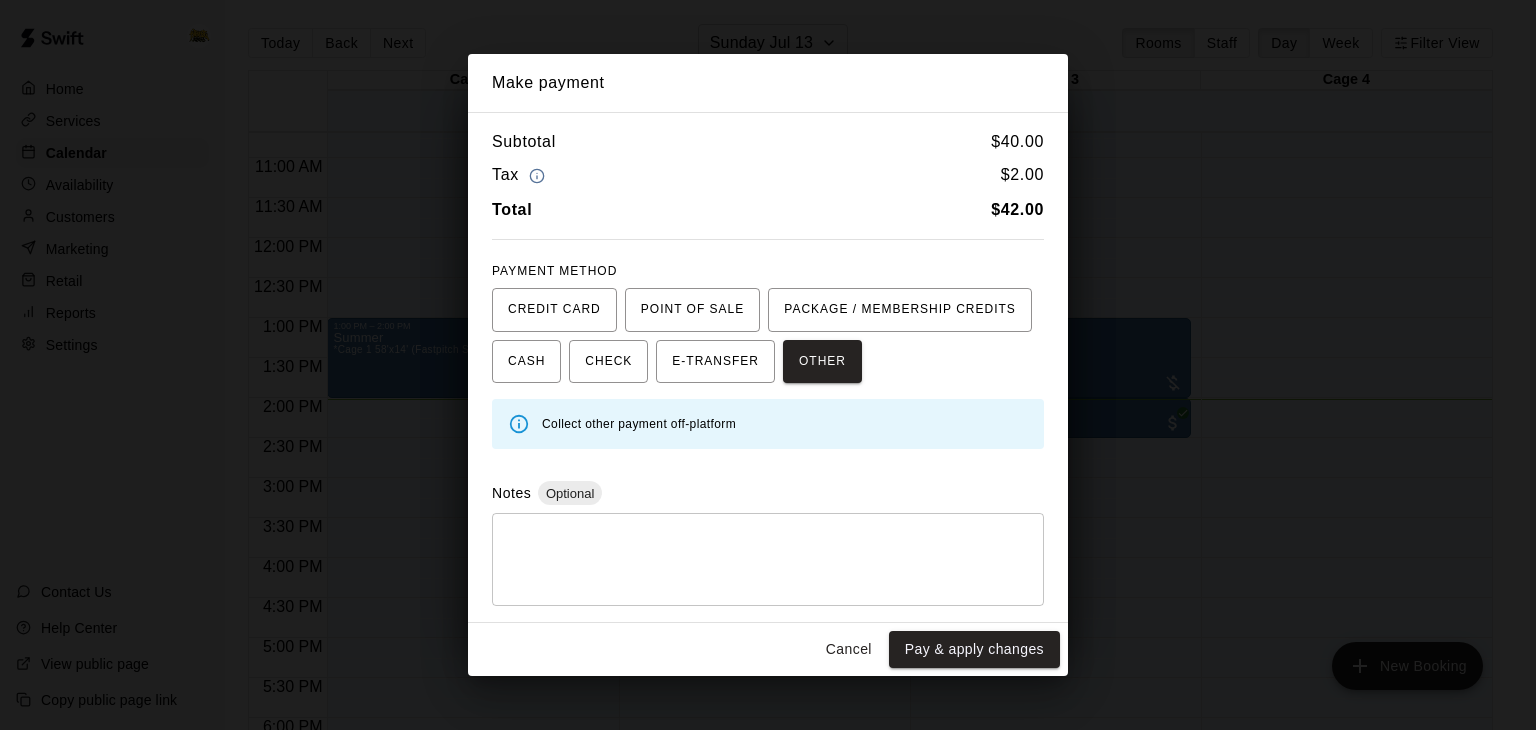 click on "Cancel" at bounding box center (849, 649) 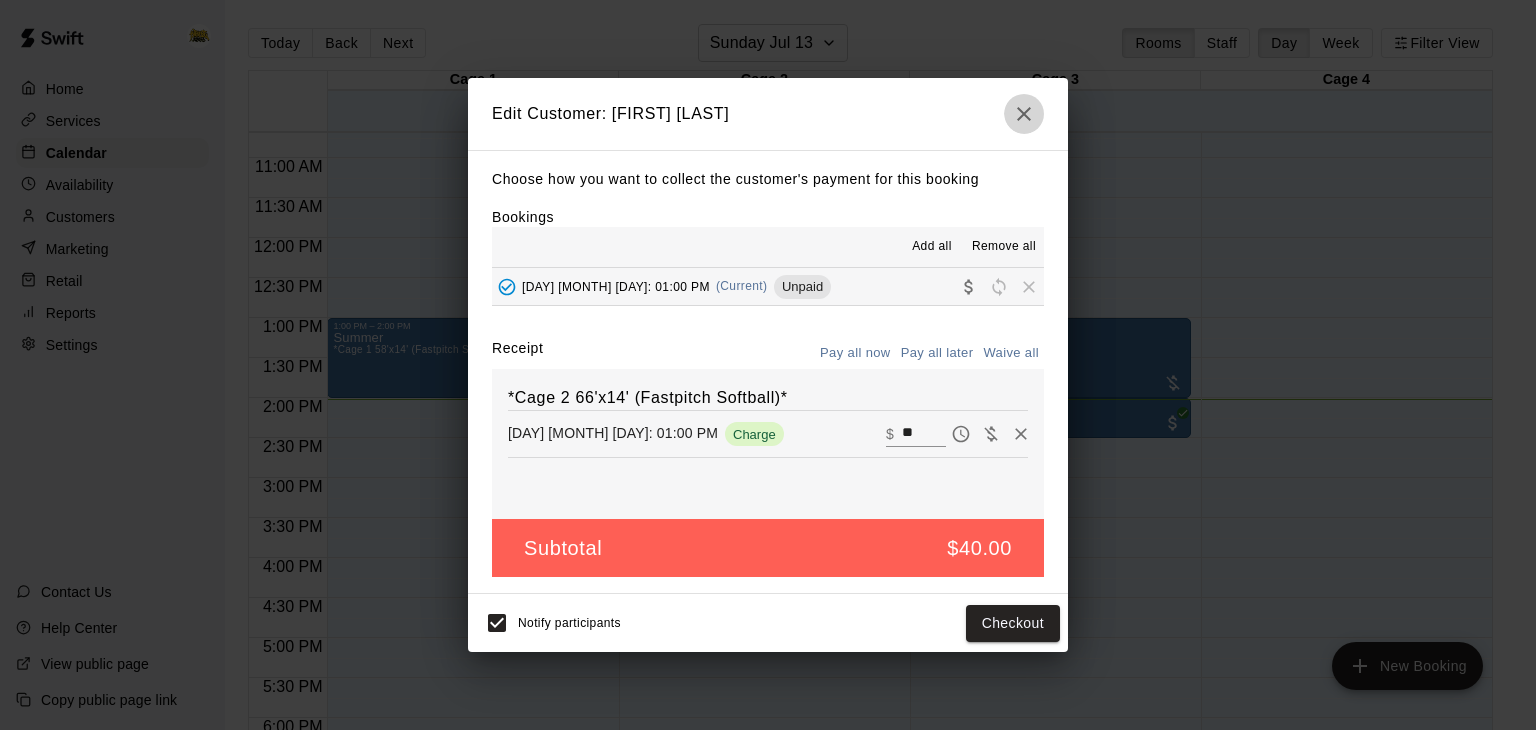 click 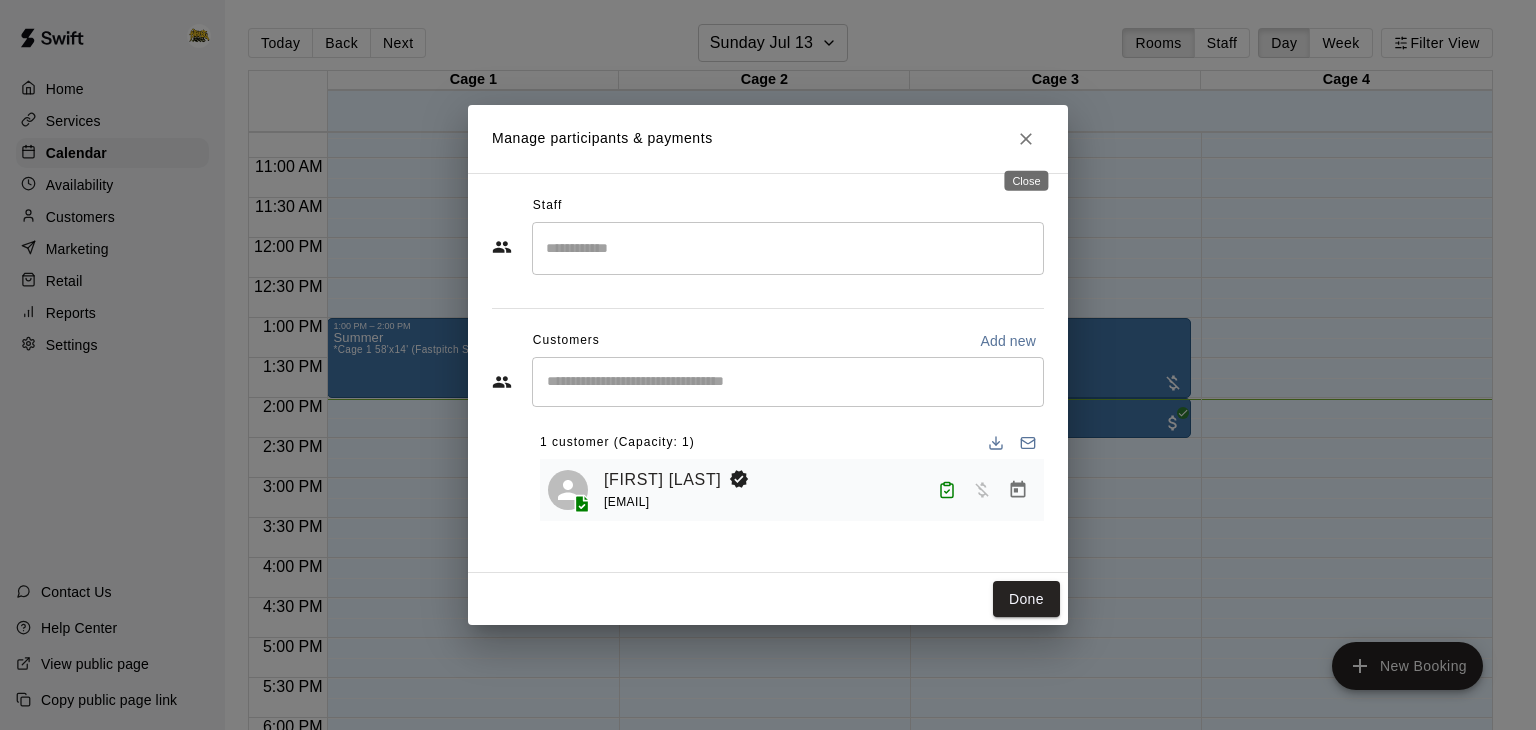 click 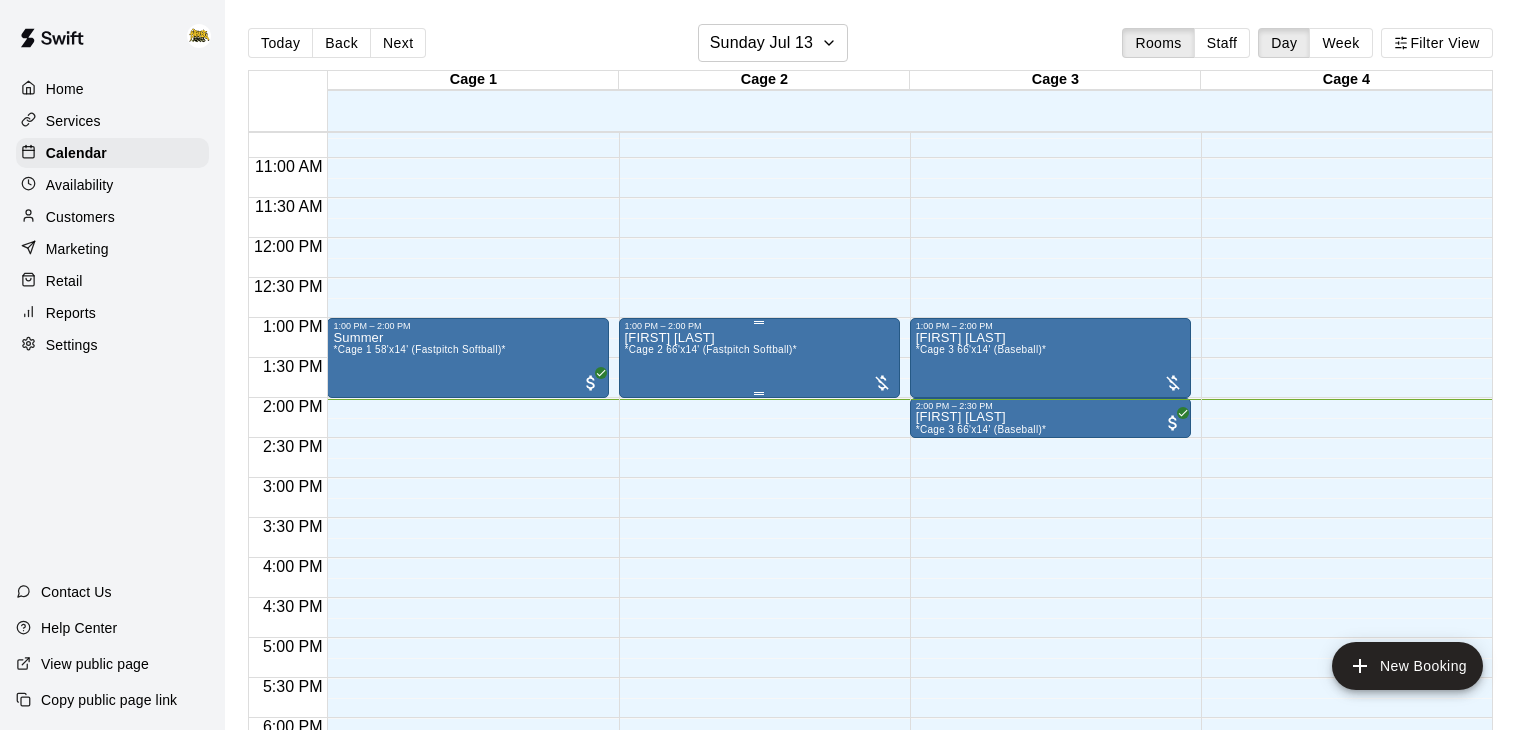 click on "[FIRST] [LAST]  *Cage 2 (Fastpitch Softball)*" at bounding box center (711, 696) 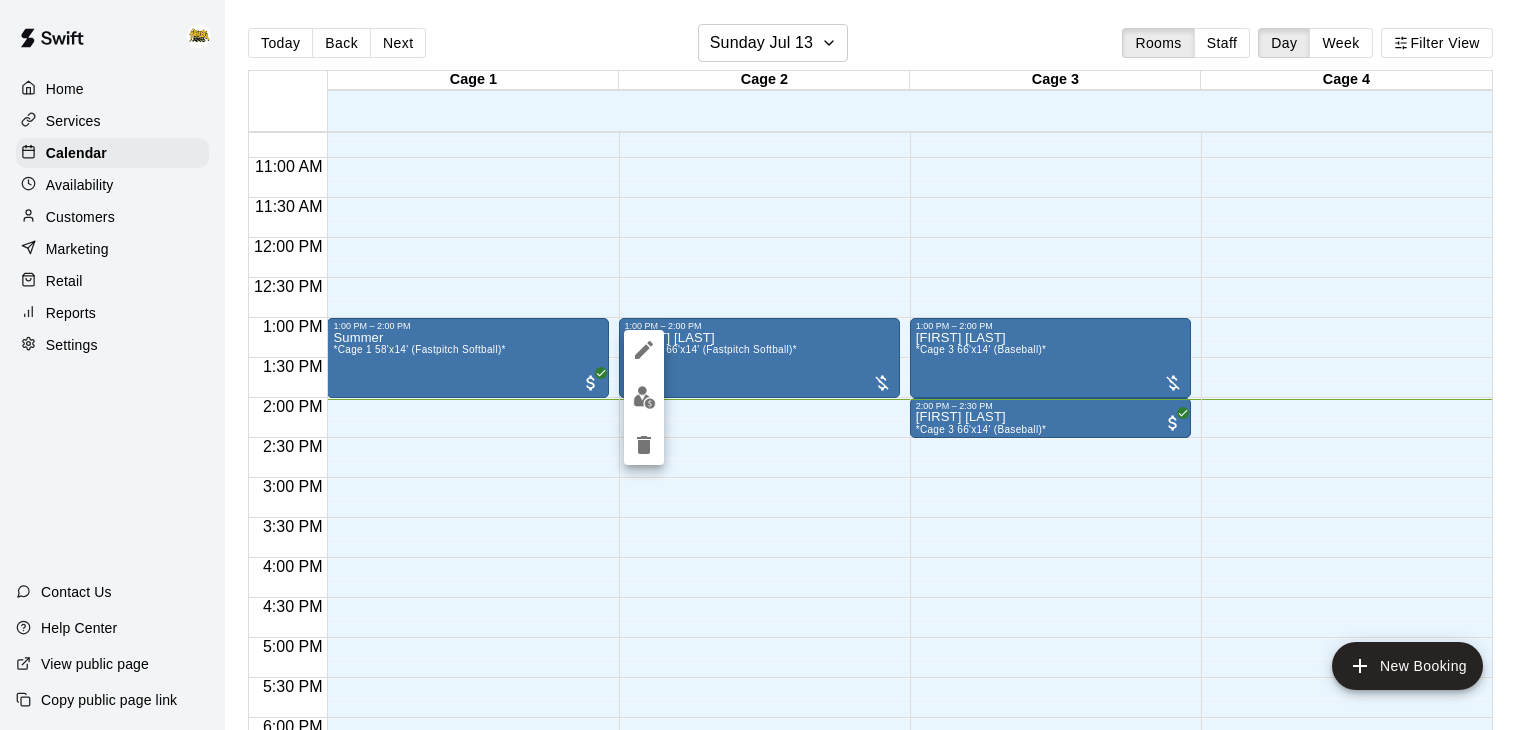 click at bounding box center (644, 397) 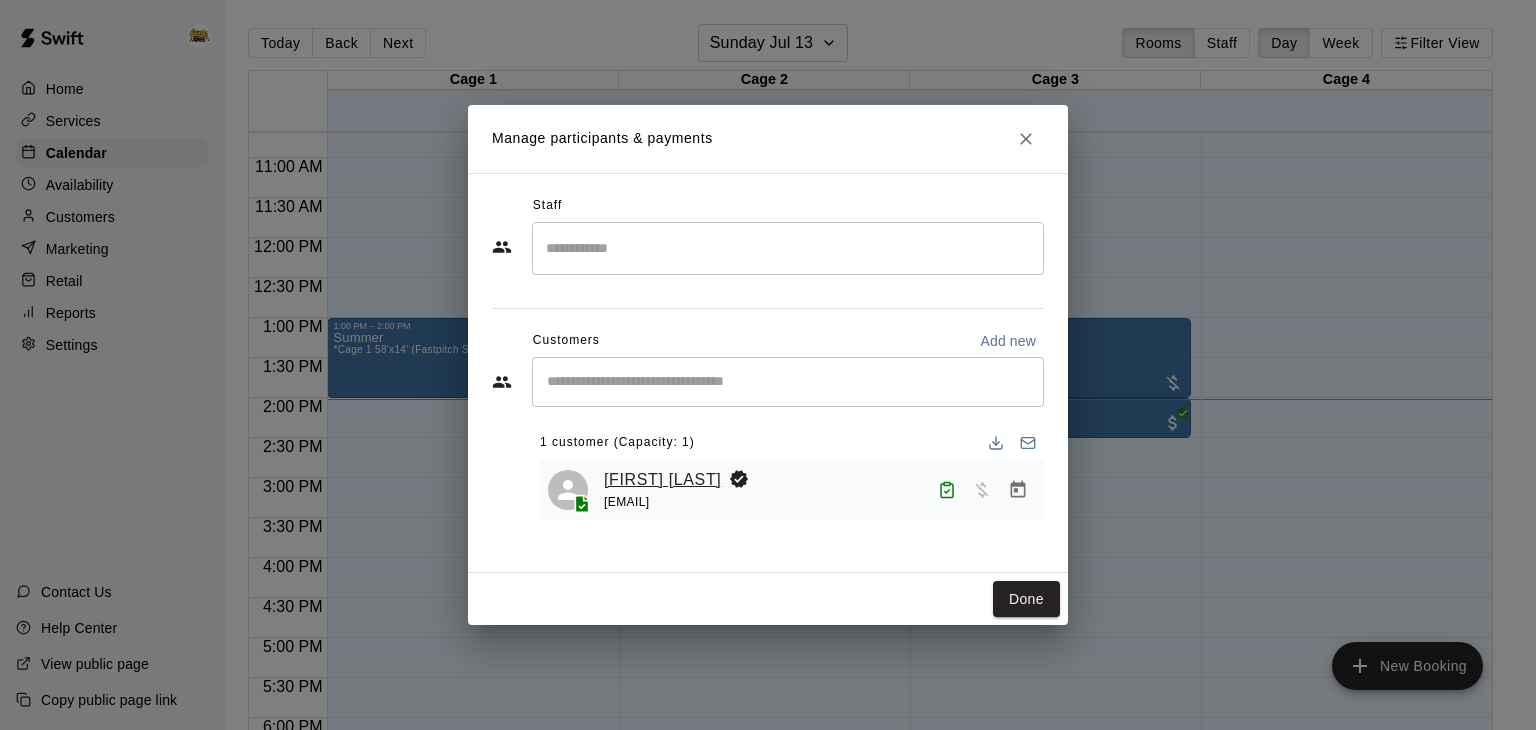 click on "[FIRST] [LAST]" at bounding box center [662, 480] 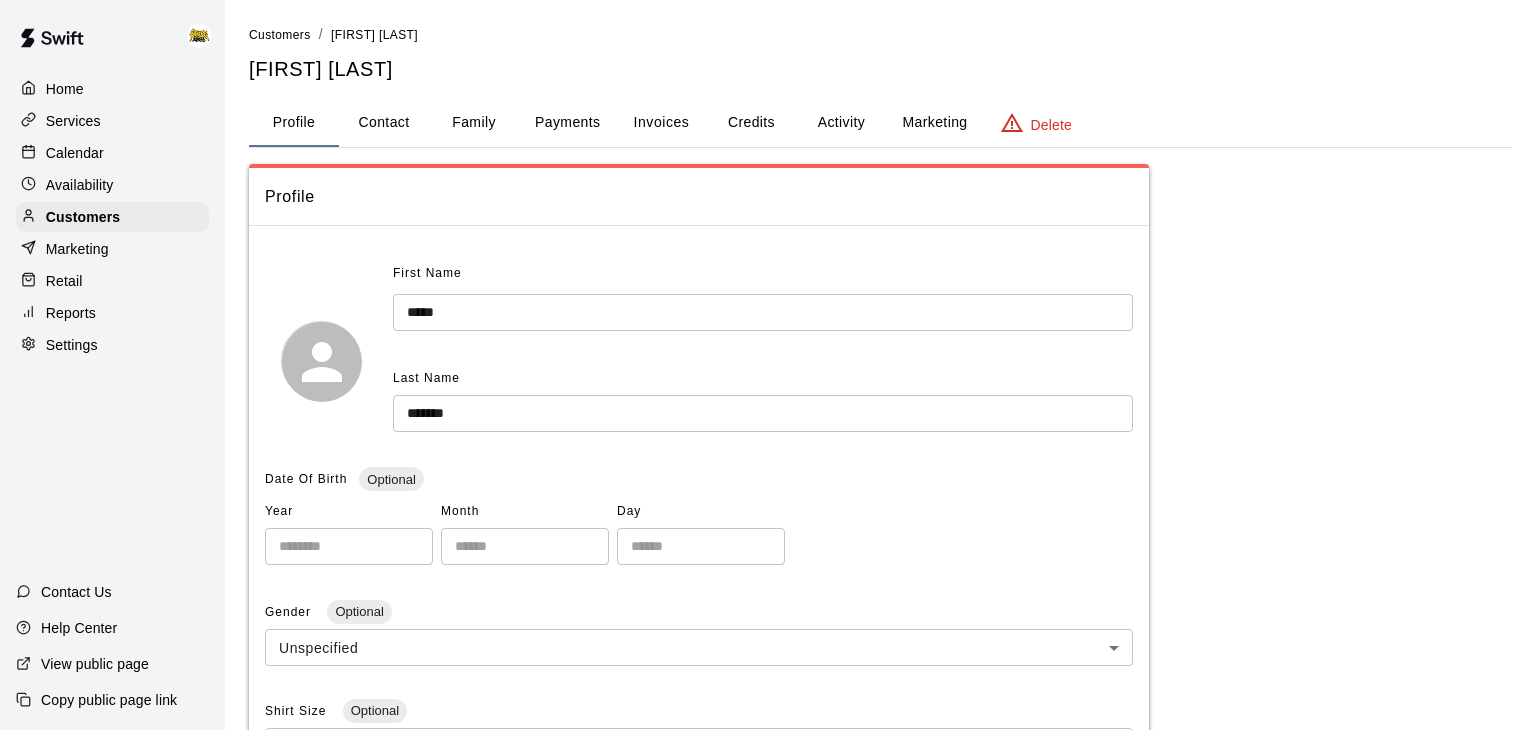 click on "Payments" at bounding box center [567, 123] 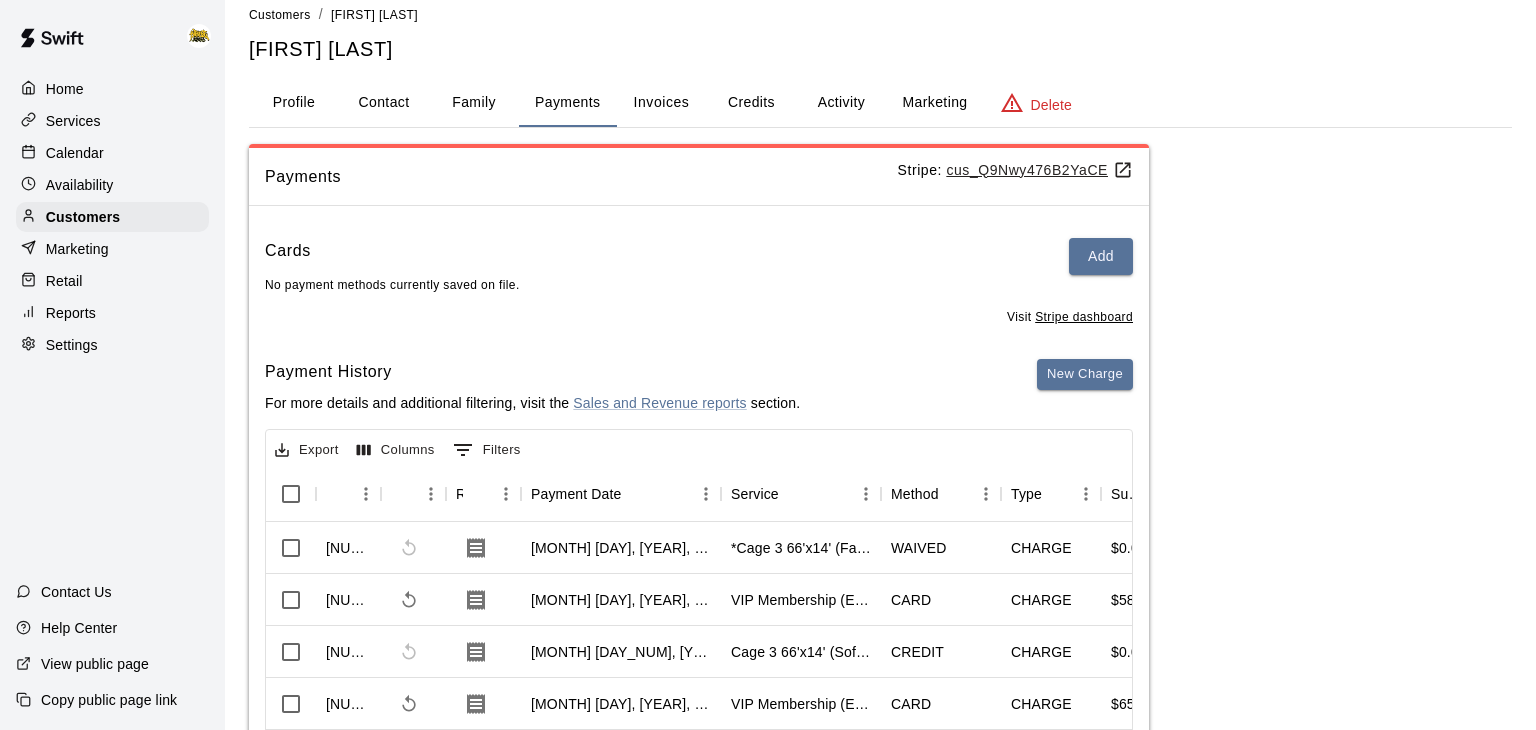 scroll, scrollTop: 0, scrollLeft: 0, axis: both 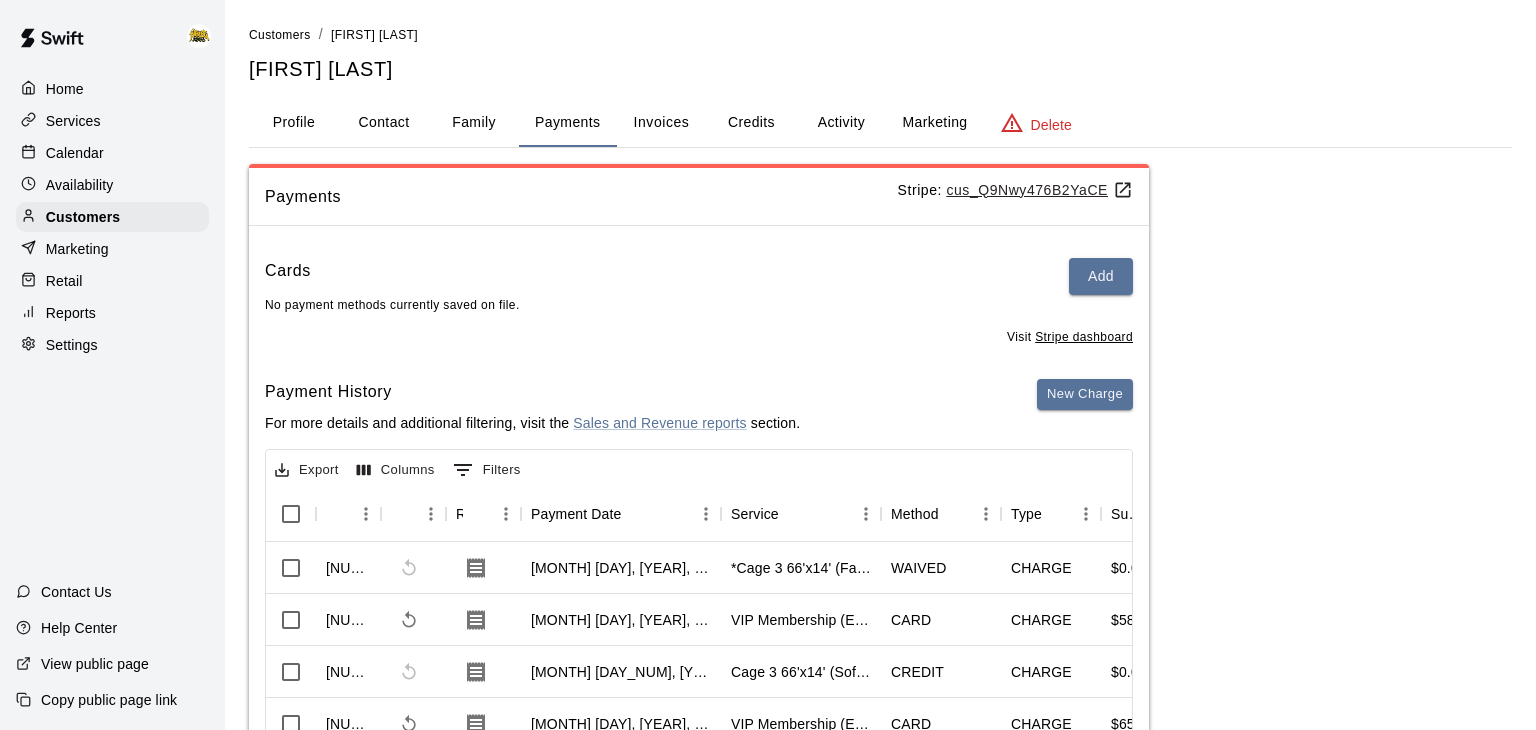 click on "Credits" at bounding box center [751, 123] 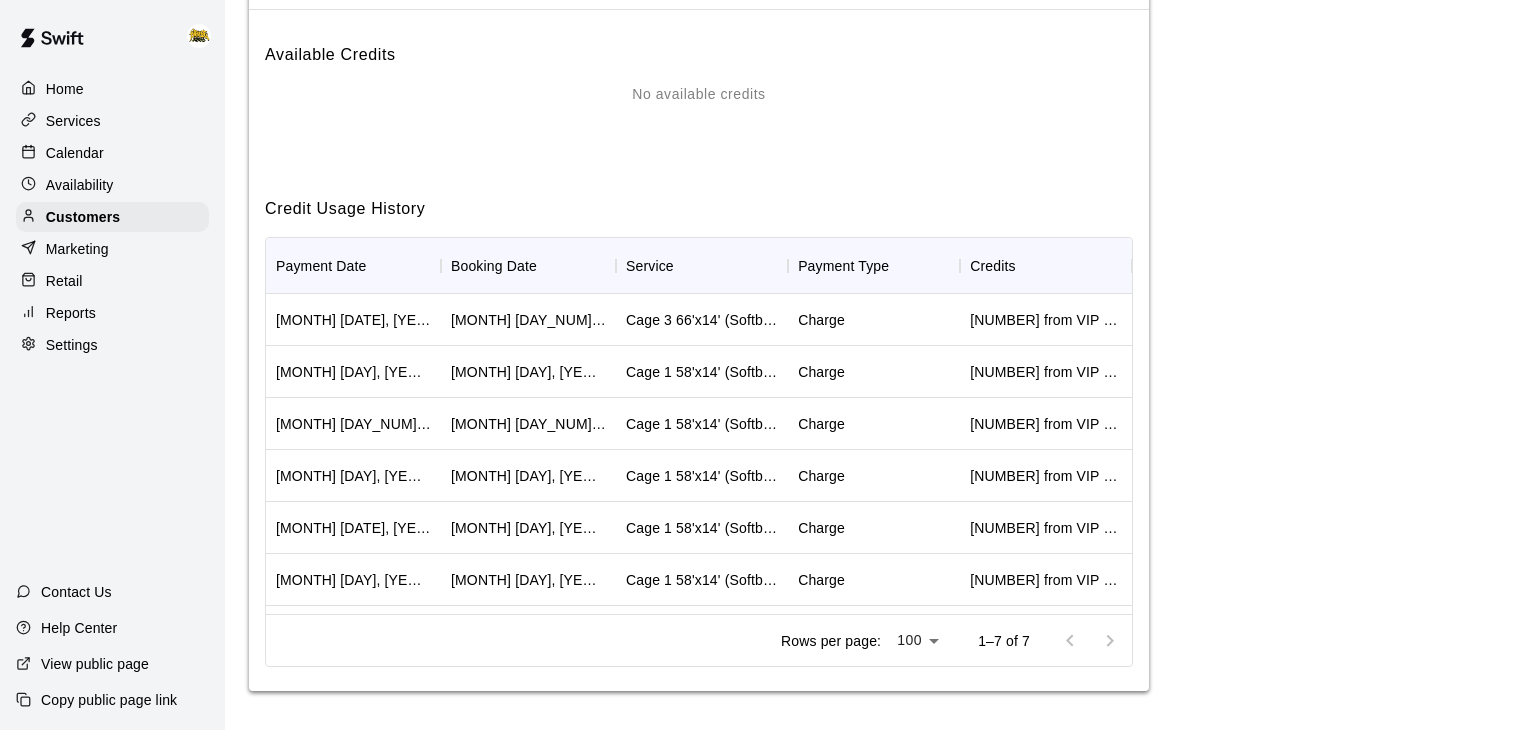 scroll, scrollTop: 0, scrollLeft: 0, axis: both 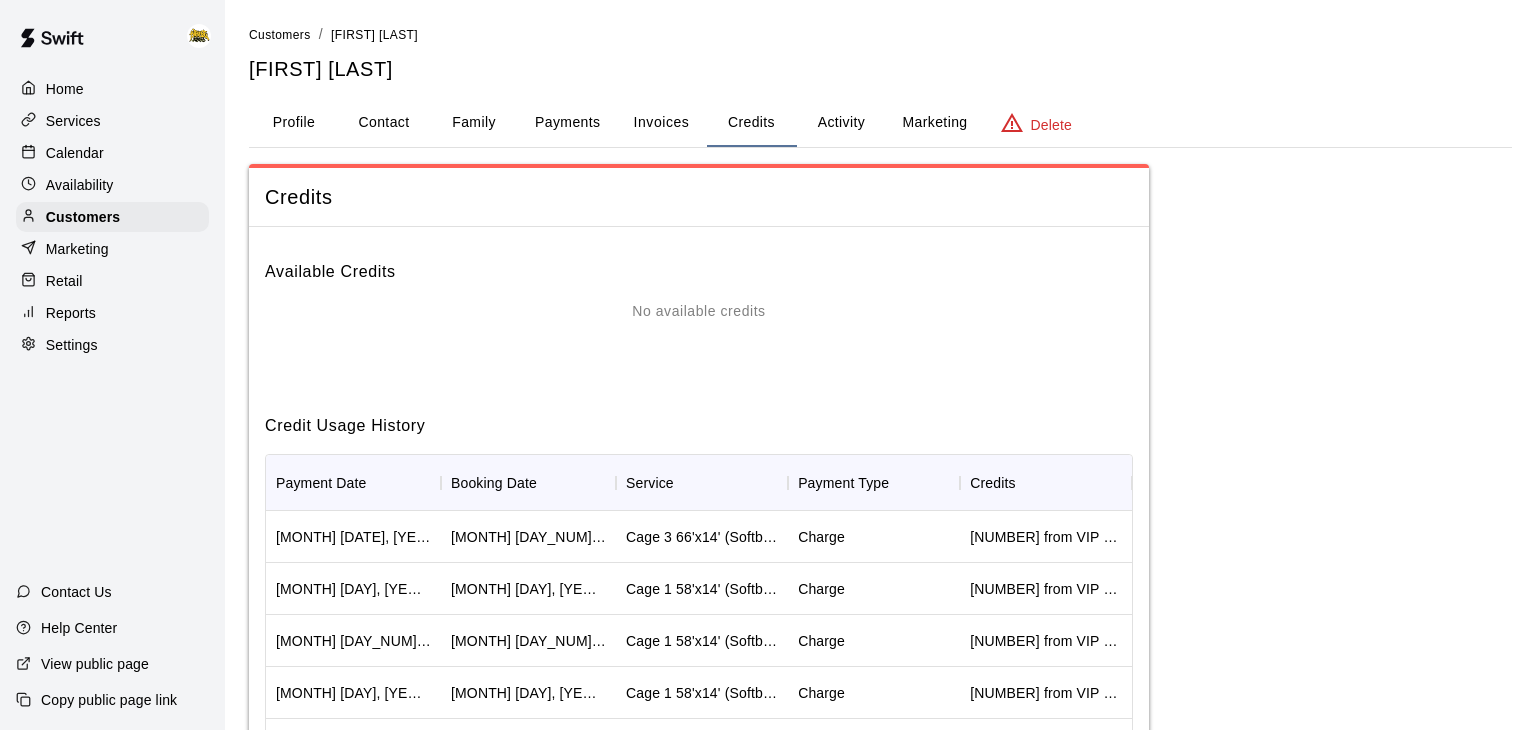 click on "Profile" at bounding box center (294, 123) 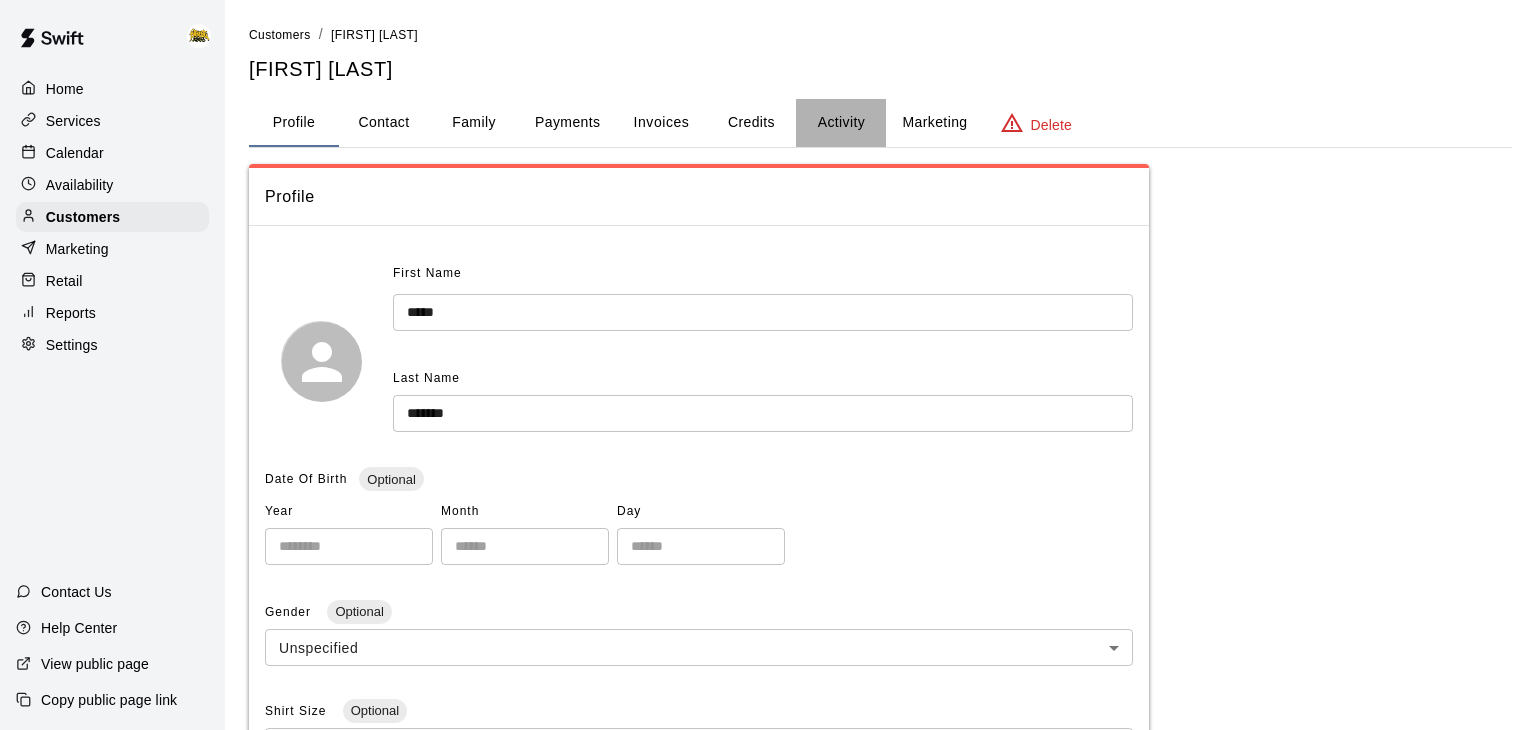 click on "Activity" at bounding box center (841, 123) 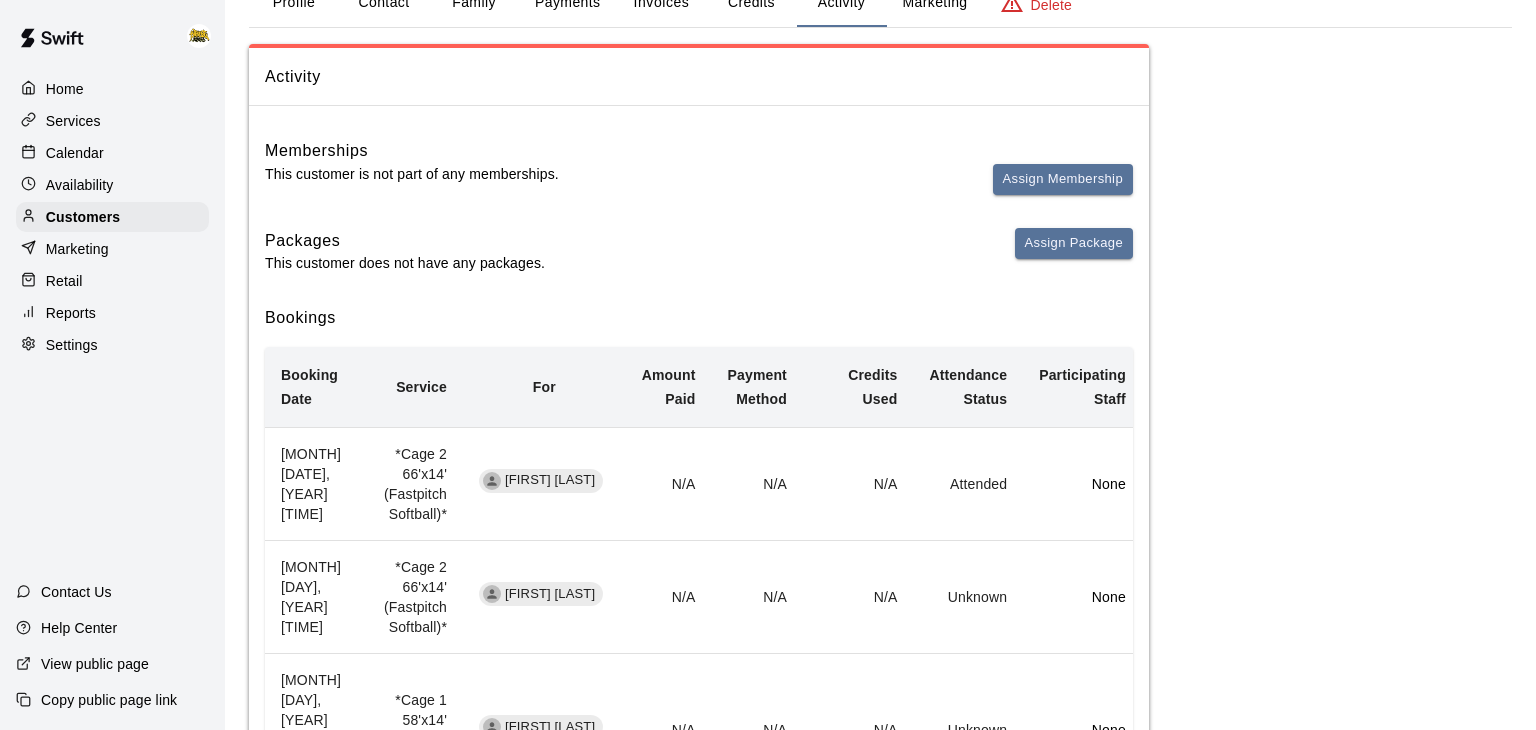 scroll, scrollTop: 0, scrollLeft: 0, axis: both 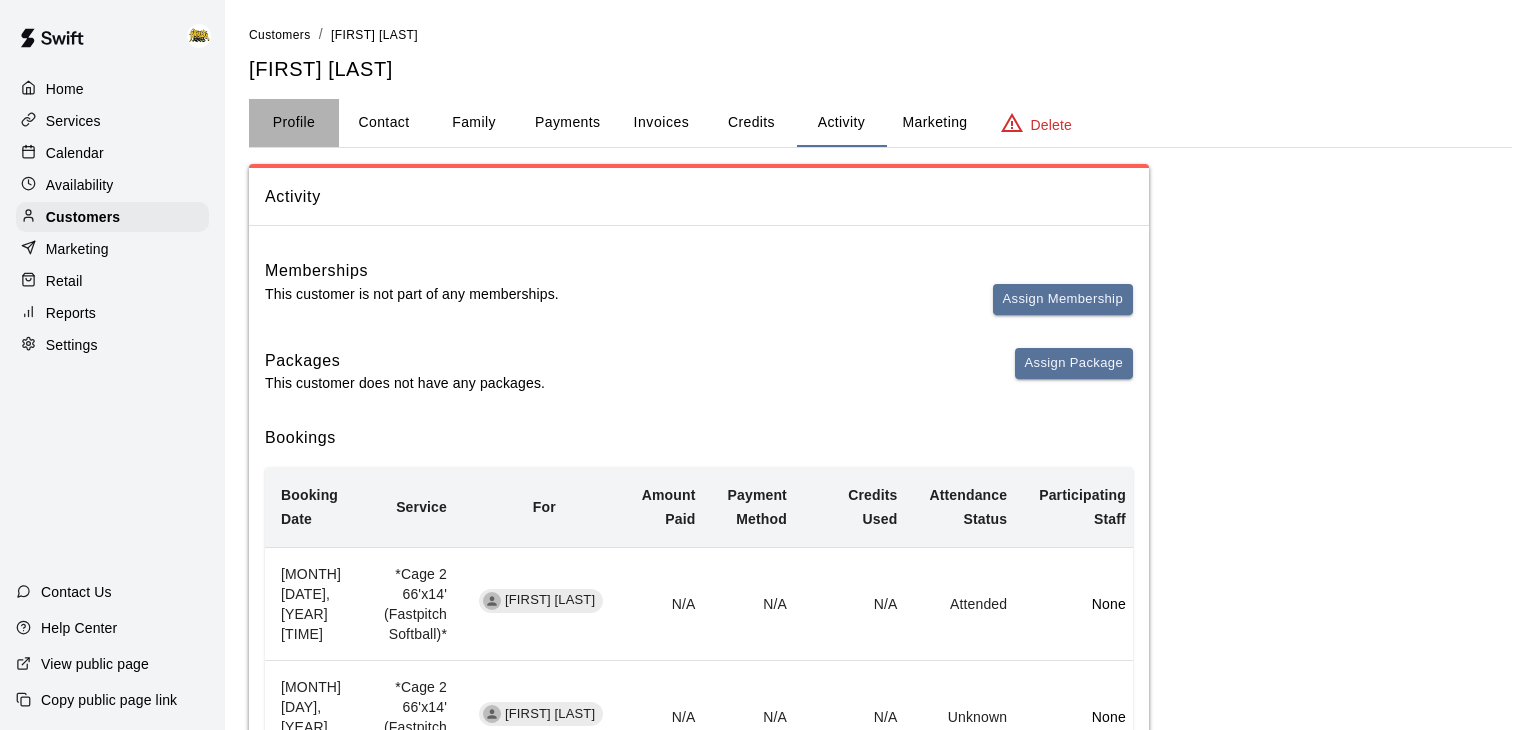 click on "Profile" at bounding box center (294, 123) 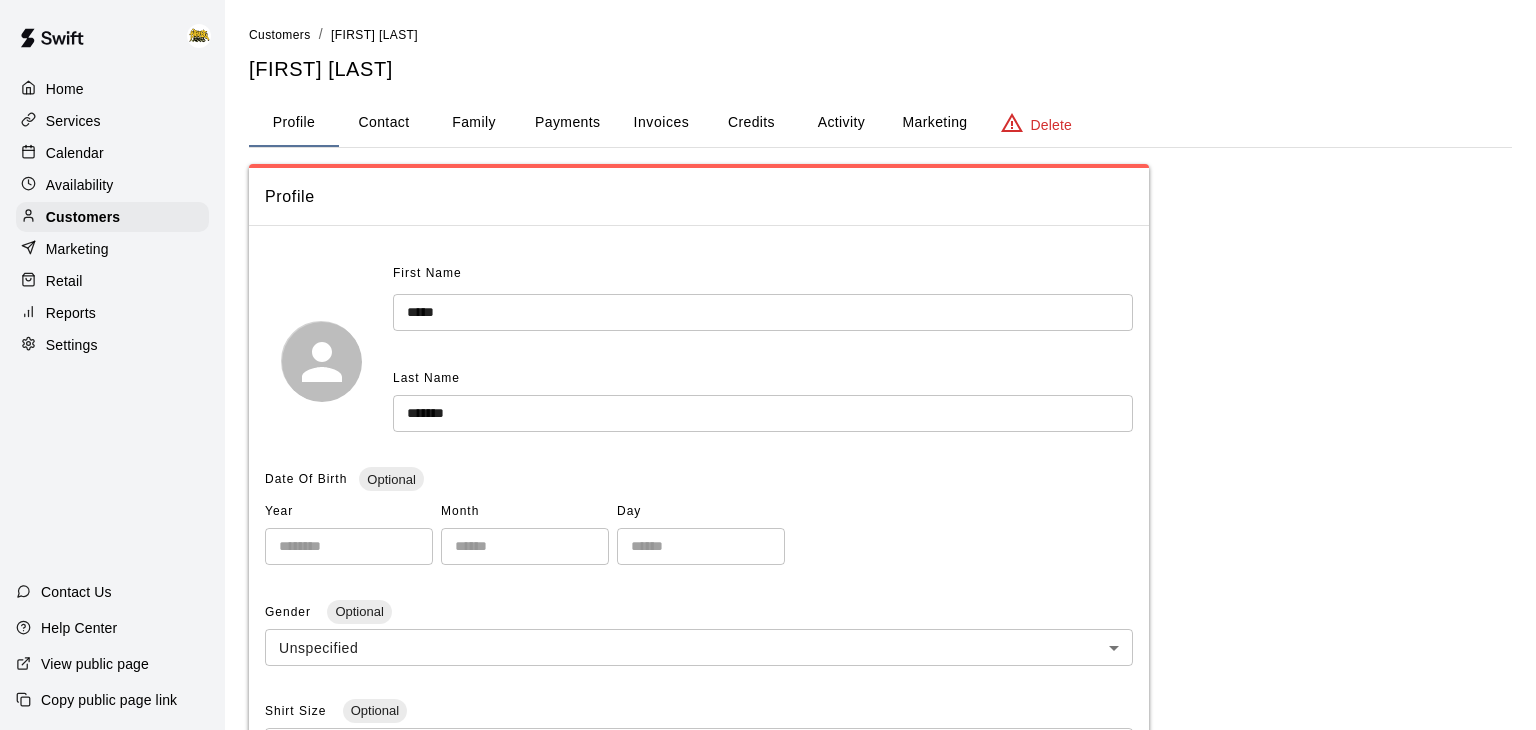 click on "Home" at bounding box center [65, 89] 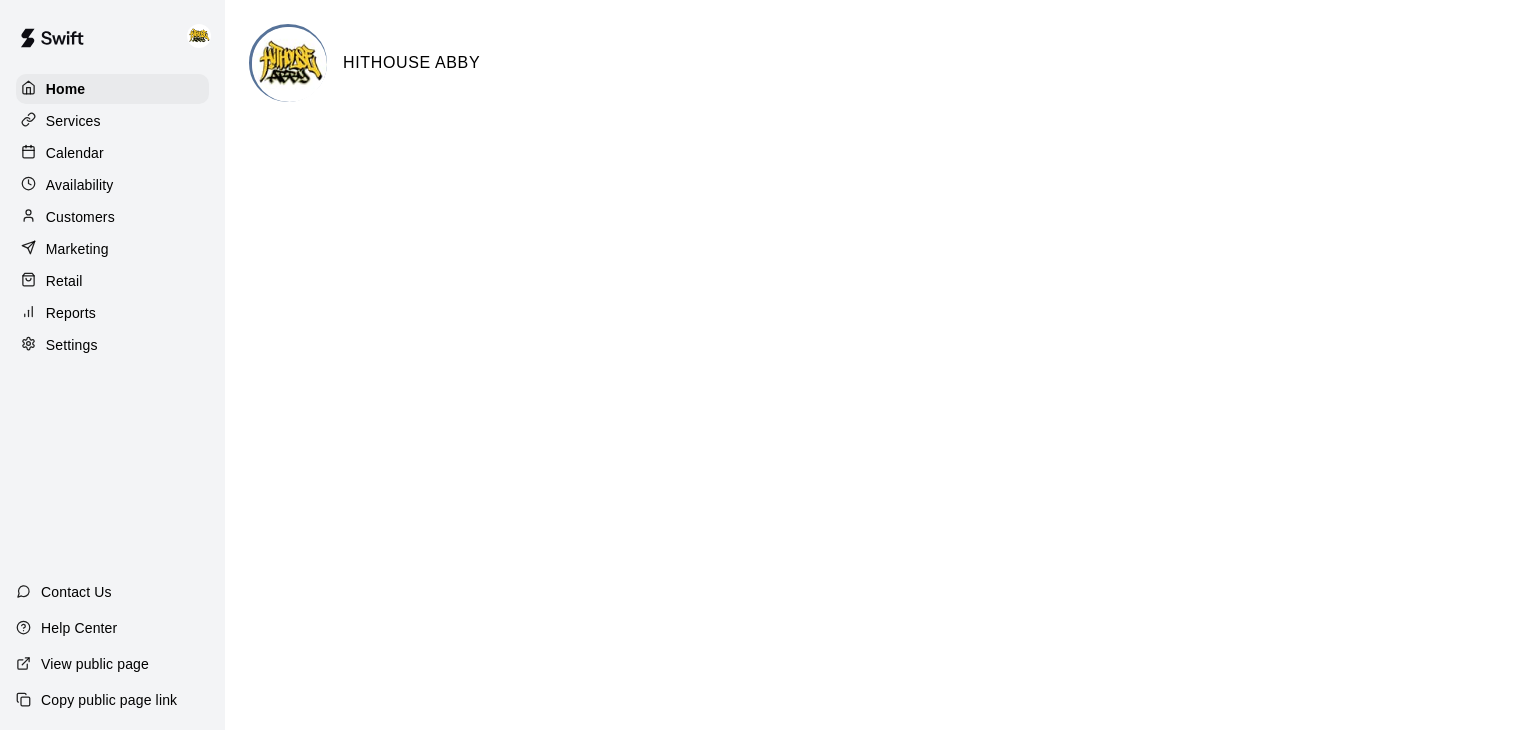 click on "Calendar" at bounding box center (112, 153) 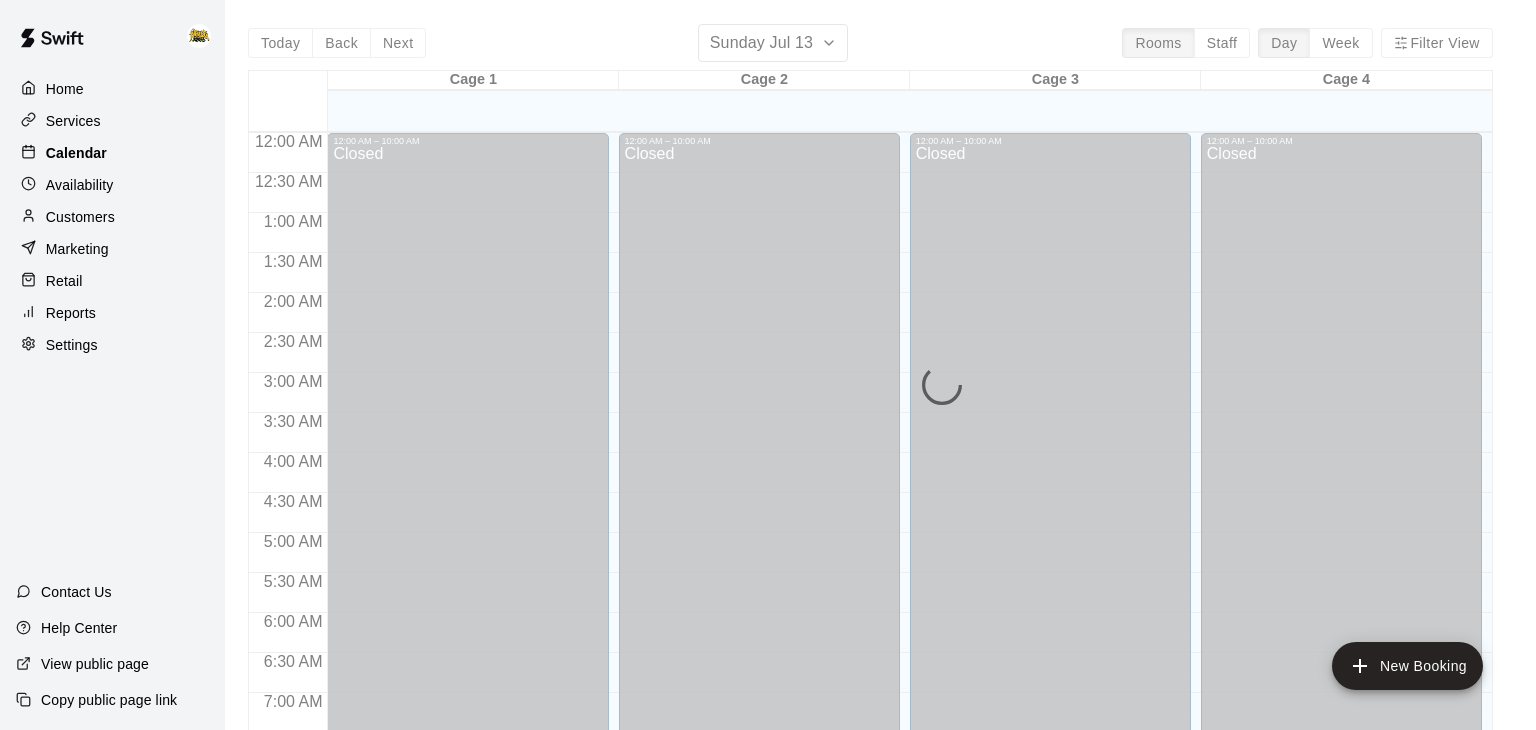 scroll, scrollTop: 1124, scrollLeft: 0, axis: vertical 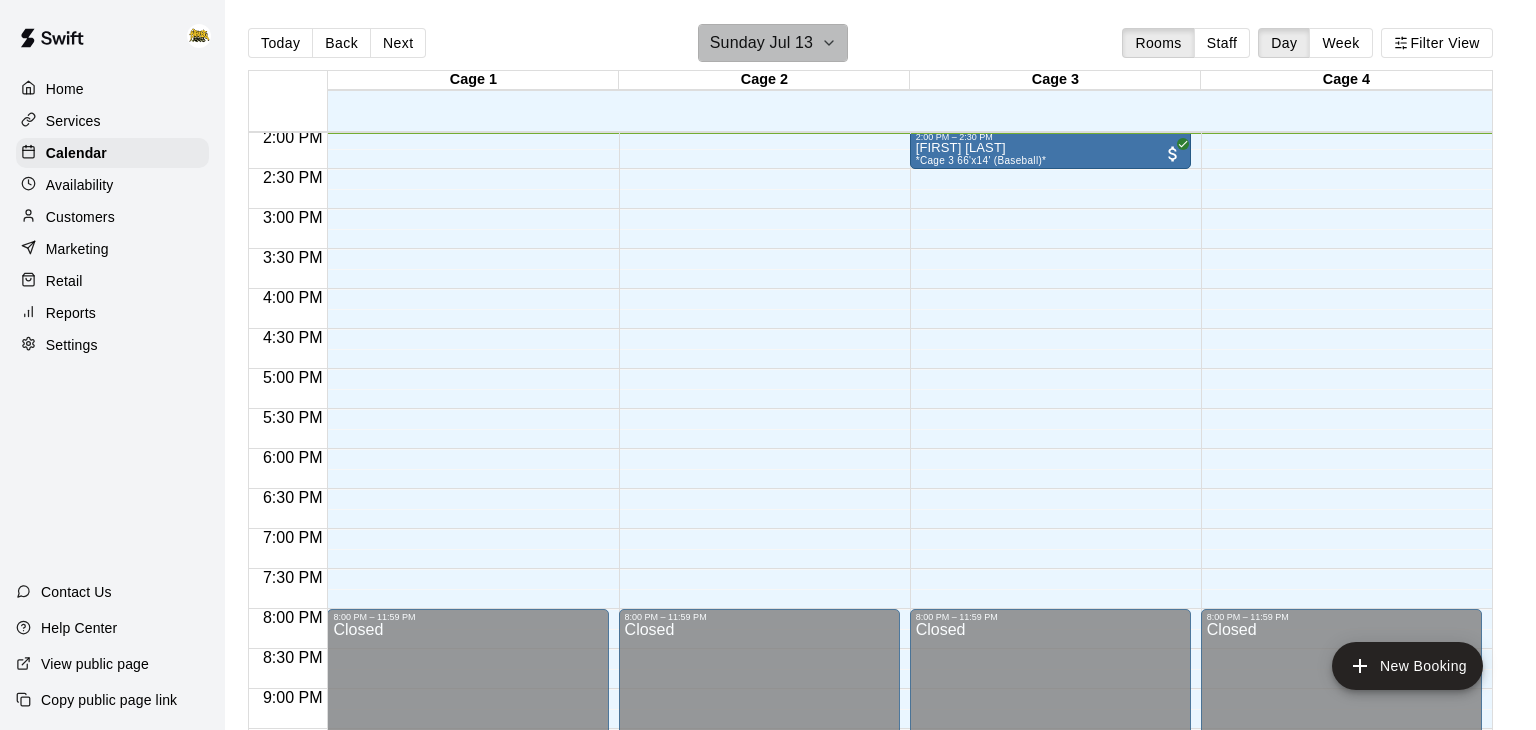 click 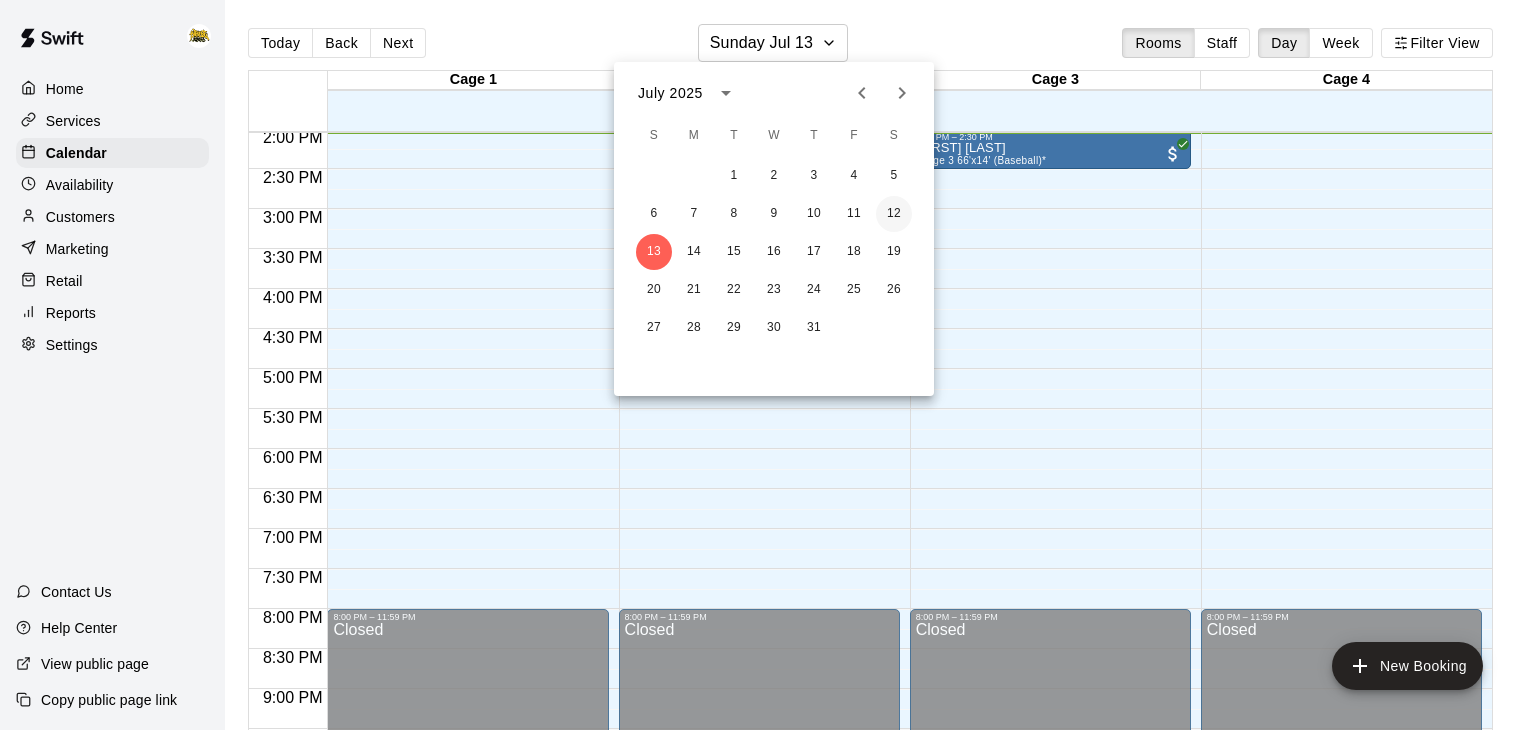 click on "12" at bounding box center (894, 214) 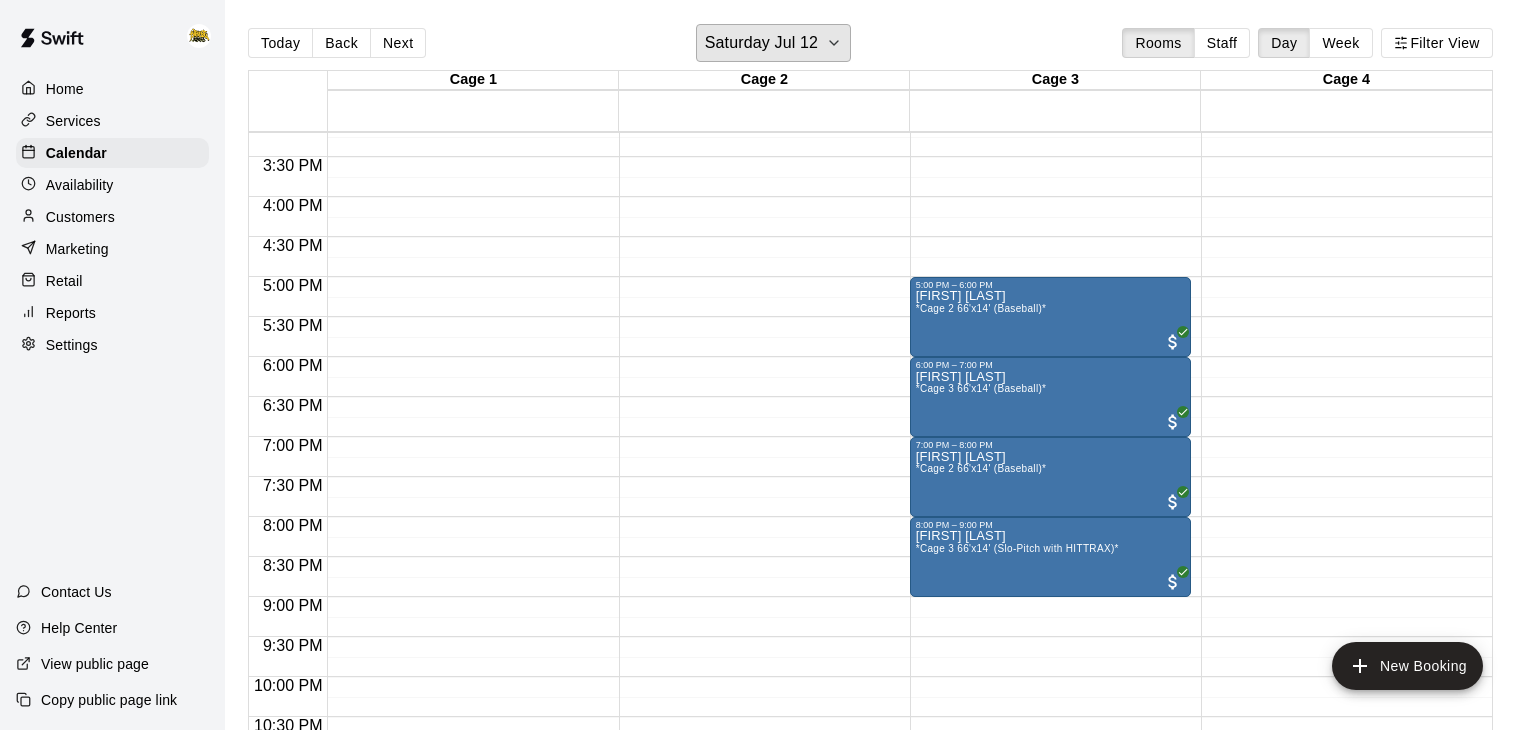scroll, scrollTop: 1216, scrollLeft: 0, axis: vertical 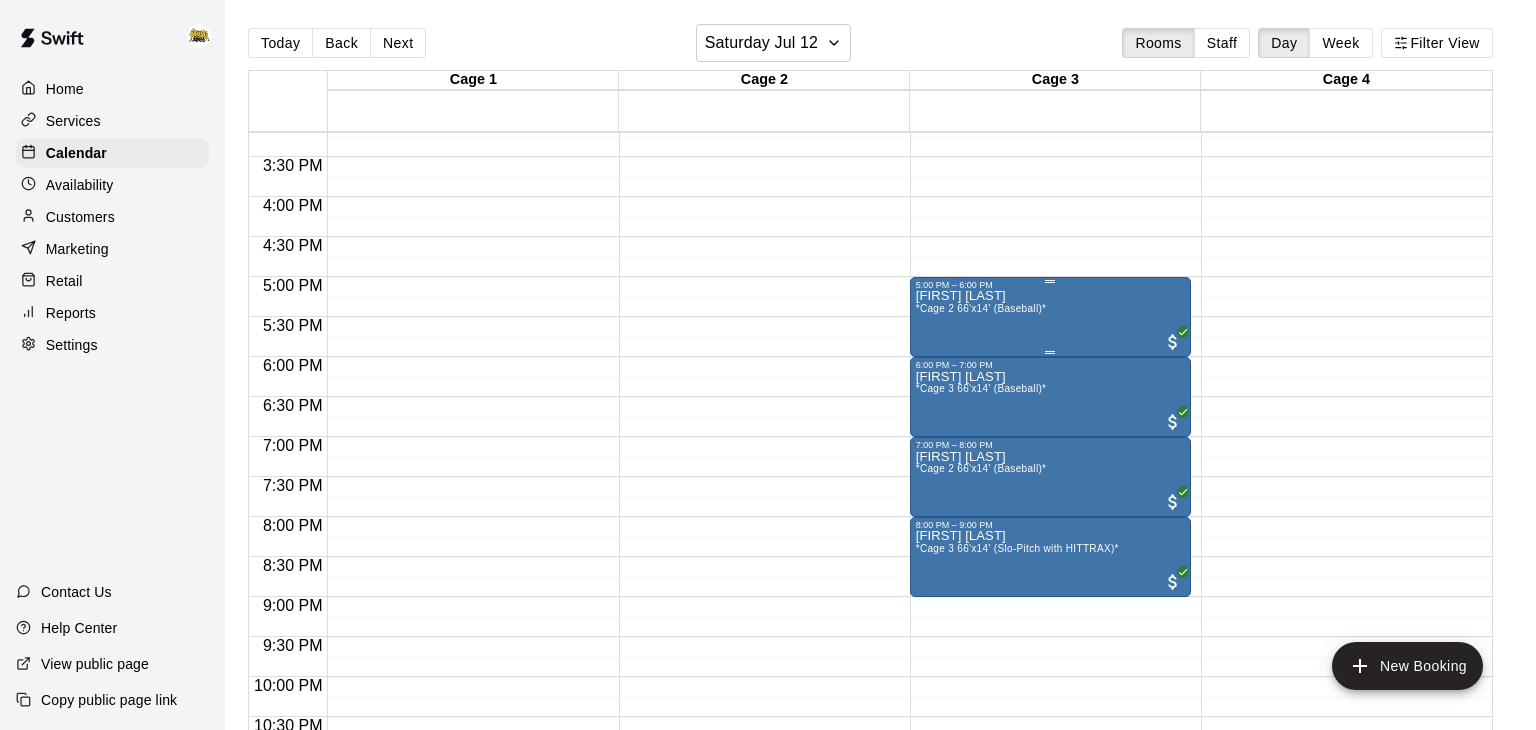 click on "[FIRST] [LAST] *Cage 2 66'x14' (Baseball)*" at bounding box center (1050, 655) 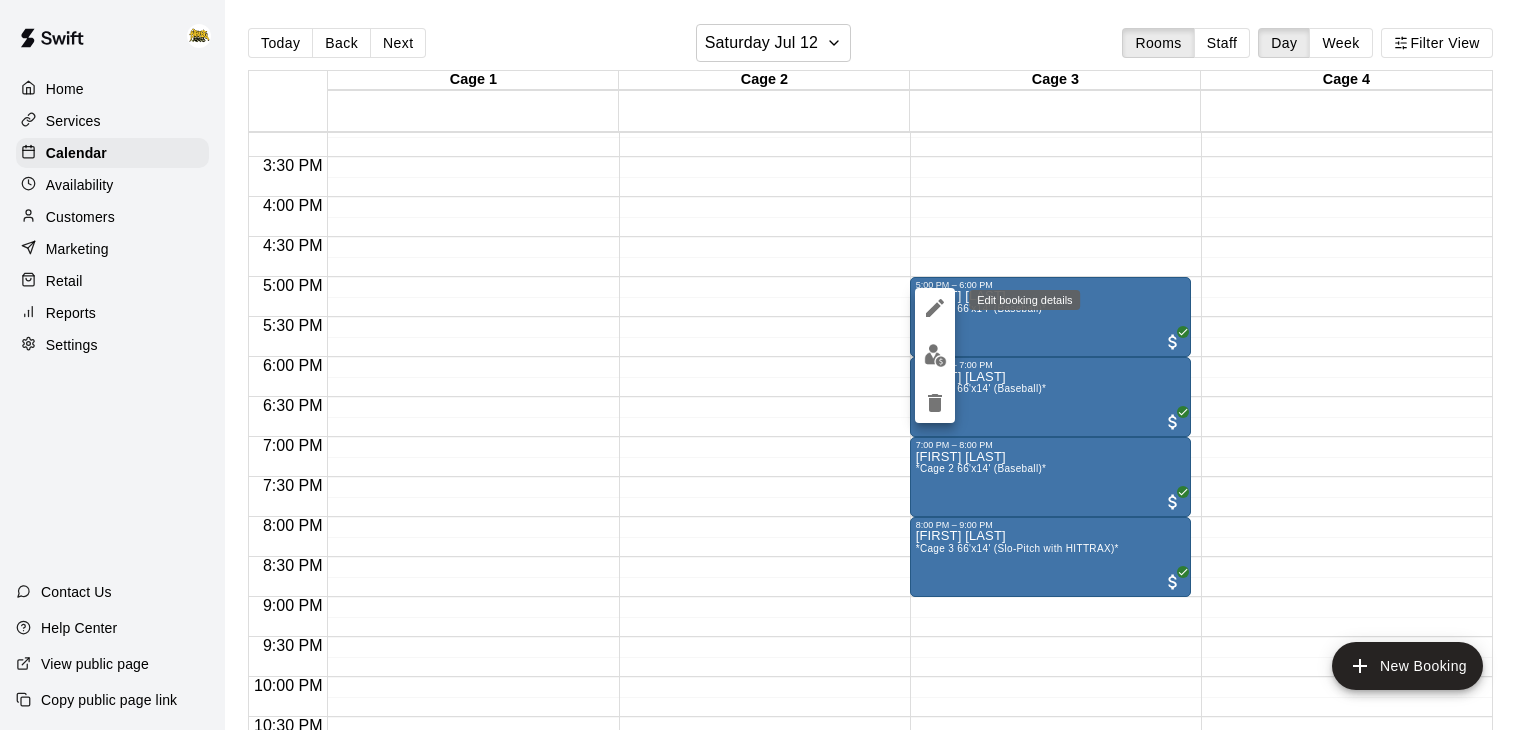 click 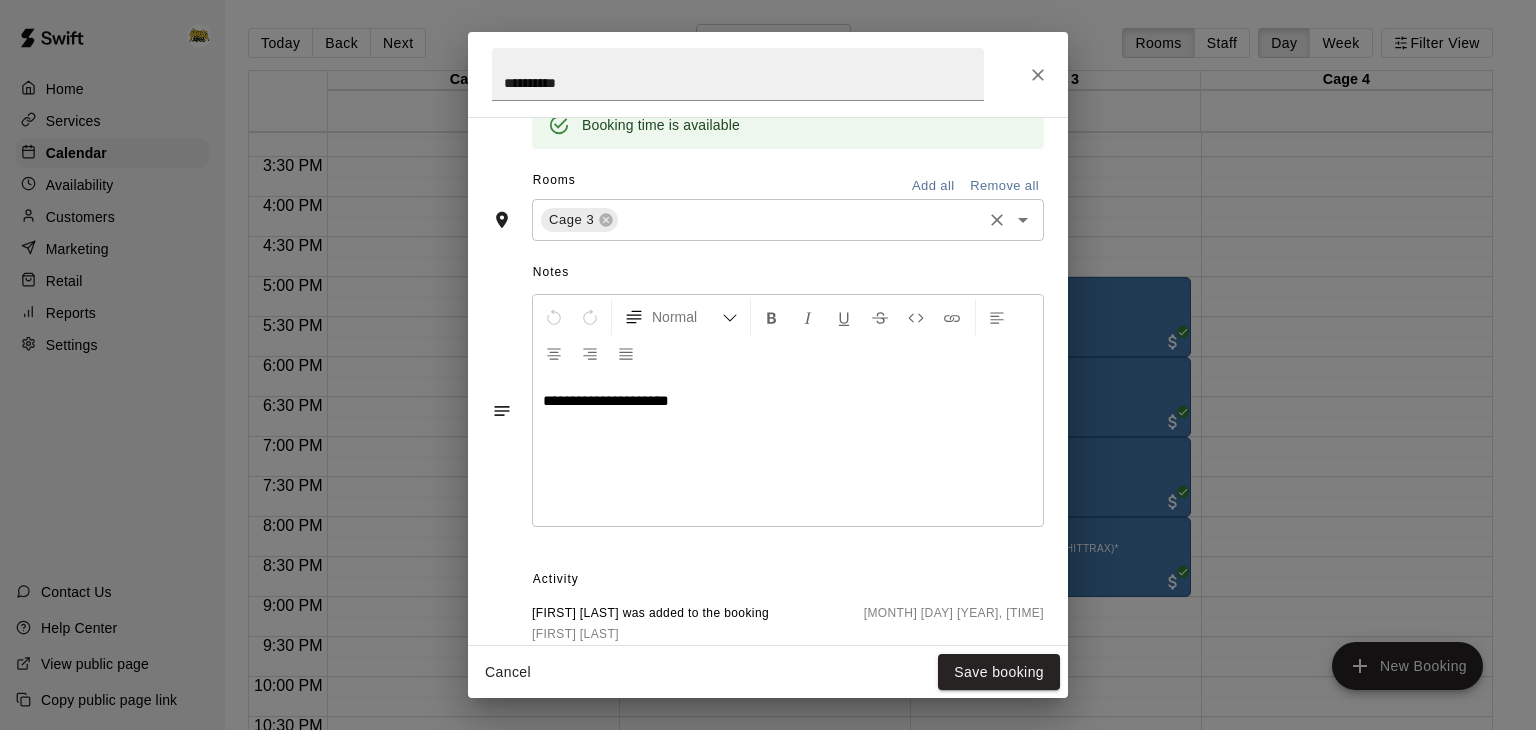 scroll, scrollTop: 453, scrollLeft: 0, axis: vertical 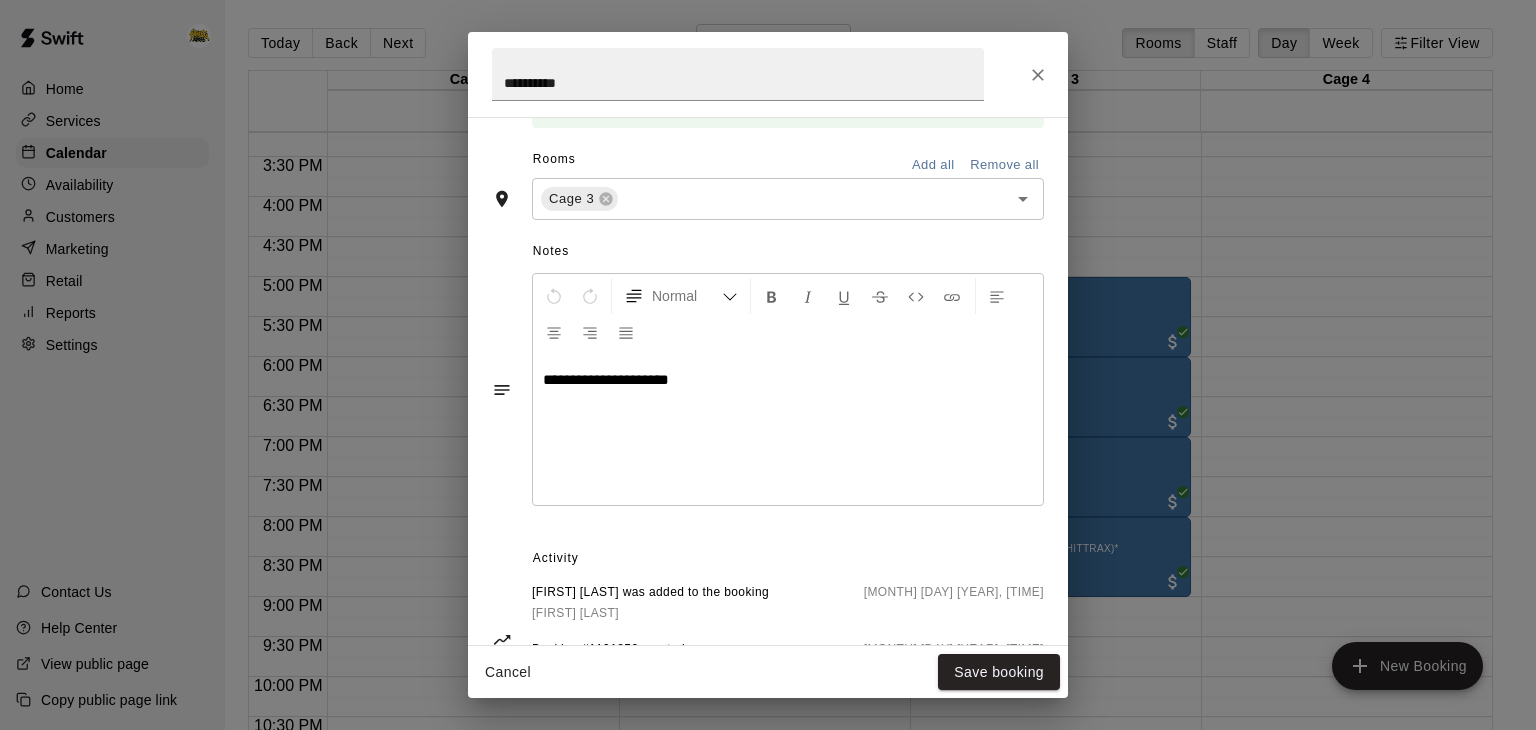 click on "Cancel" at bounding box center (508, 672) 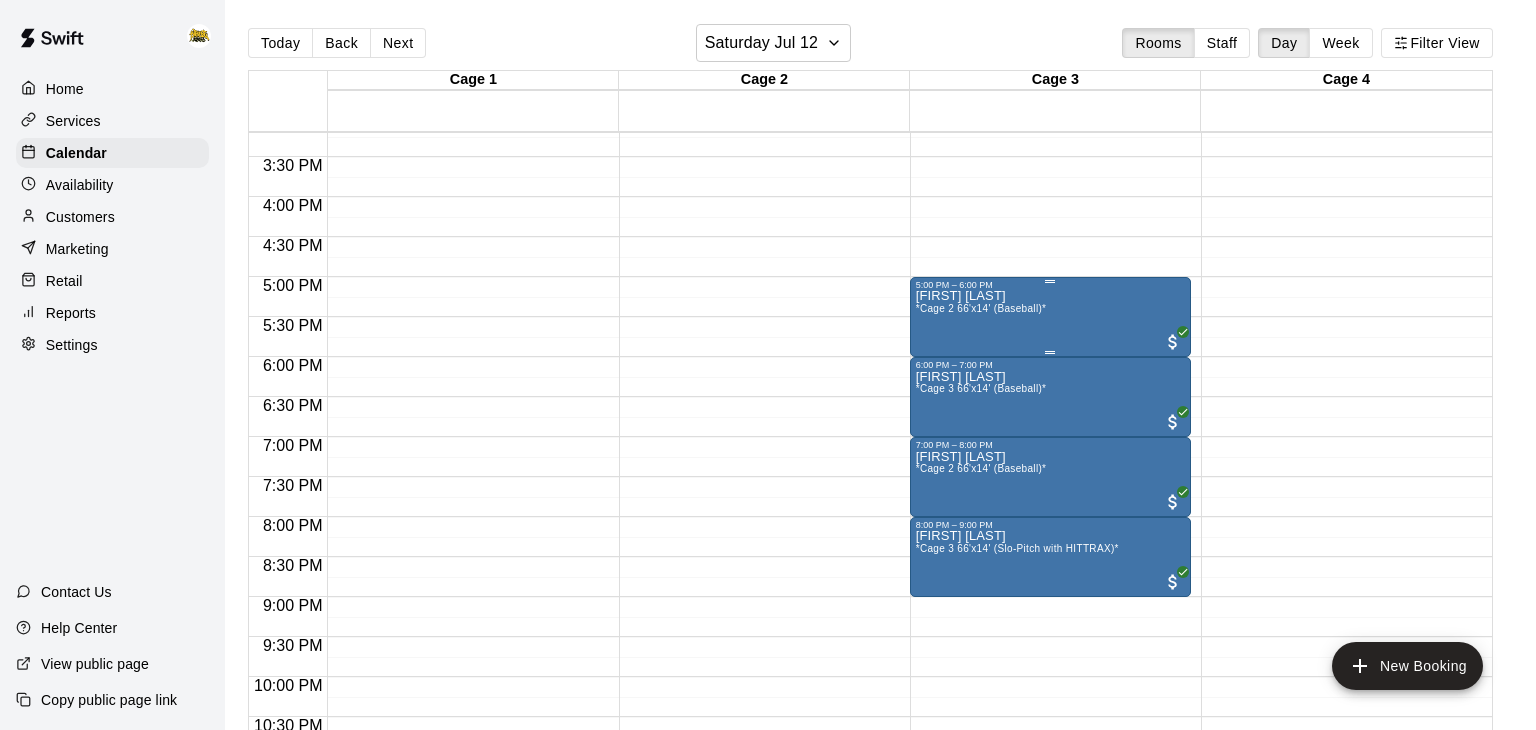 click on "[FIRST] [LAST] *Cage 2 66'x14' (Baseball)*" at bounding box center (1050, 655) 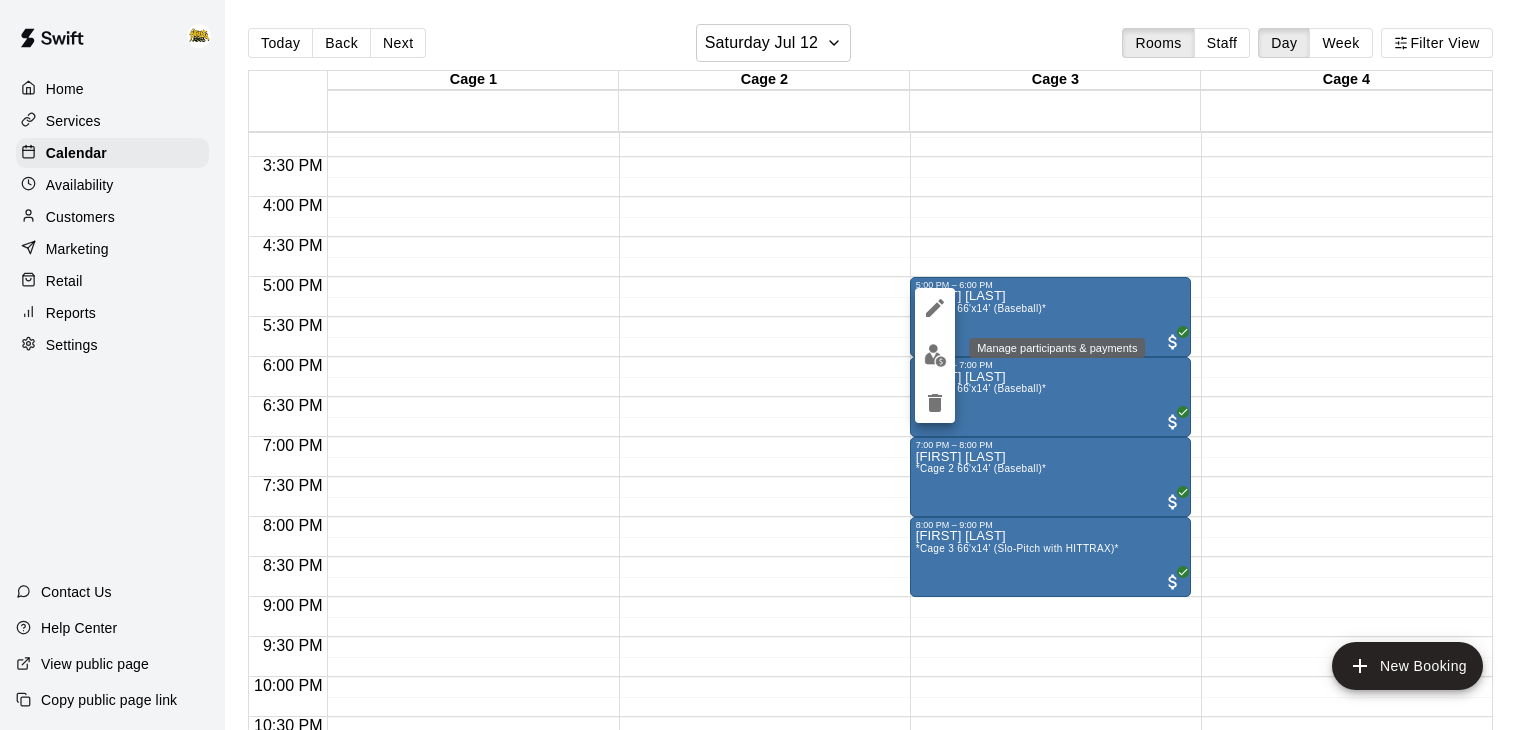 click at bounding box center [935, 355] 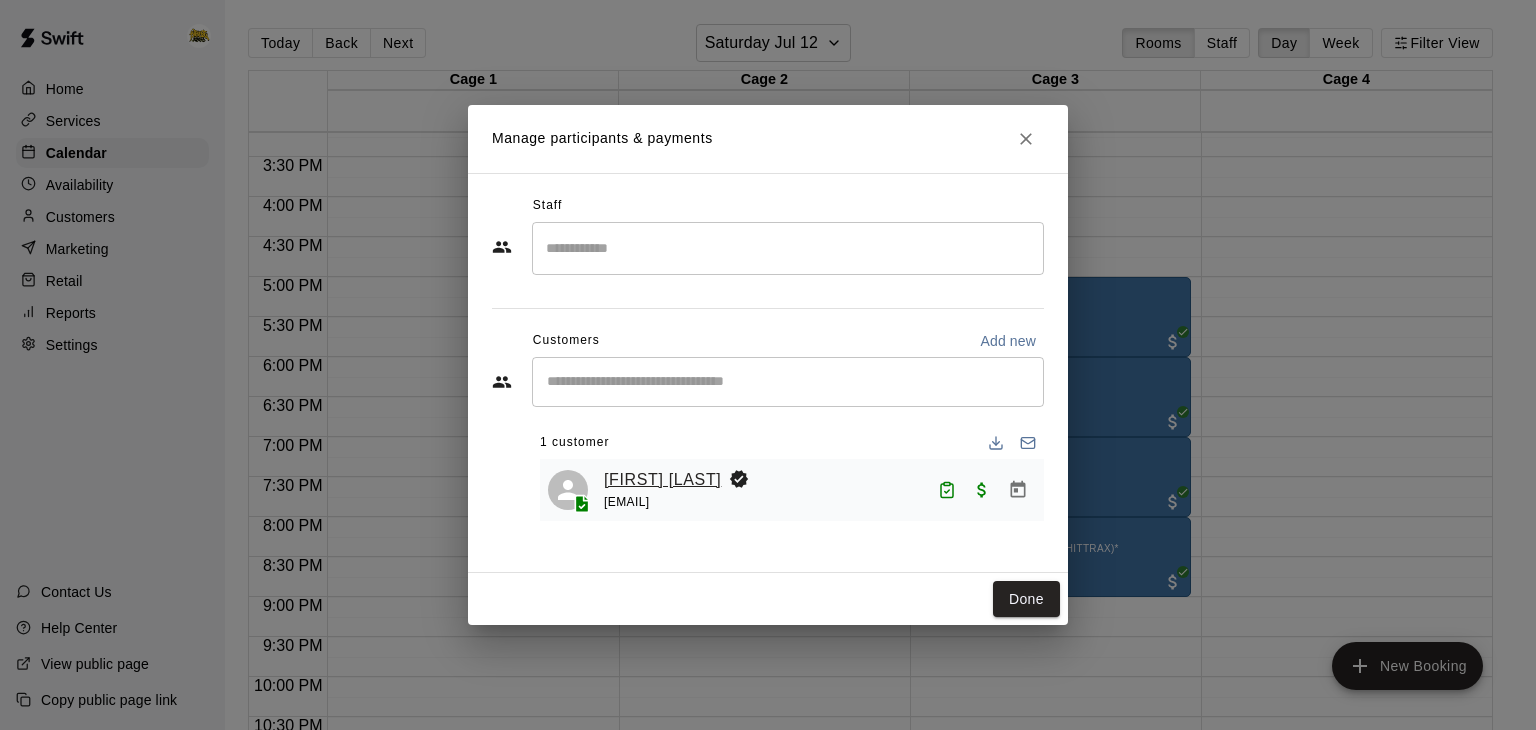 click on "[FIRST] [LAST]" at bounding box center [662, 480] 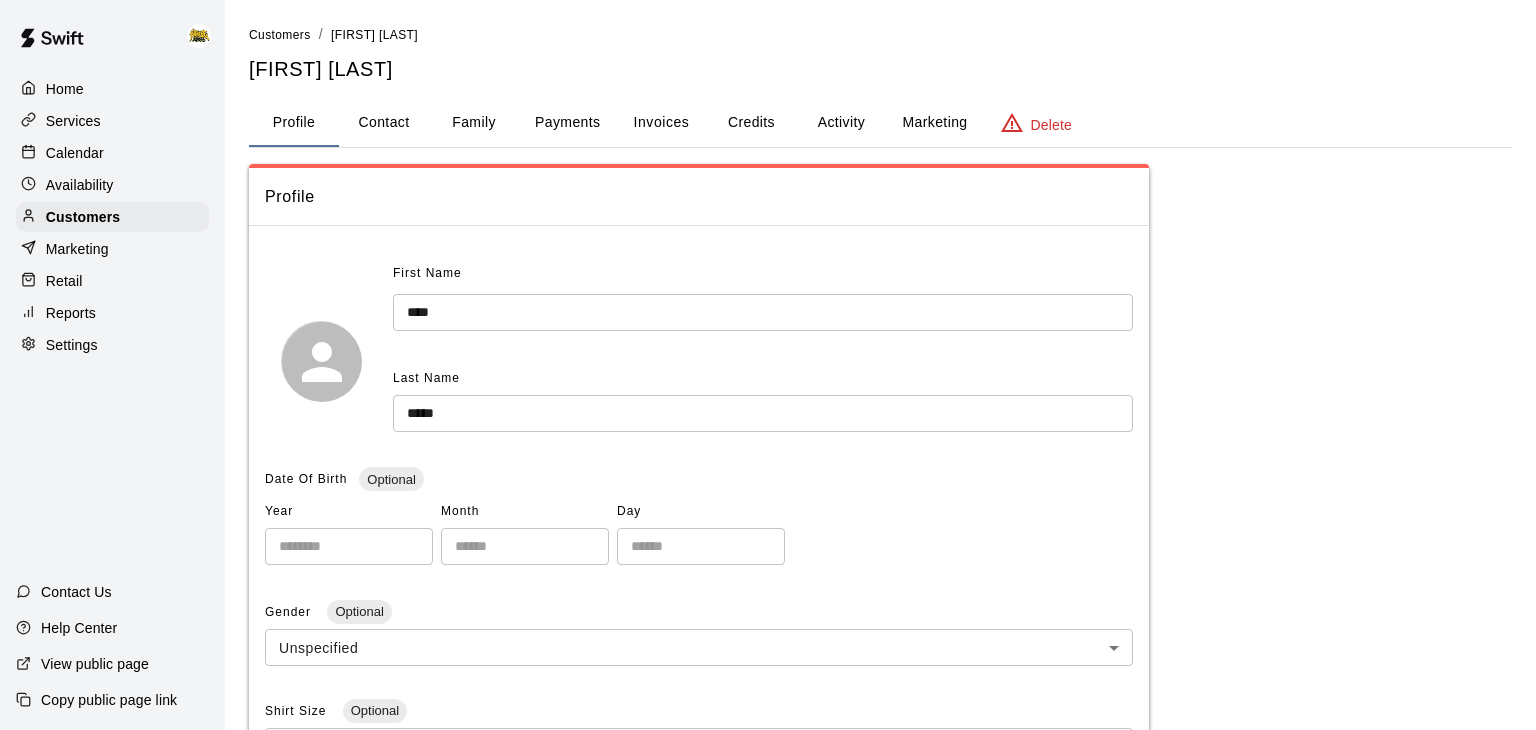 click on "Family" at bounding box center (474, 123) 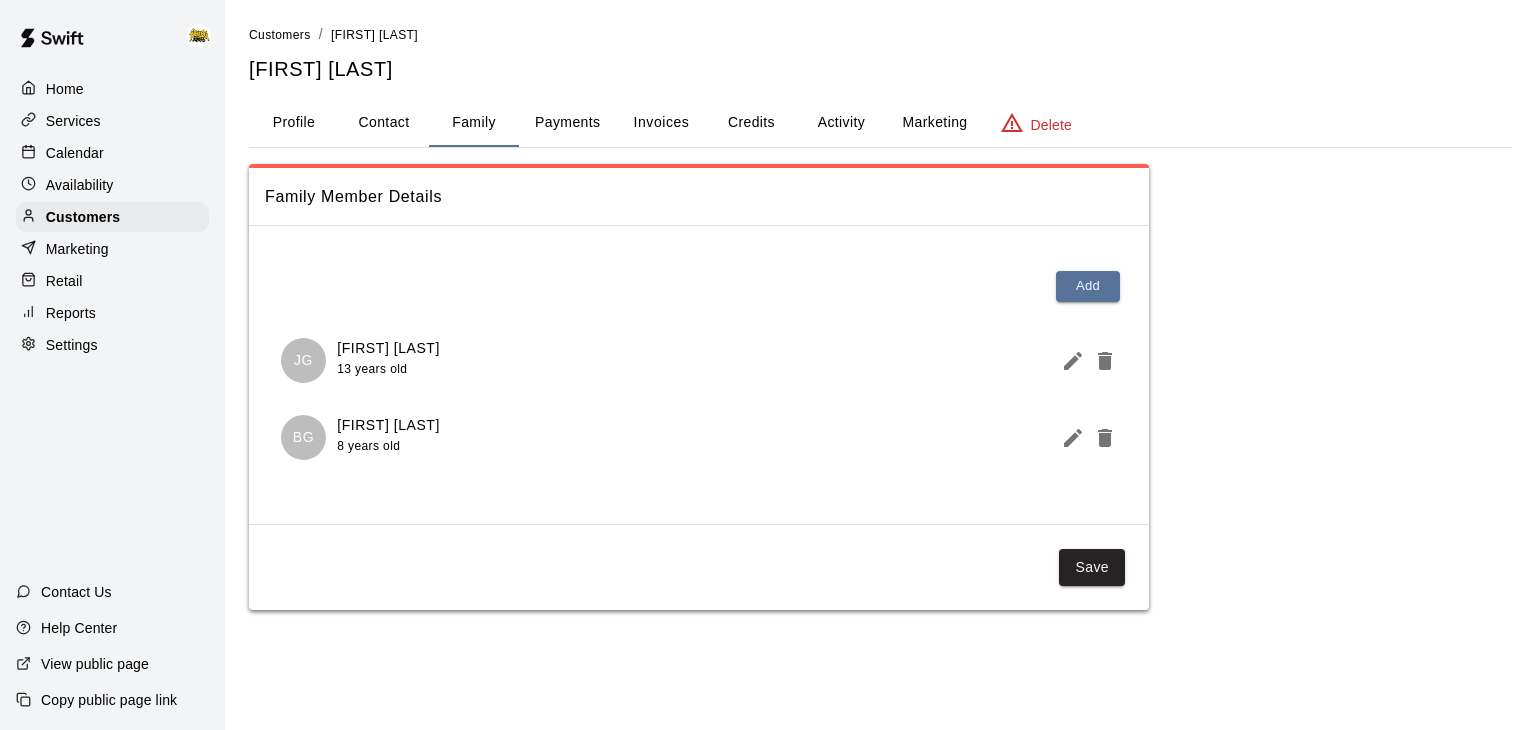 click on "Calendar" at bounding box center (112, 153) 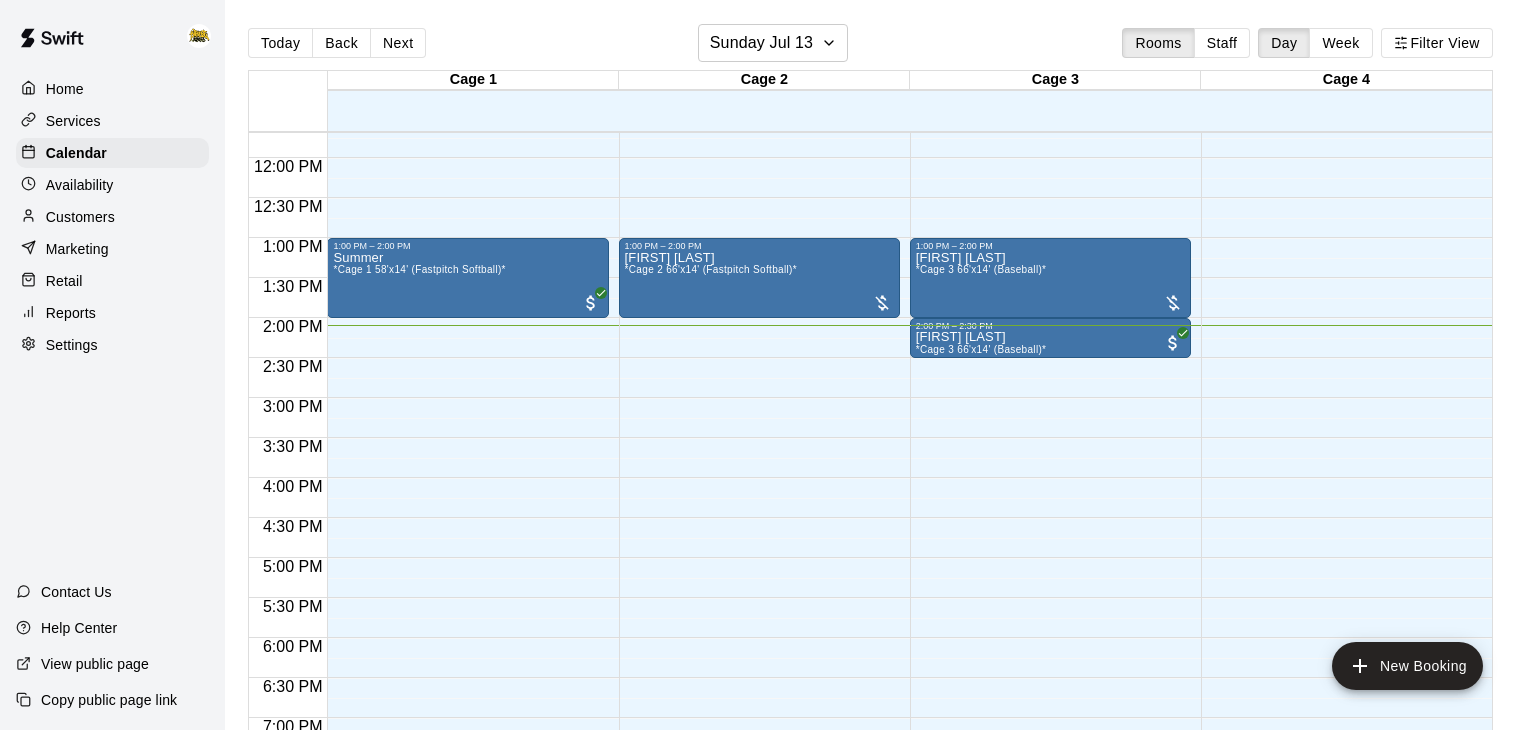 scroll, scrollTop: 932, scrollLeft: 0, axis: vertical 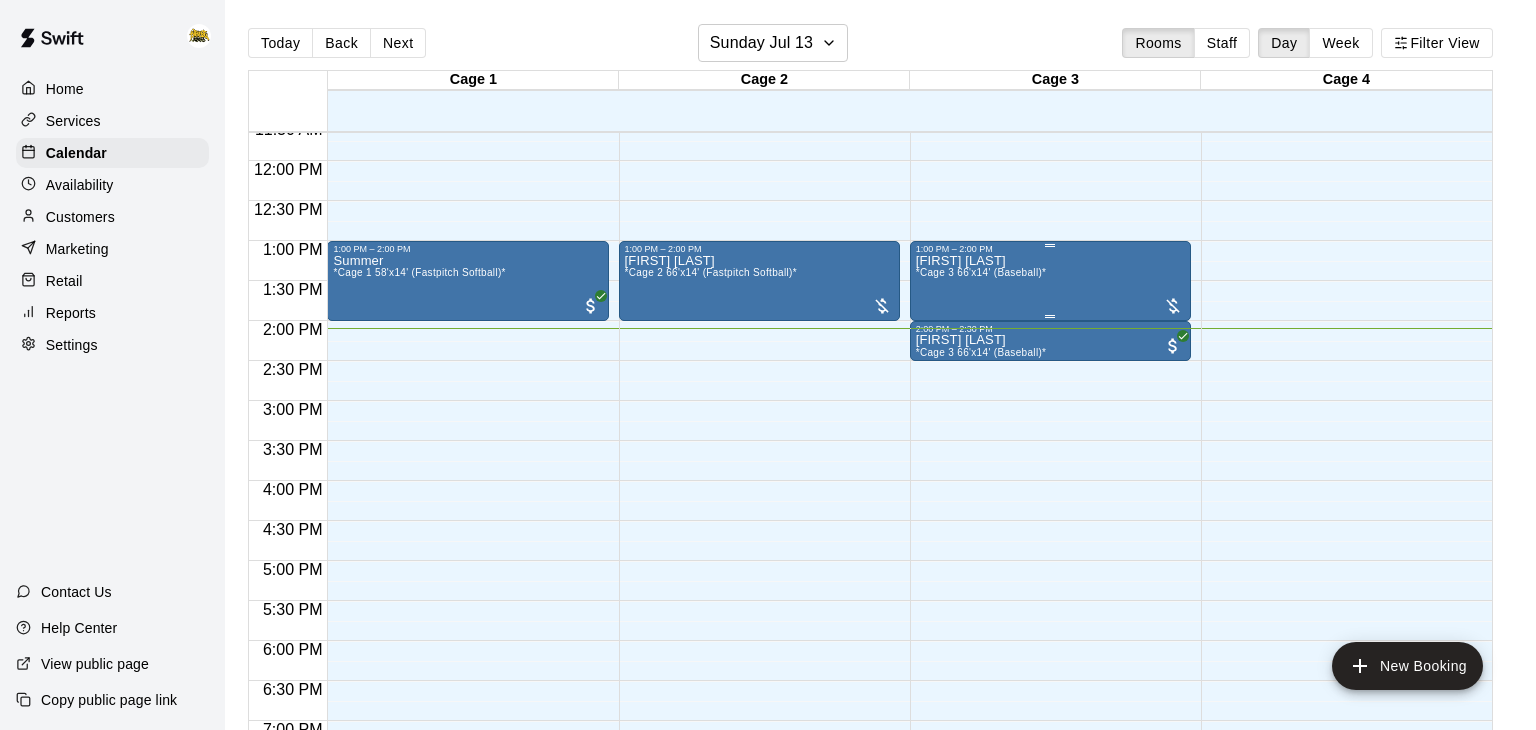 click on "[FIRST] [LAST]  *[ROOM]" at bounding box center [1050, 619] 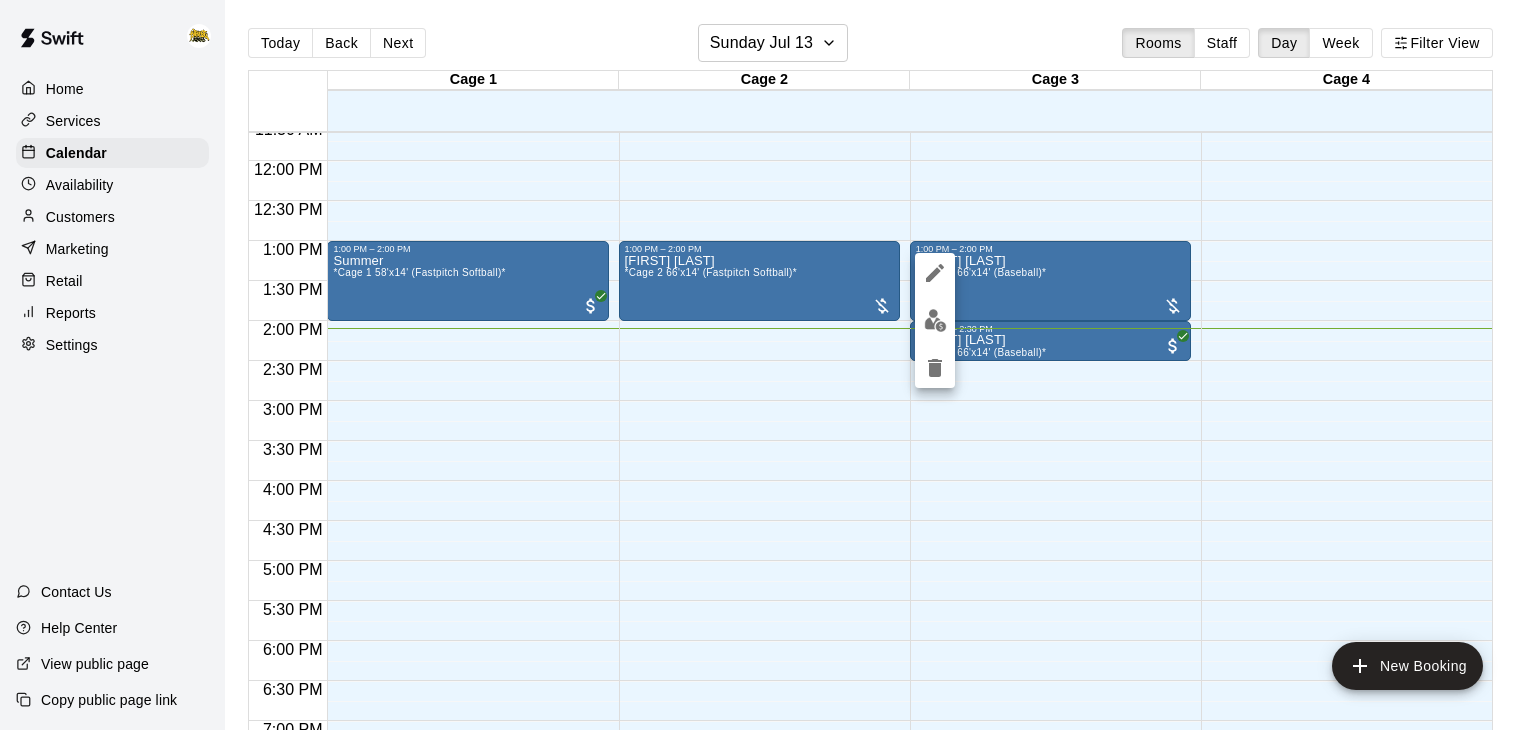 click at bounding box center (768, 365) 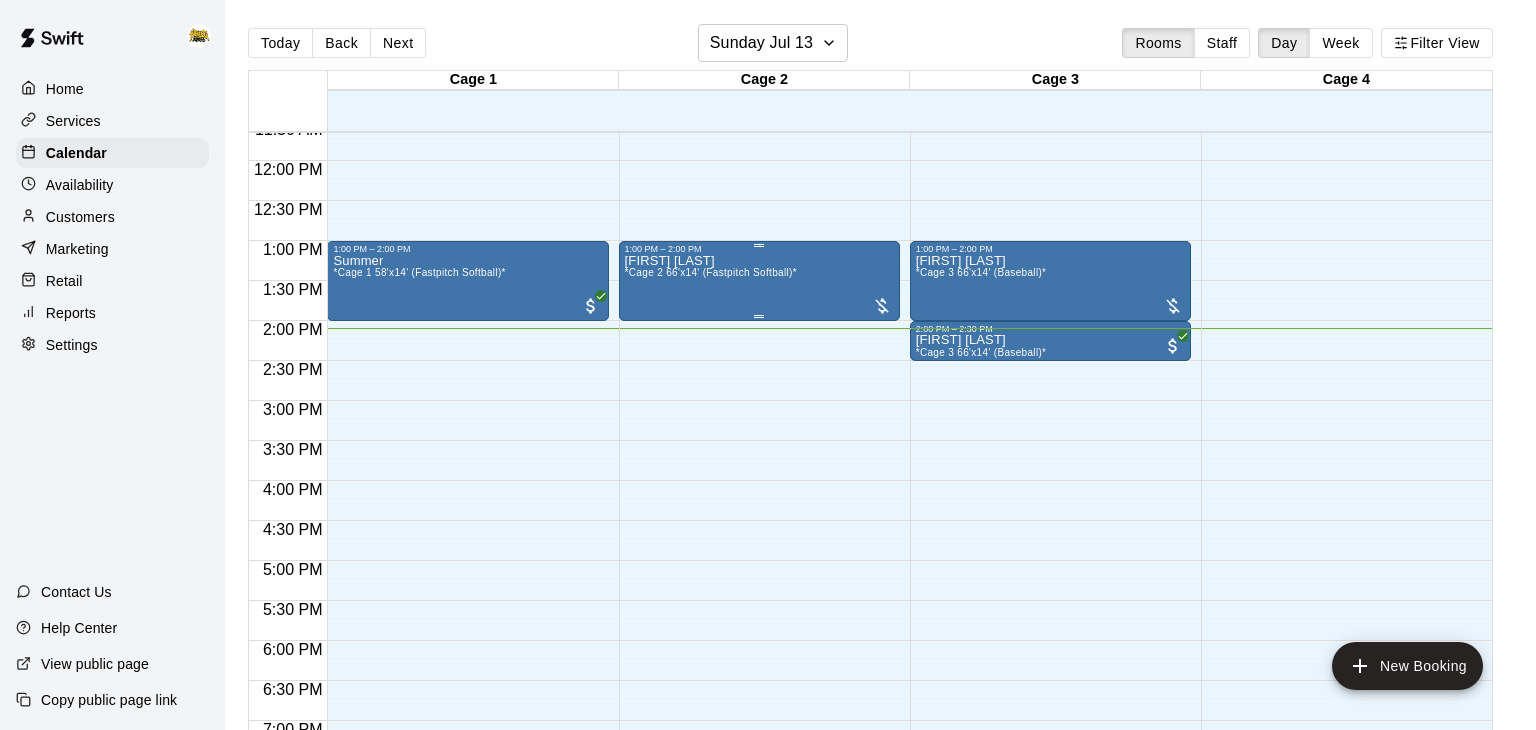 click on "[FIRST] [LAST]  *Cage 2 (Fastpitch Softball)*" at bounding box center (759, 619) 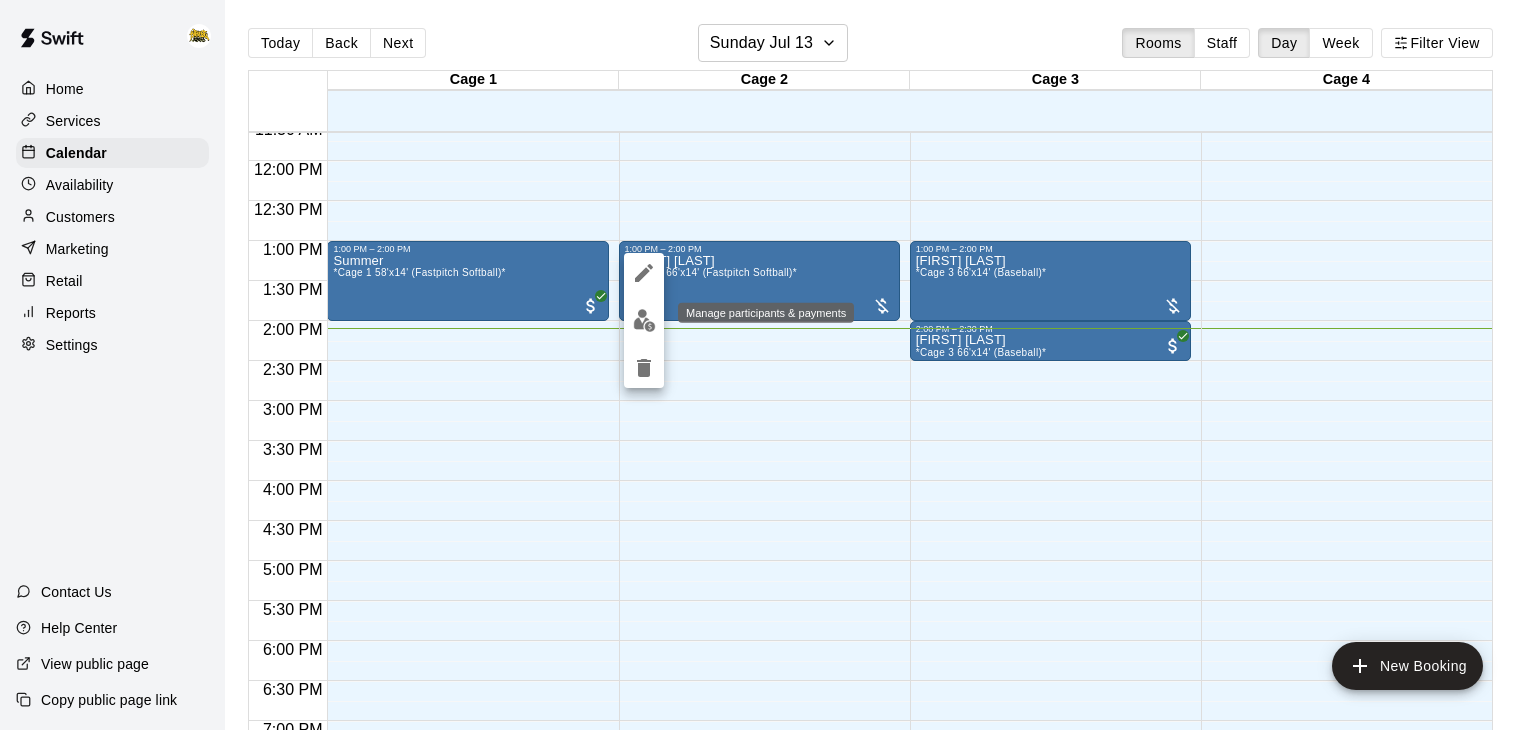 click at bounding box center (644, 320) 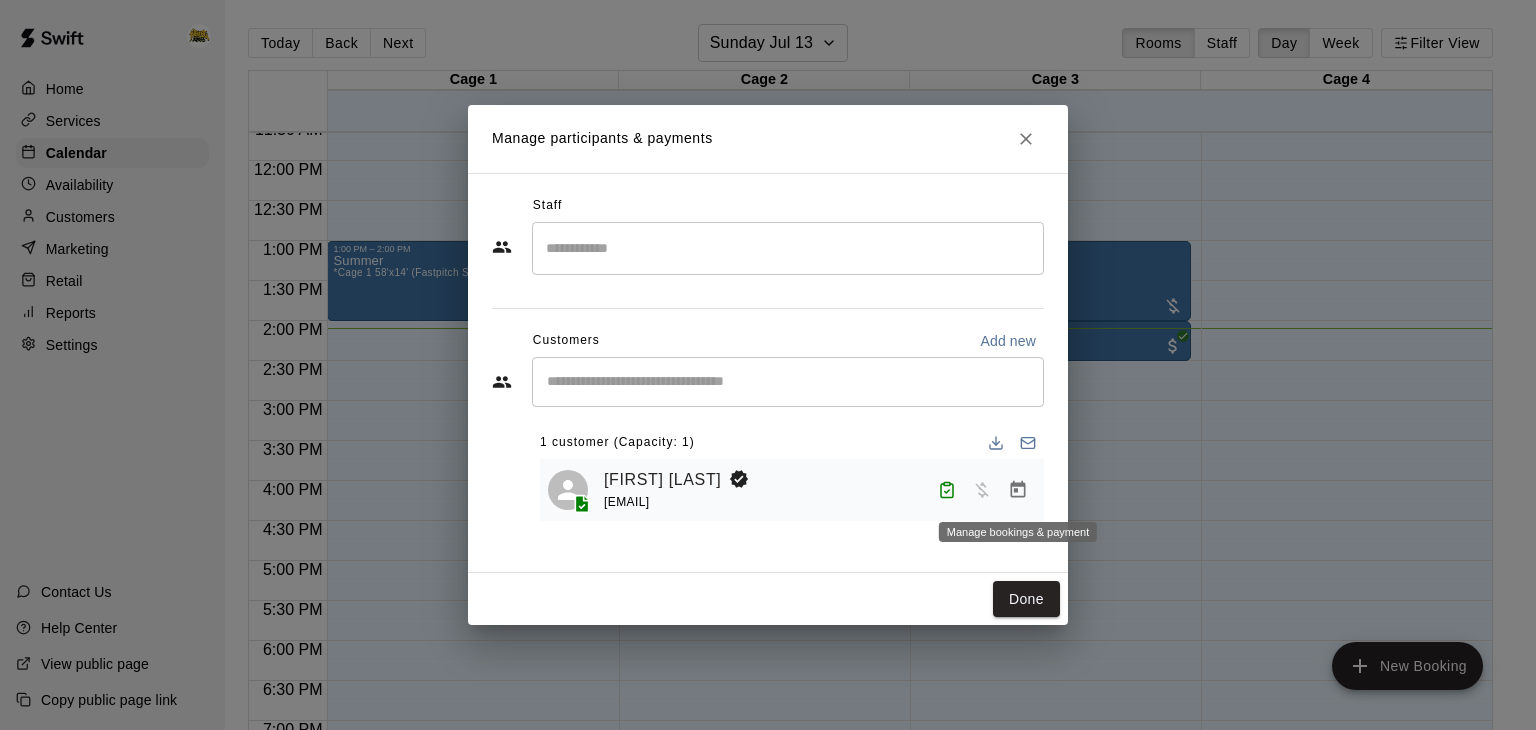 click 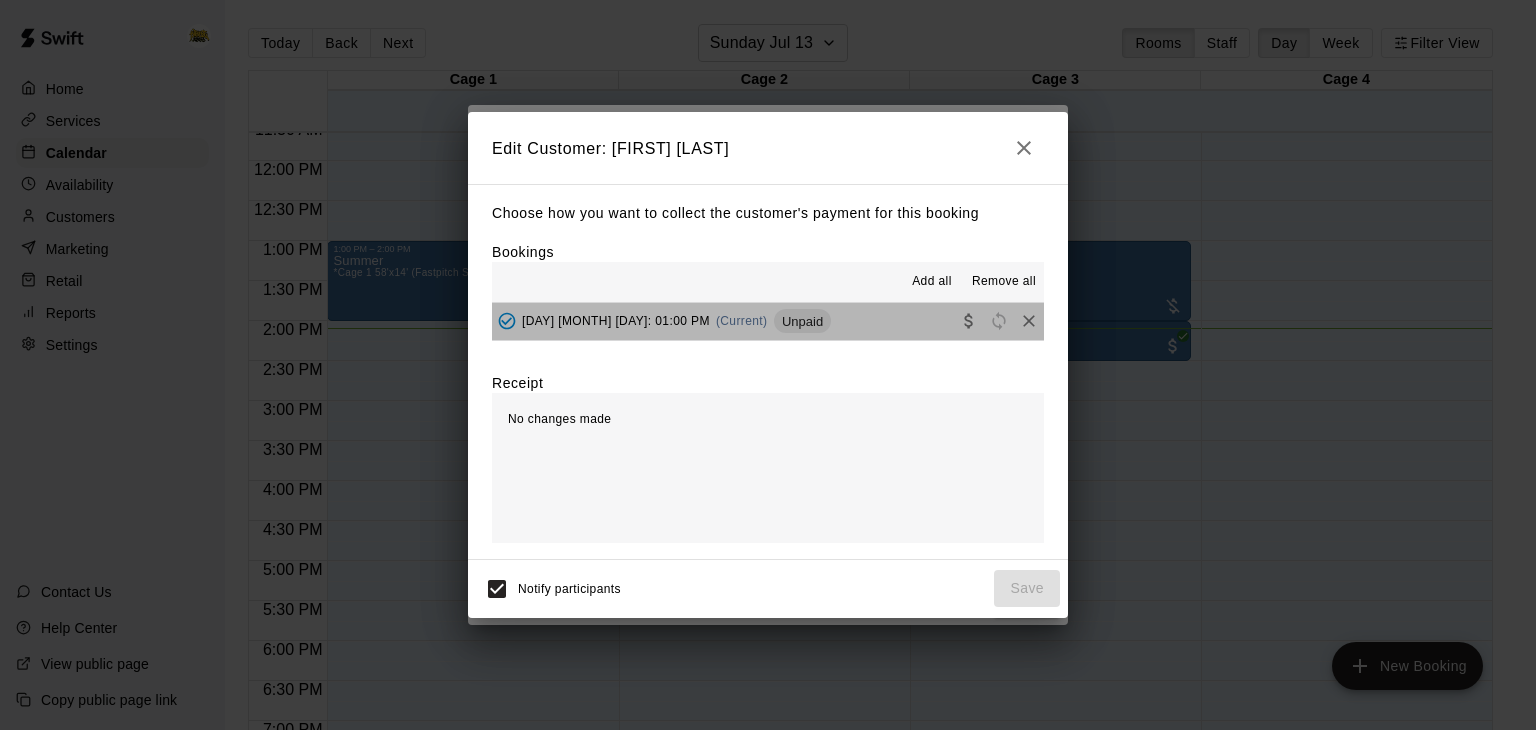 click on "[DAY], [MONTH] [NUMBER]:[NUMBER] [AM/PM] (Current) Unpaid" at bounding box center (768, 321) 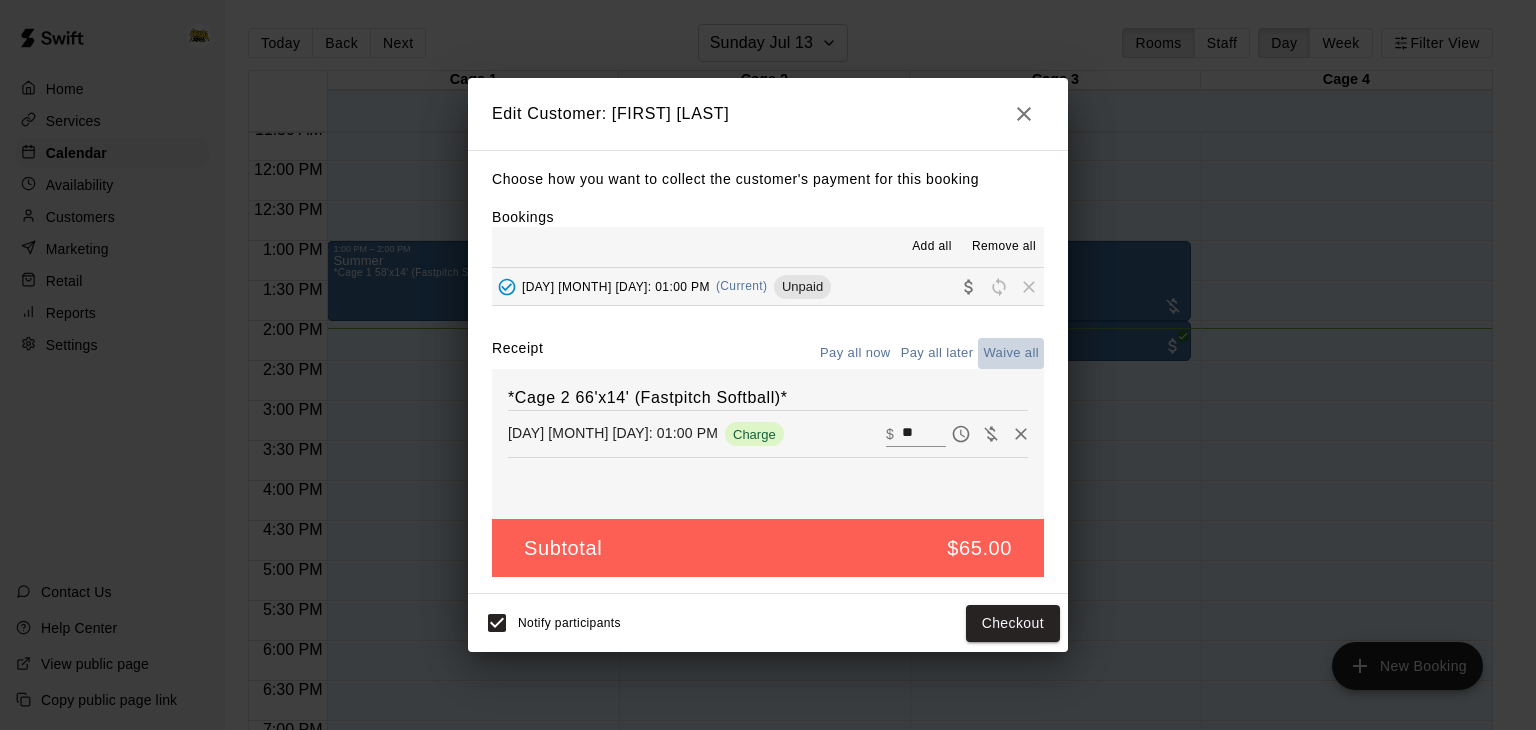 click on "Waive all" at bounding box center [1011, 353] 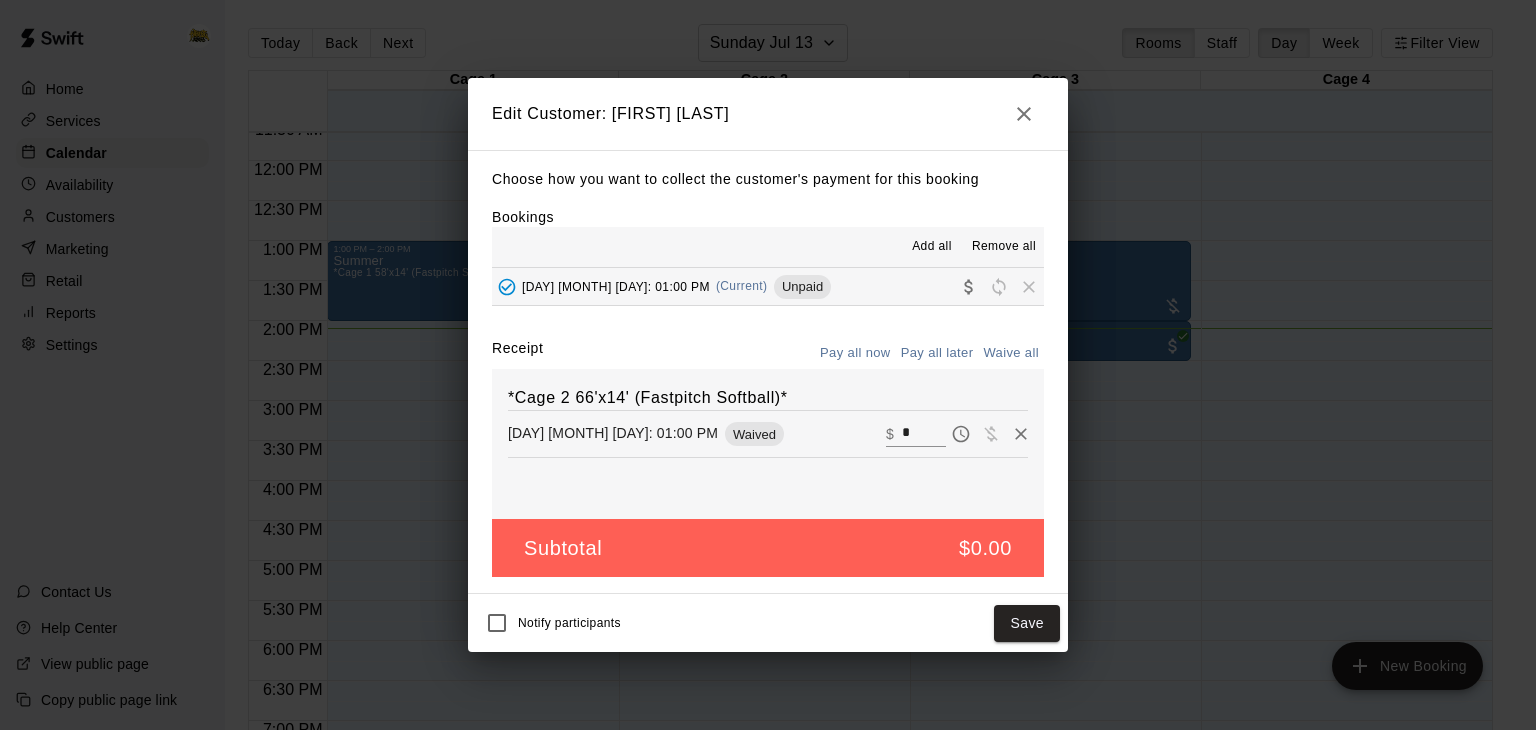 click 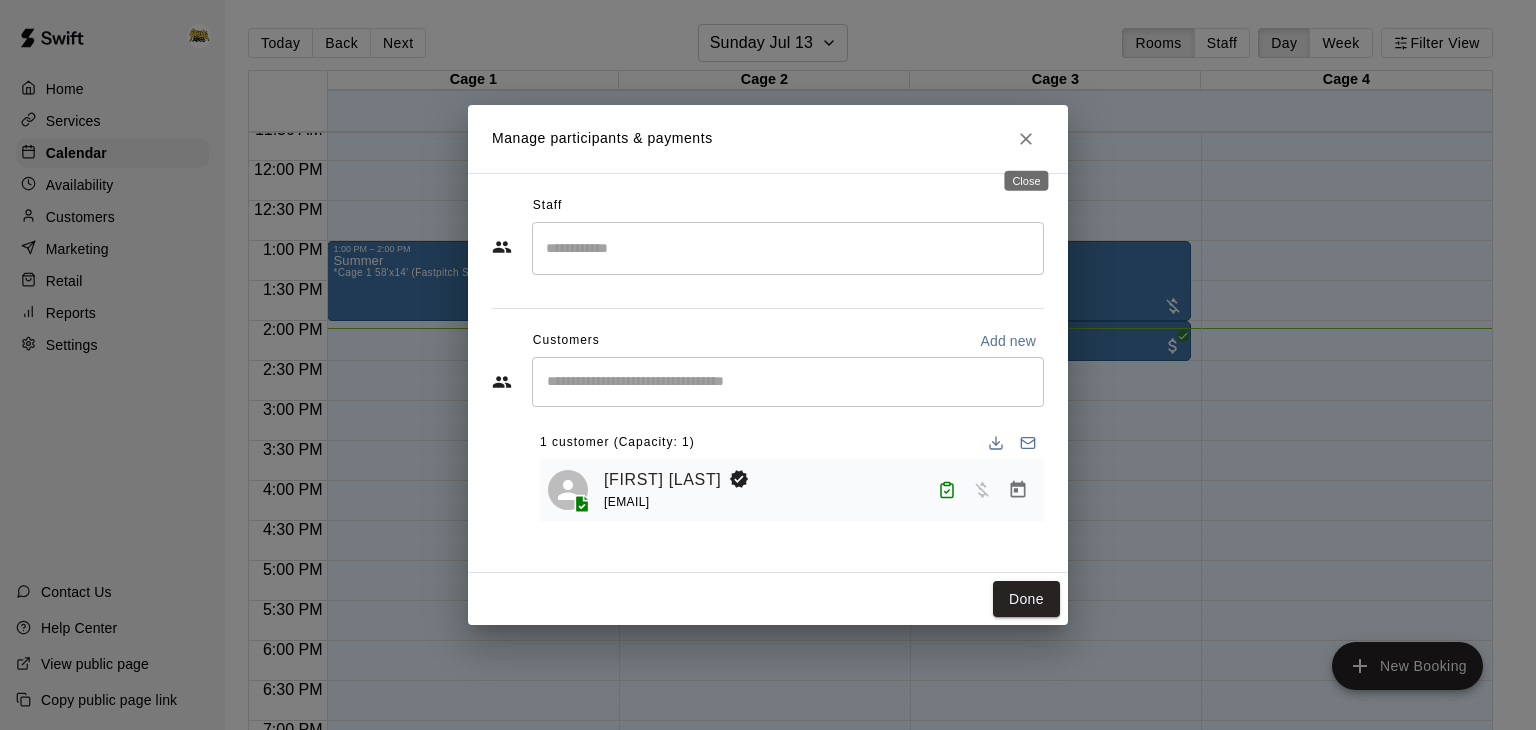 click 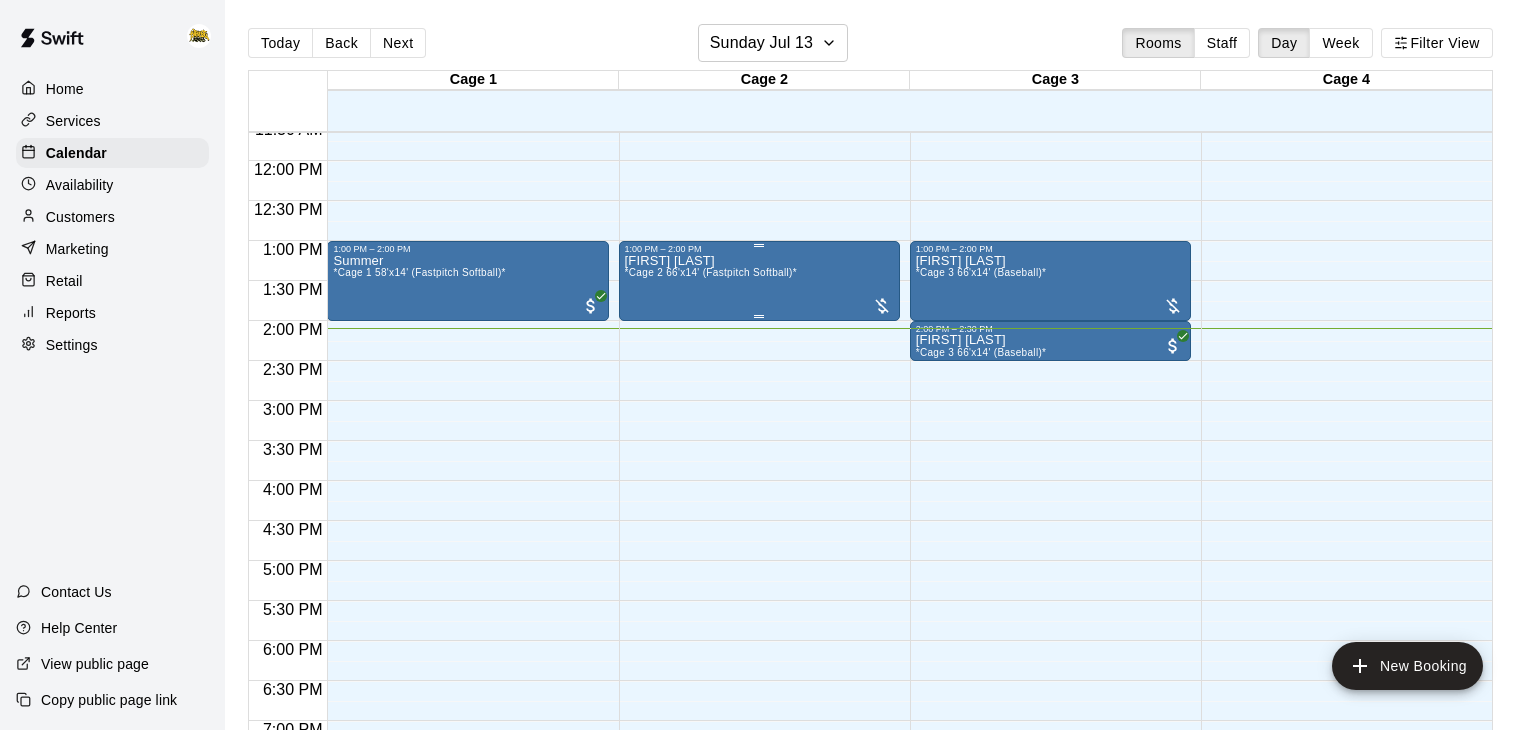 click on "*Cage 2 66'x14' (Fastpitch Softball)*" at bounding box center [711, 272] 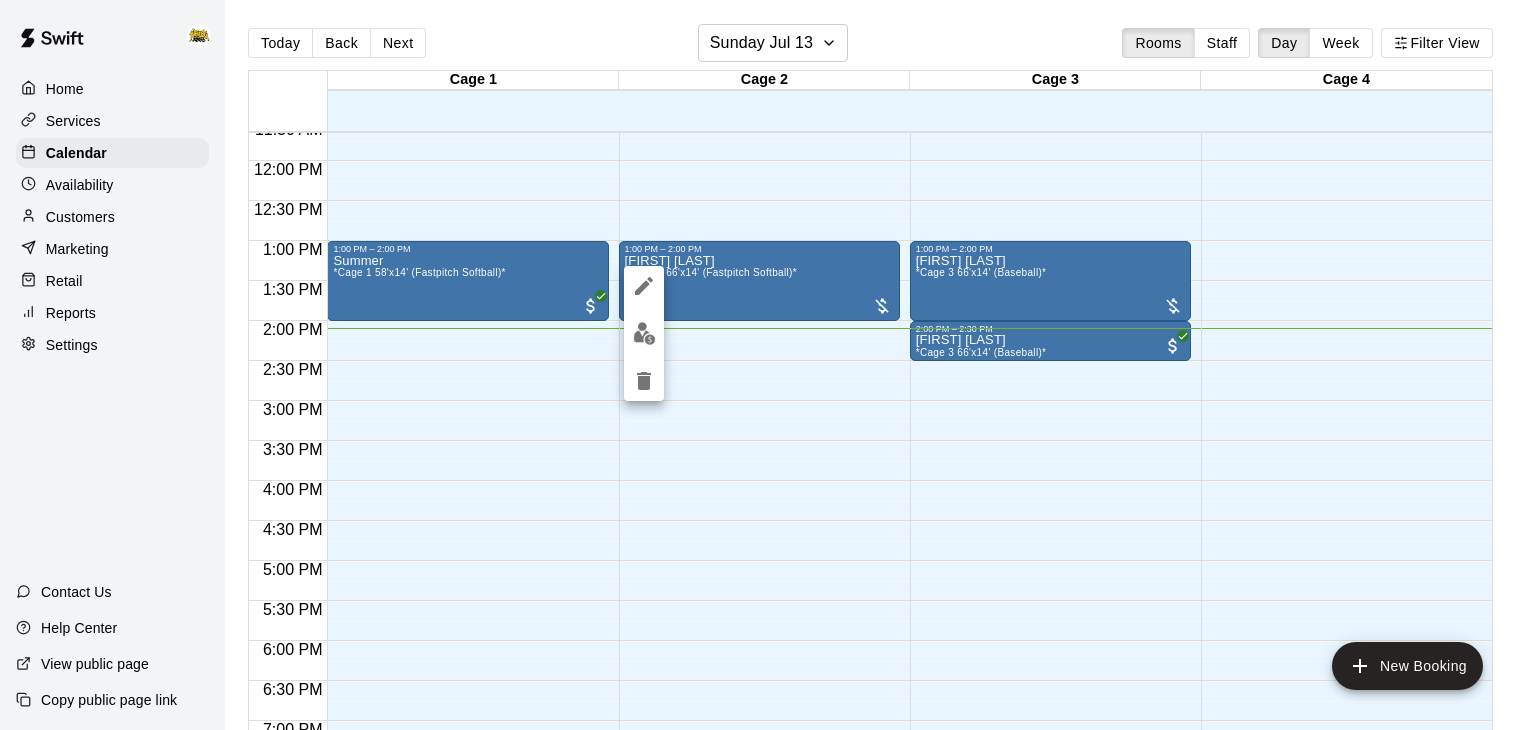 click 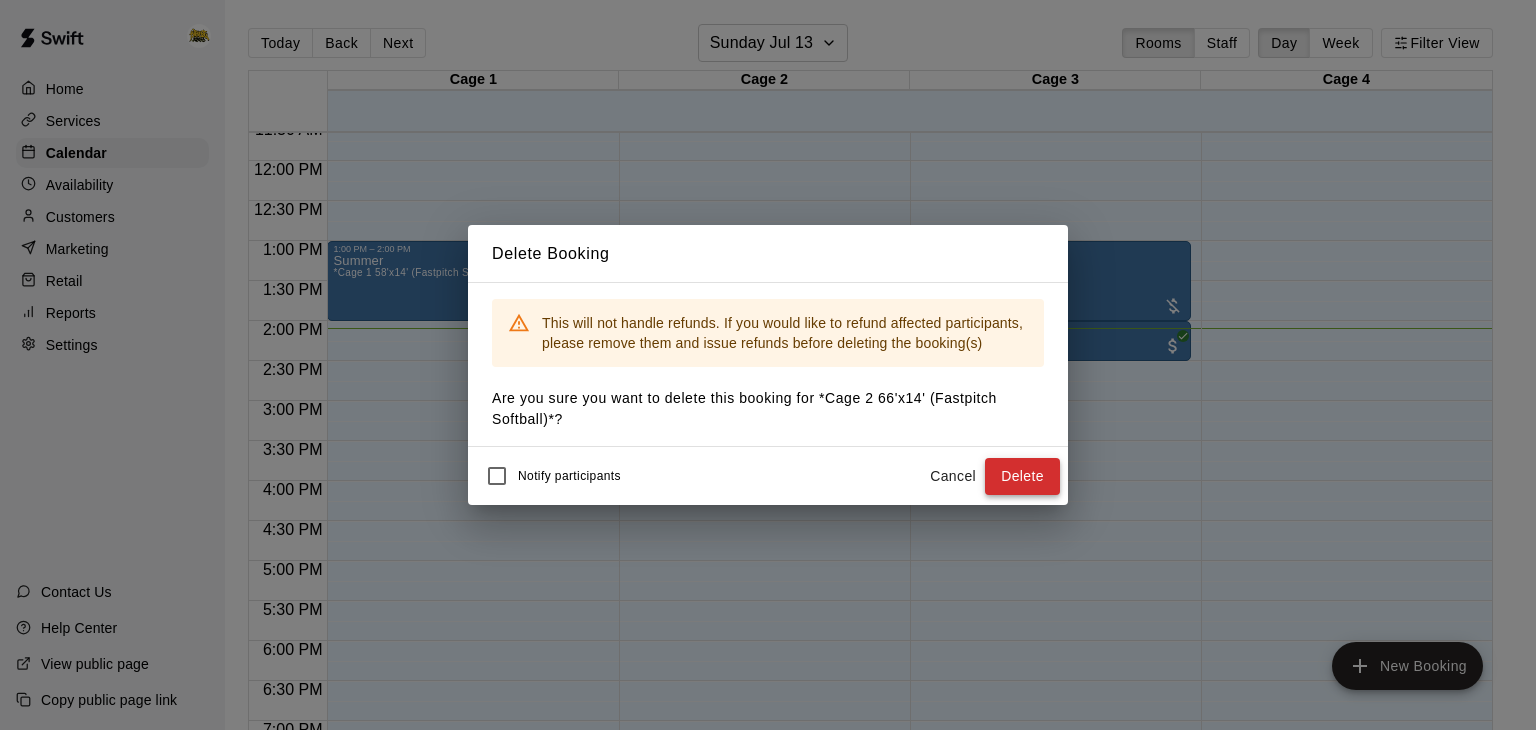 click on "Delete" at bounding box center [1022, 476] 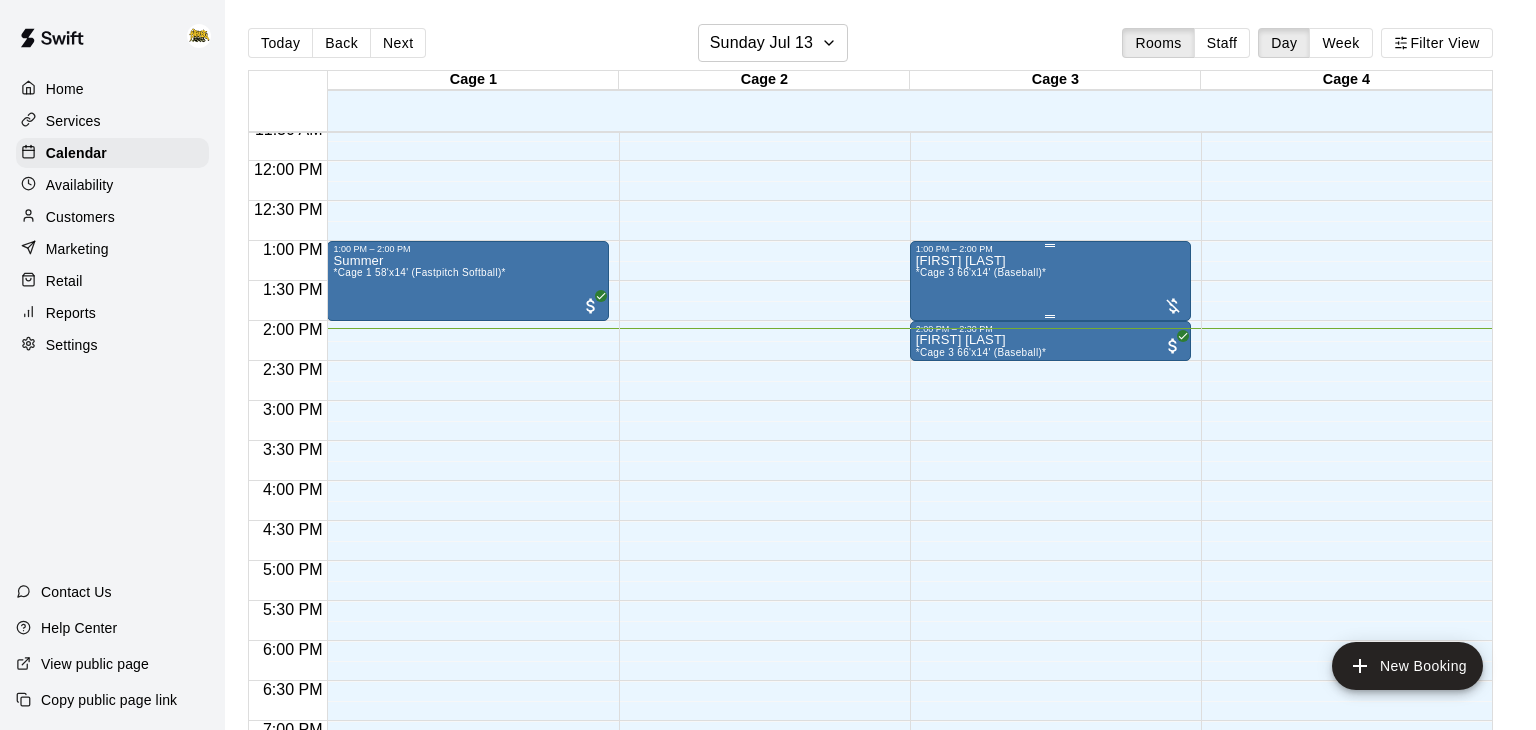 click on "[FIRST] [LAST]  *[ROOM]" at bounding box center [1050, 619] 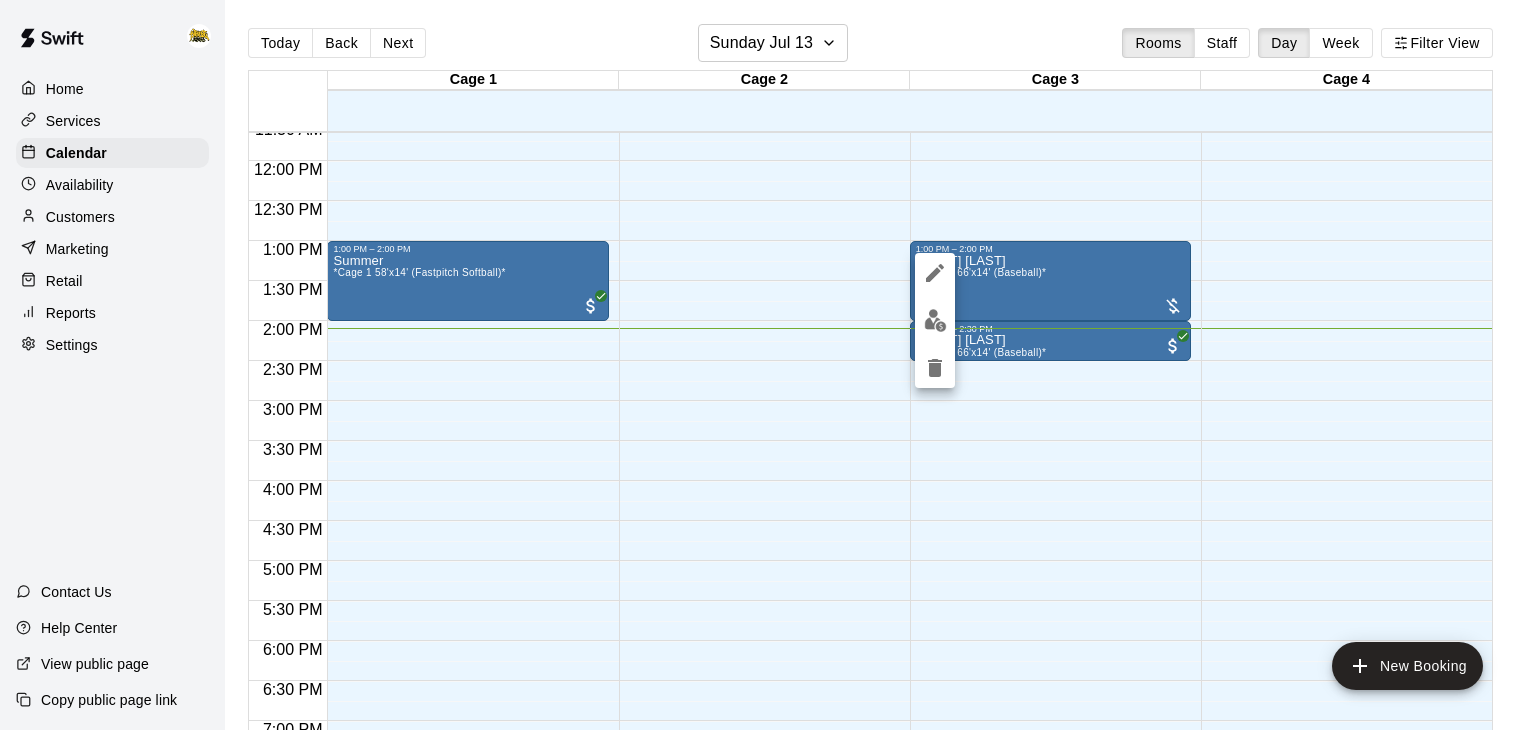 click at bounding box center [935, 320] 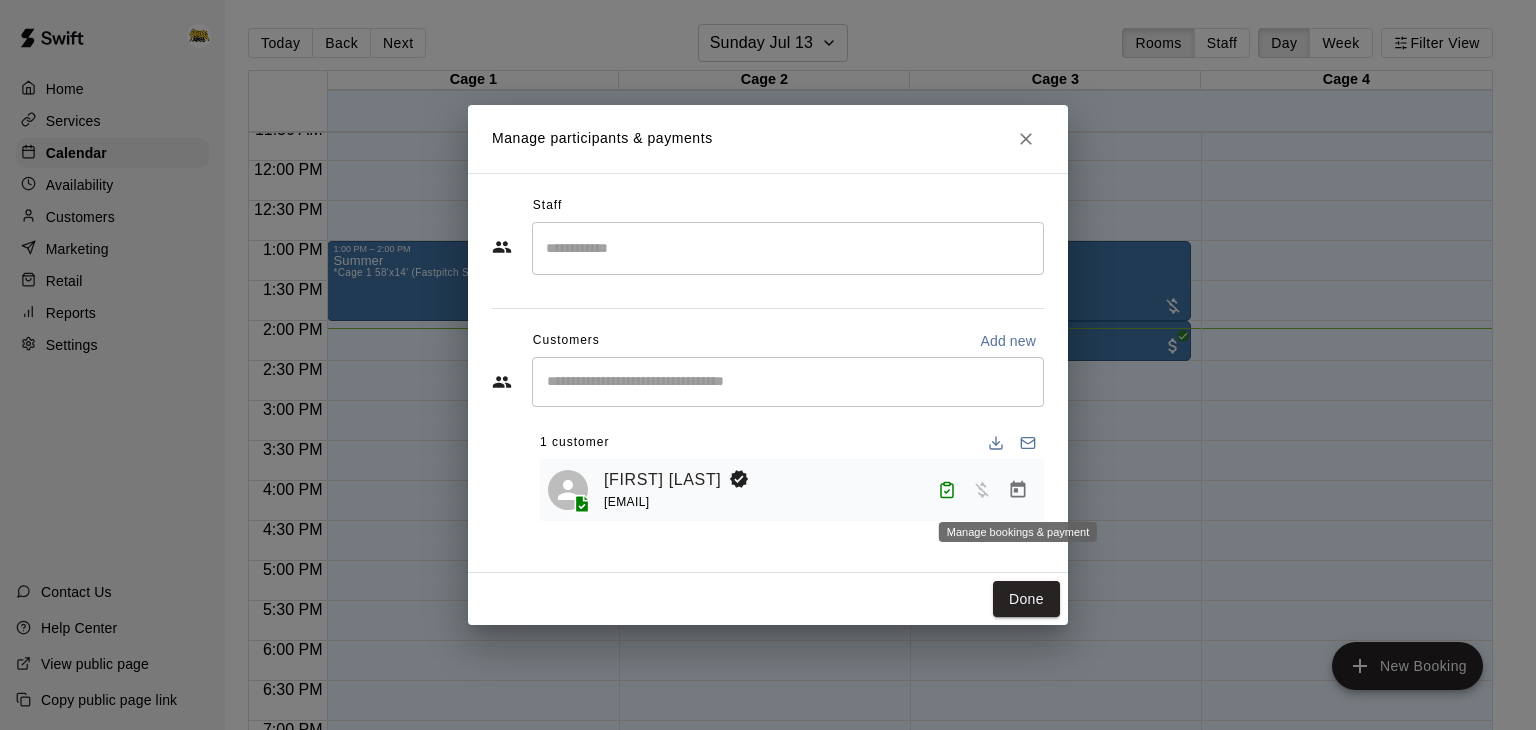 click 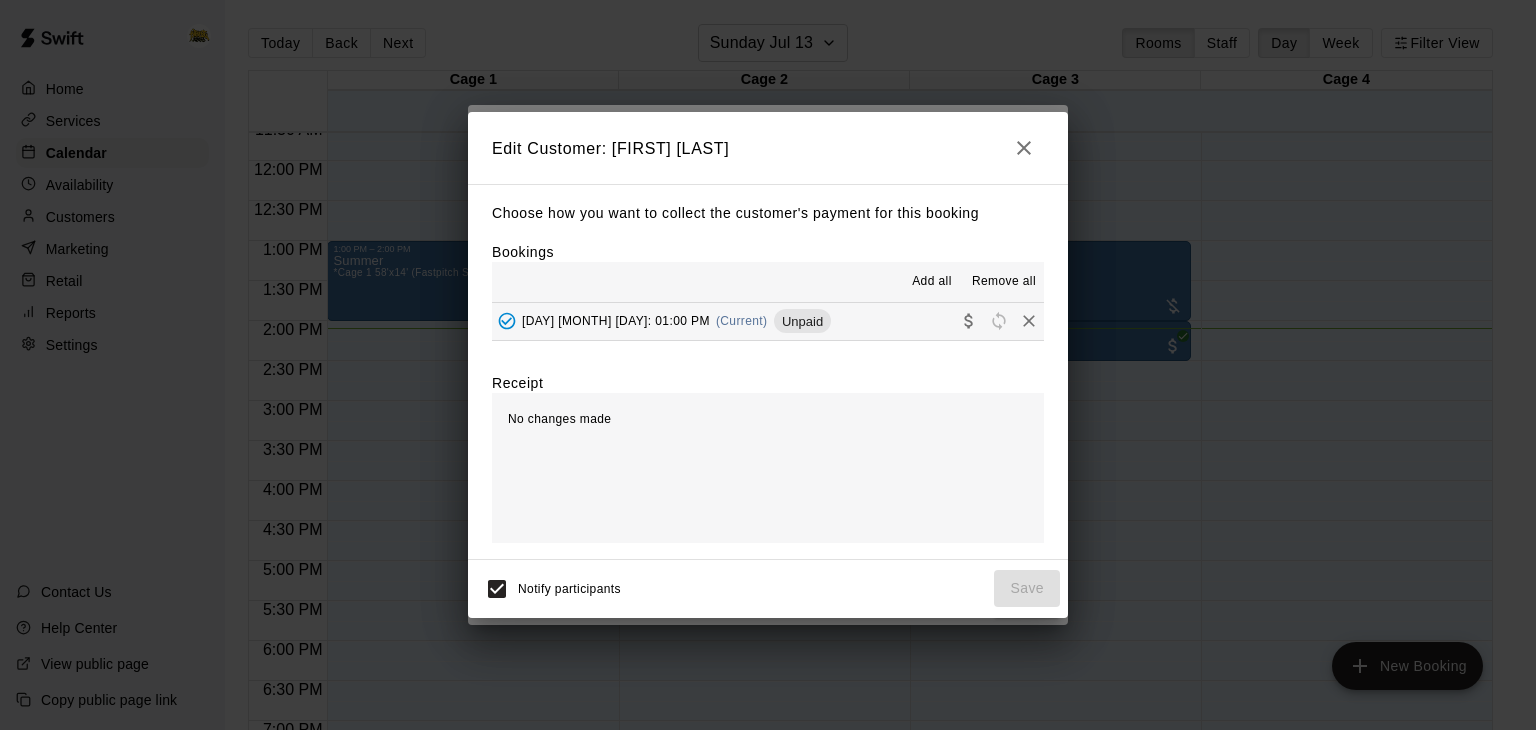 click on "[DAY], [MONTH] [NUMBER]:[NUMBER] [AM/PM] (Current) Unpaid" at bounding box center (768, 321) 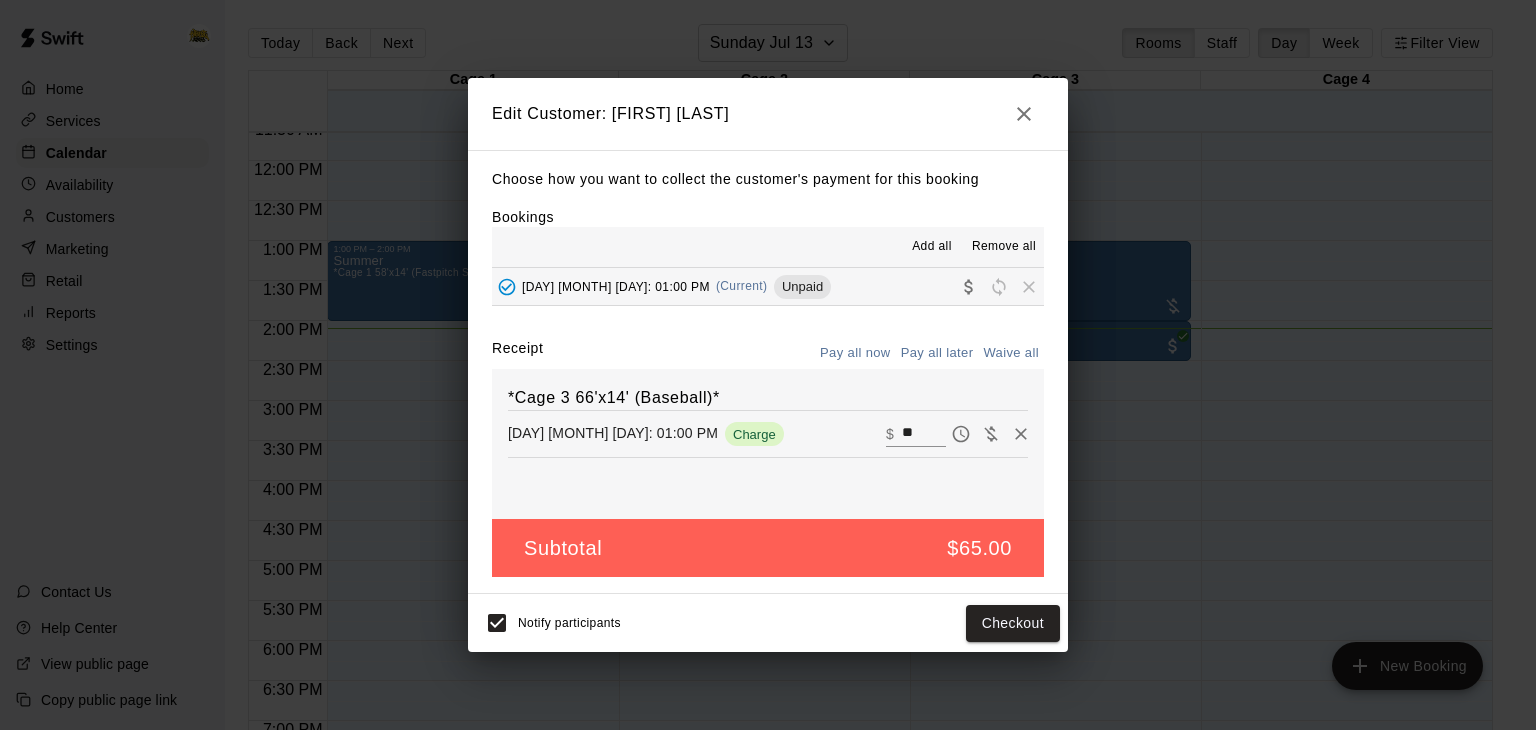 click on "**" at bounding box center (924, 434) 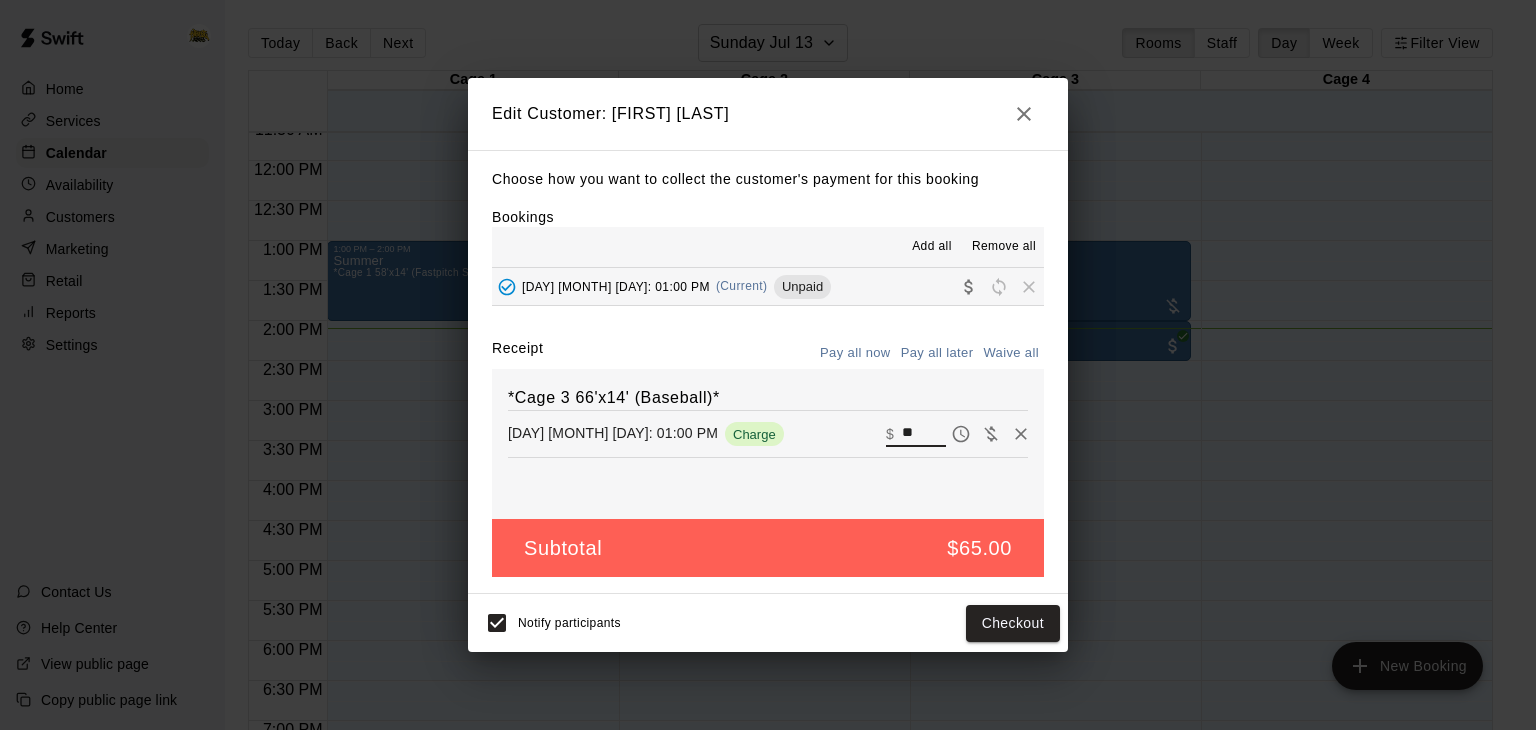 type on "*" 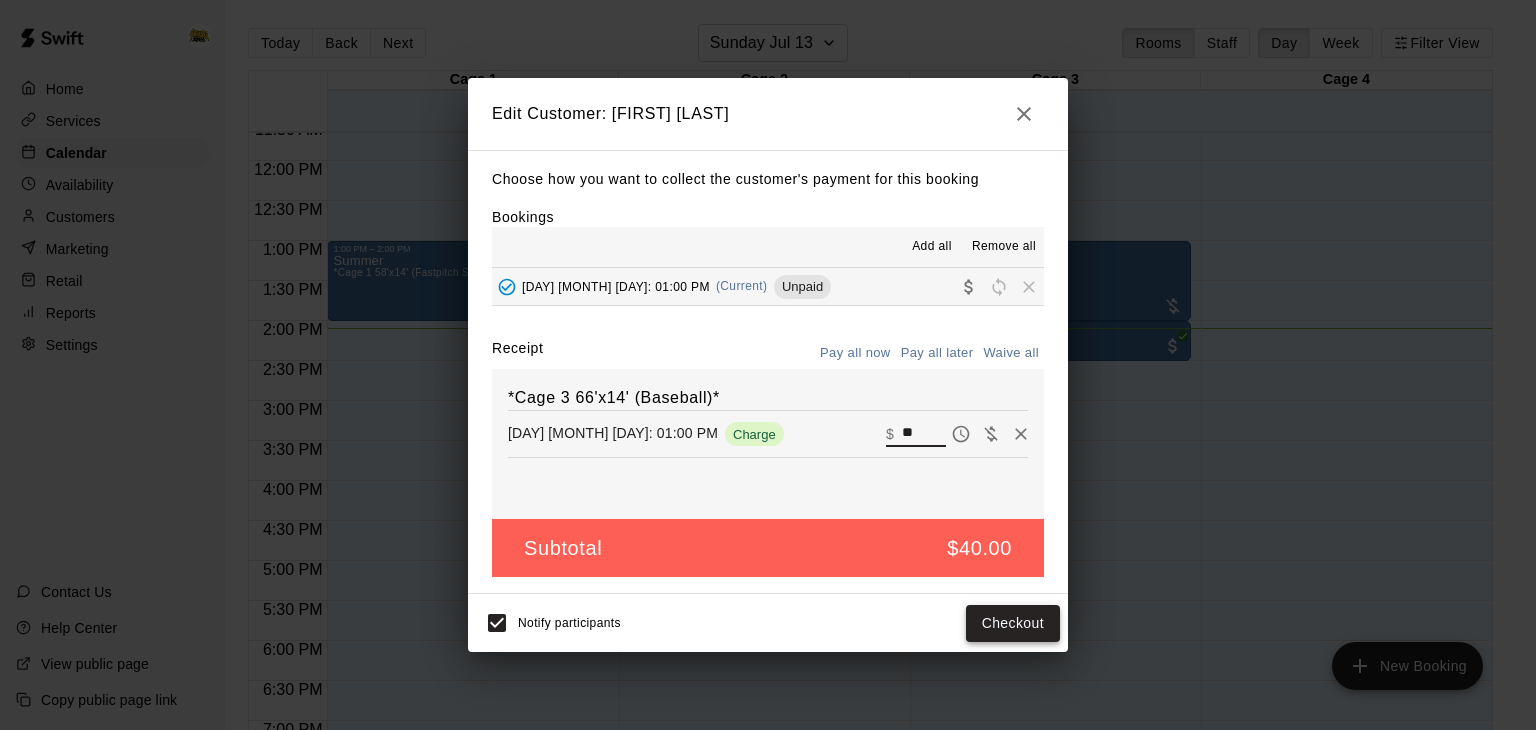 type on "**" 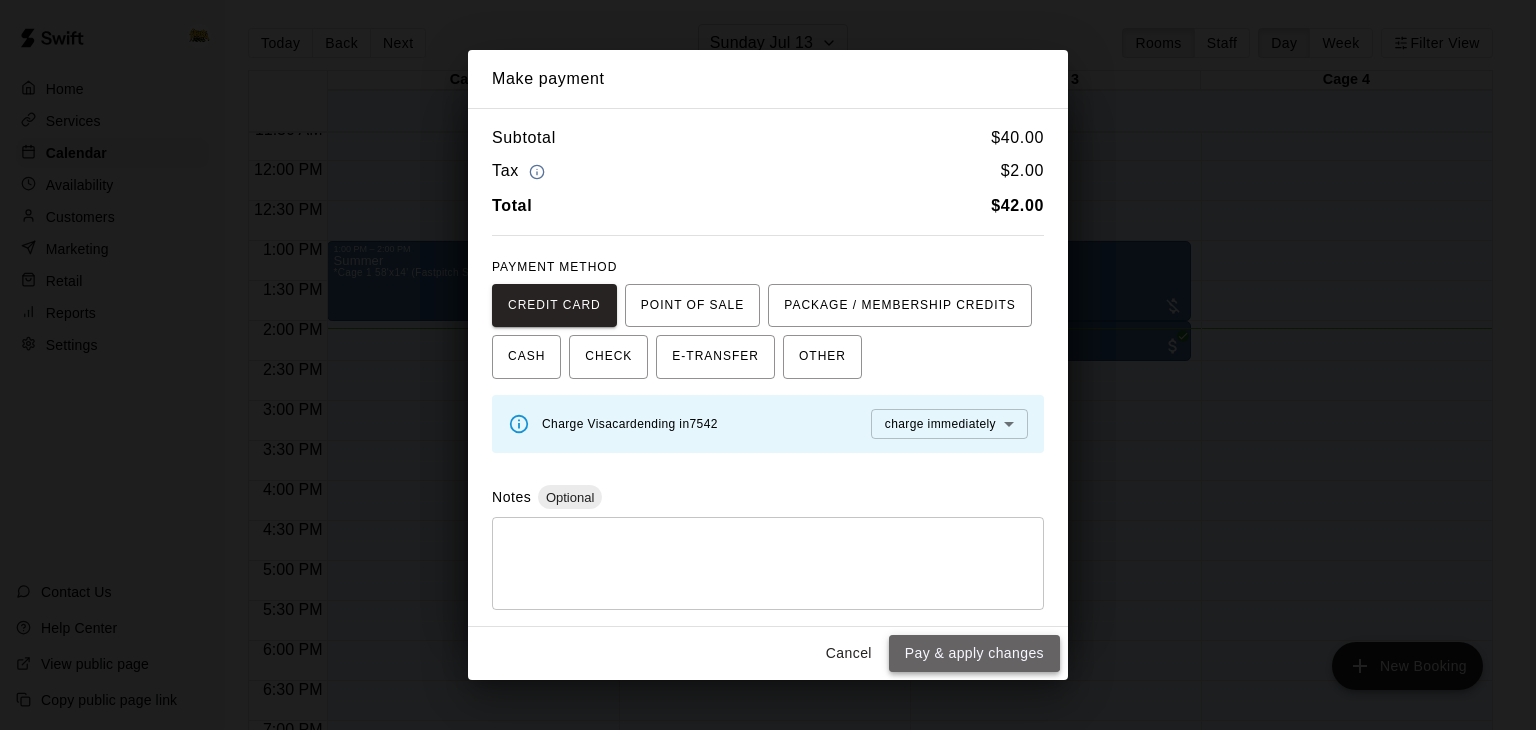 click on "Pay & apply changes" at bounding box center [974, 653] 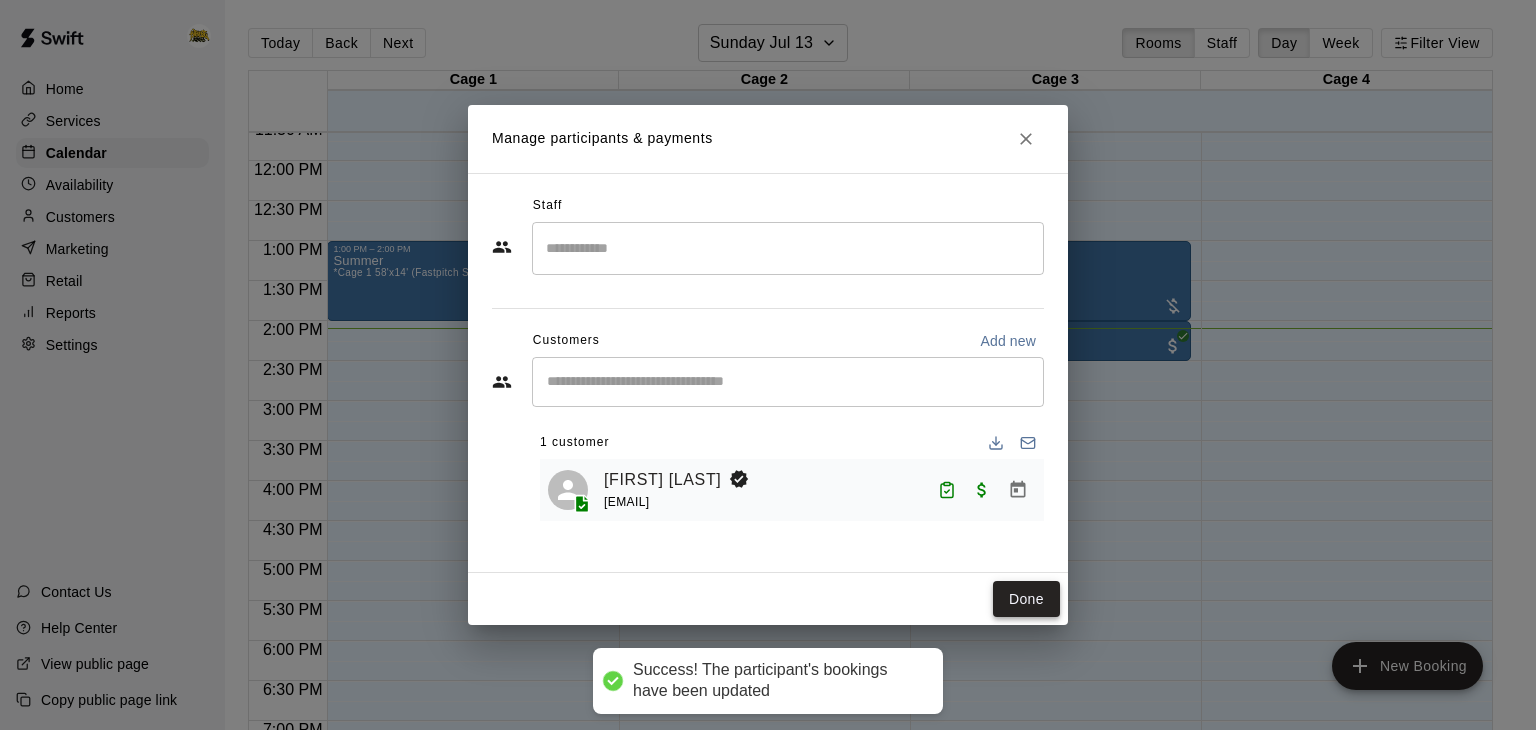 click on "Done" at bounding box center (1026, 599) 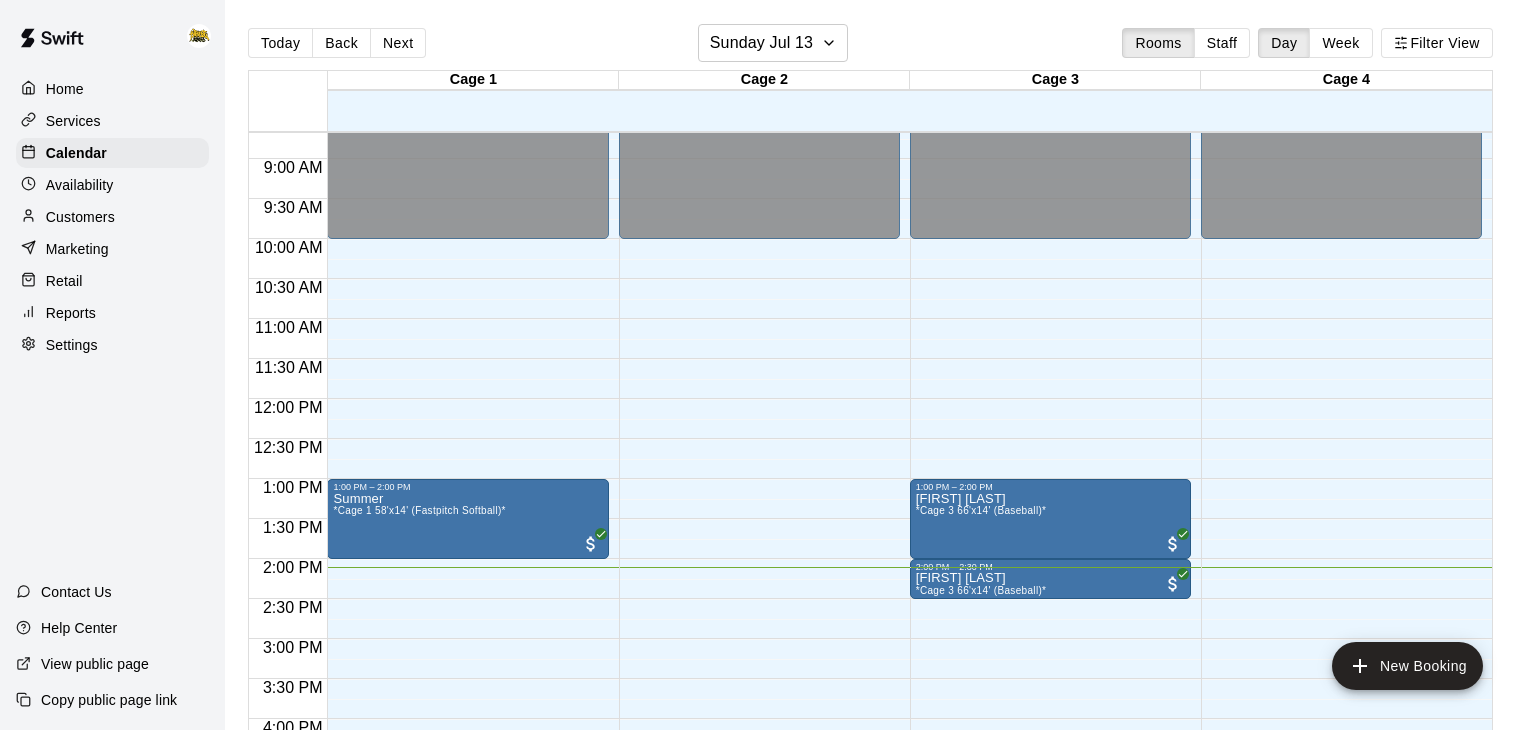 scroll, scrollTop: 692, scrollLeft: 0, axis: vertical 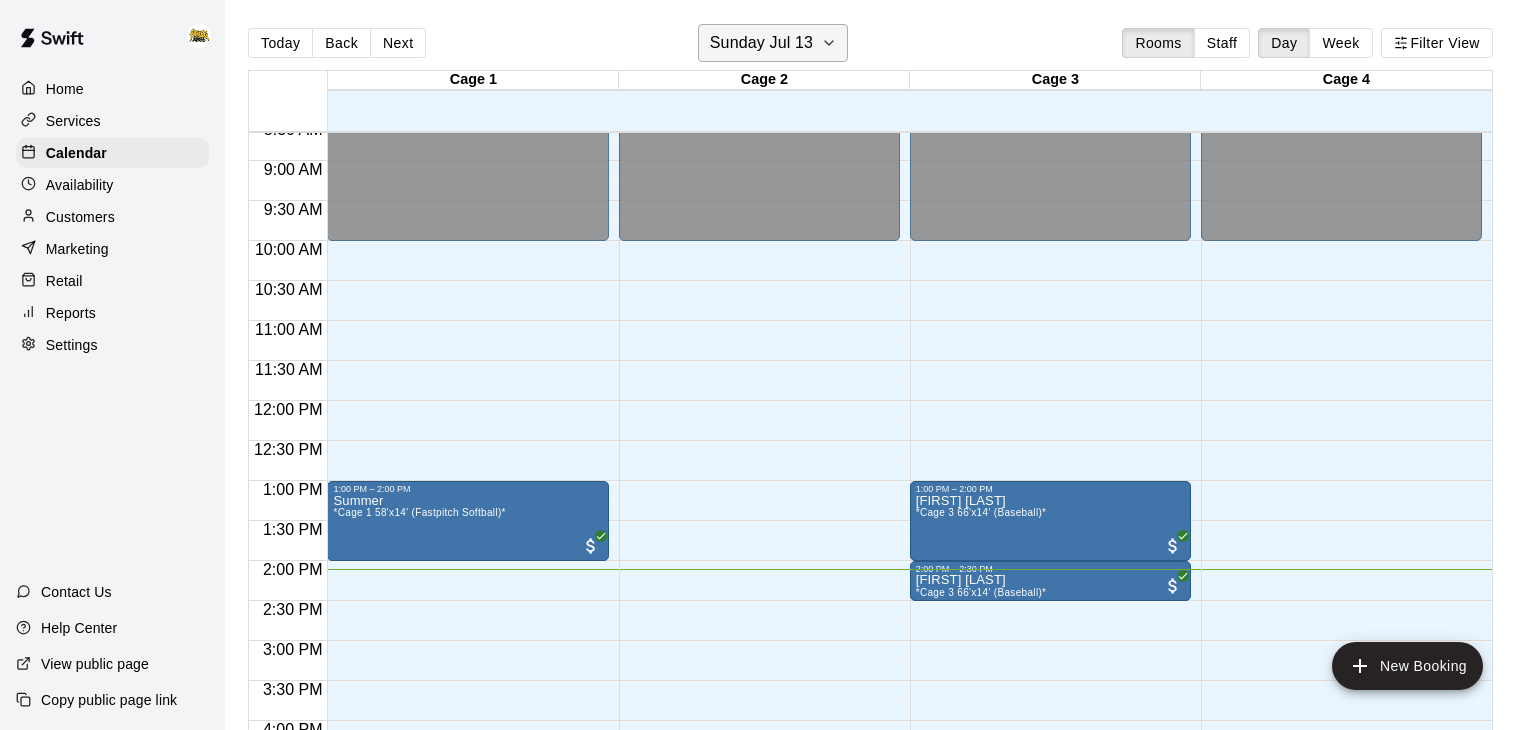 click 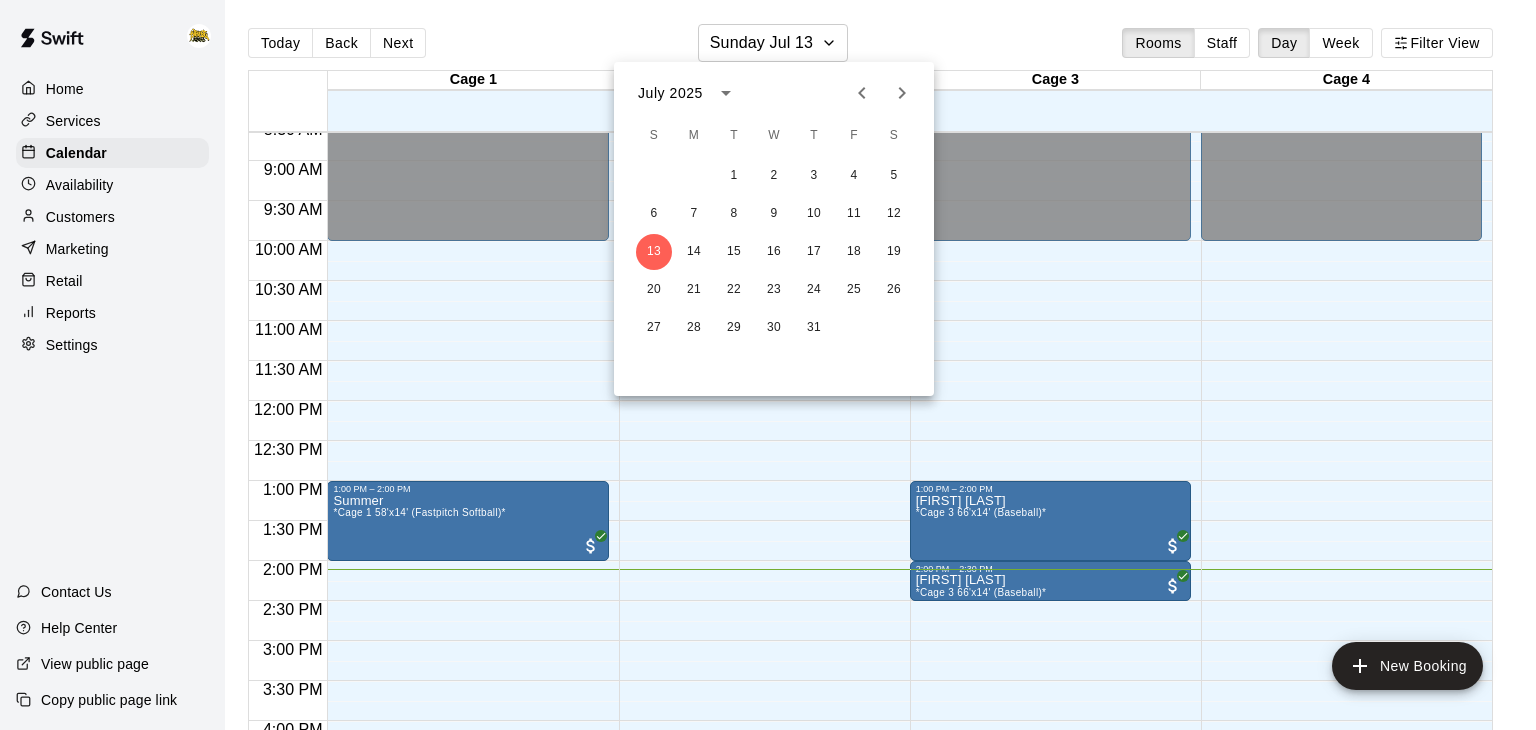 click at bounding box center (768, 365) 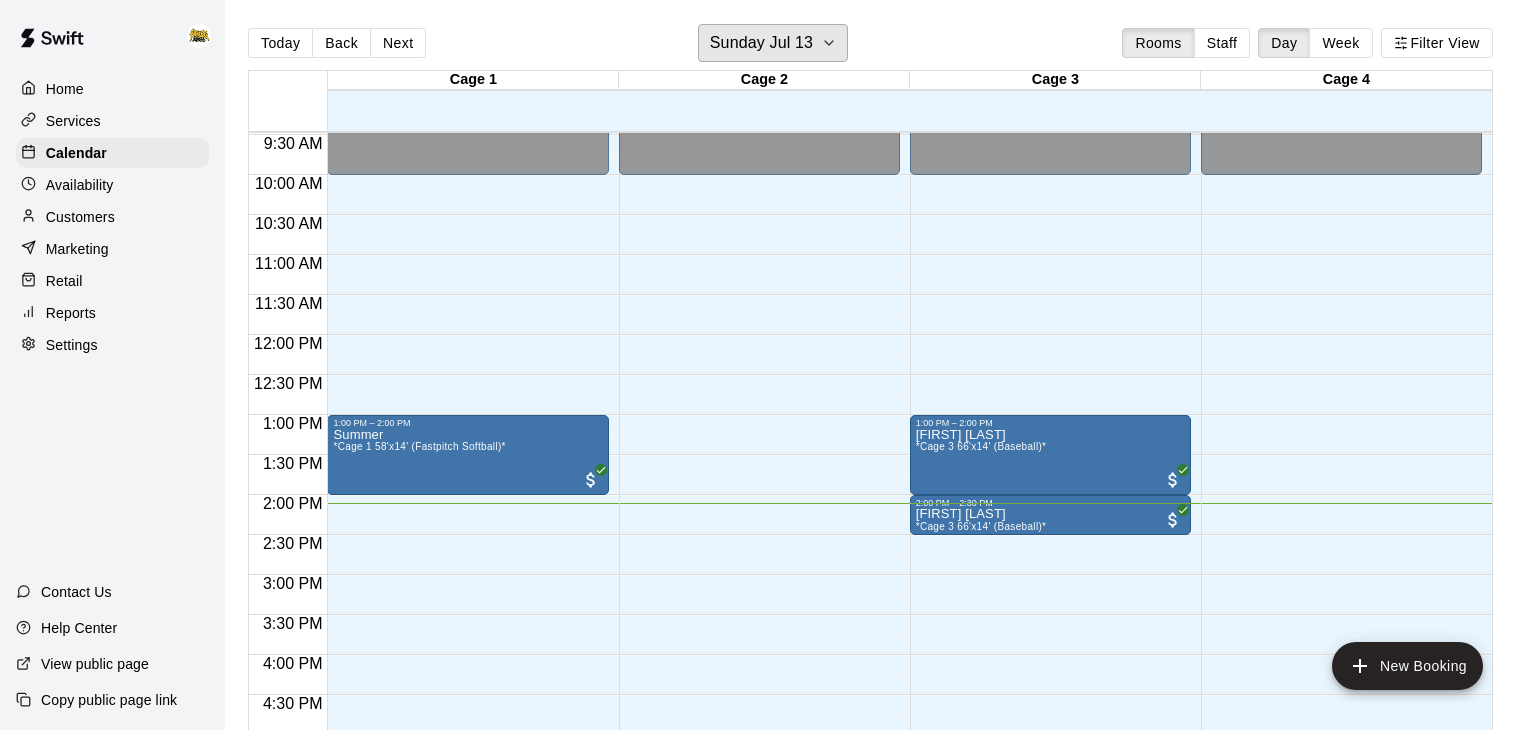 scroll, scrollTop: 760, scrollLeft: 0, axis: vertical 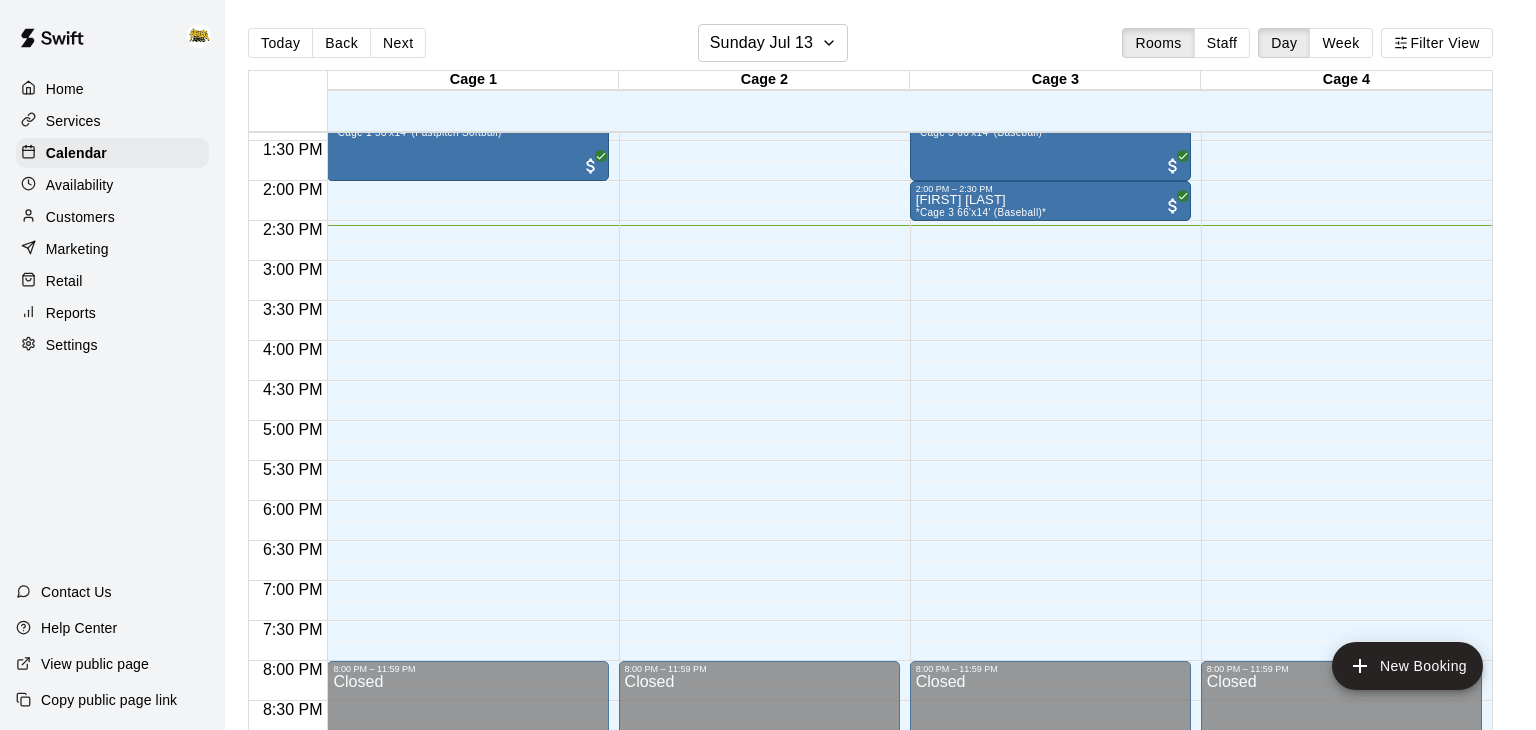 click on "12:00 AM – 10:00 AM Closed 8:00 PM – 11:59 PM Closed" at bounding box center (759, 21) 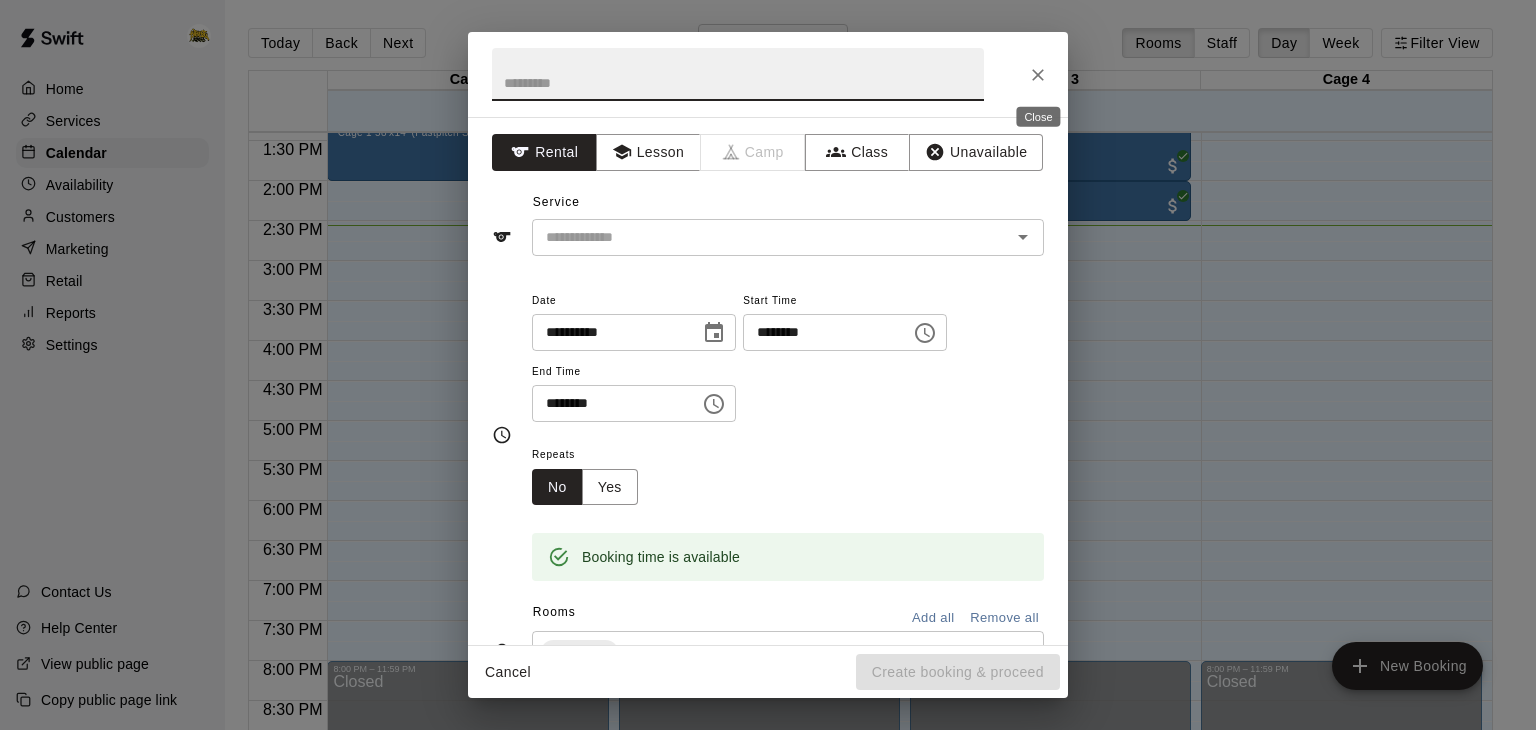 click 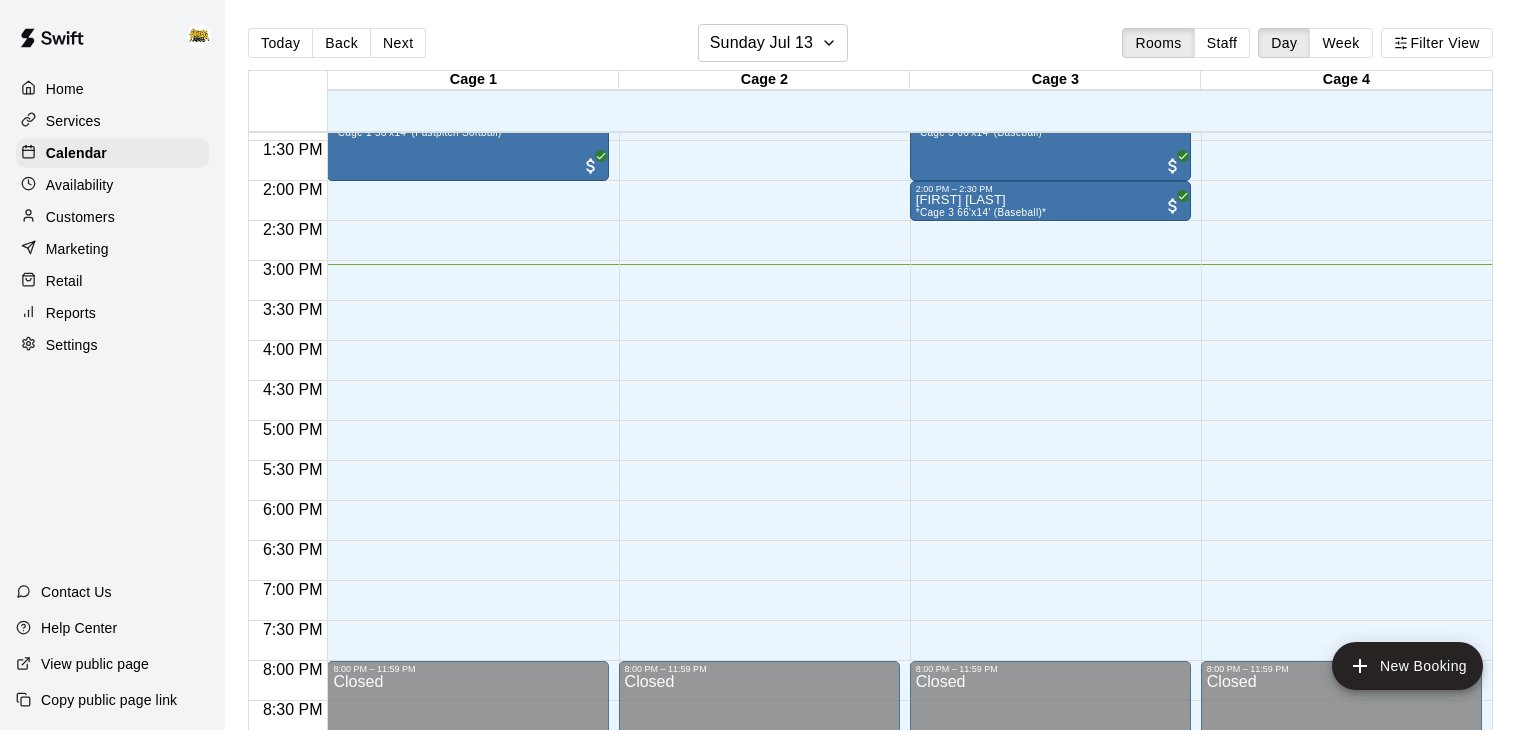 click on "Customers" at bounding box center (112, 217) 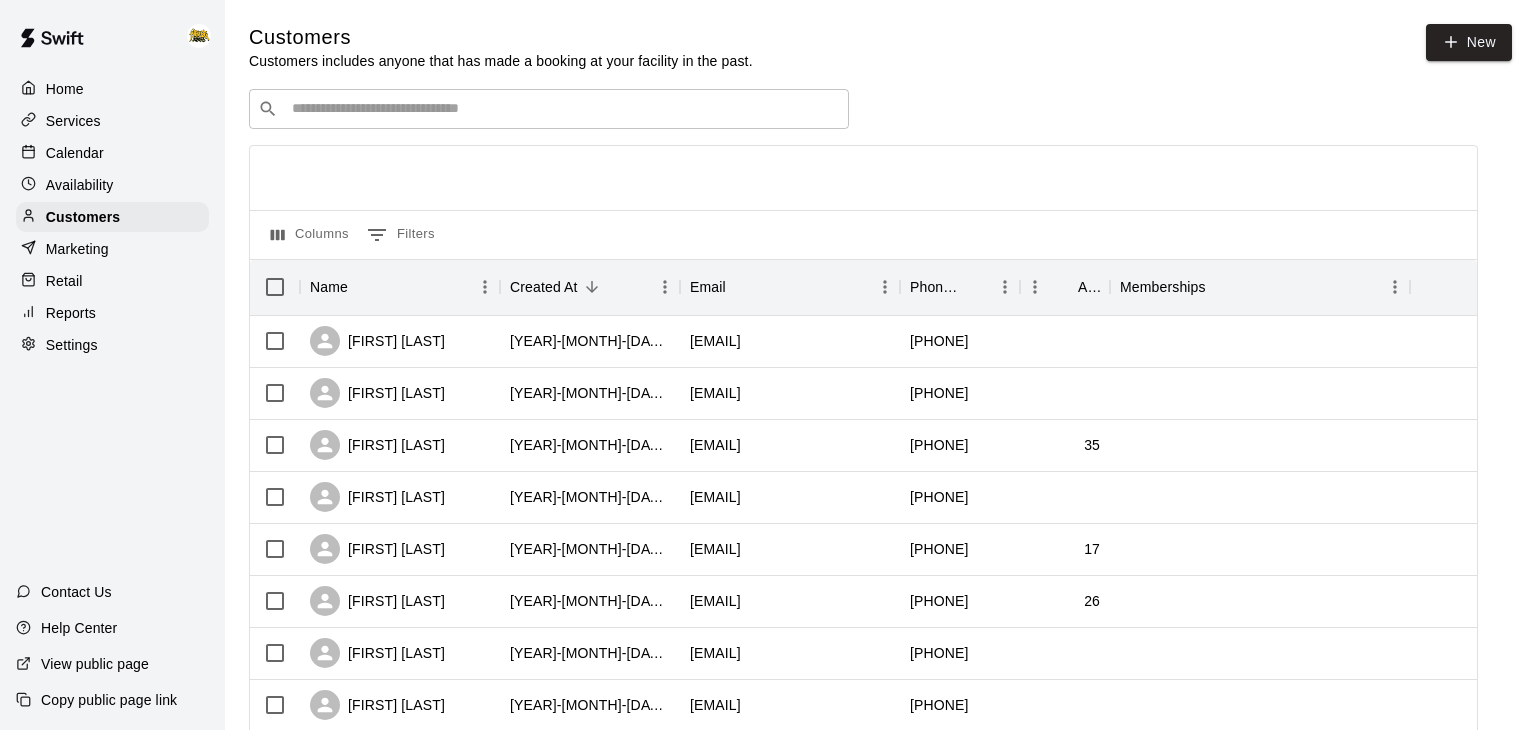 click on "​ ​" at bounding box center (549, 109) 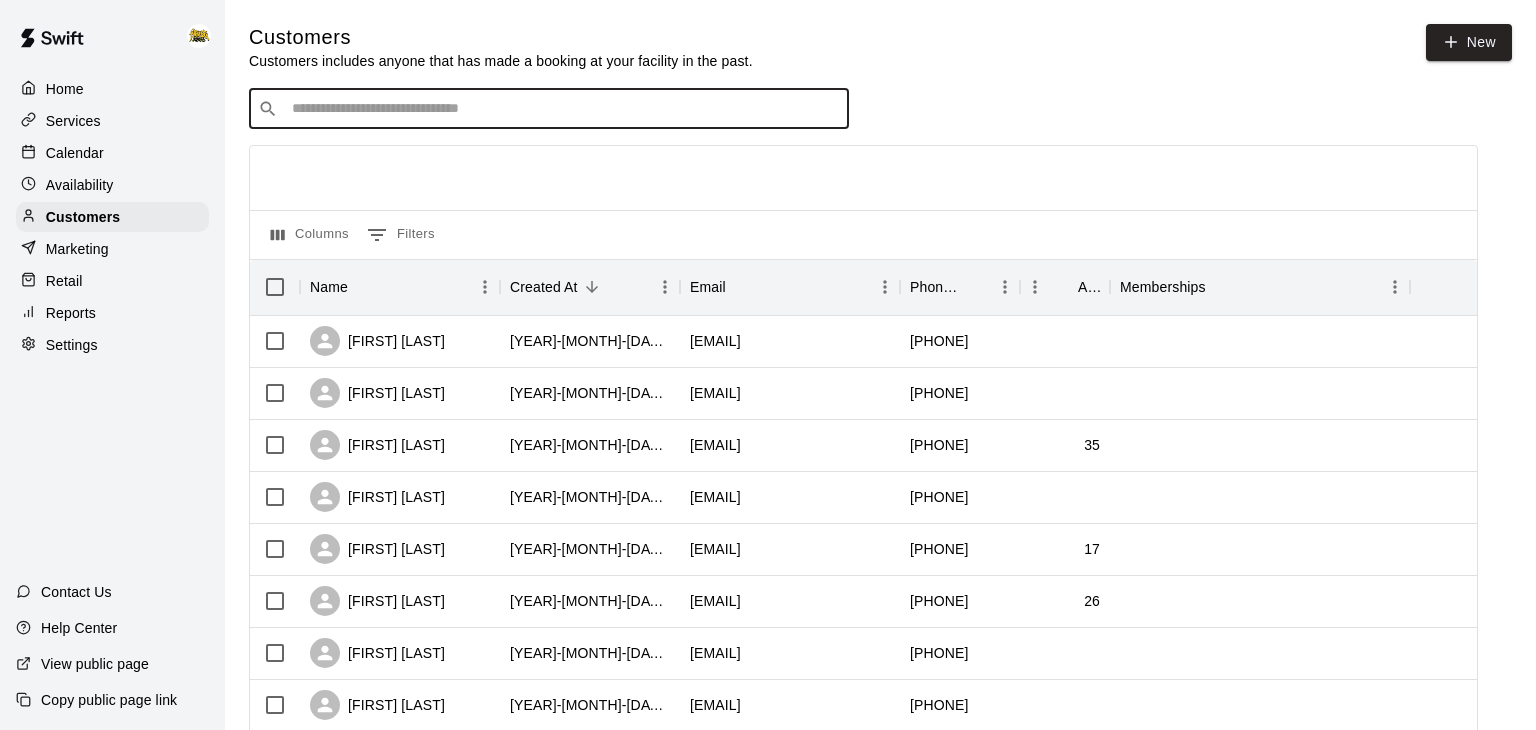 click on "​ ​" at bounding box center [549, 109] 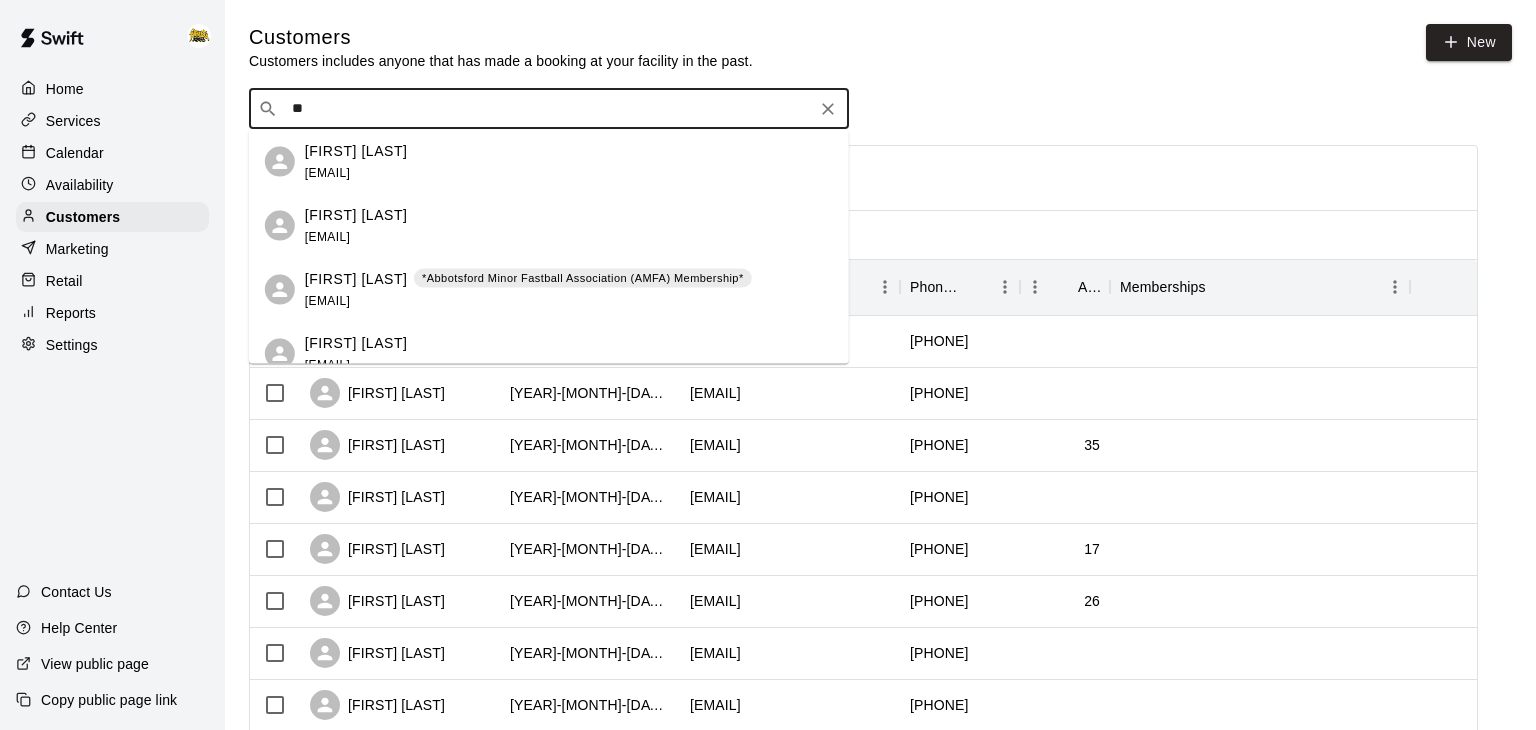 type on "*" 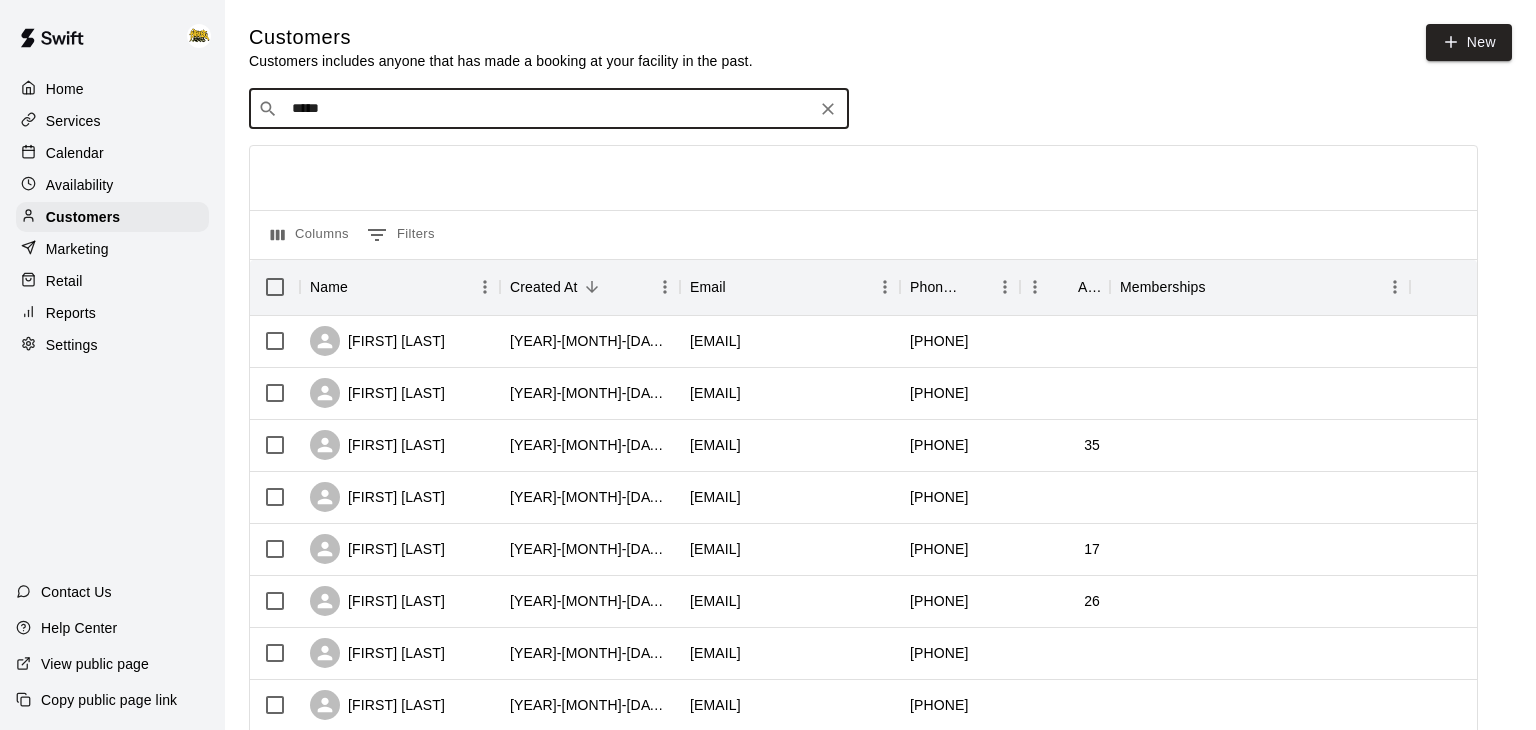 type on "******" 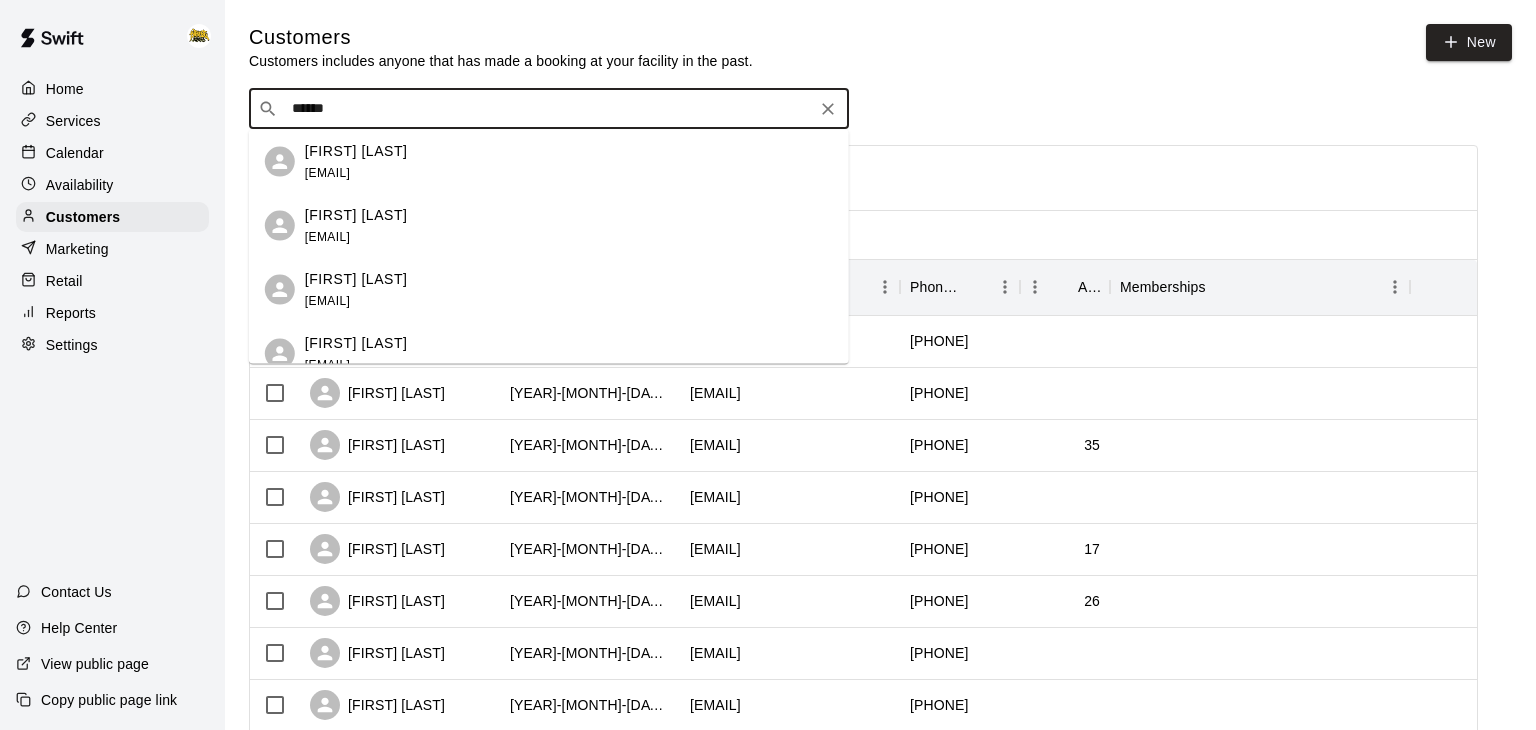 click on "[FIRST]  [LAST]" at bounding box center (356, 278) 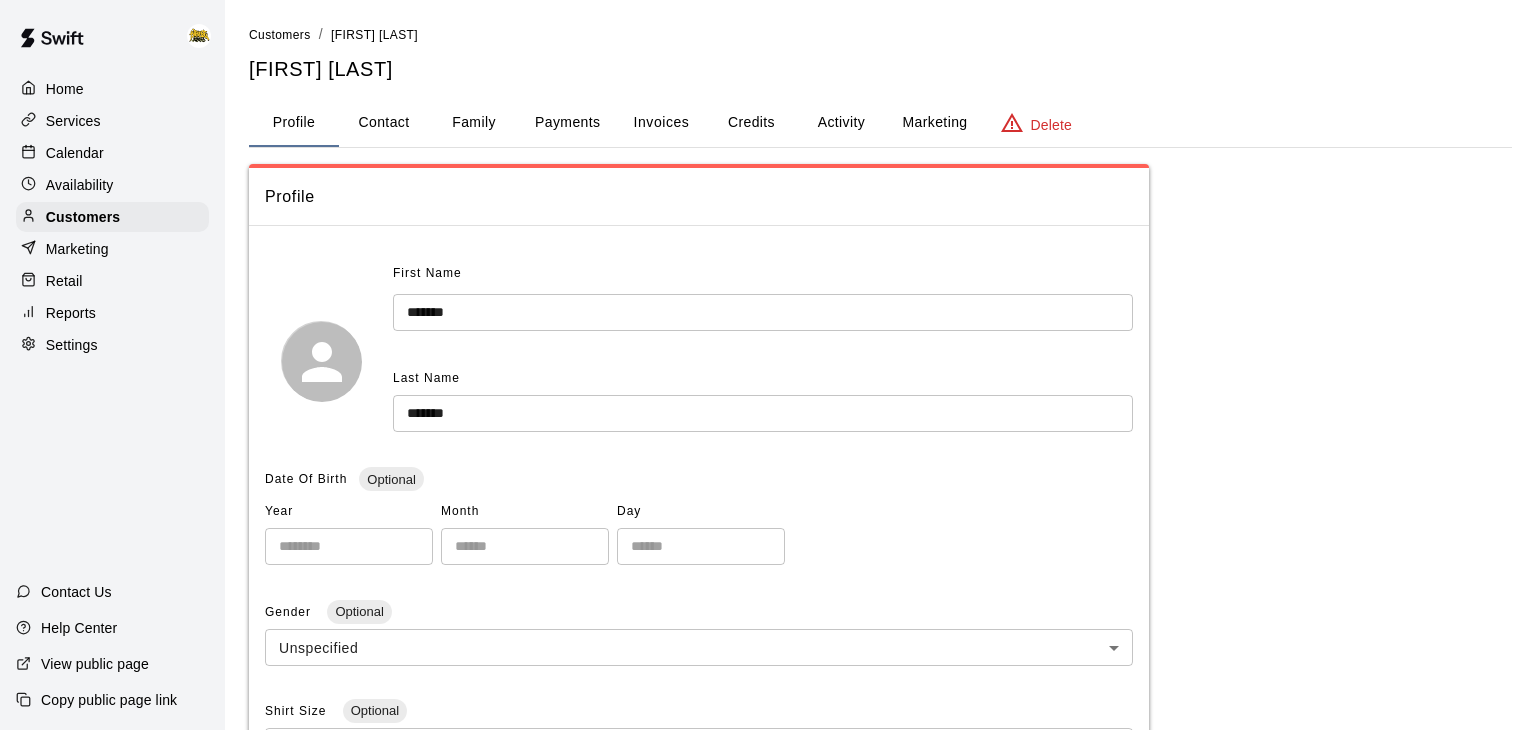 click on "Contact" at bounding box center [384, 123] 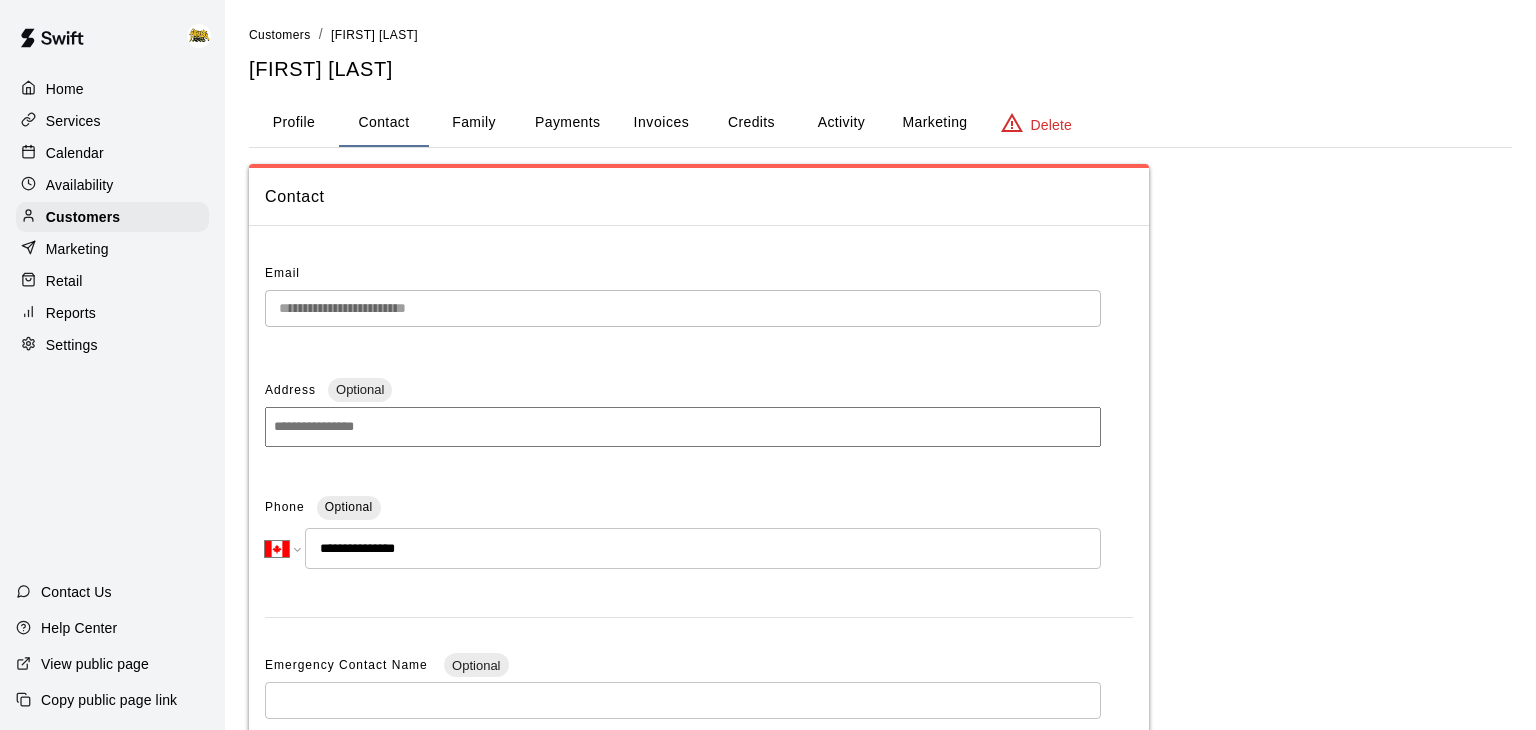 click on "**********" at bounding box center [768, 571] 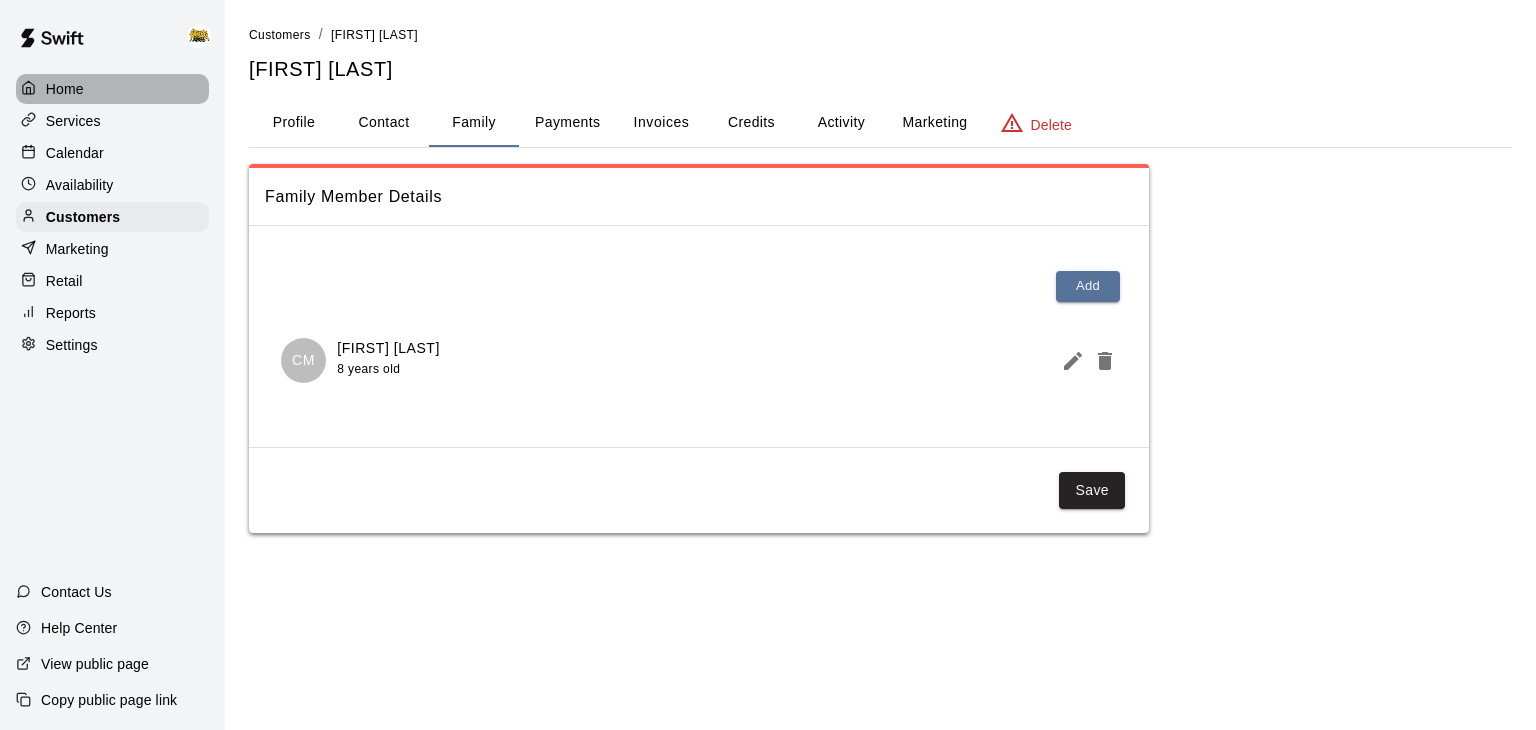 click on "Home" at bounding box center [112, 89] 